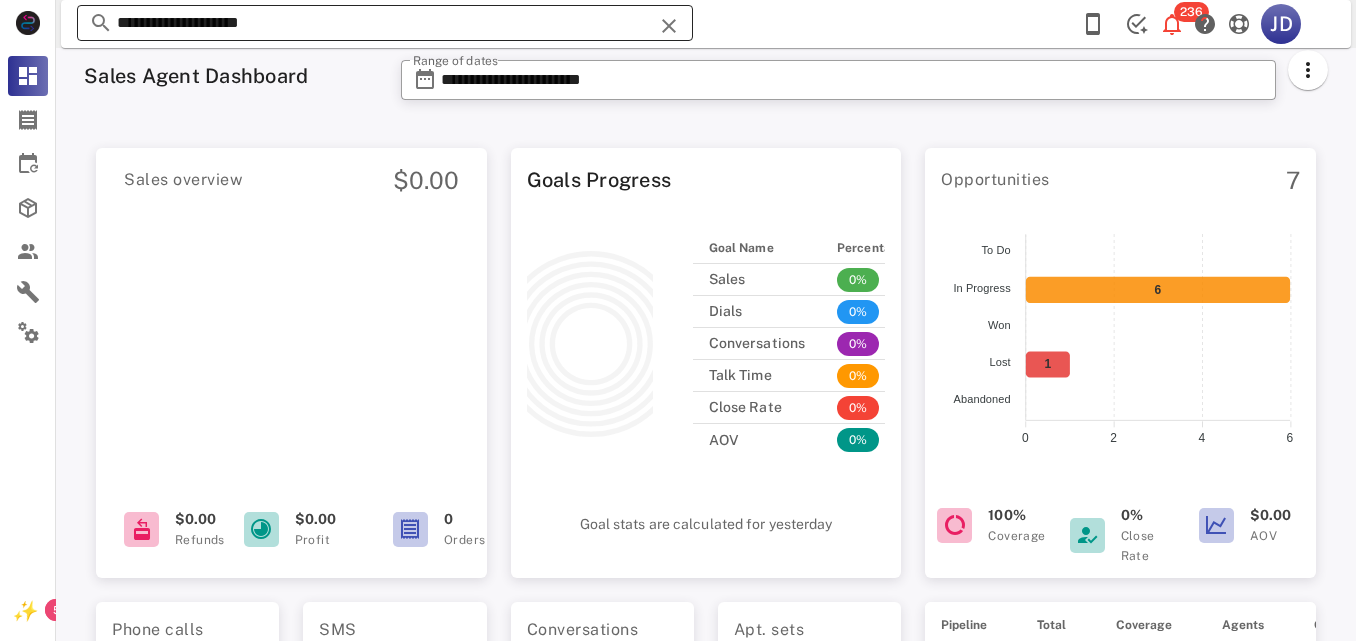 click on "**********" at bounding box center [385, 23] 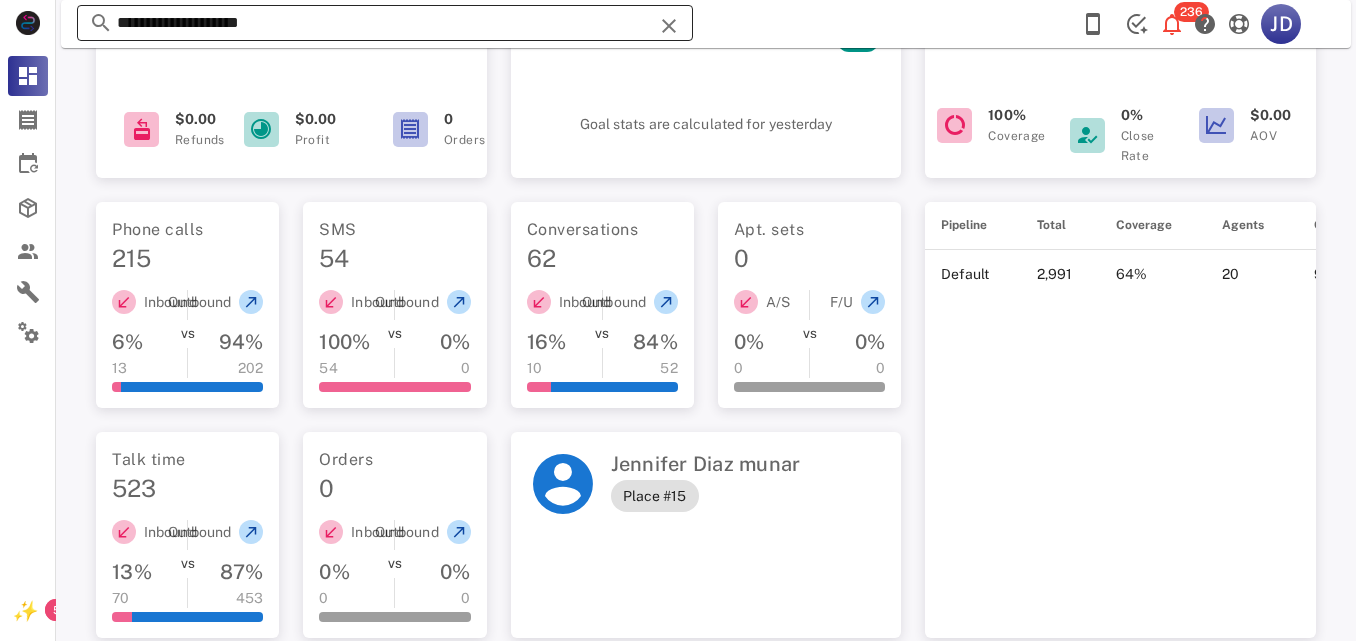 click on "**********" at bounding box center (385, 23) 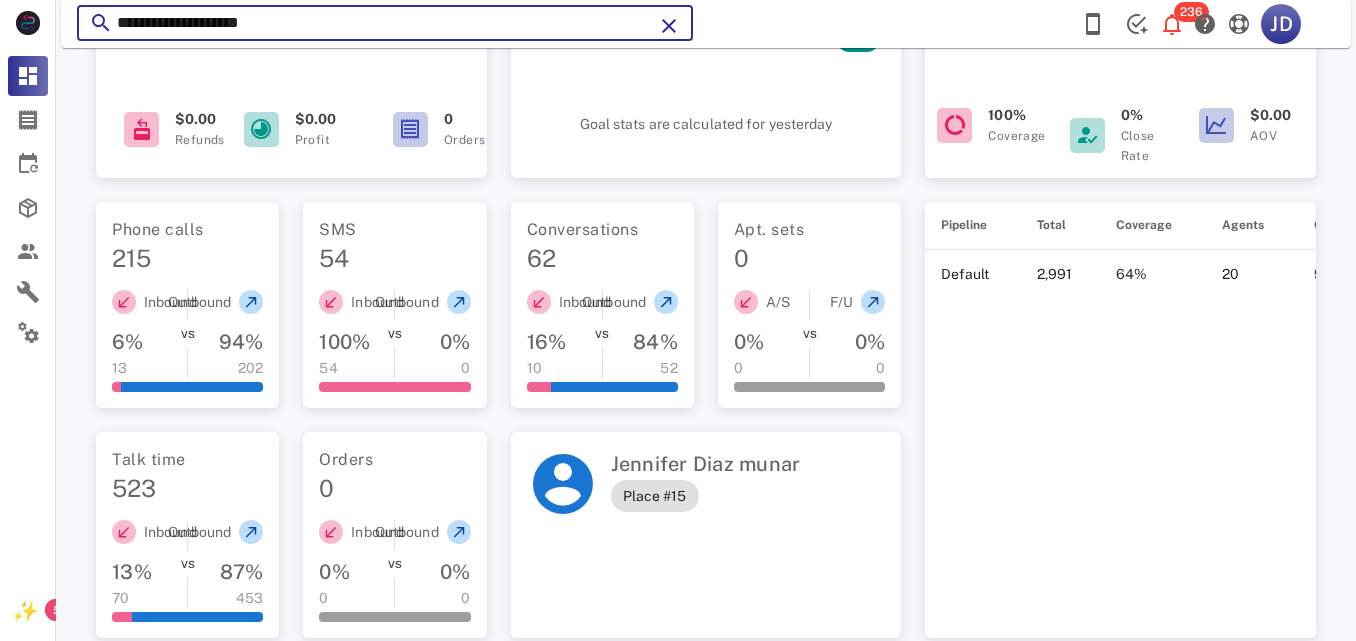 scroll, scrollTop: 400, scrollLeft: 0, axis: vertical 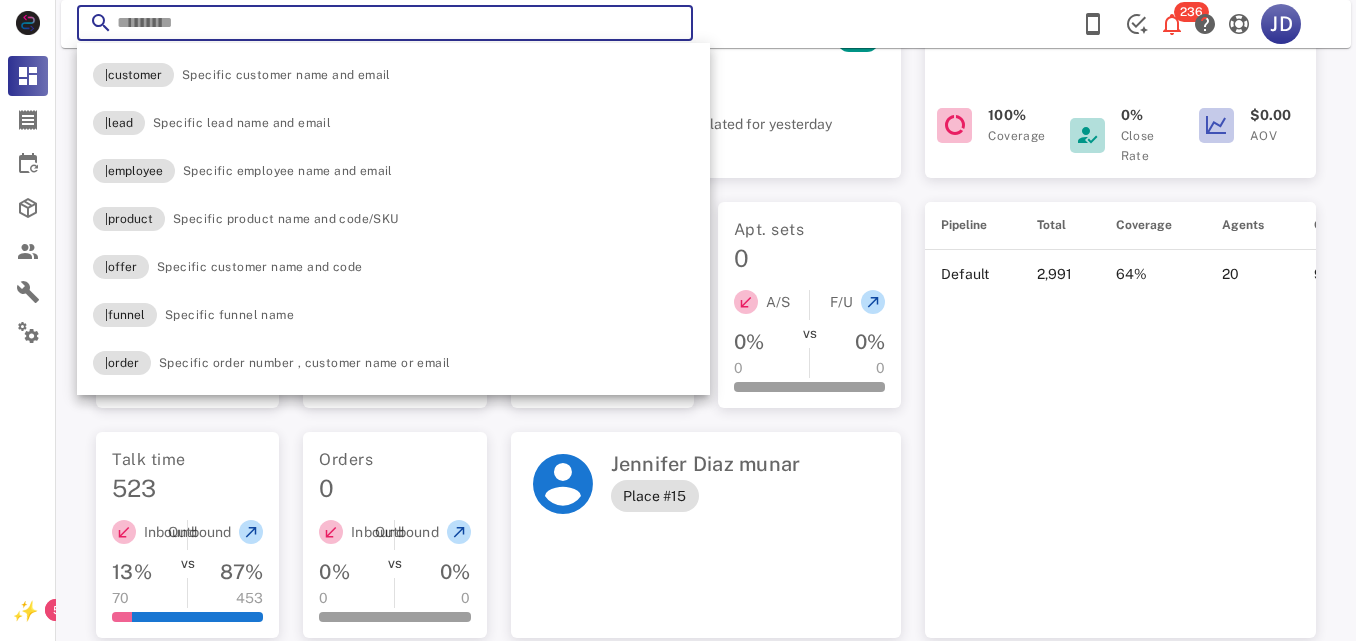 paste on "**********" 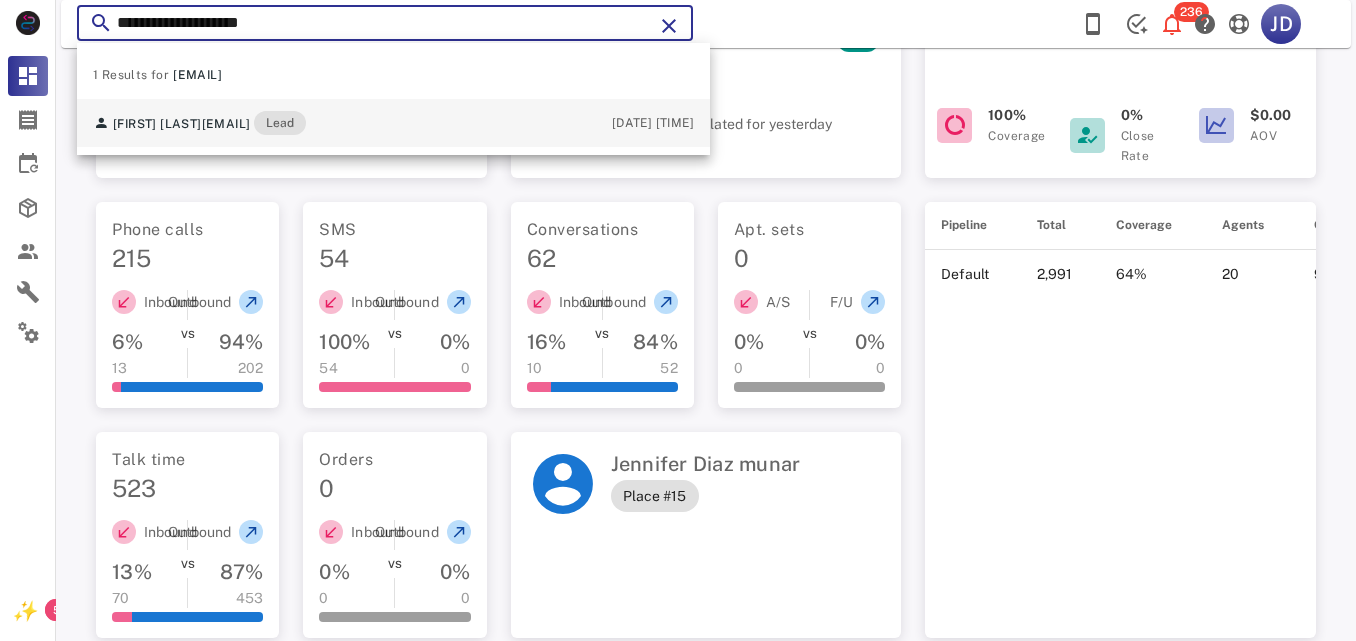 type on "**********" 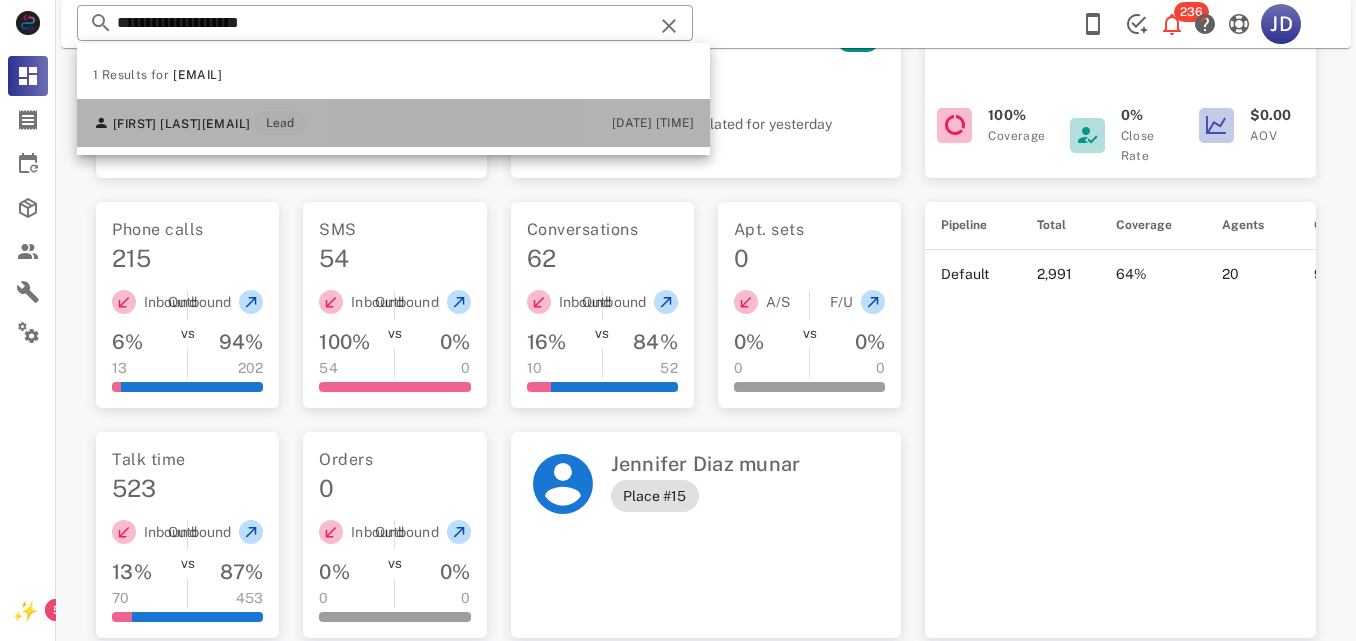 click on "[FIRST] [LAST]   [EMAIL]   Lead" at bounding box center (199, 123) 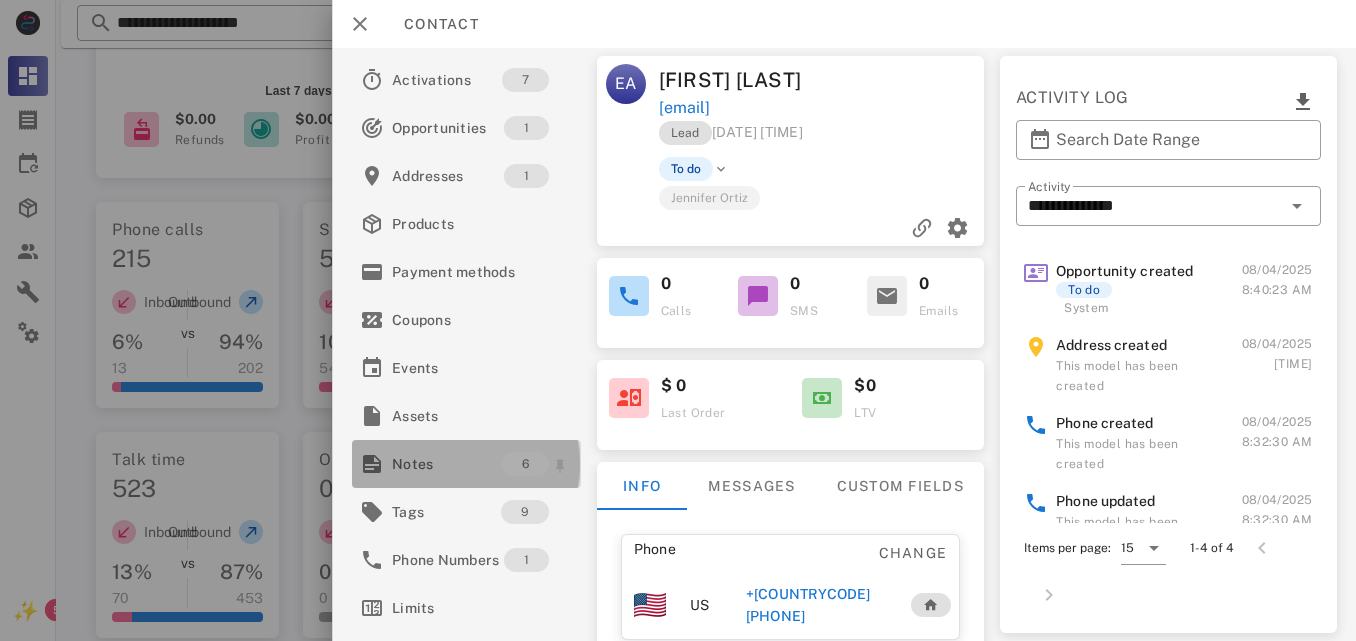 click on "Notes" at bounding box center [447, 464] 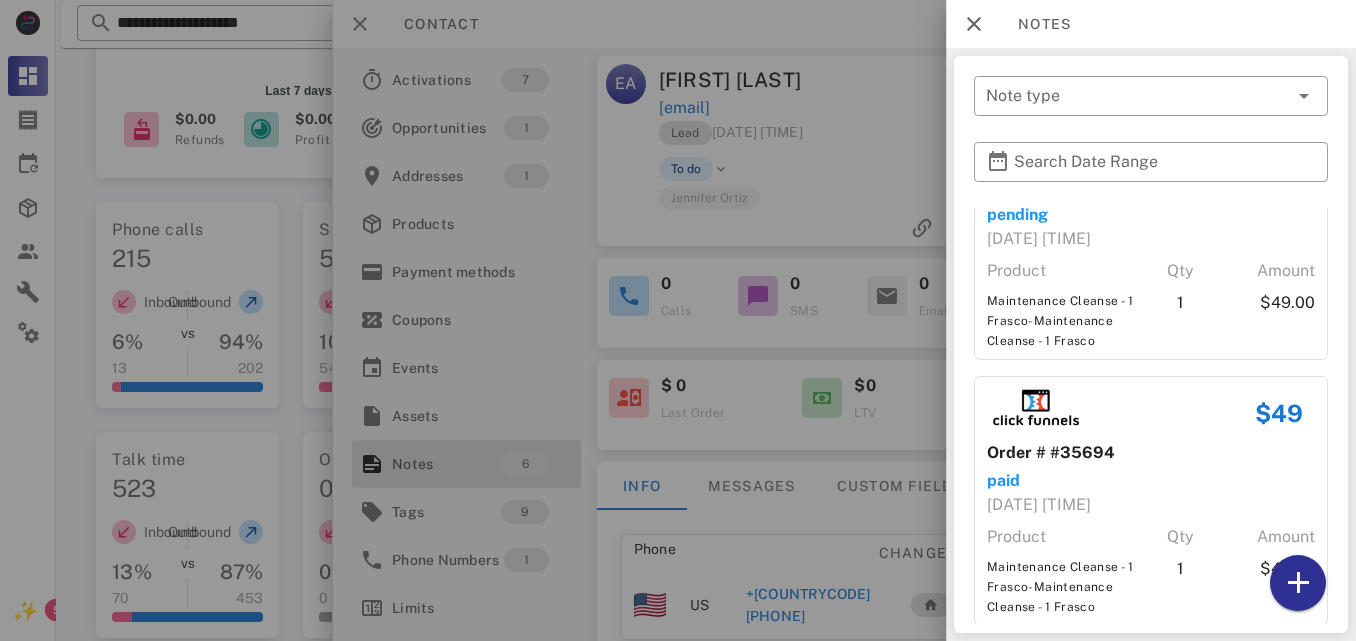 scroll, scrollTop: 1105, scrollLeft: 0, axis: vertical 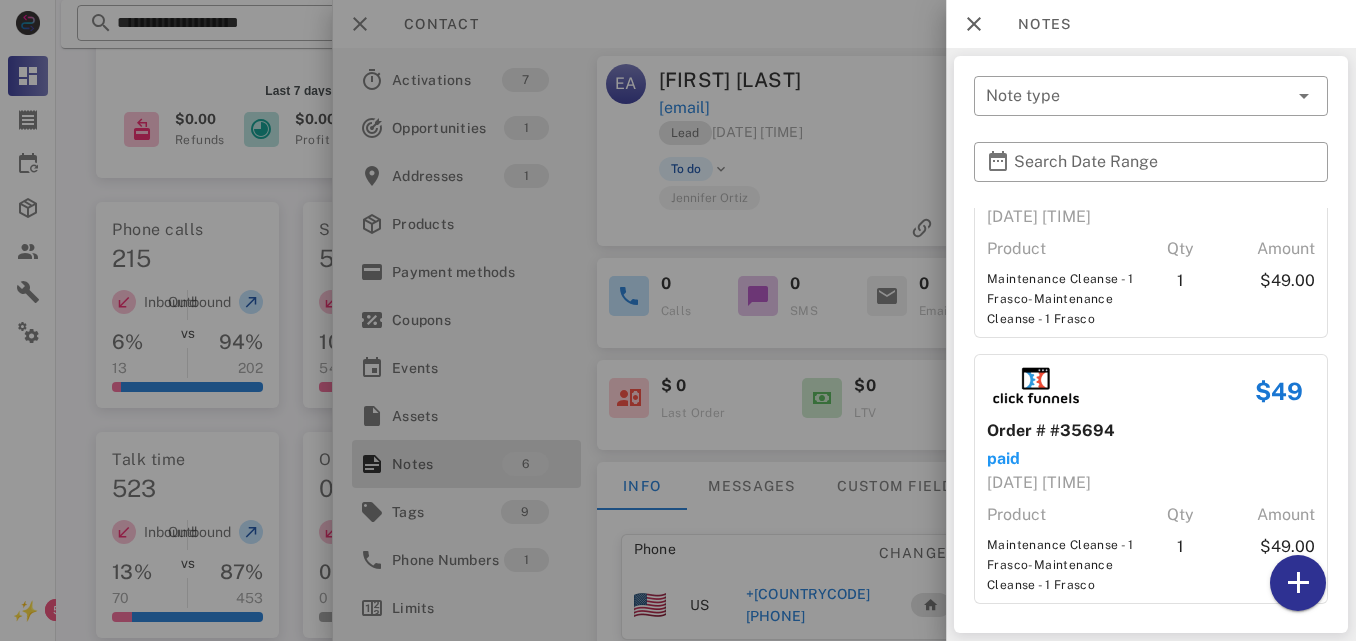 click at bounding box center (678, 320) 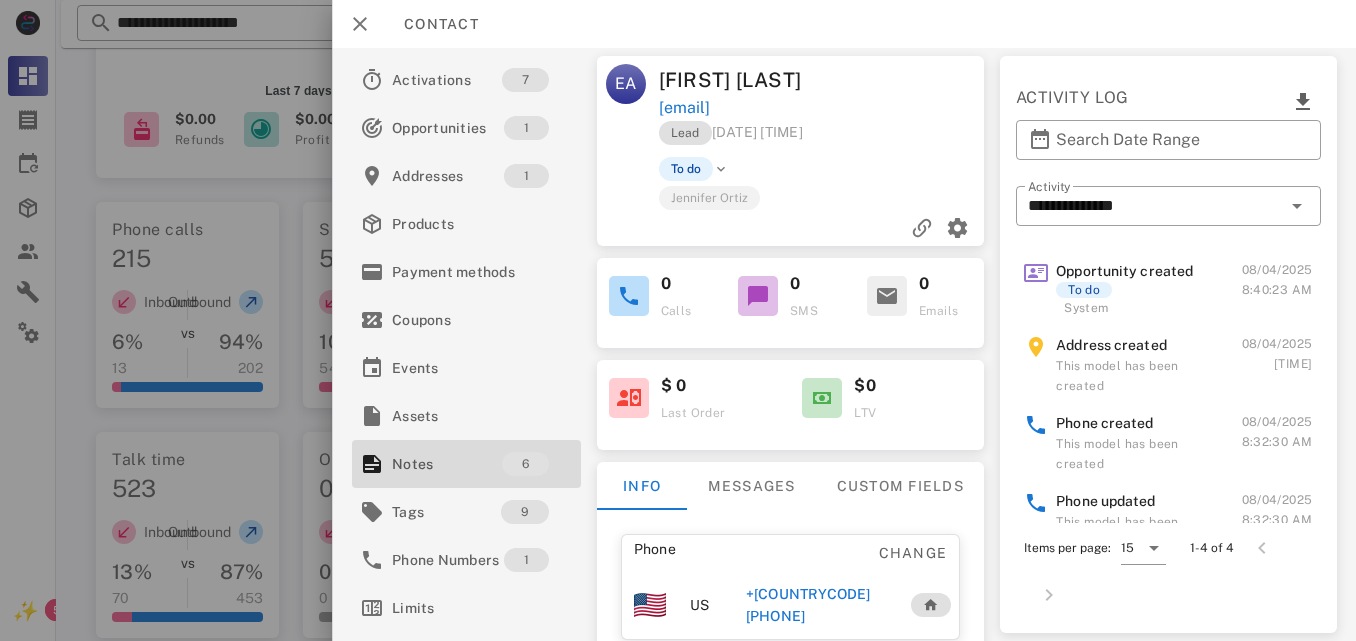 click on "+[COUNTRYCODE][PHONE]" at bounding box center [818, 605] 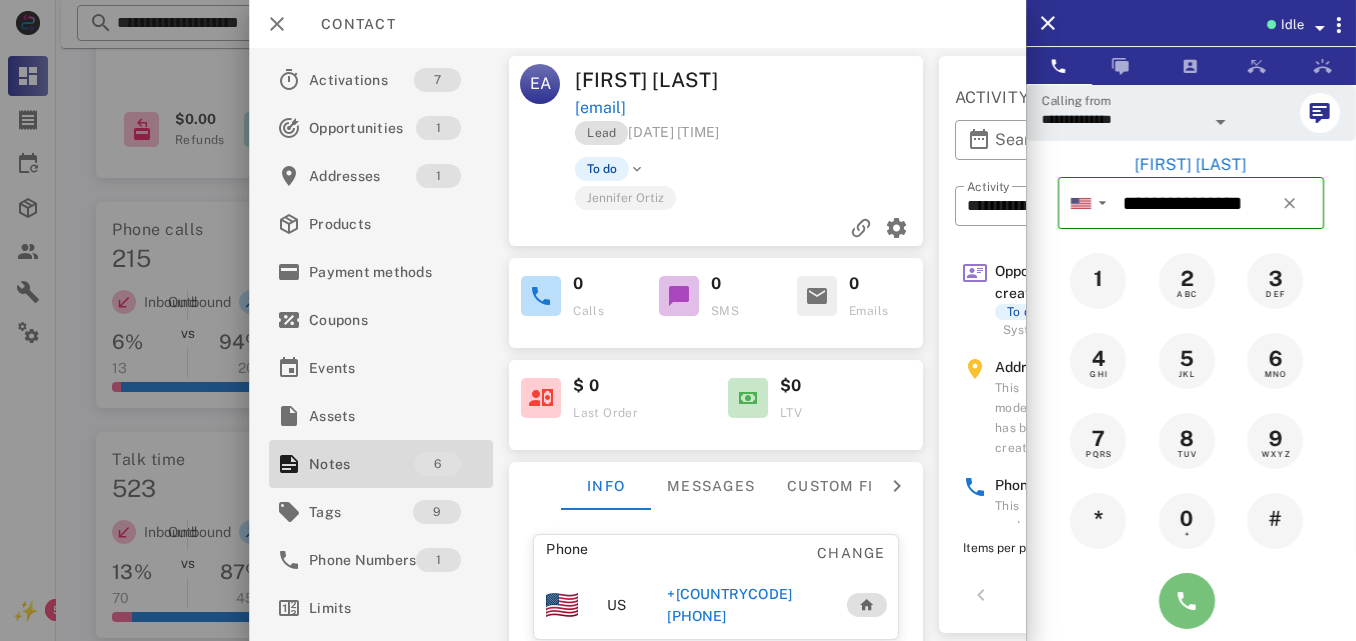 click at bounding box center (1187, 601) 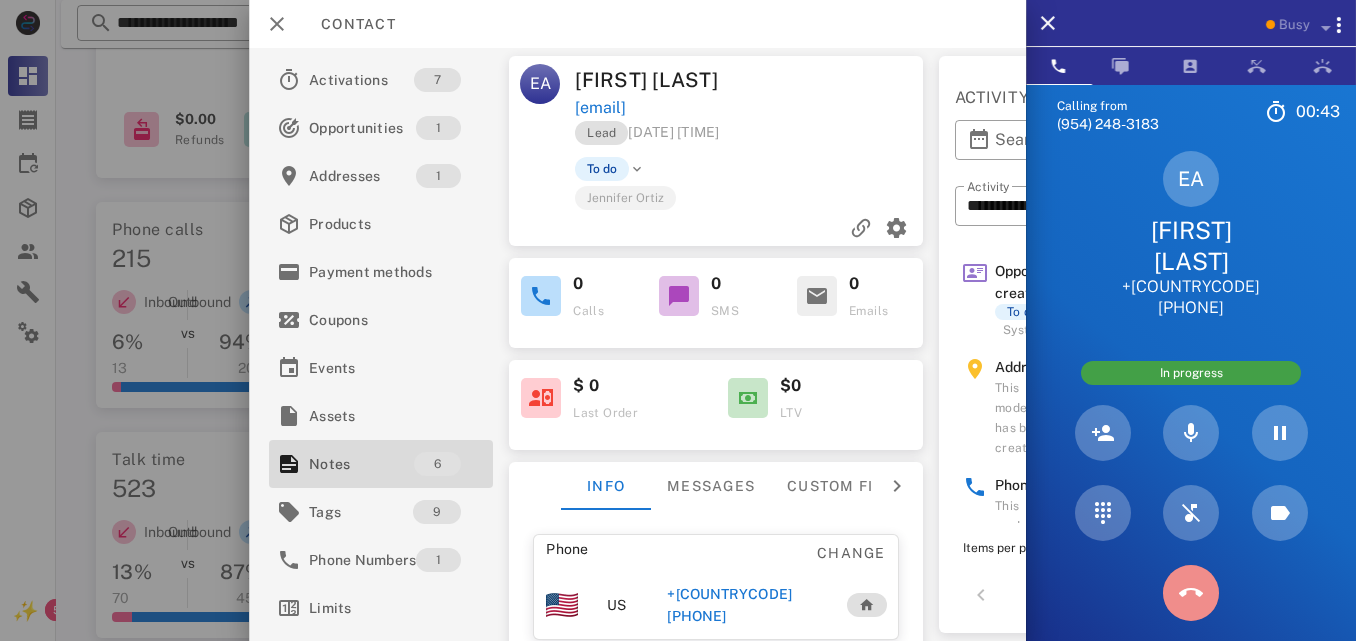 click at bounding box center (1191, 593) 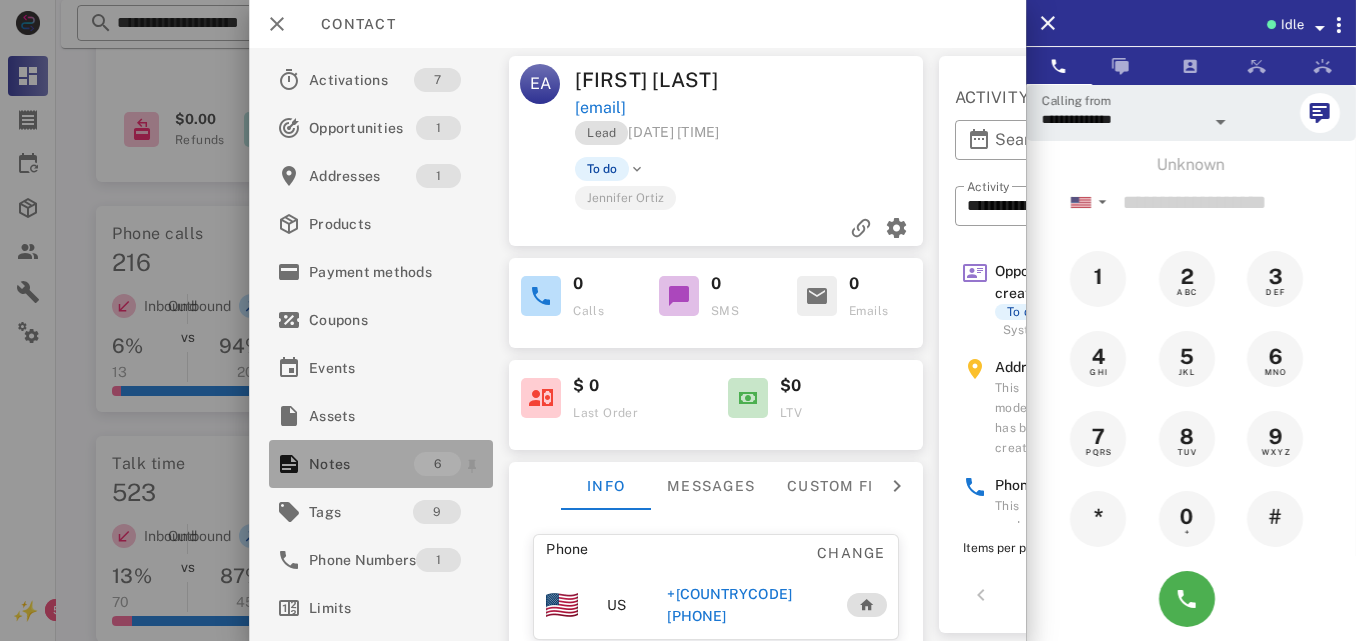 click on "Notes" at bounding box center (361, 464) 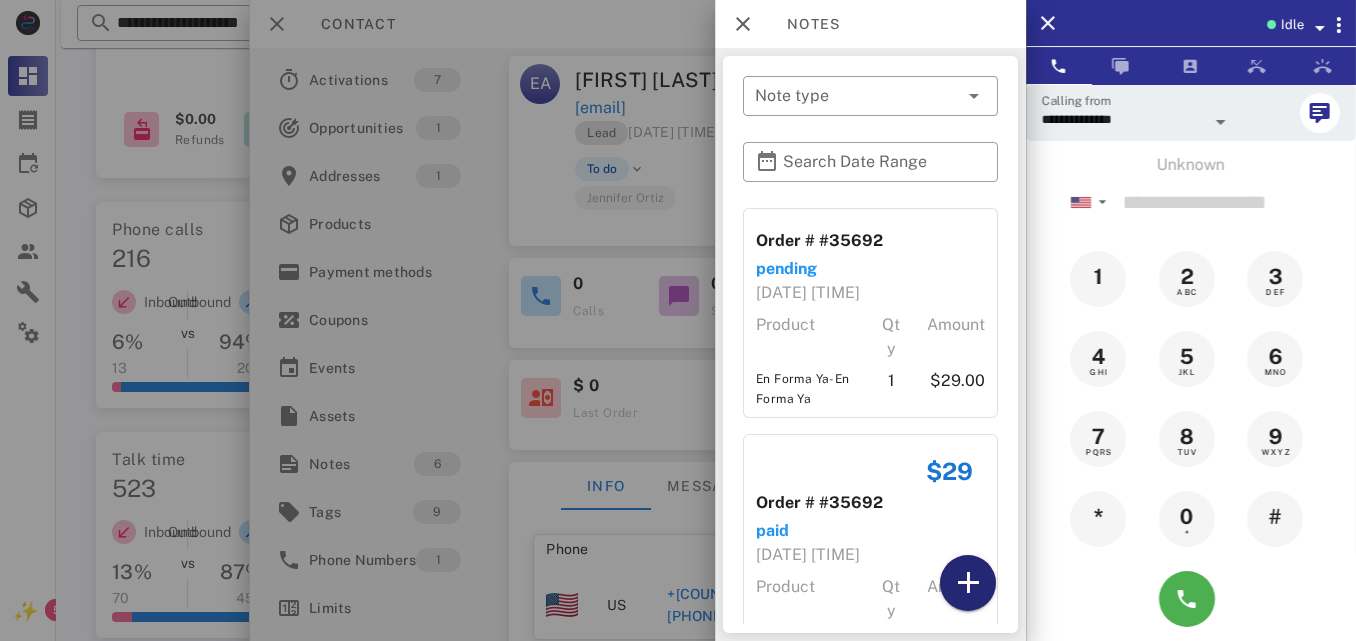 click at bounding box center [968, 583] 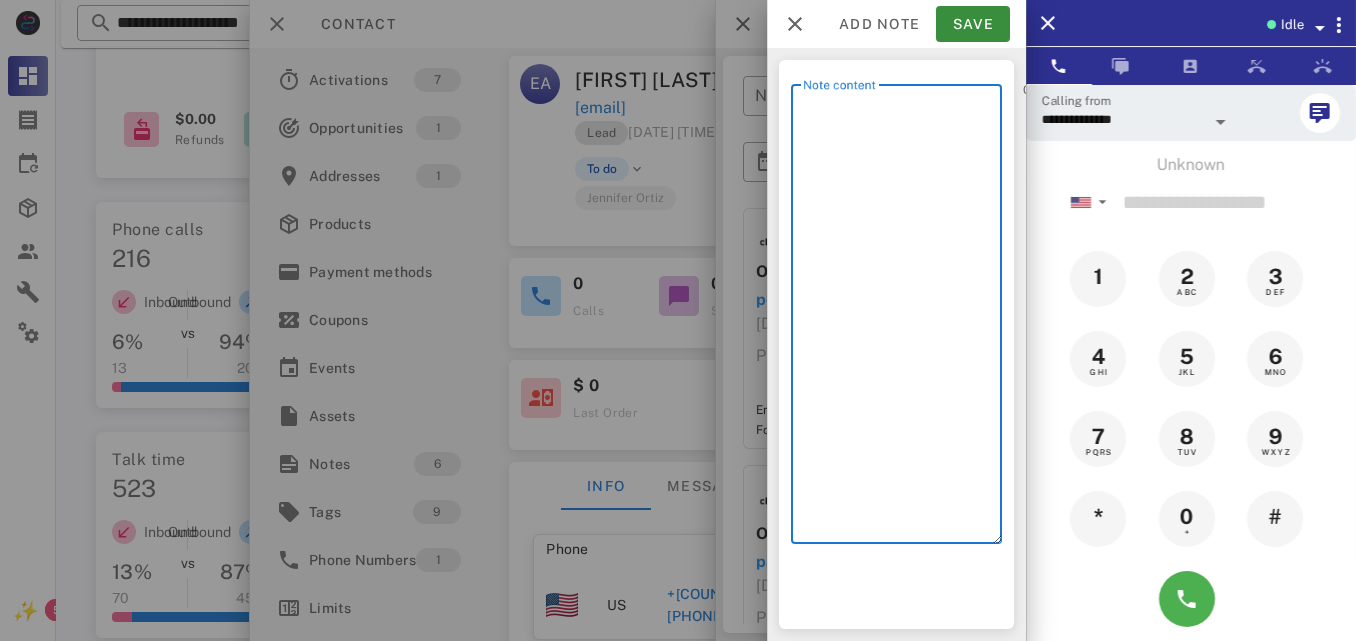 click on "Note content" at bounding box center (902, 319) 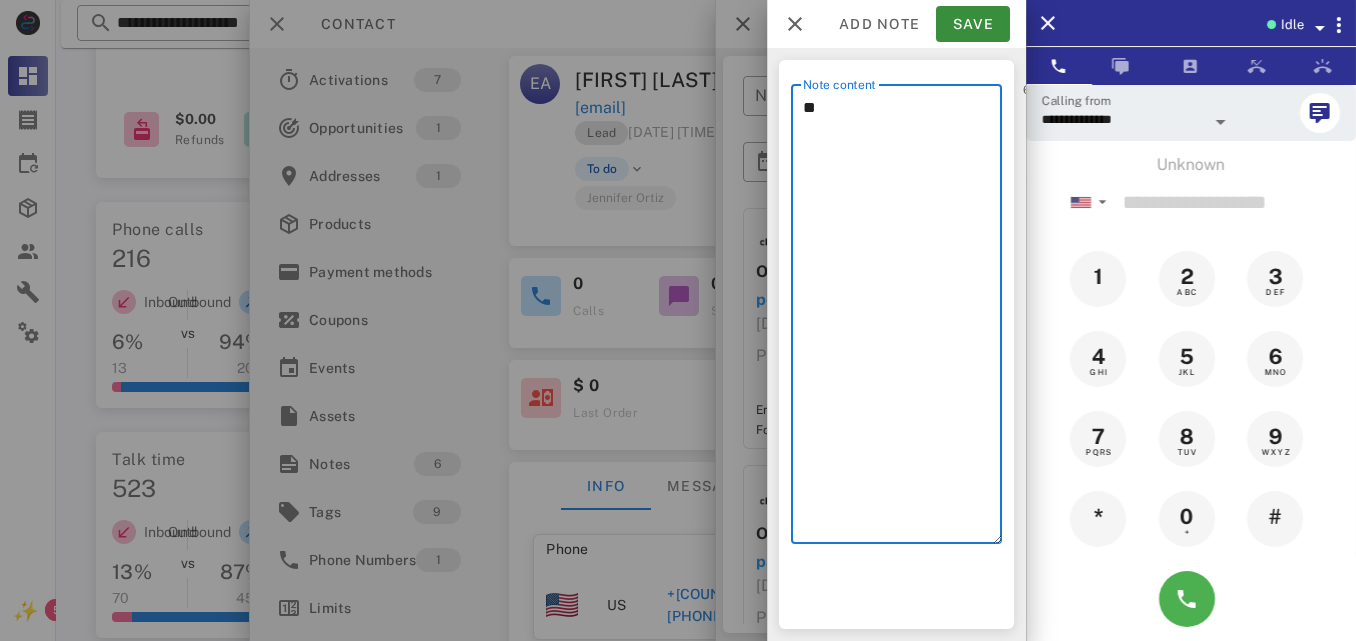 type on "*" 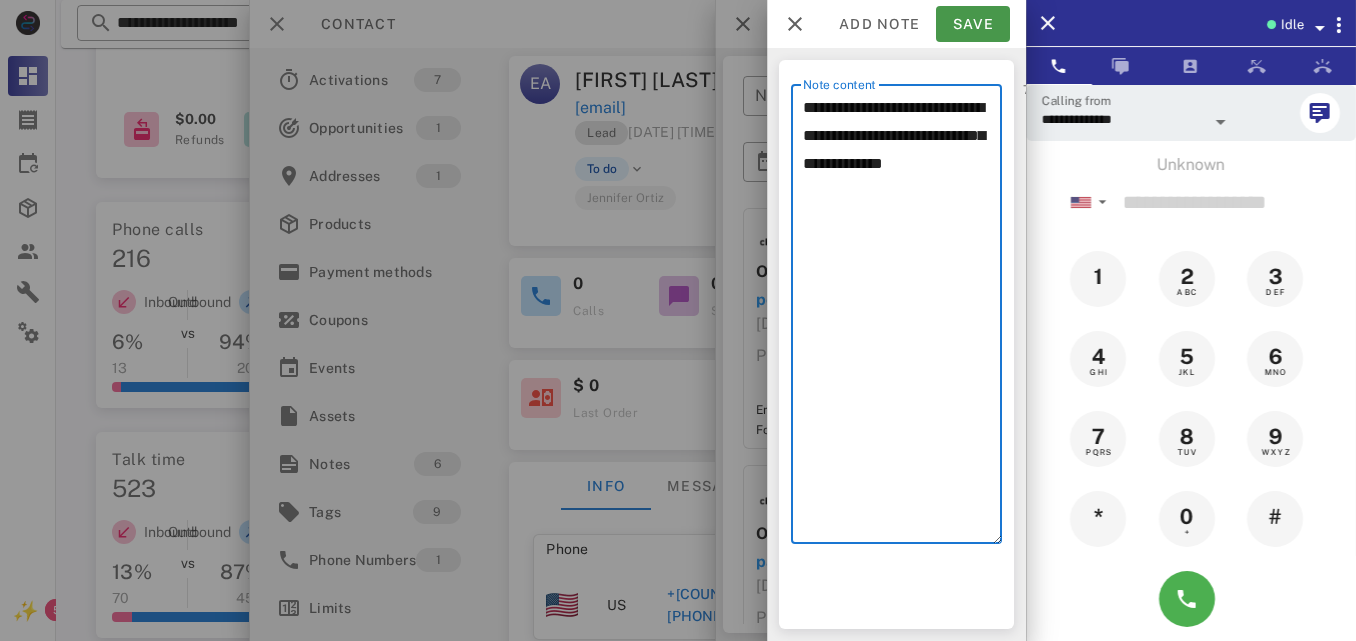 type on "**********" 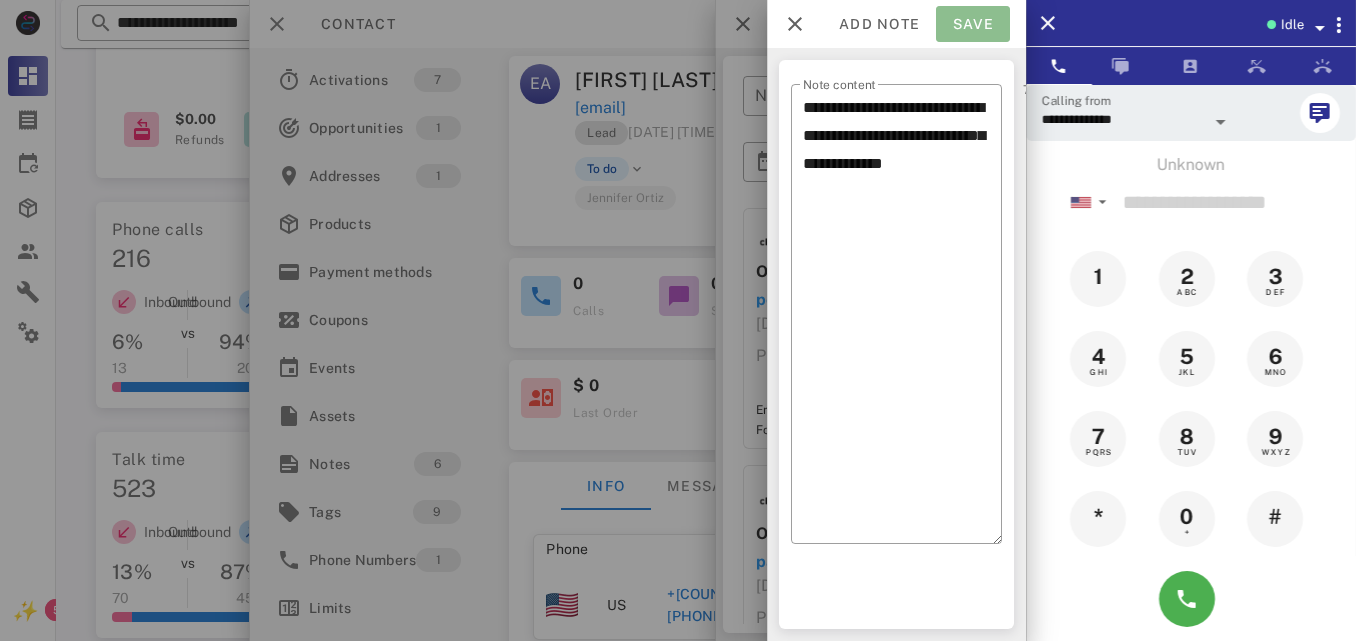 click on "Save" at bounding box center [973, 24] 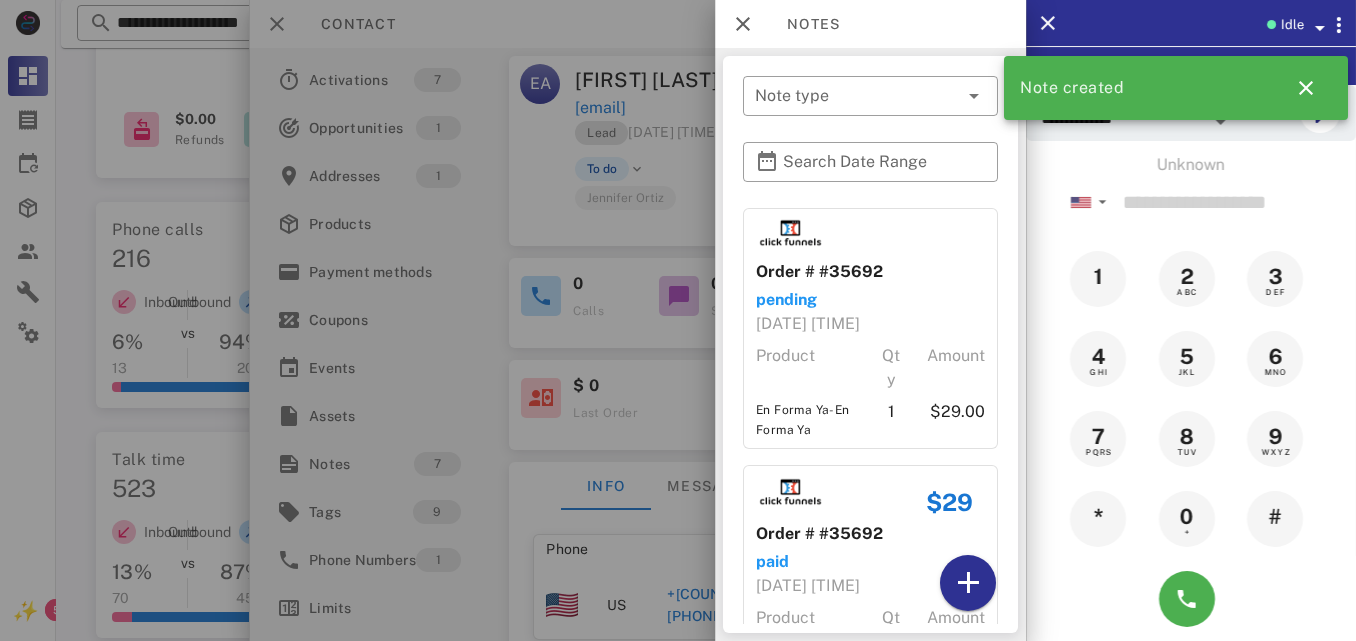click at bounding box center [678, 320] 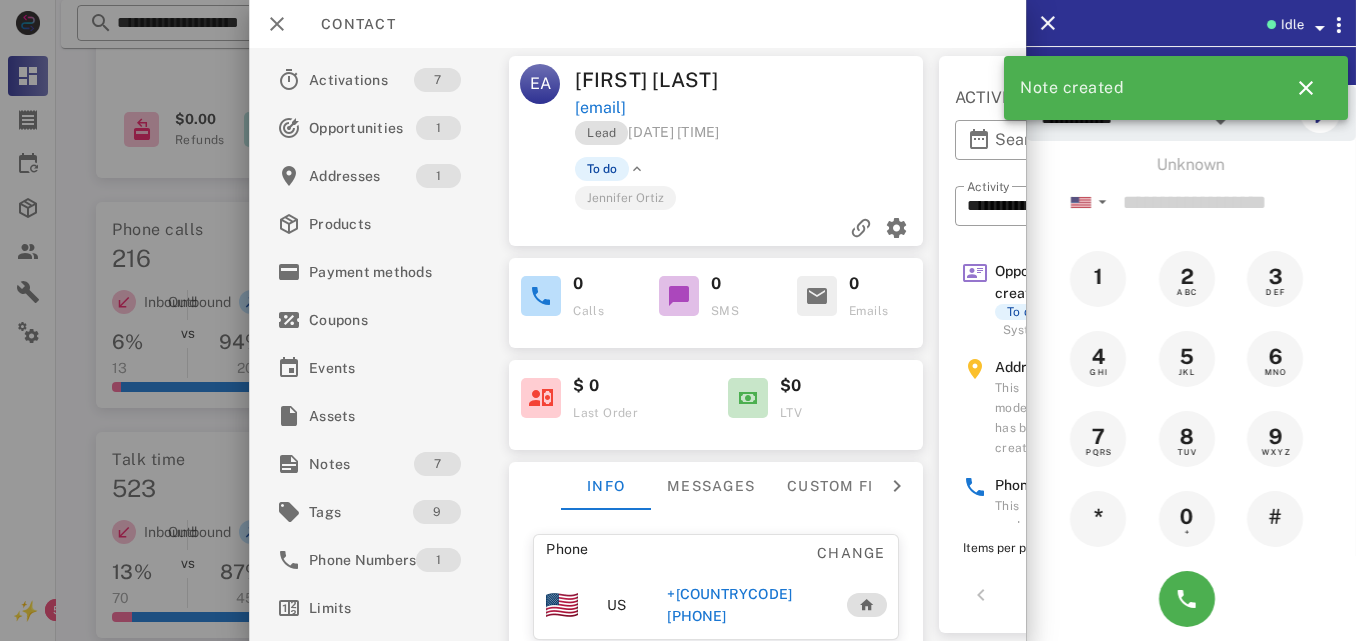click on "To do" at bounding box center [602, 169] 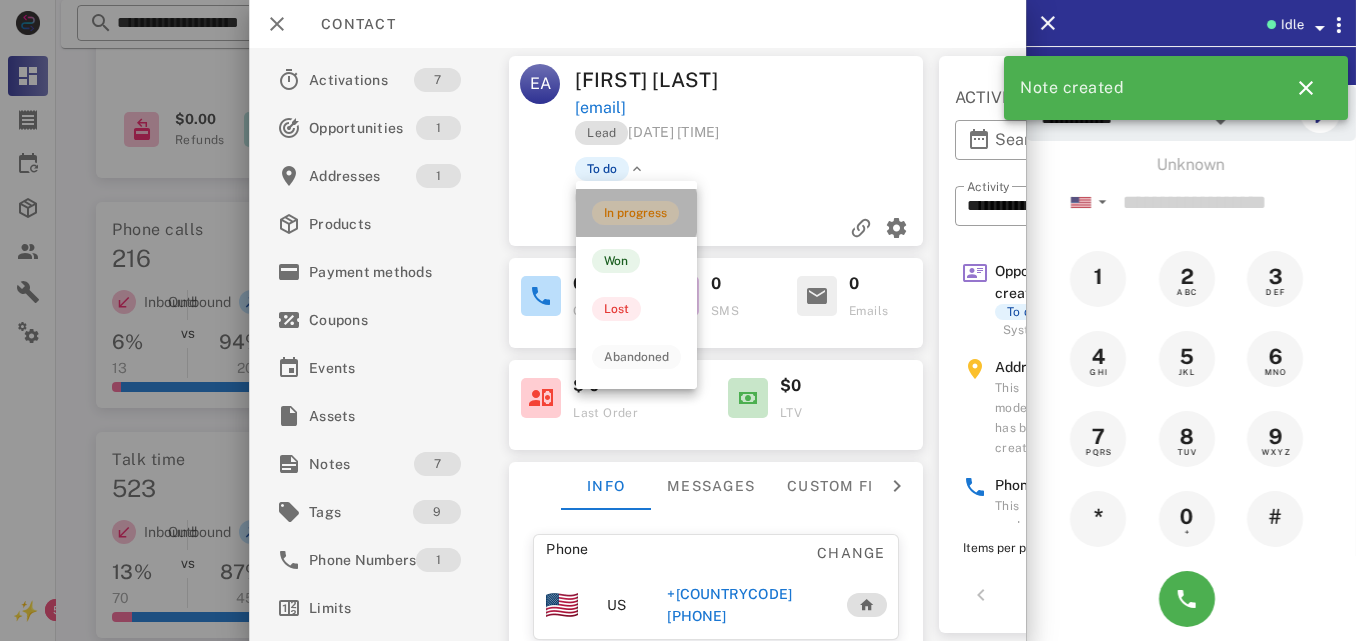 click on "In progress" at bounding box center (635, 213) 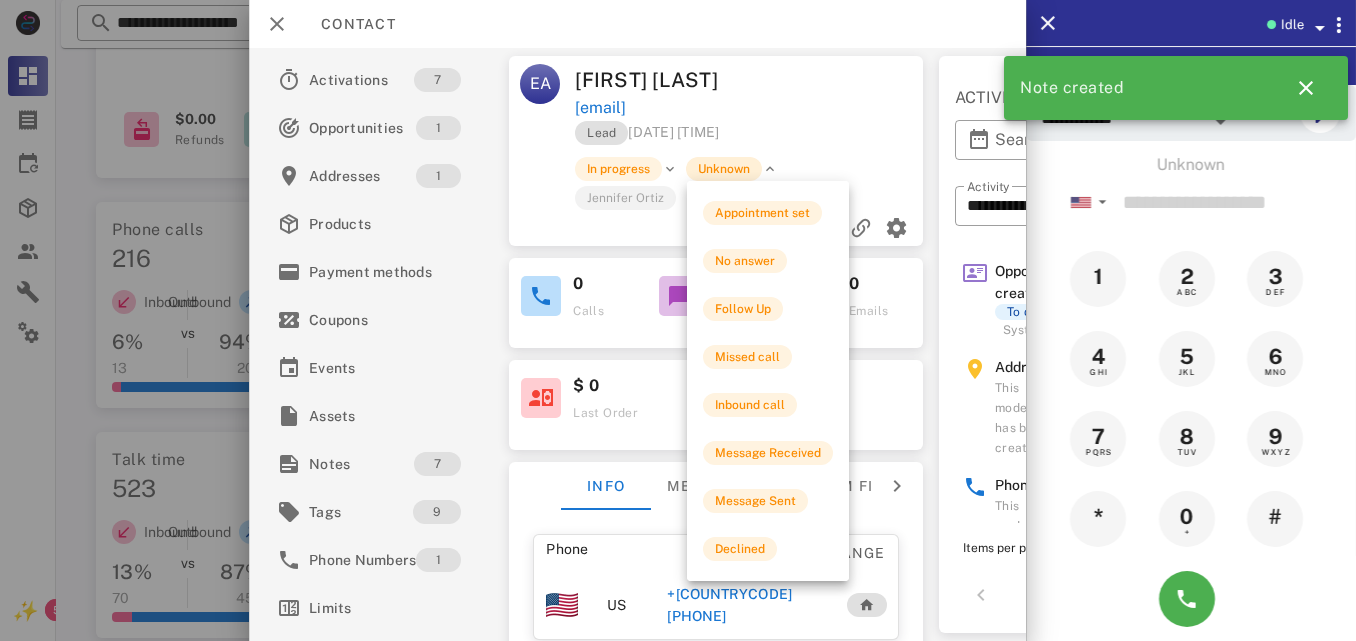click on "Unknown" at bounding box center [724, 169] 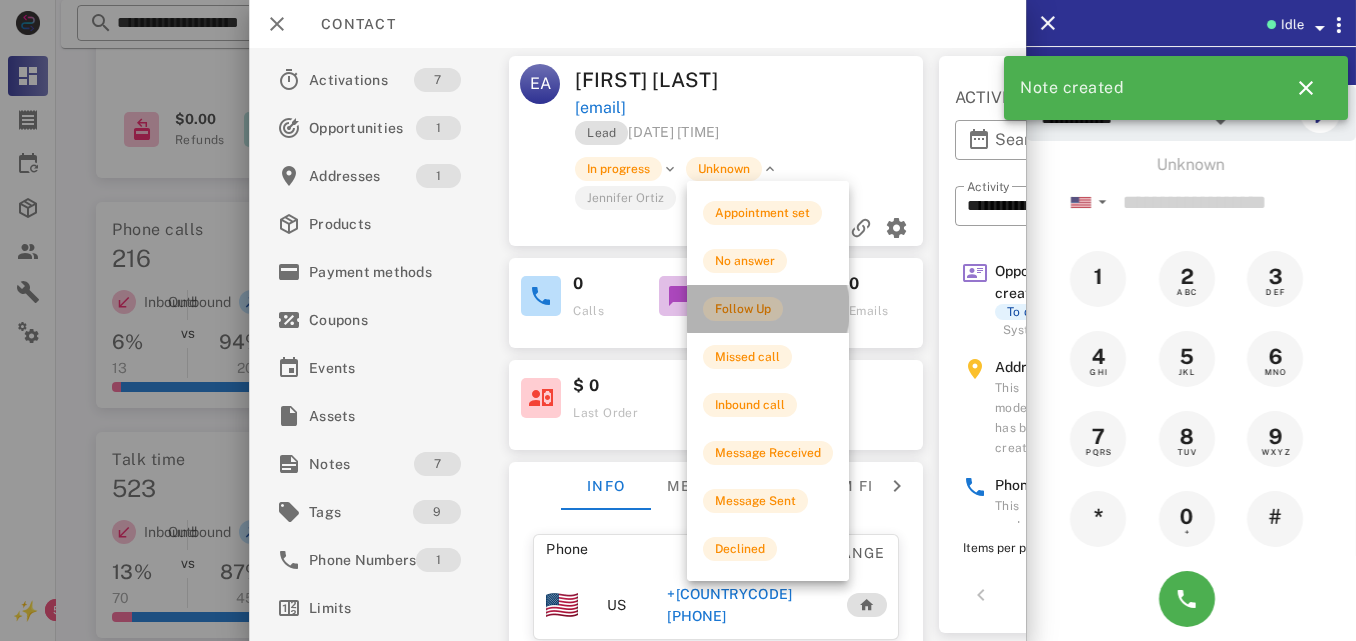 click on "Follow Up" at bounding box center (743, 309) 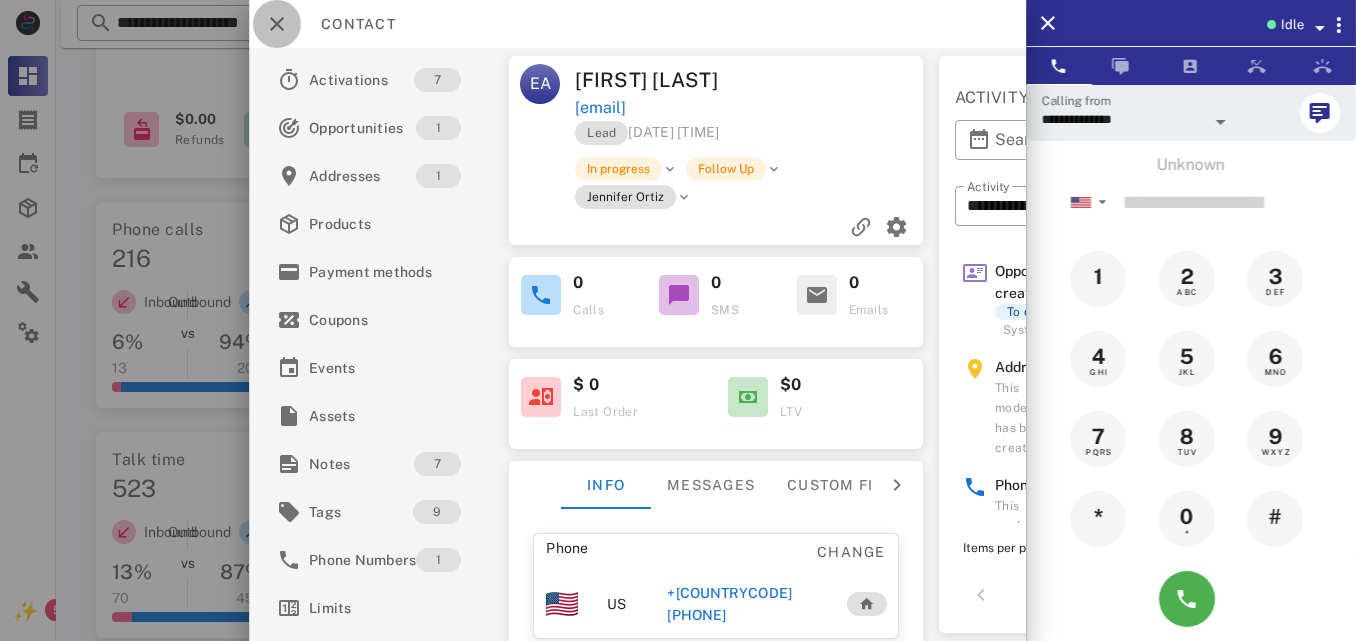 click at bounding box center (277, 24) 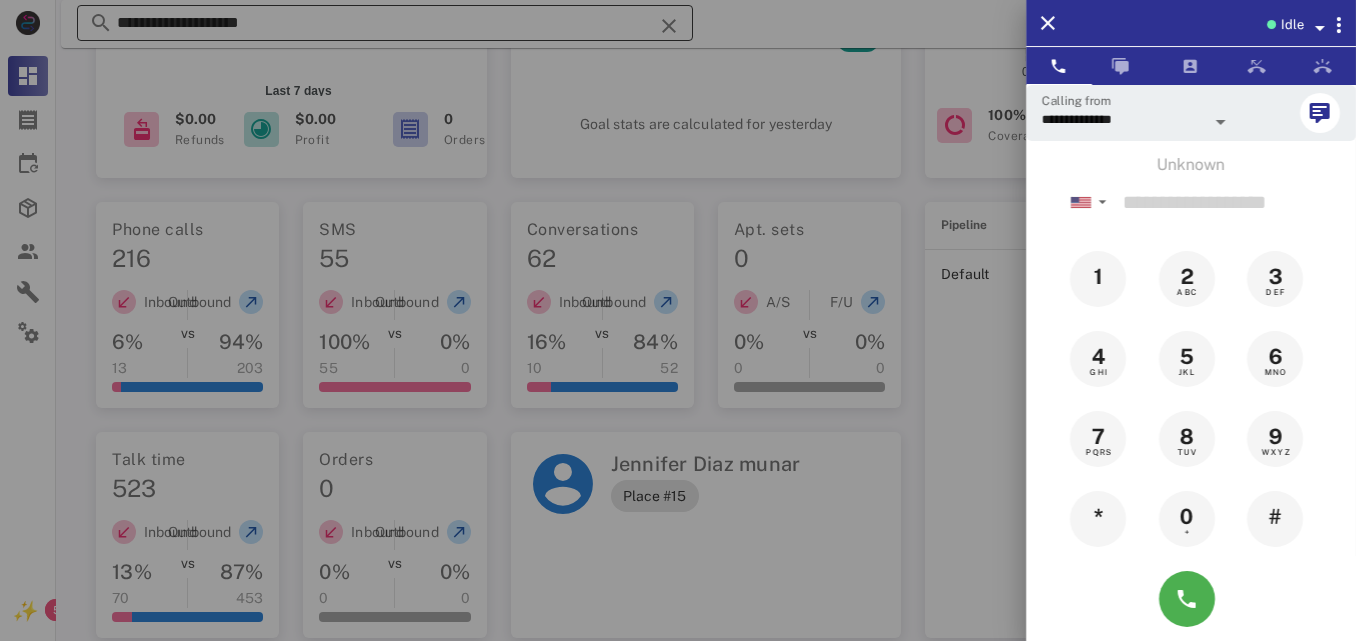 click at bounding box center (678, 320) 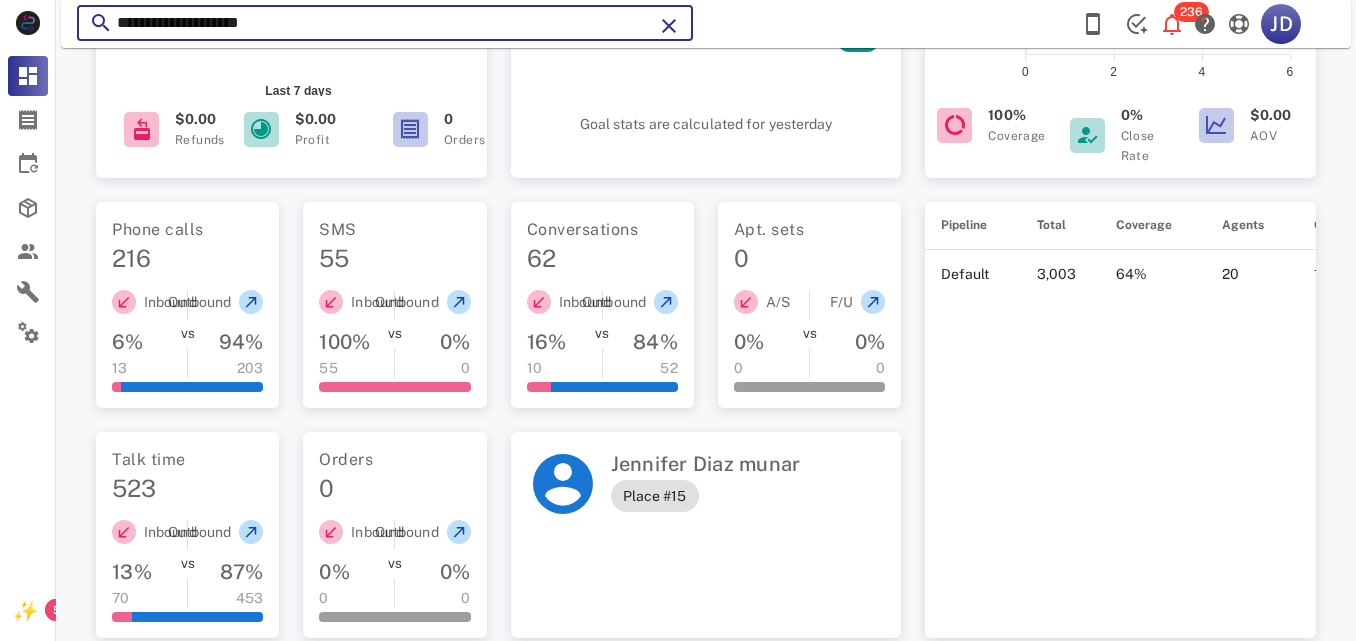 click on "**********" at bounding box center [385, 23] 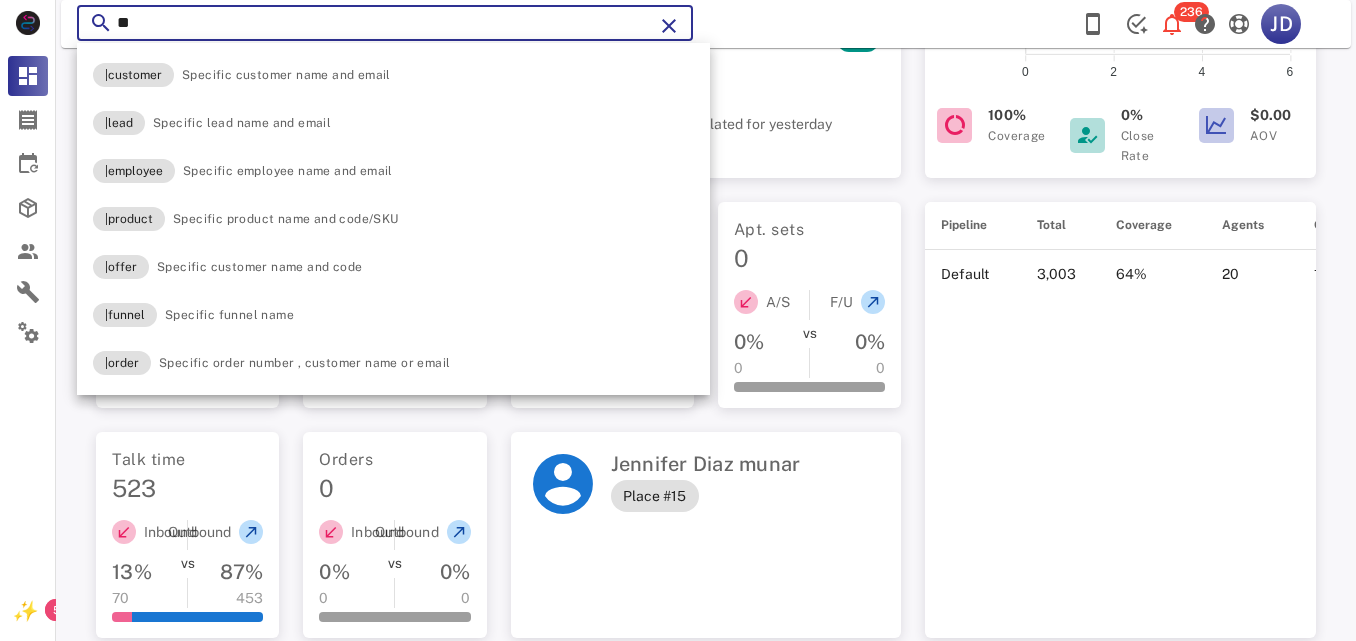 type on "*" 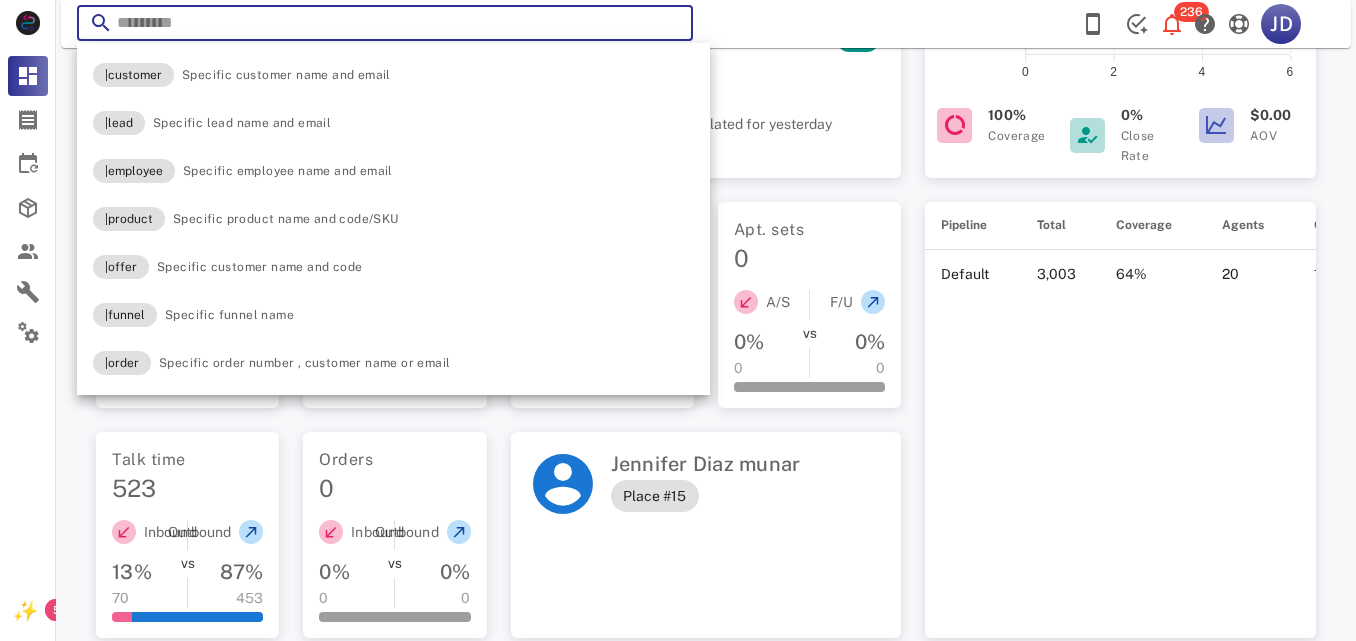 paste on "**********" 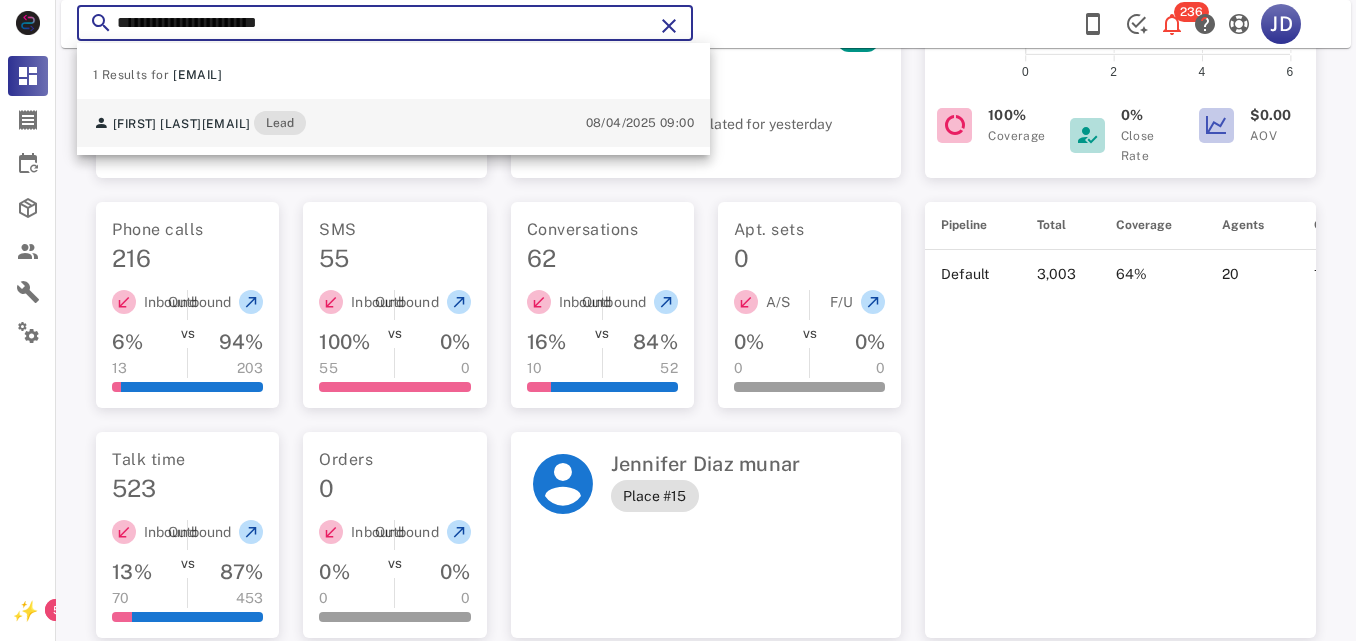 type on "**********" 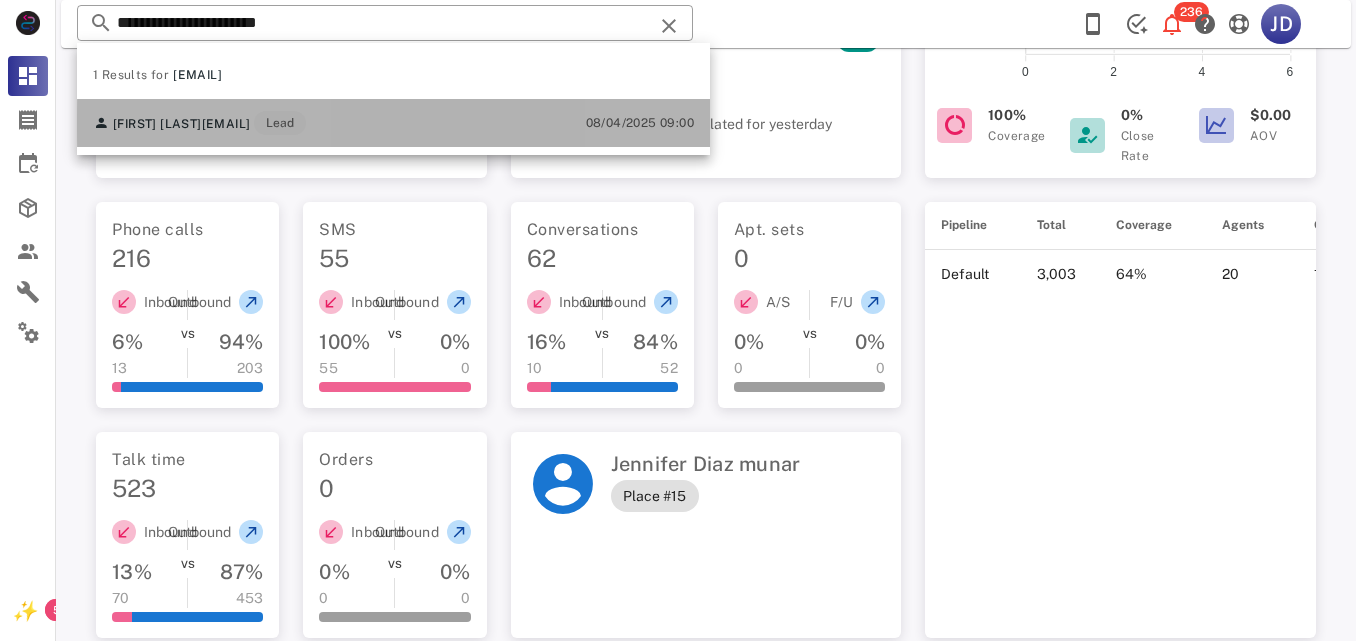 click on "[EMAIL]" at bounding box center [226, 124] 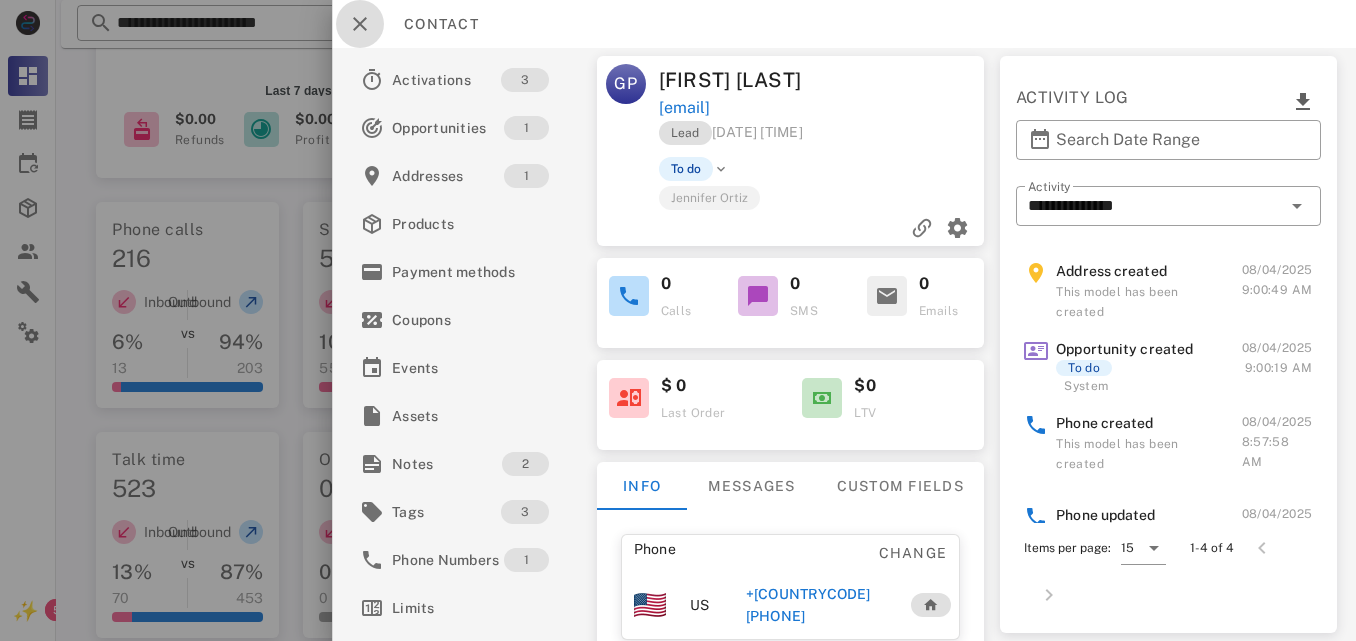 click at bounding box center (360, 24) 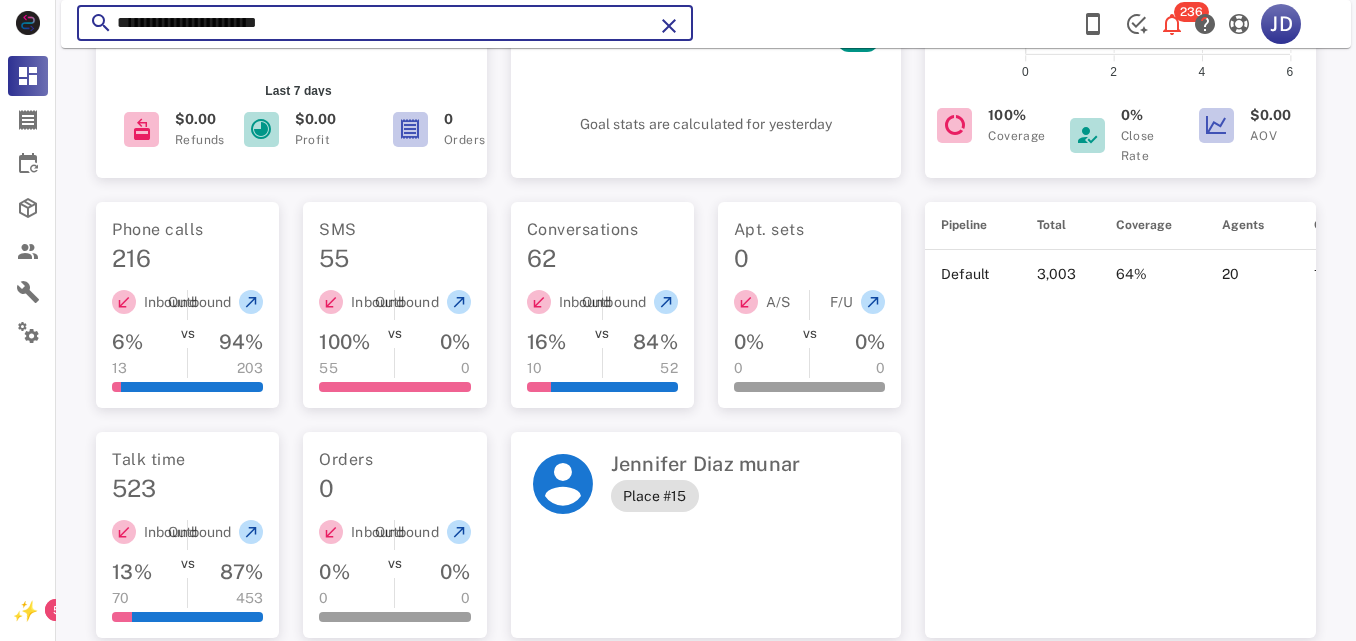 click on "**********" at bounding box center [385, 23] 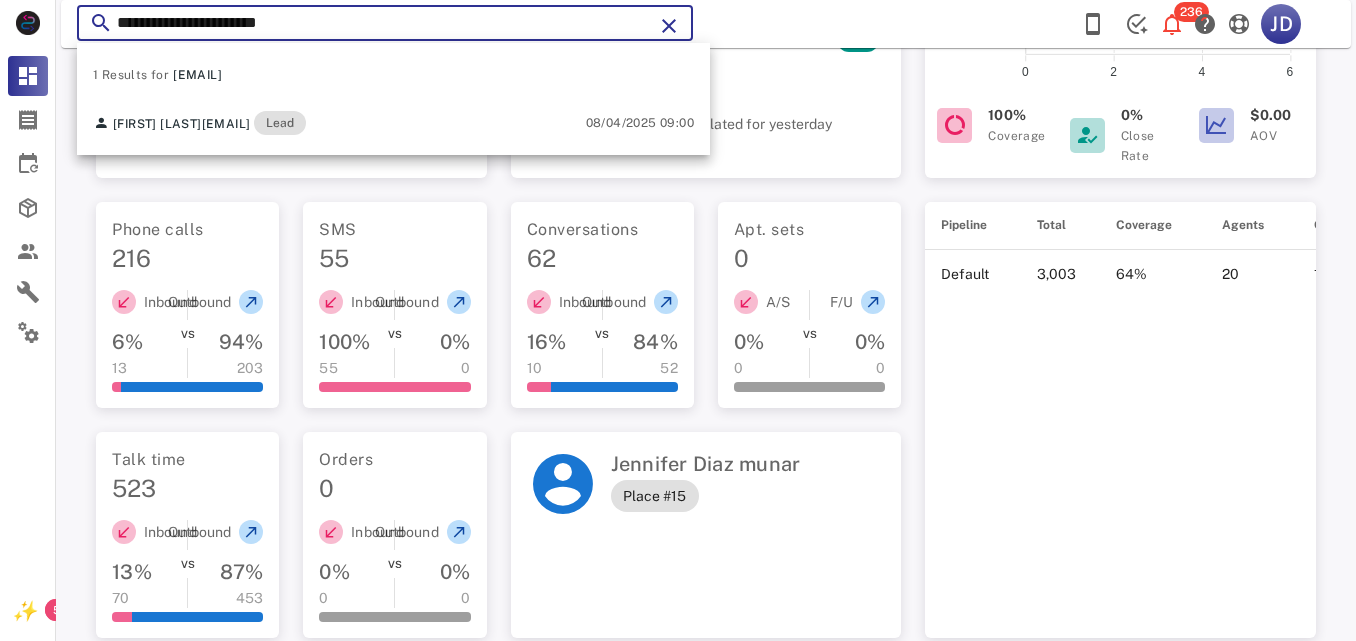 drag, startPoint x: 343, startPoint y: 30, endPoint x: 98, endPoint y: 42, distance: 245.2937 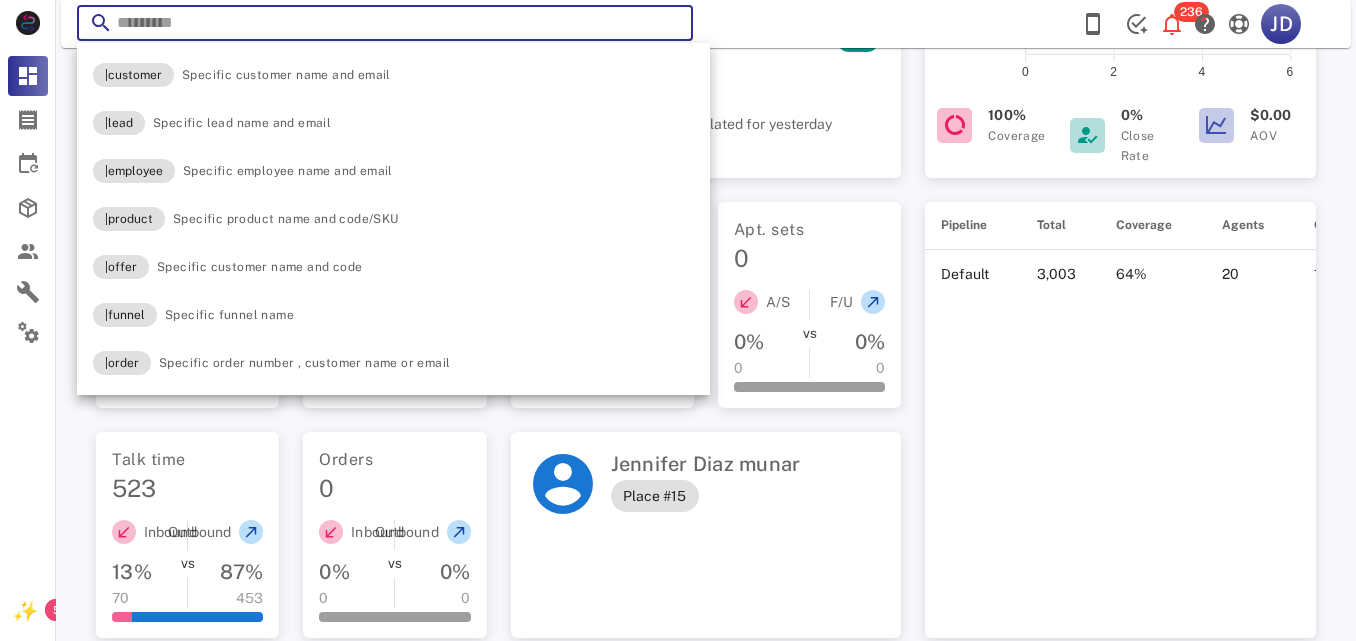 paste on "**********" 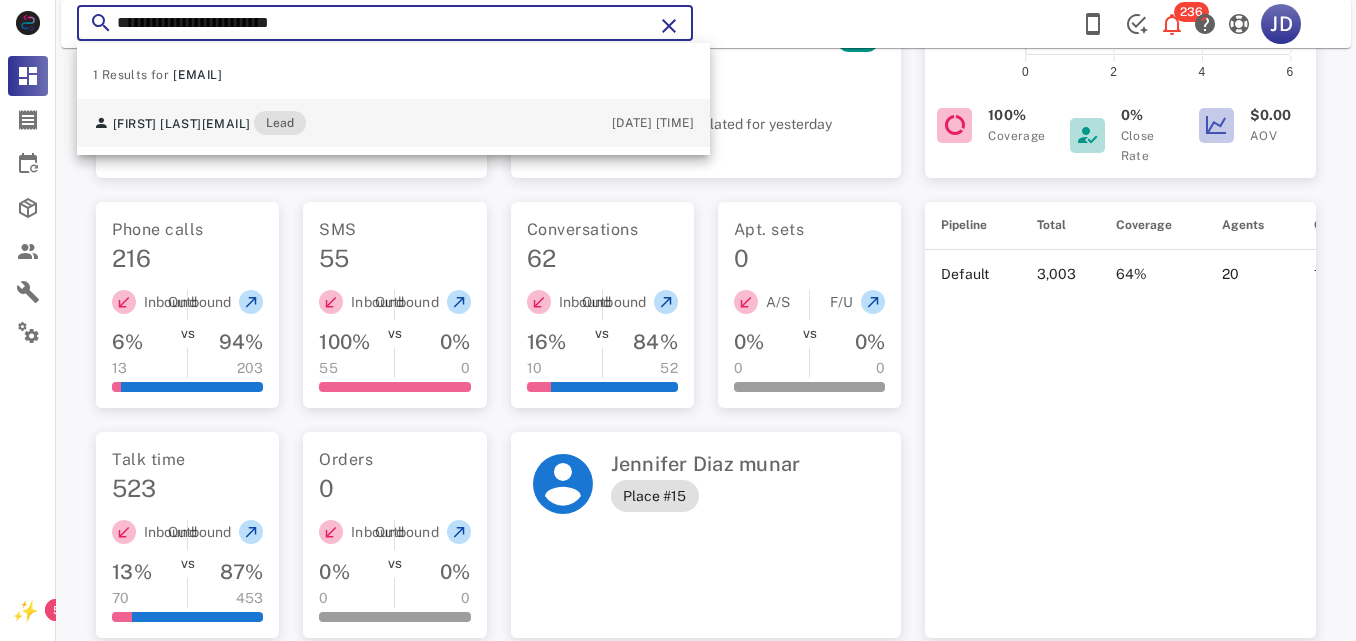 type on "**********" 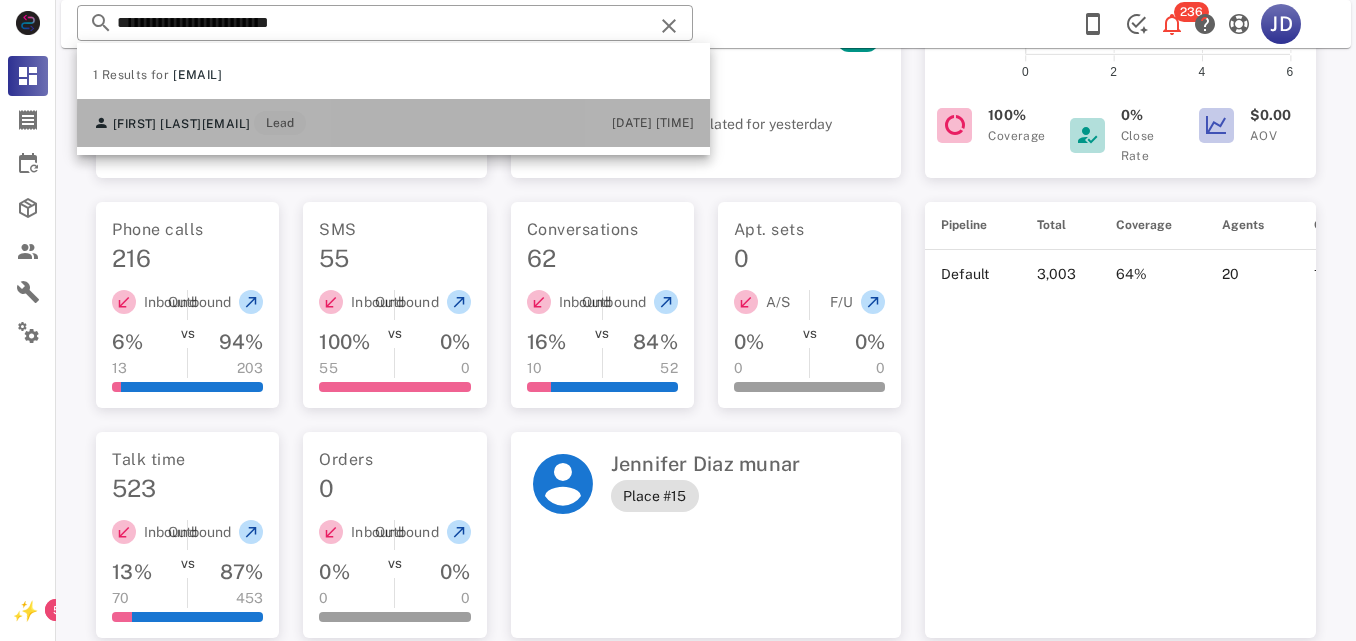 click on "[FIRST] [LAST]" at bounding box center (157, 124) 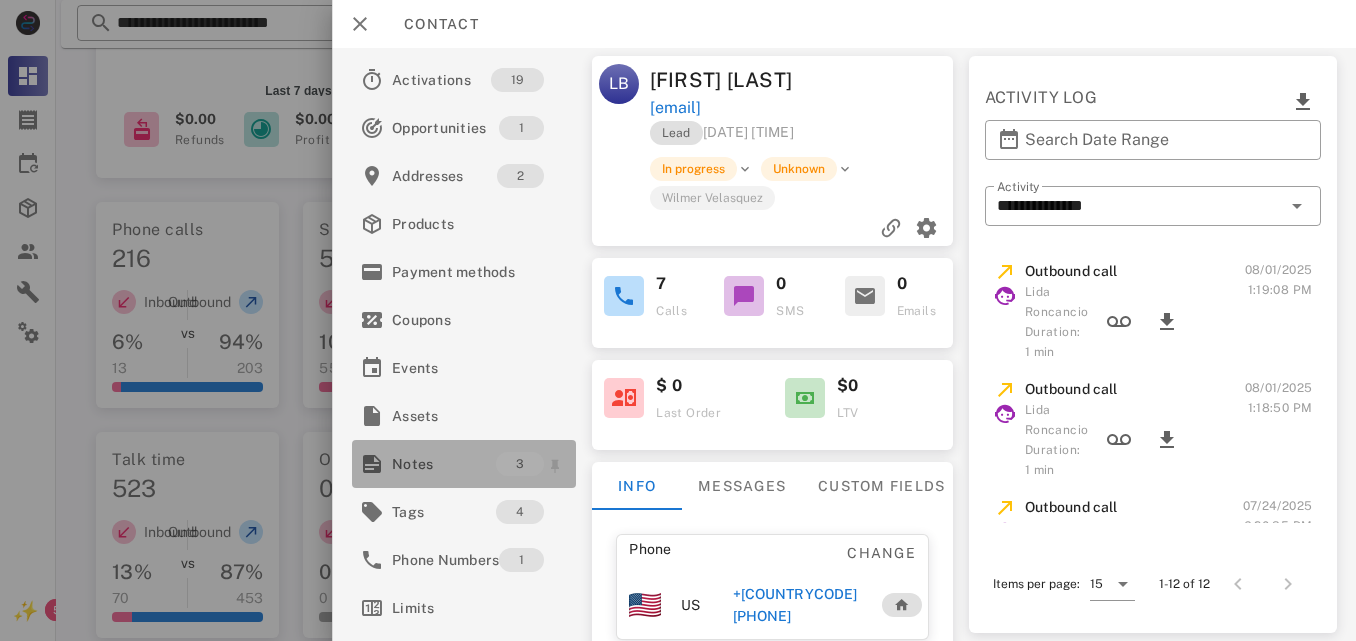 click on "Notes" at bounding box center (444, 464) 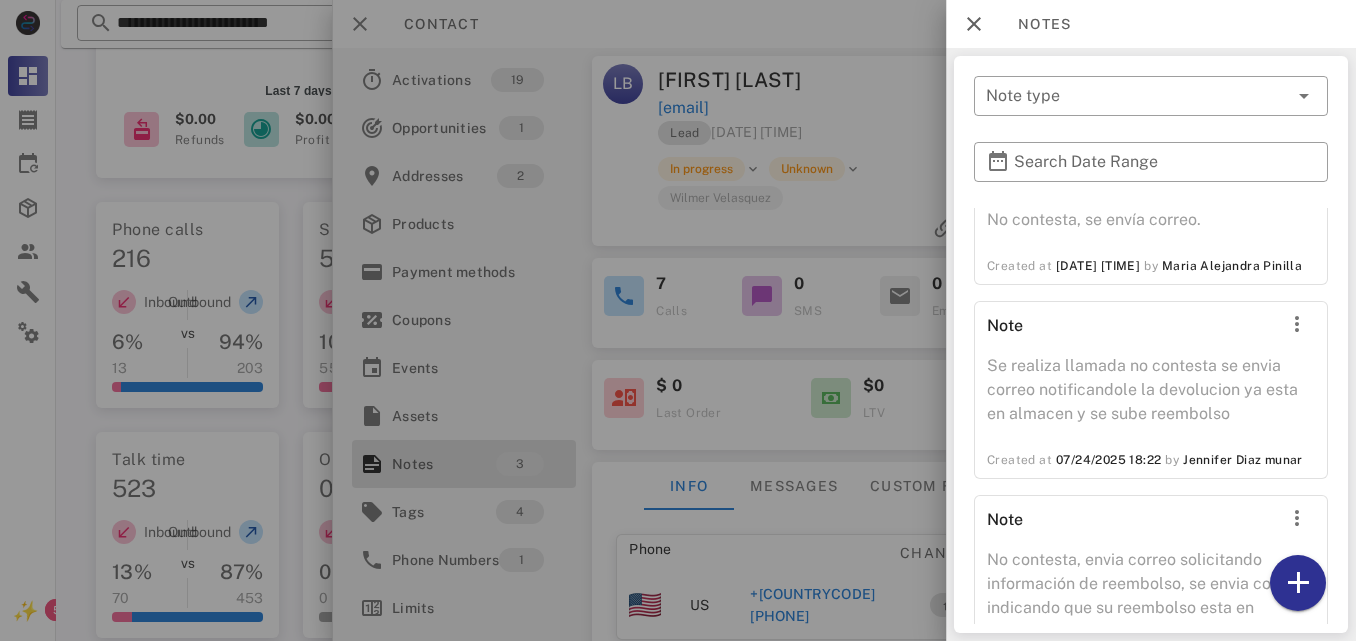 scroll, scrollTop: 174, scrollLeft: 0, axis: vertical 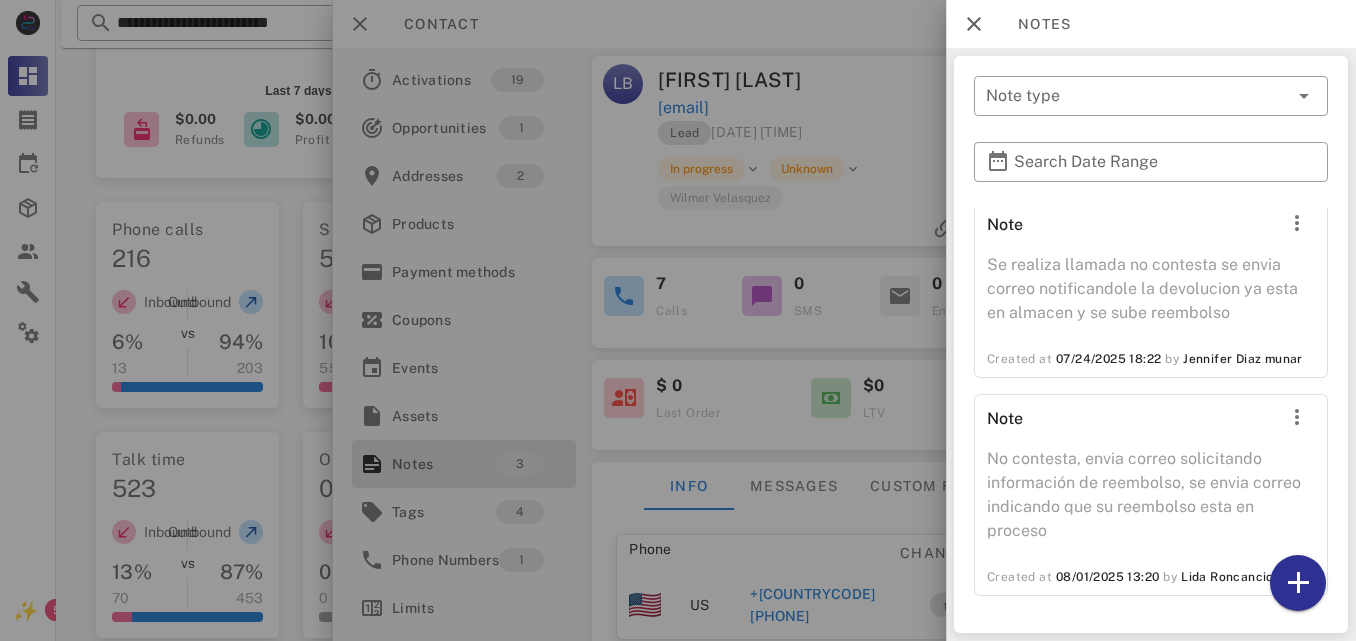 click at bounding box center [678, 320] 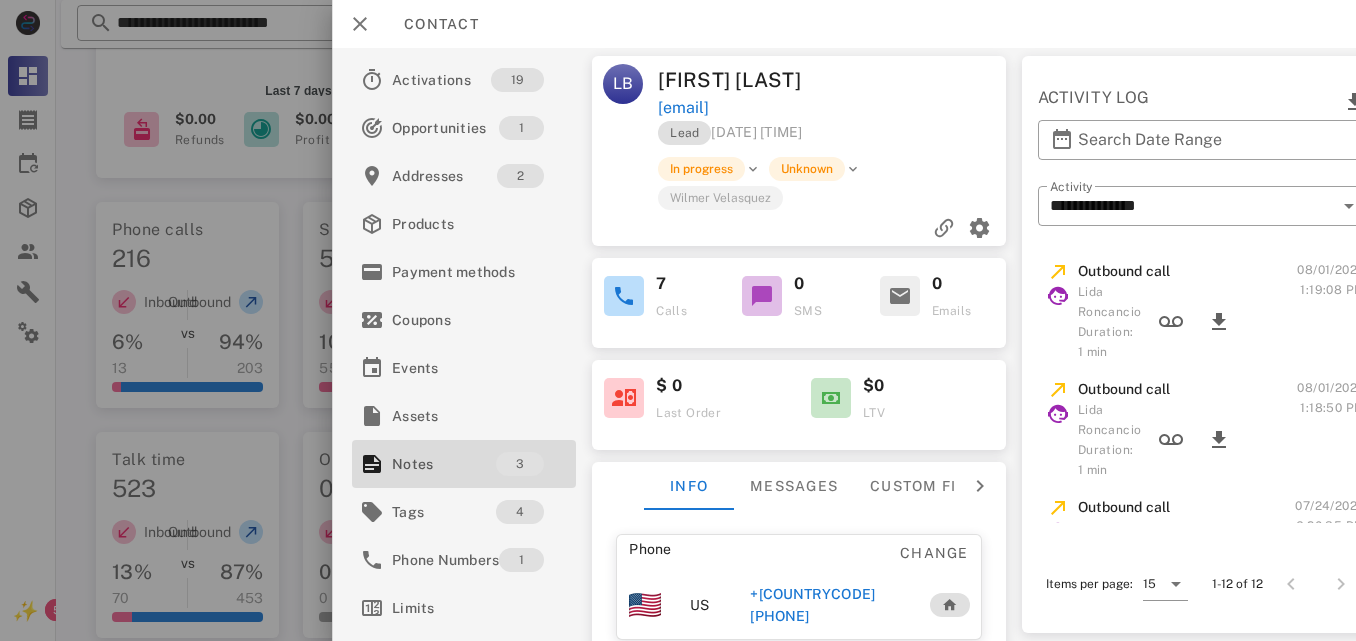 click on "Lead   [DATE] [TIME]   In progress   Unknown   [FIRST] [LAST]" at bounding box center [799, 183] 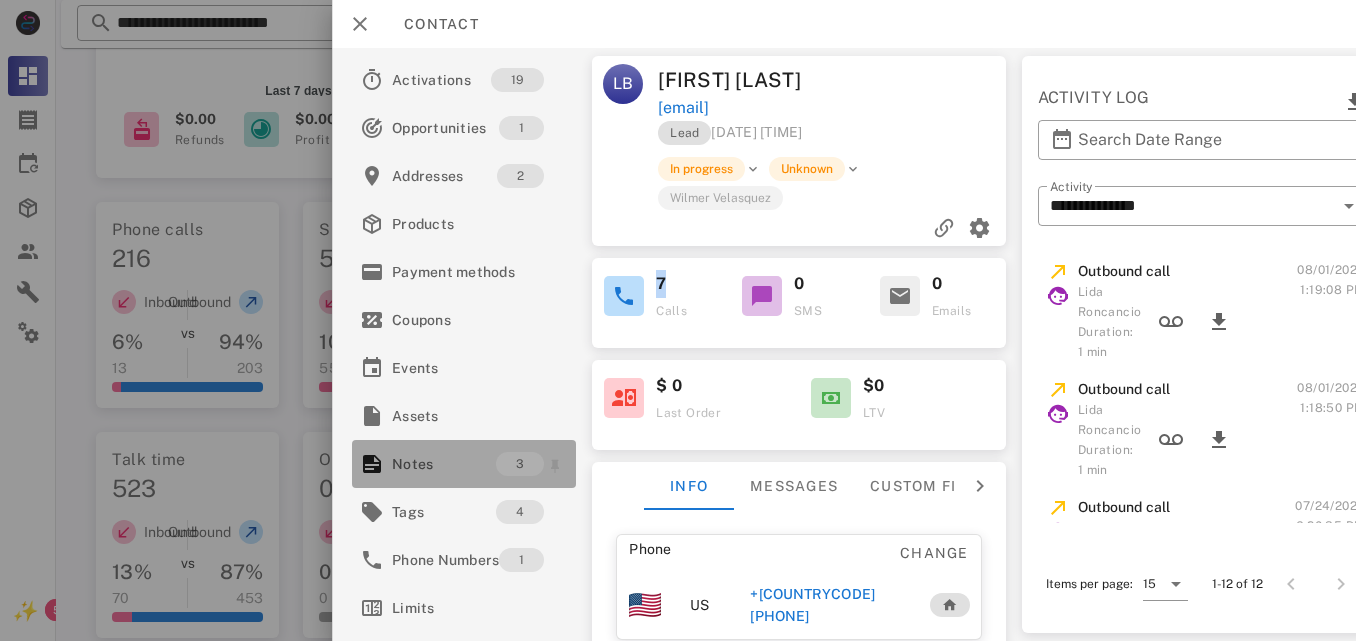 click on "Notes" at bounding box center [444, 464] 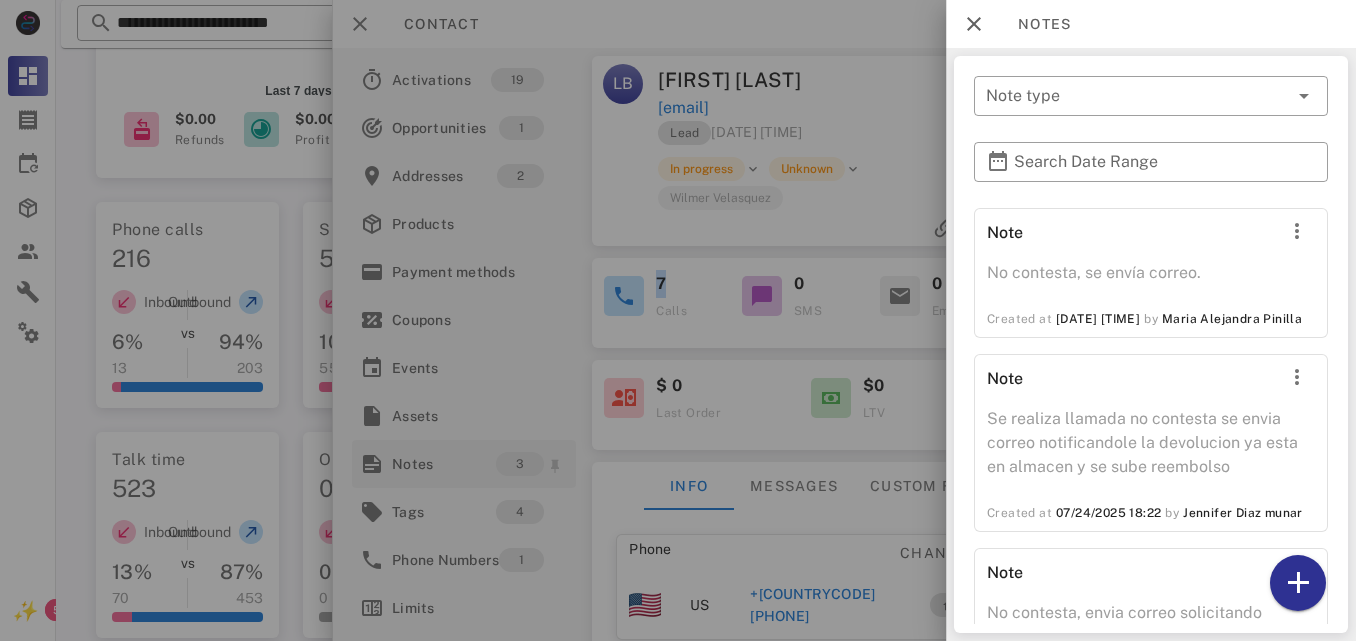 scroll, scrollTop: 40, scrollLeft: 0, axis: vertical 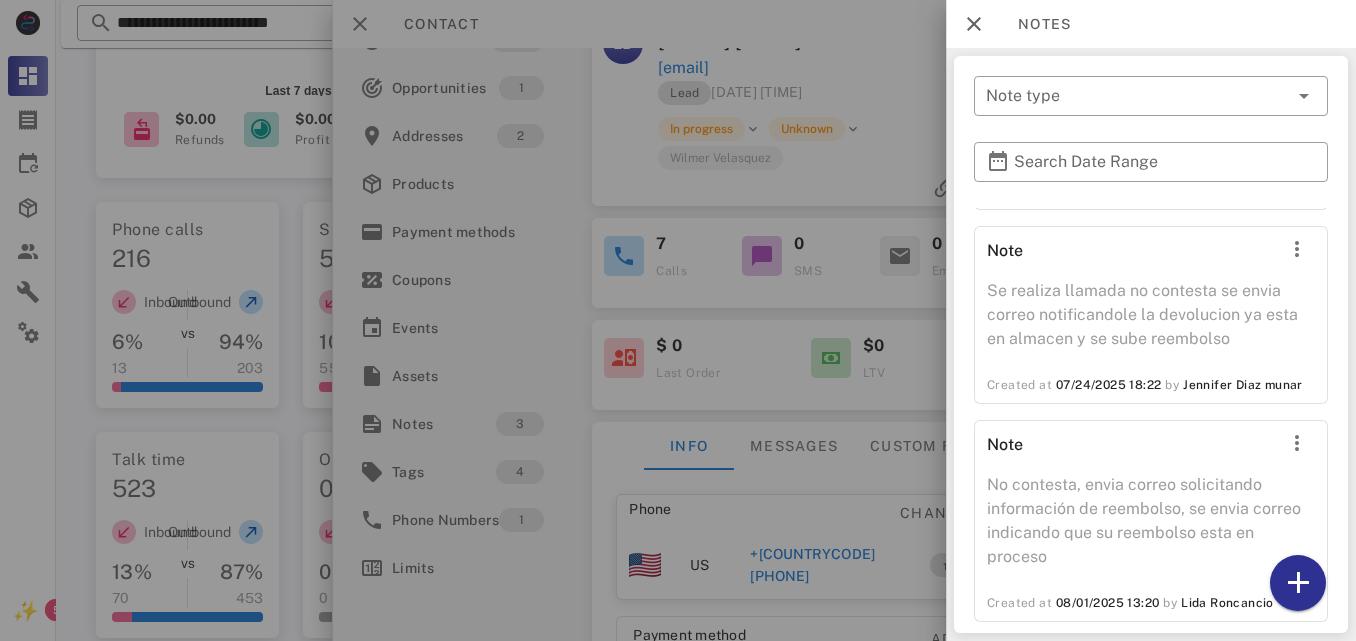 click at bounding box center [678, 320] 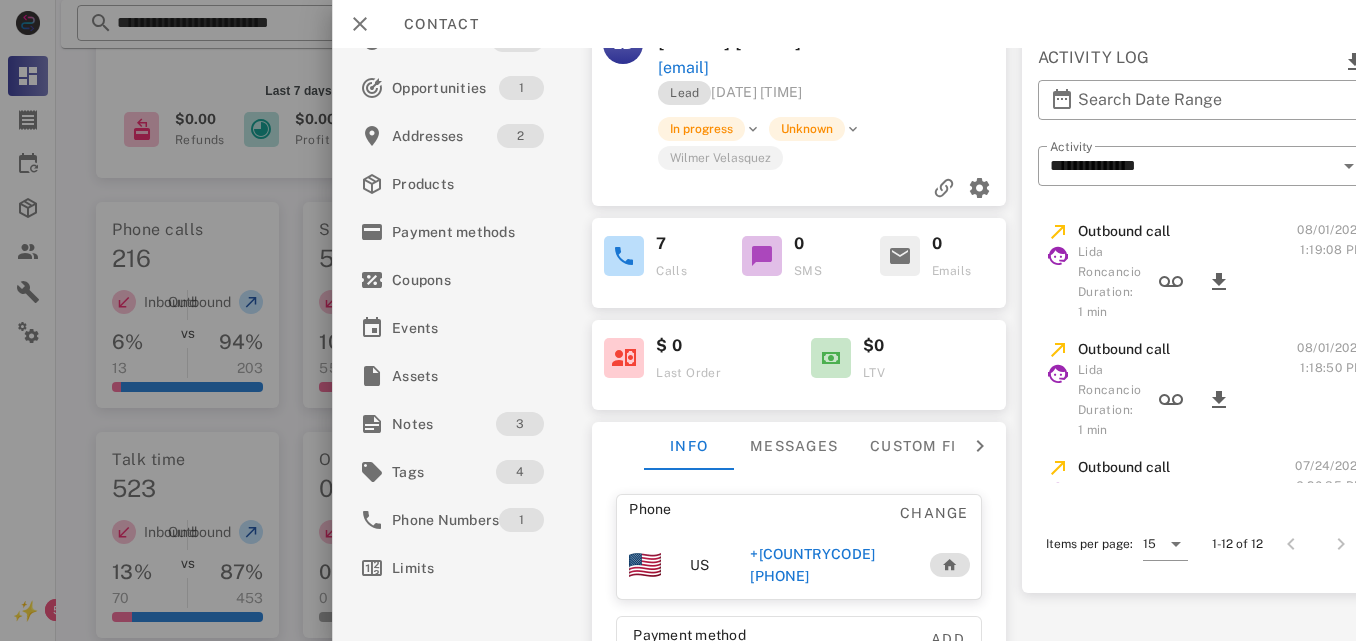 scroll, scrollTop: 0, scrollLeft: 0, axis: both 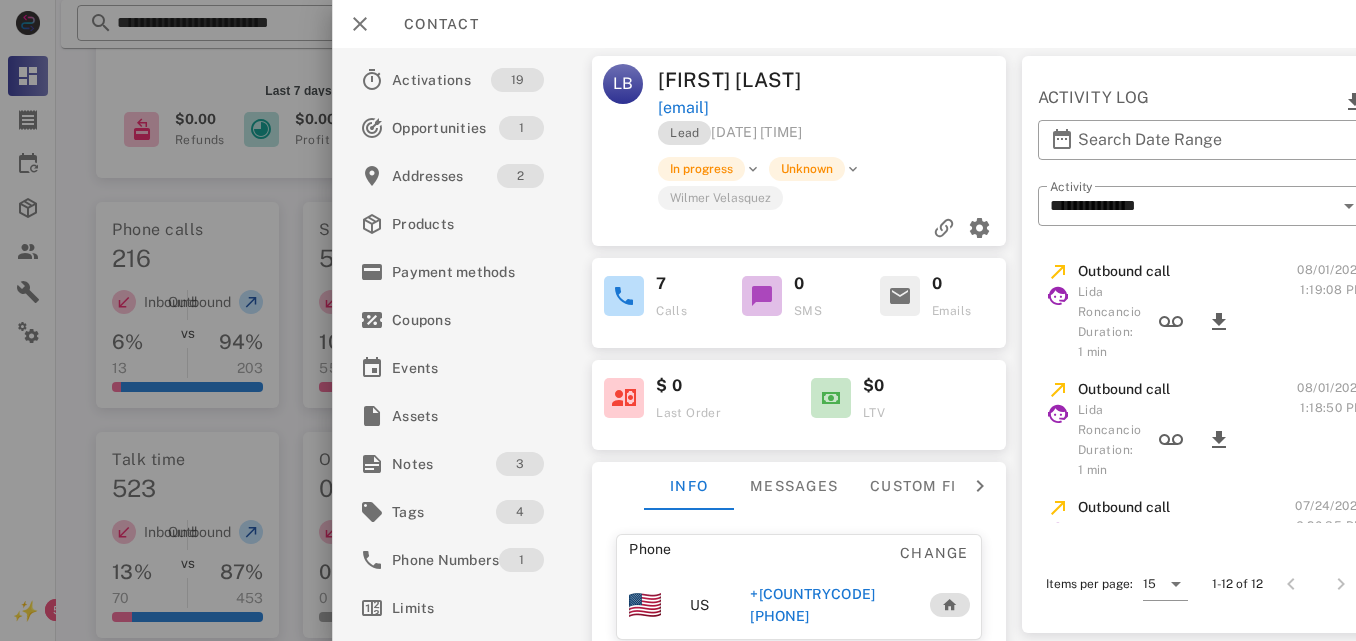 drag, startPoint x: 889, startPoint y: 63, endPoint x: 817, endPoint y: 60, distance: 72.06247 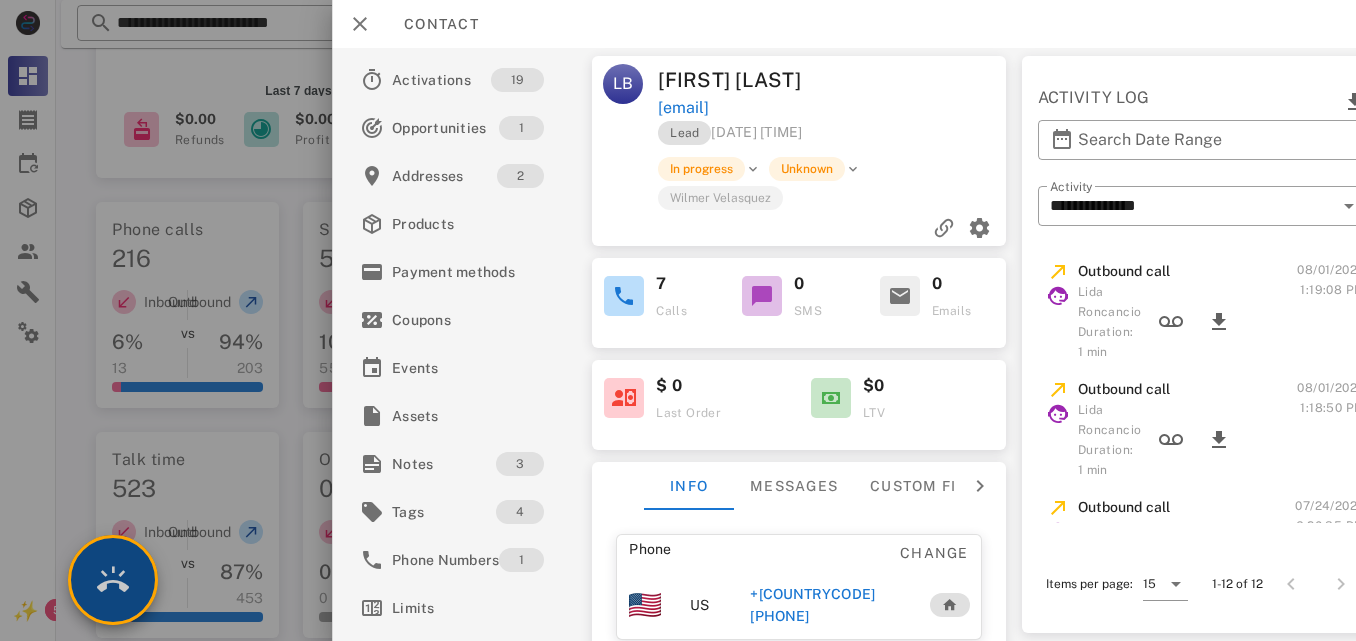 click at bounding box center (113, 580) 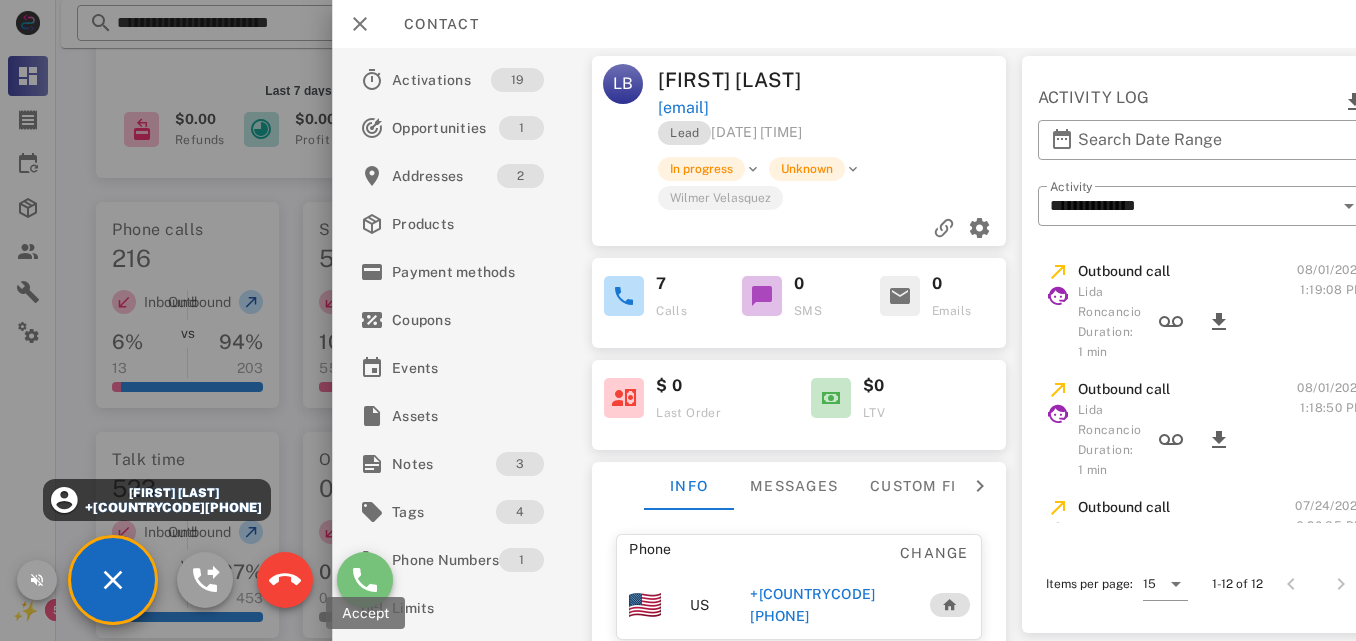 click at bounding box center (365, 580) 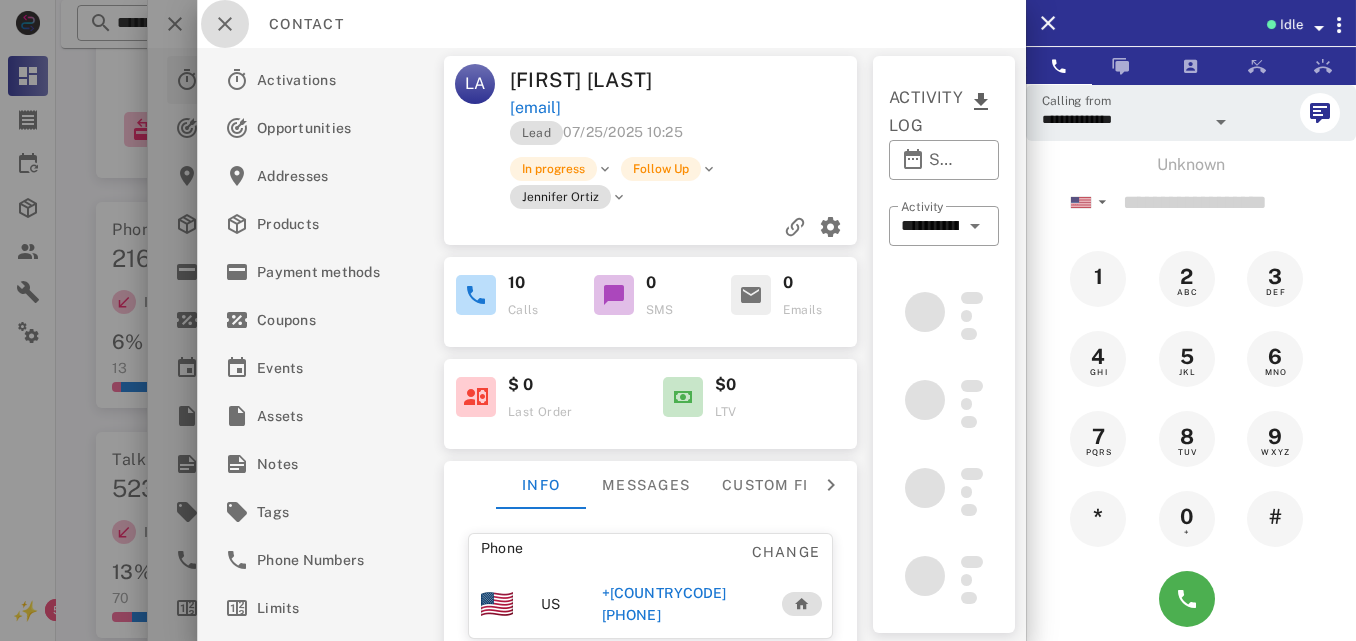 click at bounding box center [225, 24] 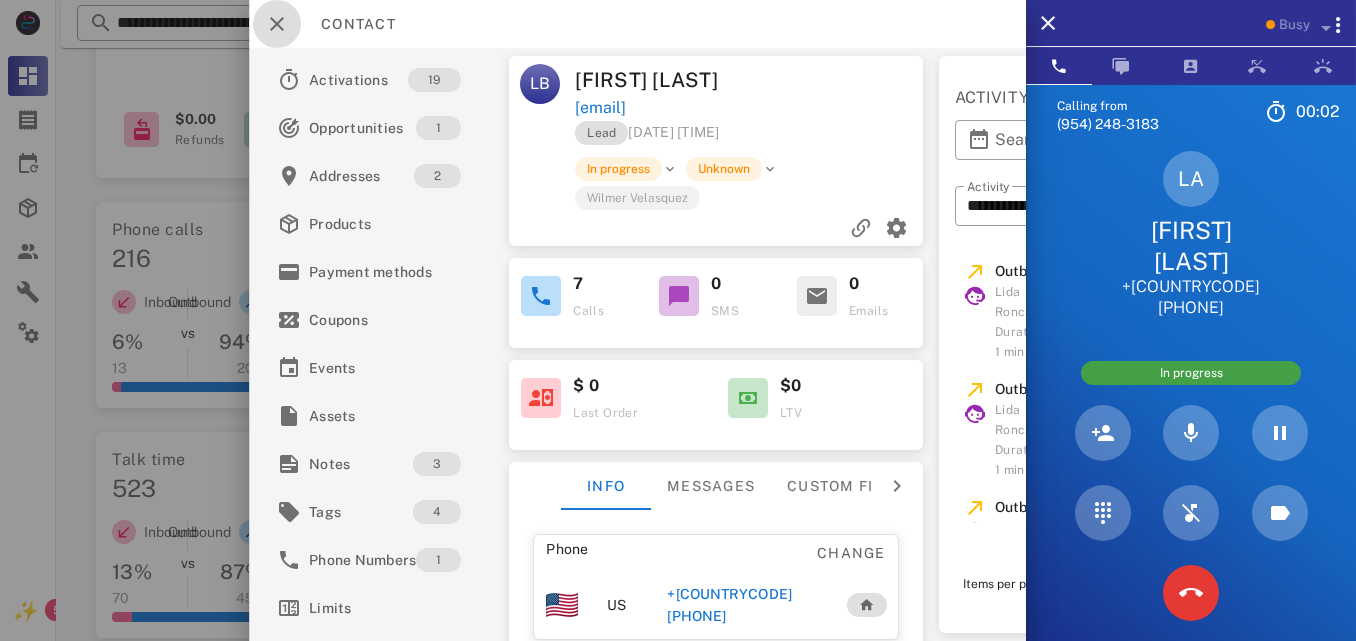 click at bounding box center [277, 24] 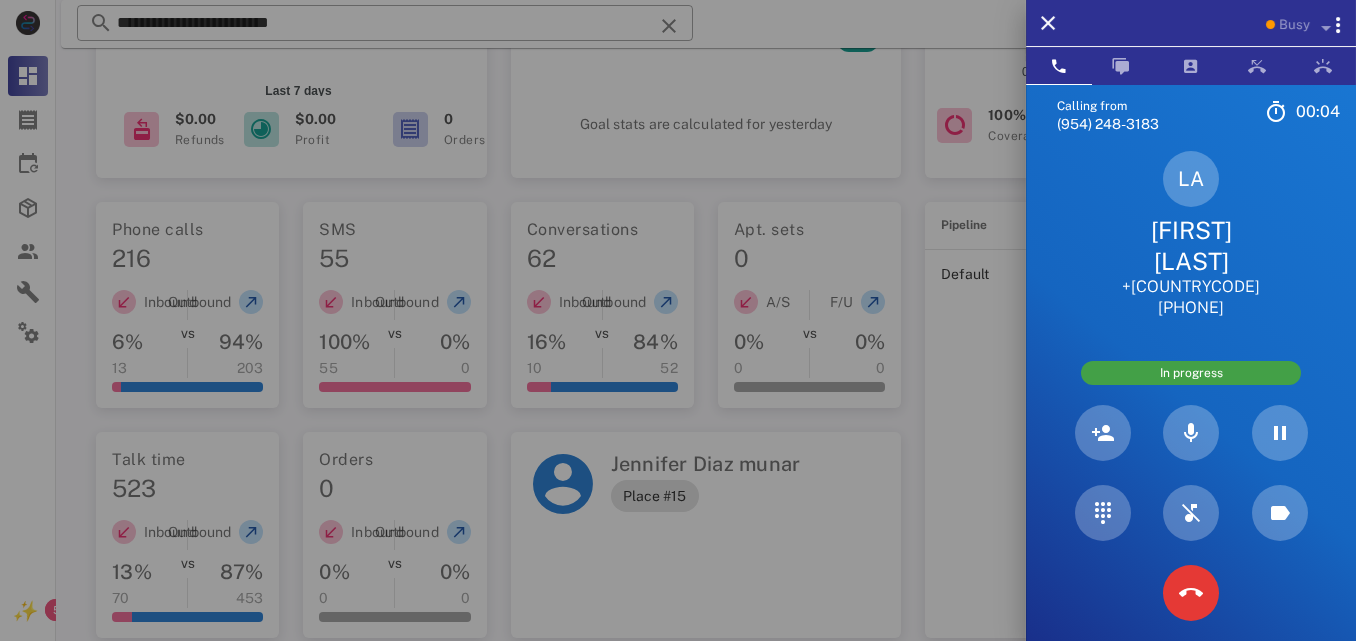 click at bounding box center (678, 320) 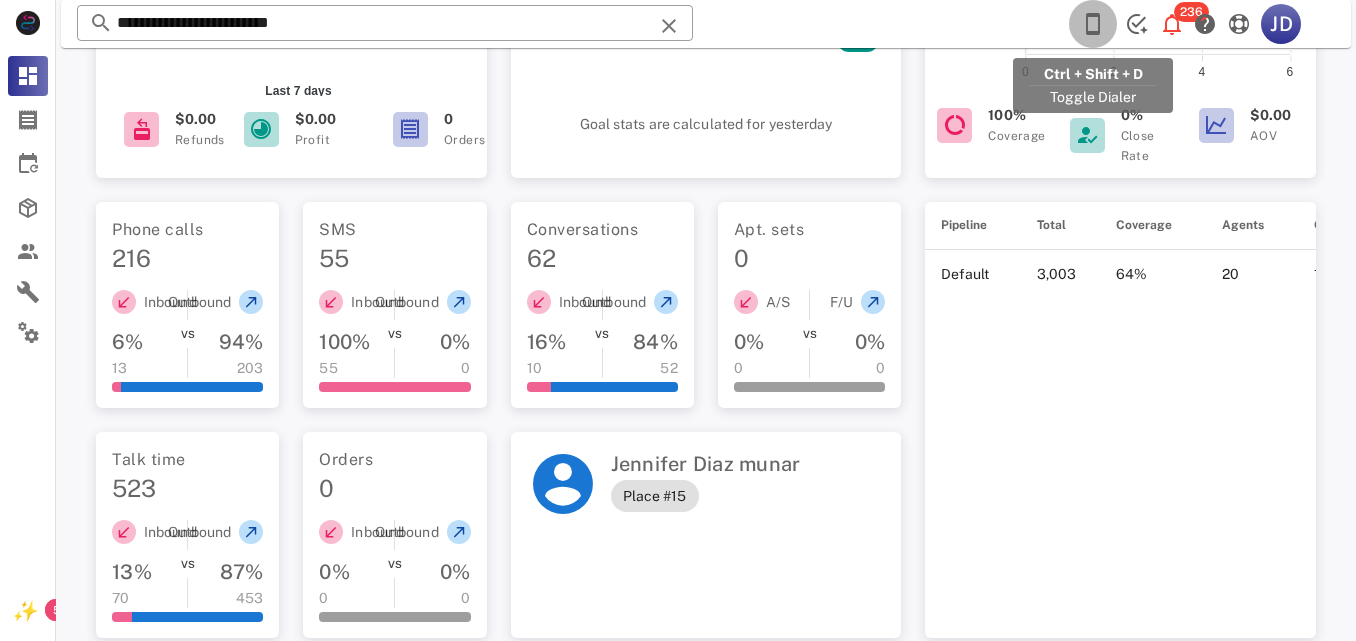 click at bounding box center (1093, 24) 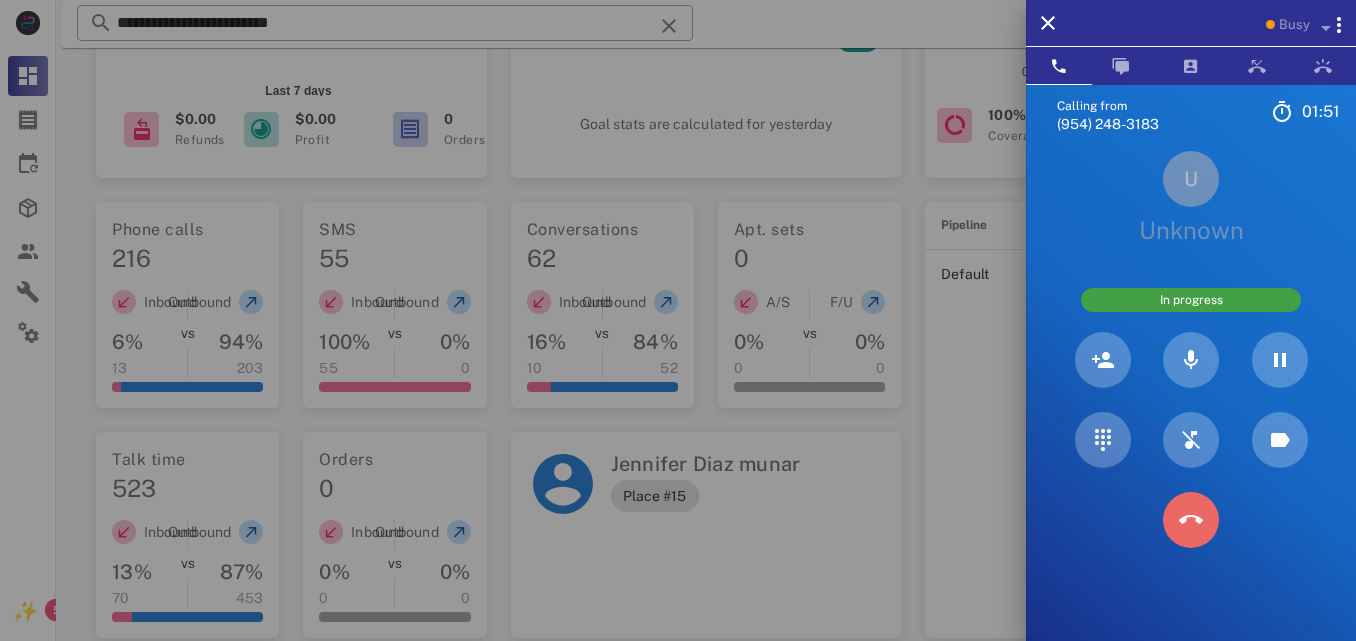 click at bounding box center [1191, 520] 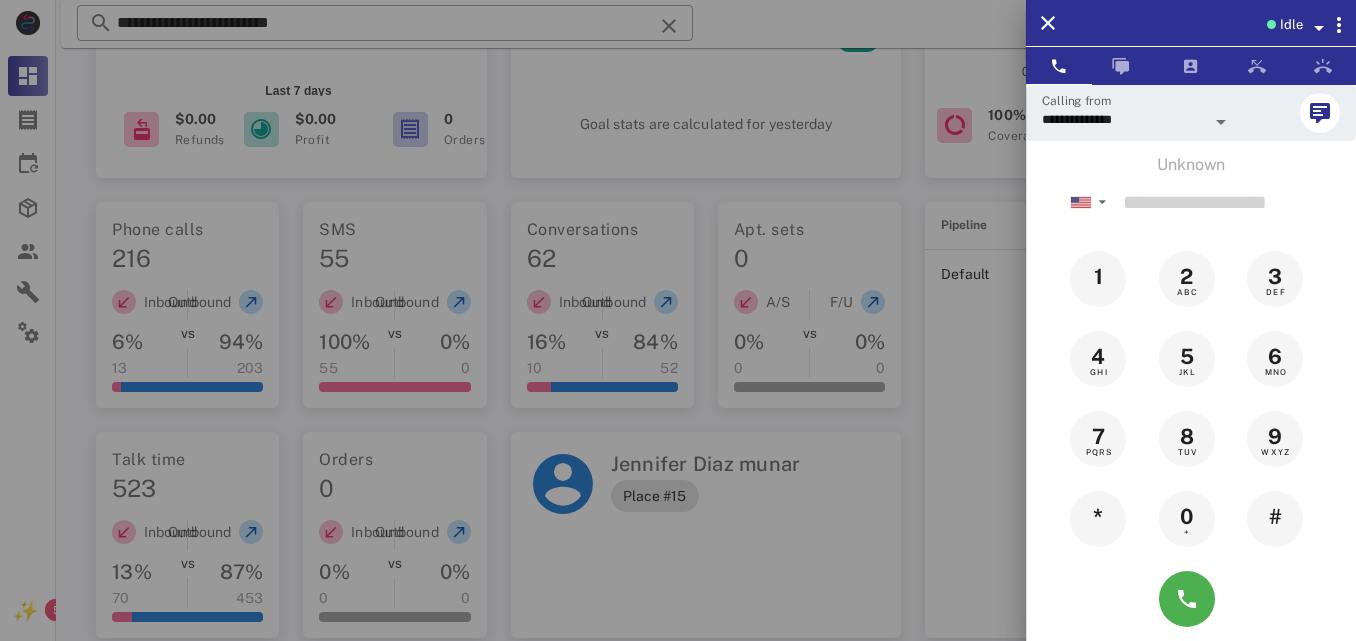 click at bounding box center [678, 320] 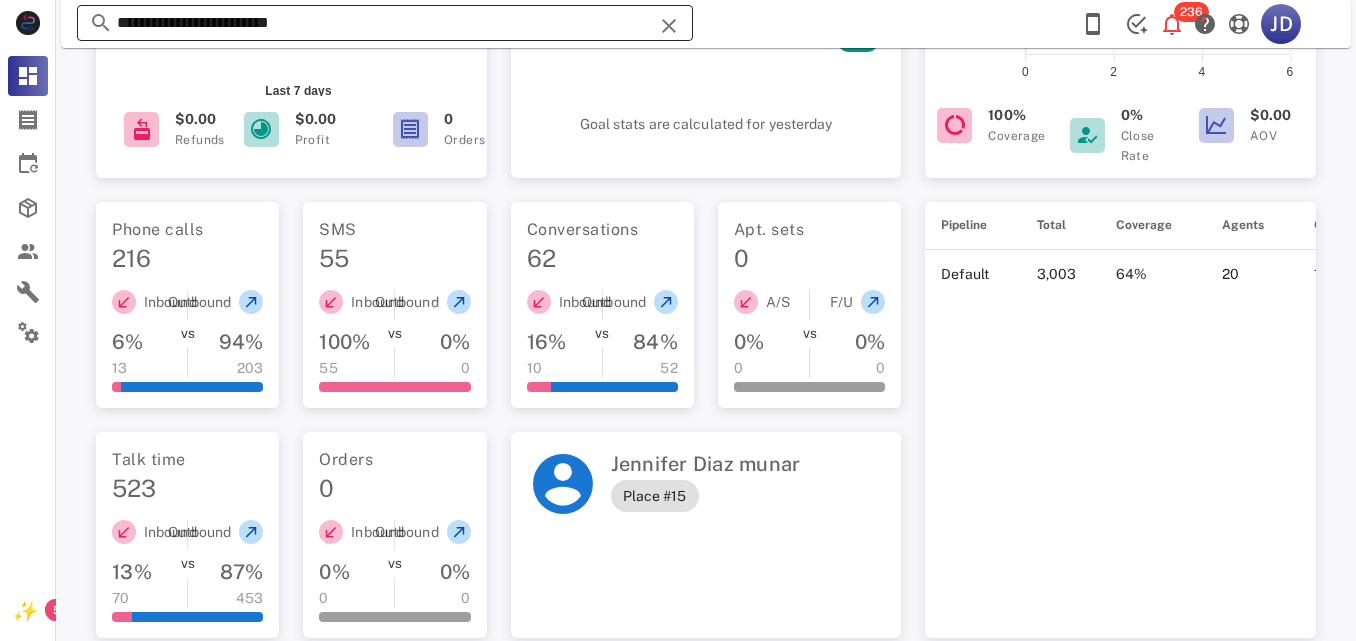 click on "**********" at bounding box center [385, 23] 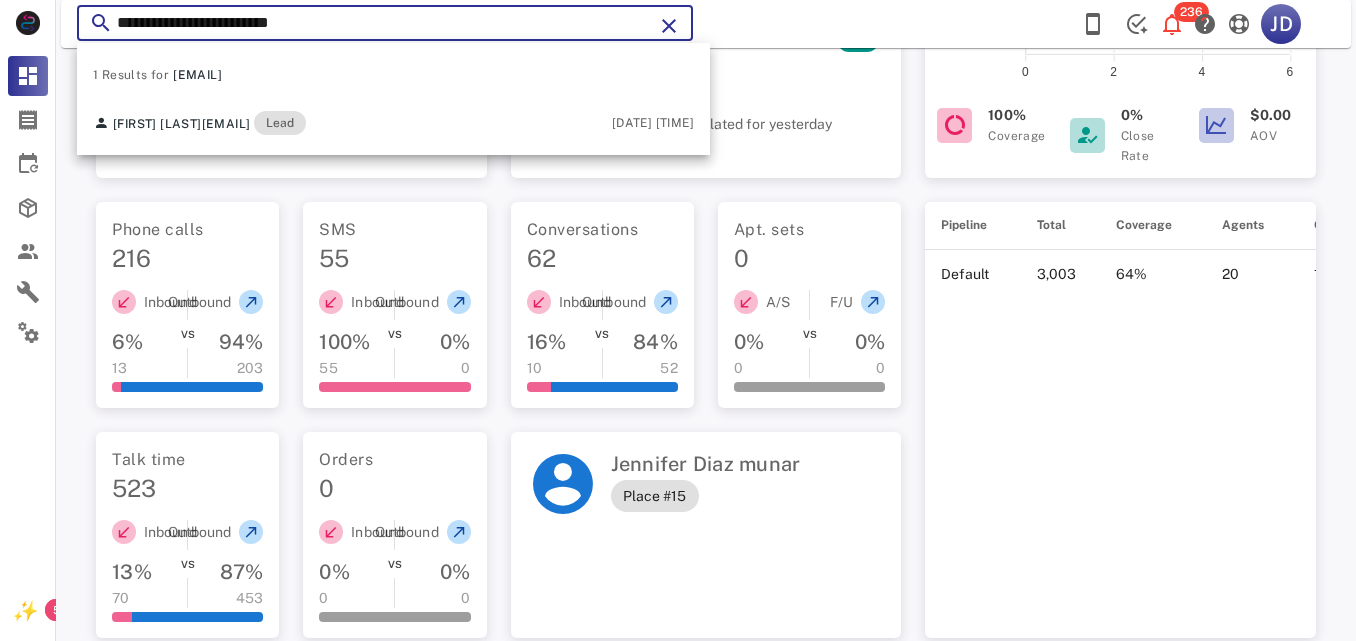 click on "**********" at bounding box center [385, 23] 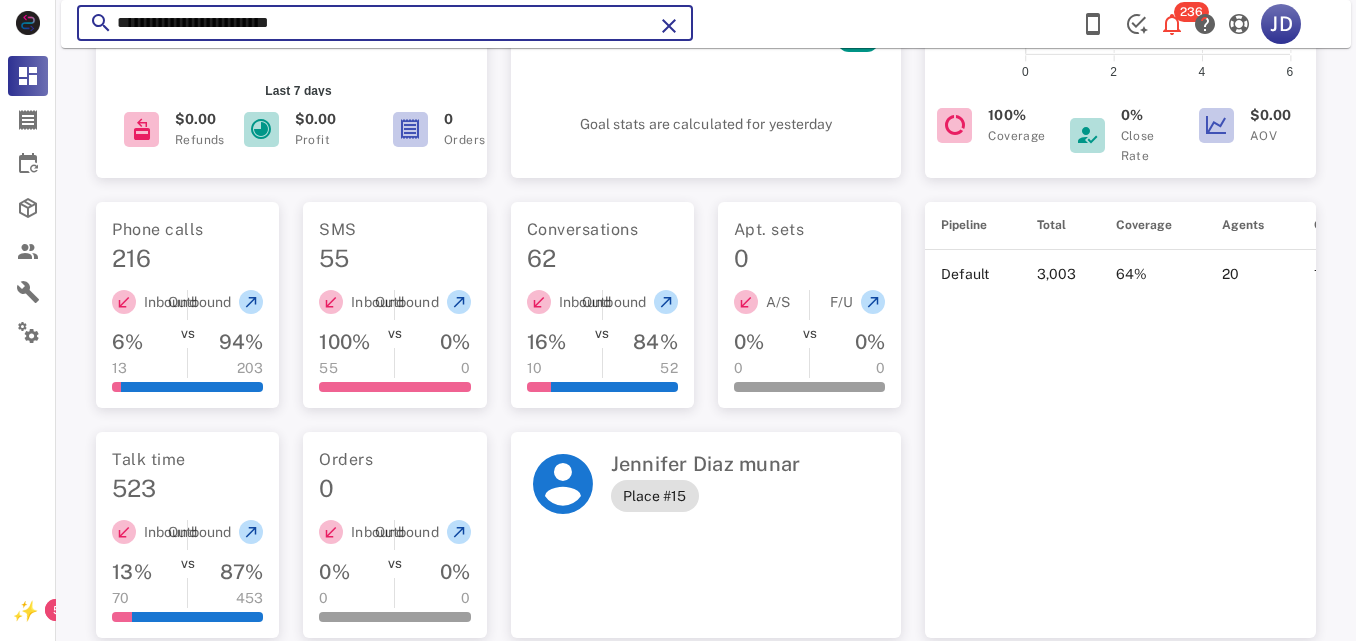 click on "**********" at bounding box center (385, 23) 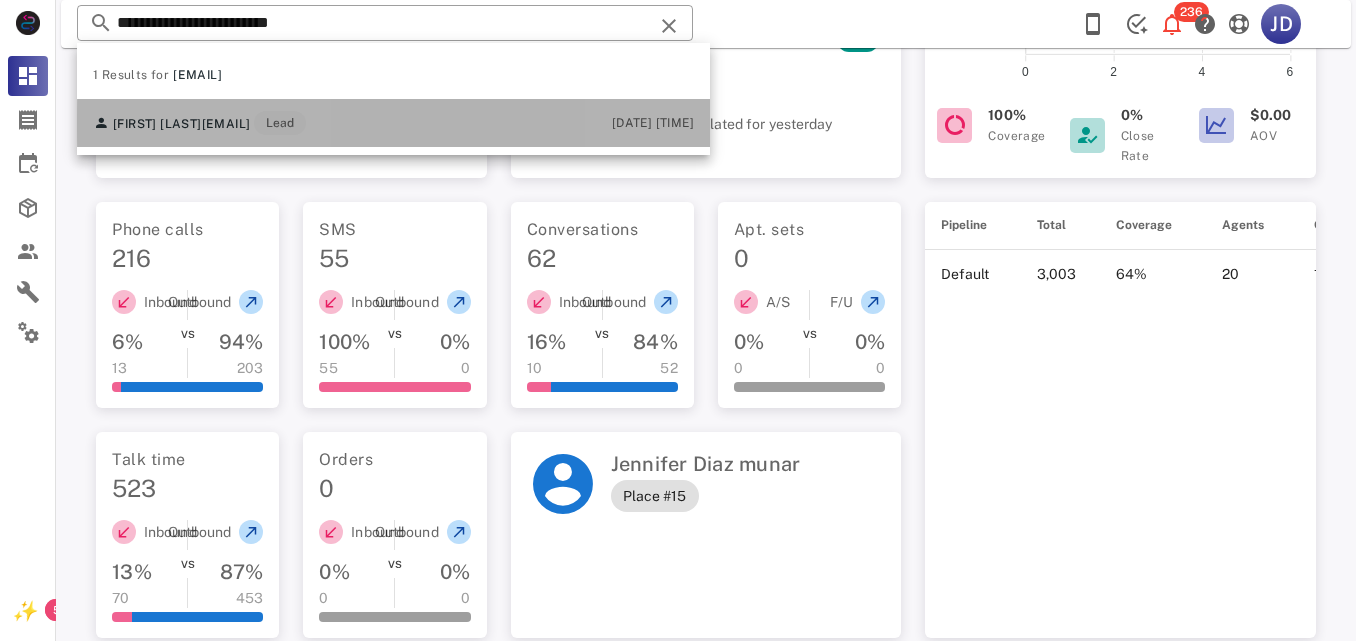 click on "[EMAIL]" at bounding box center [226, 124] 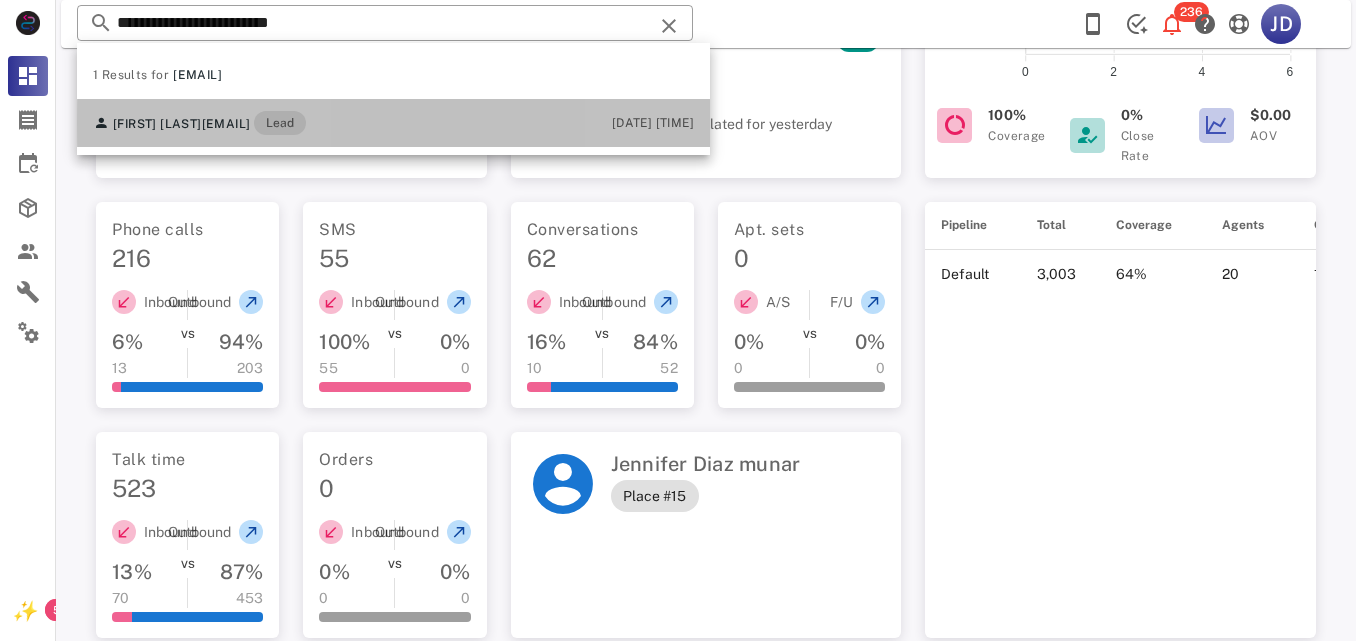 click on "$0.00" at bounding box center (316, 119) 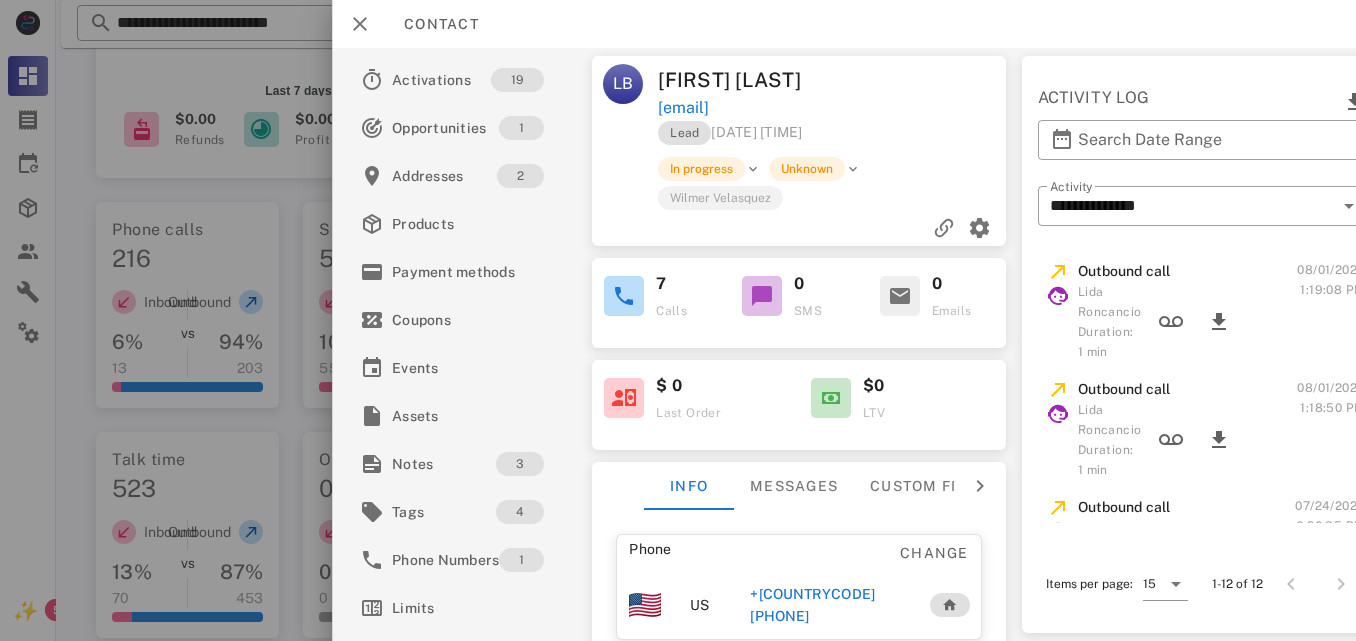 click on "+[COUNTRYCODE][PHONE]" at bounding box center (829, 605) 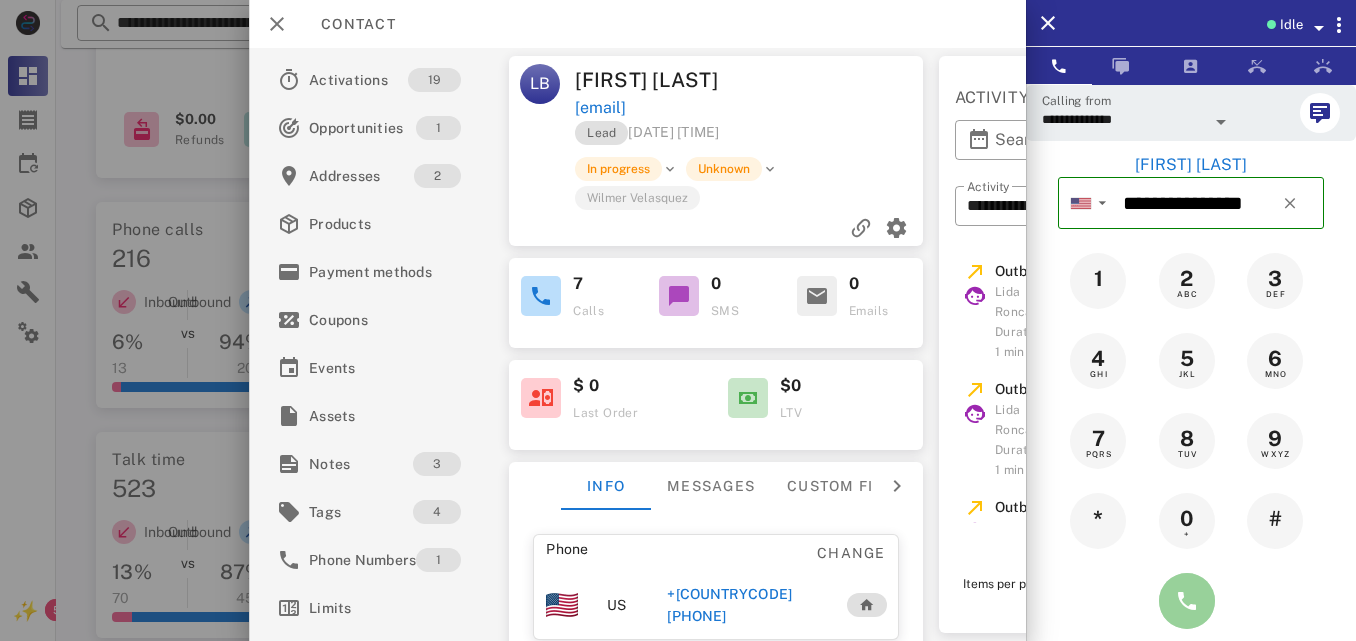 click at bounding box center [1187, 601] 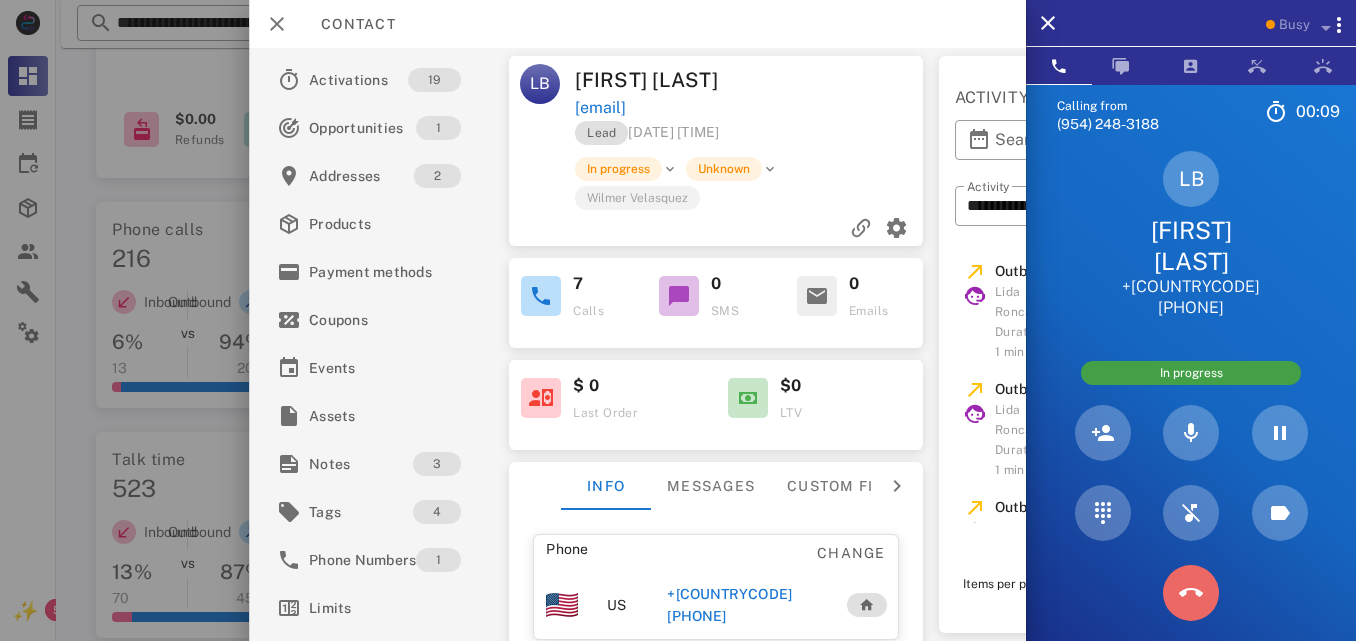 click at bounding box center (1191, 593) 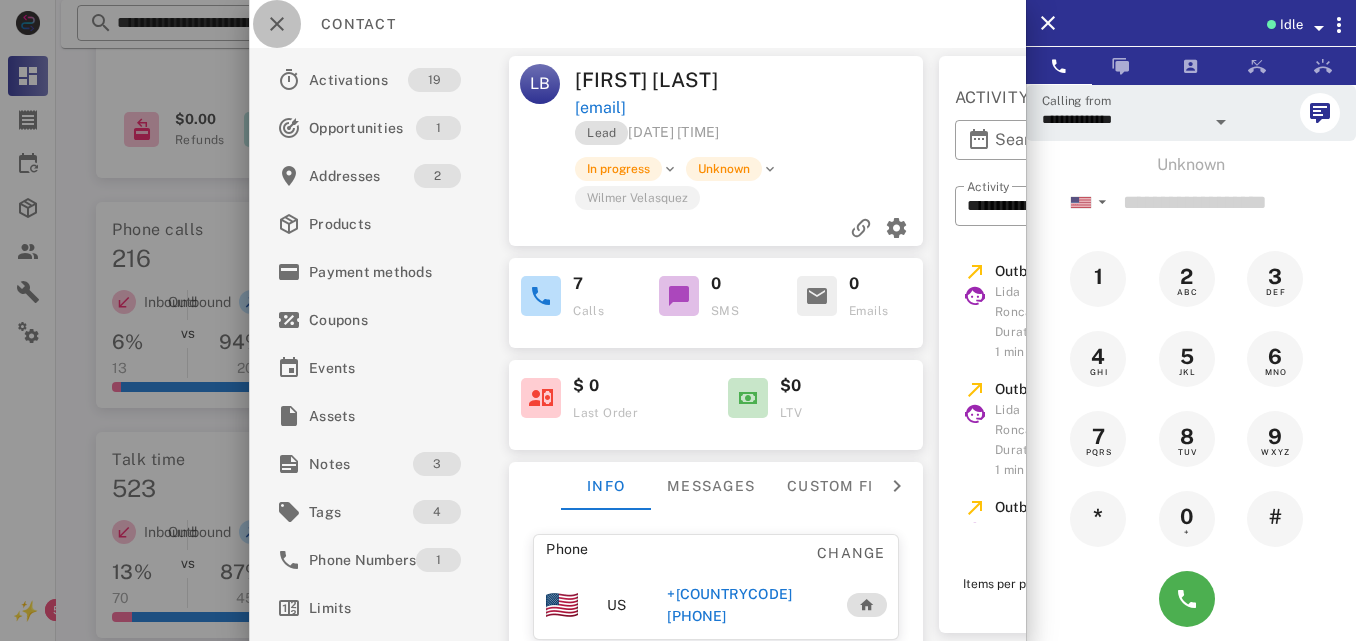 click at bounding box center [277, 24] 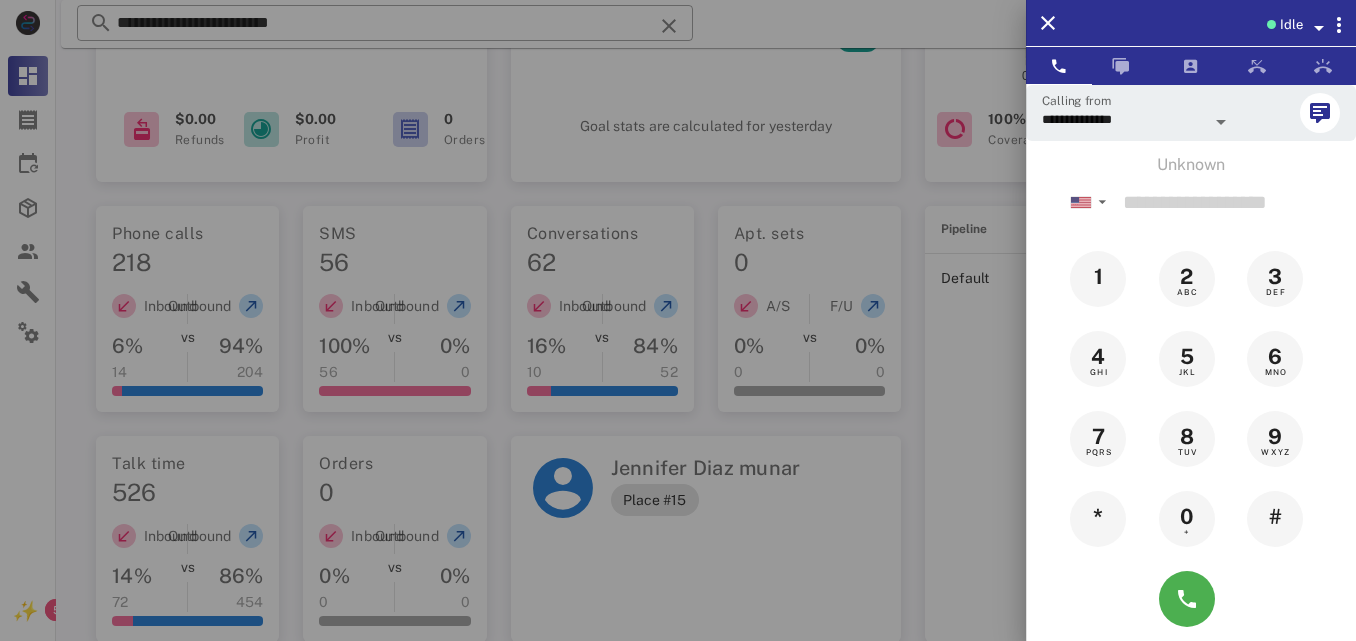 drag, startPoint x: 751, startPoint y: 192, endPoint x: 408, endPoint y: -31, distance: 409.11856 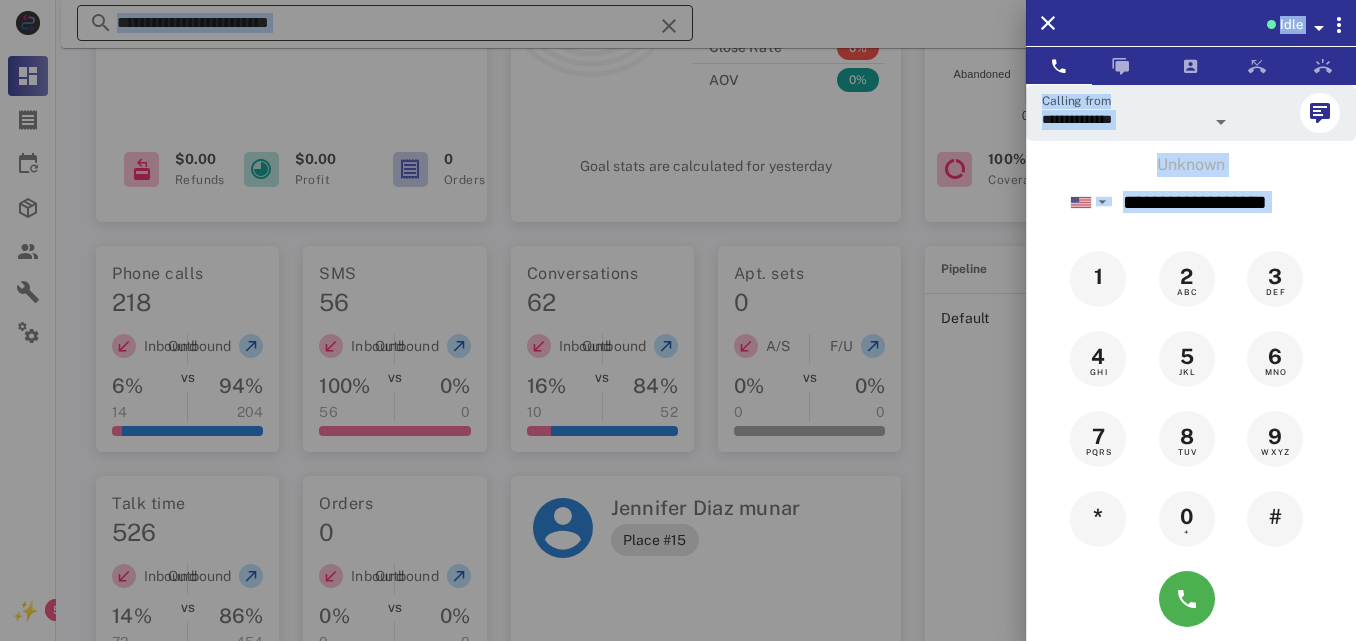 click at bounding box center (678, 320) 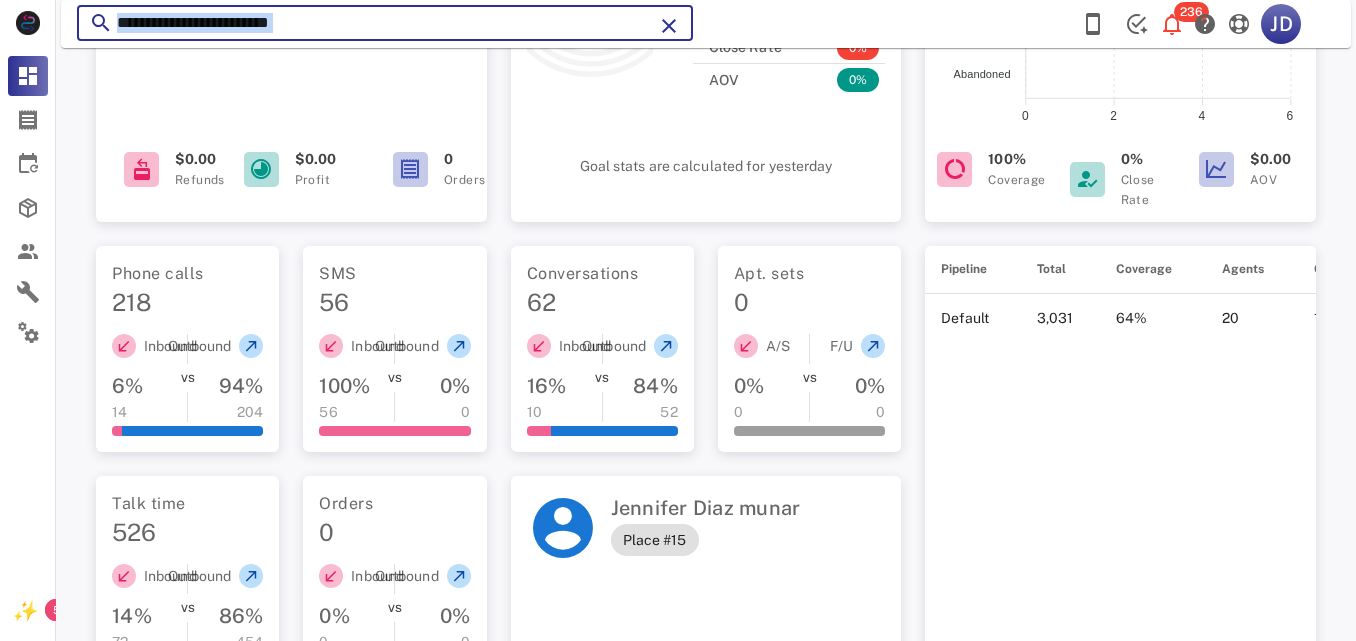 click on "**********" at bounding box center (385, 23) 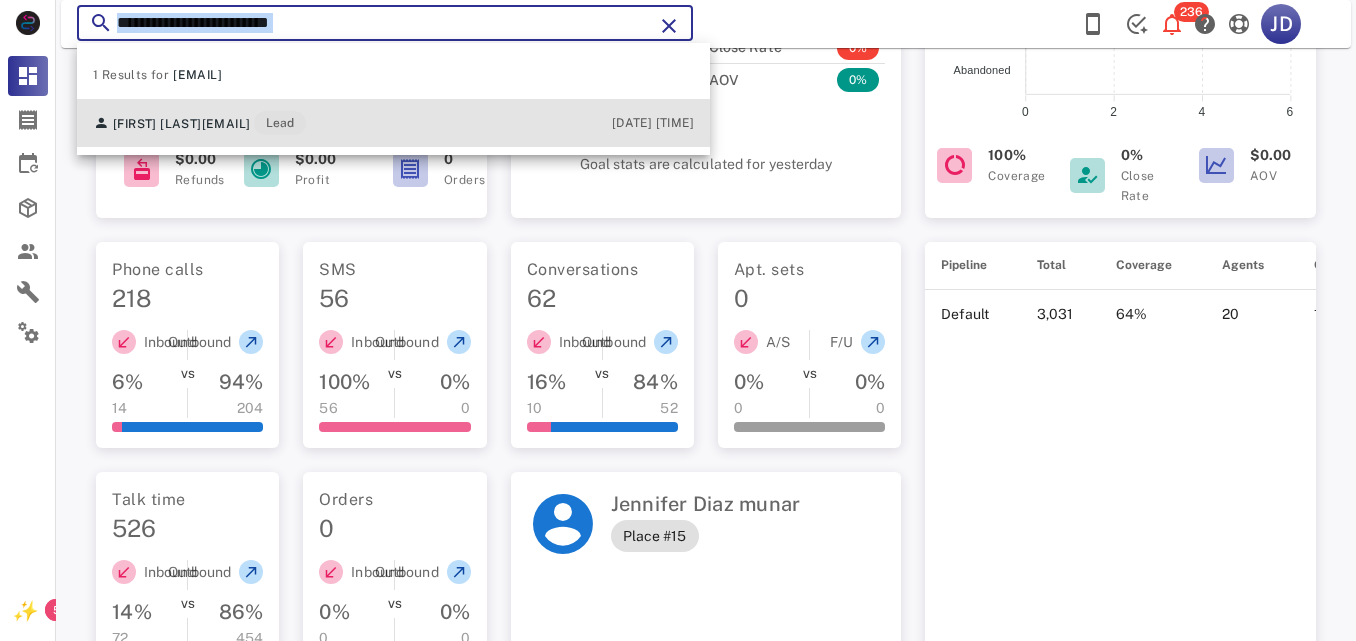 click on "[EMAIL]" at bounding box center [226, 124] 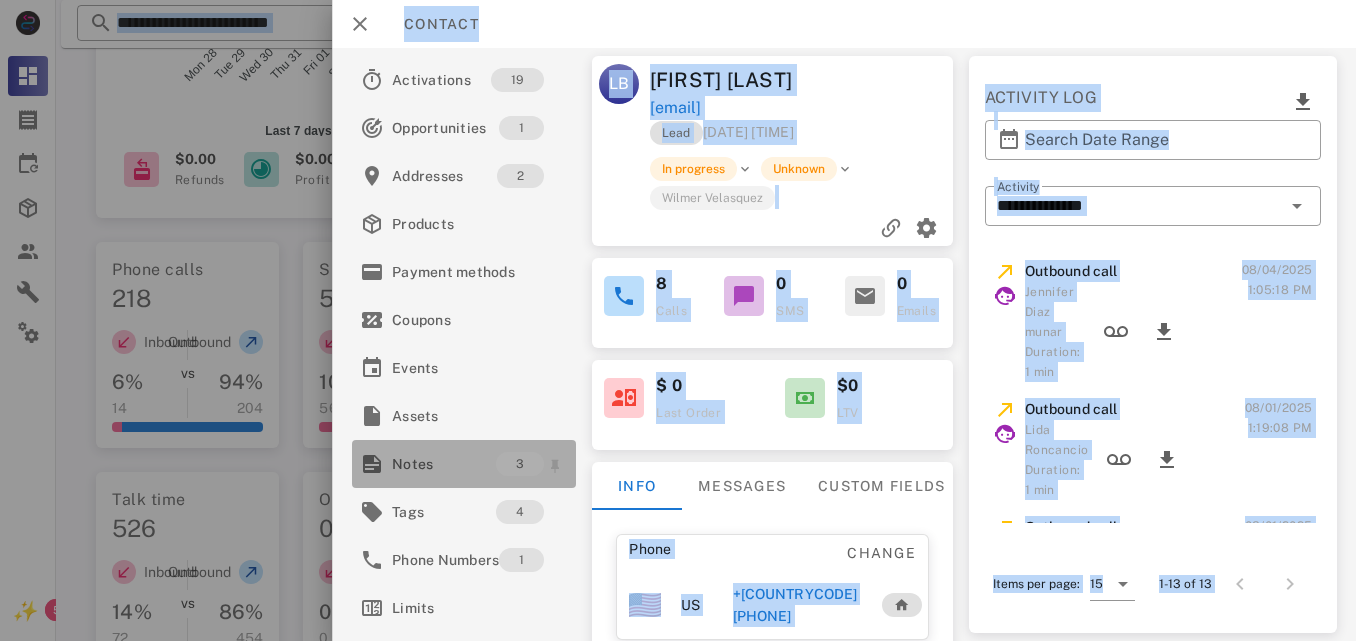 click on "Notes" at bounding box center (444, 464) 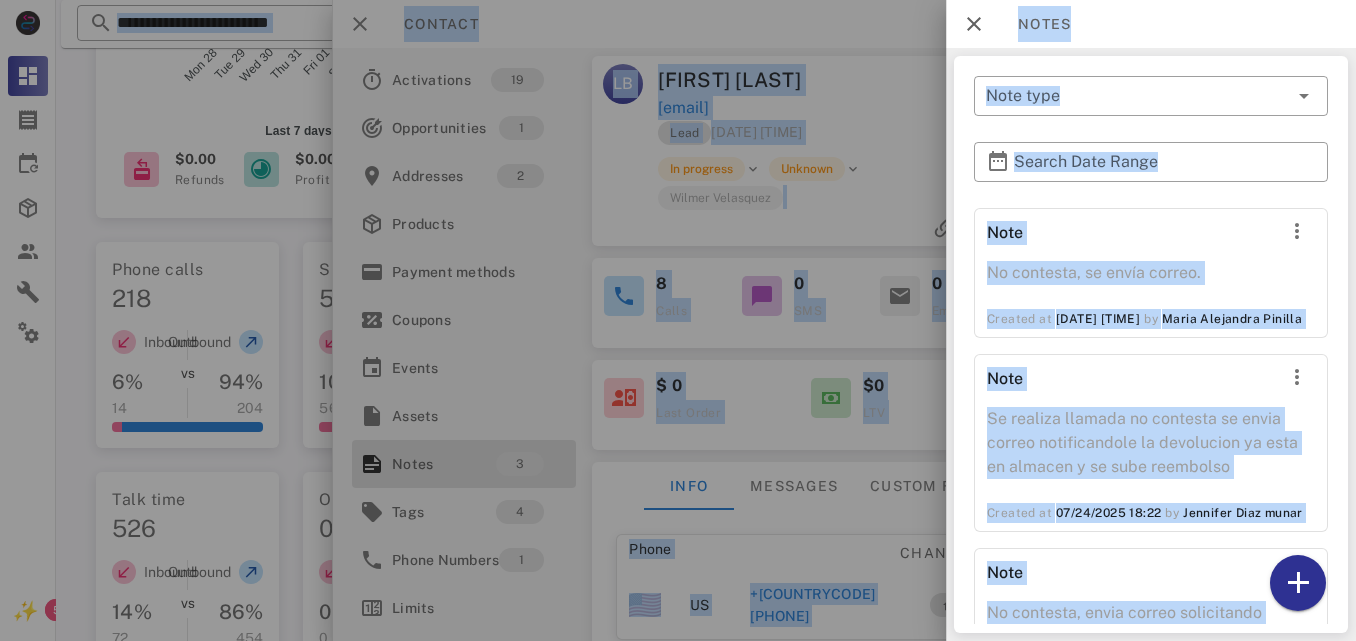 click at bounding box center [678, 320] 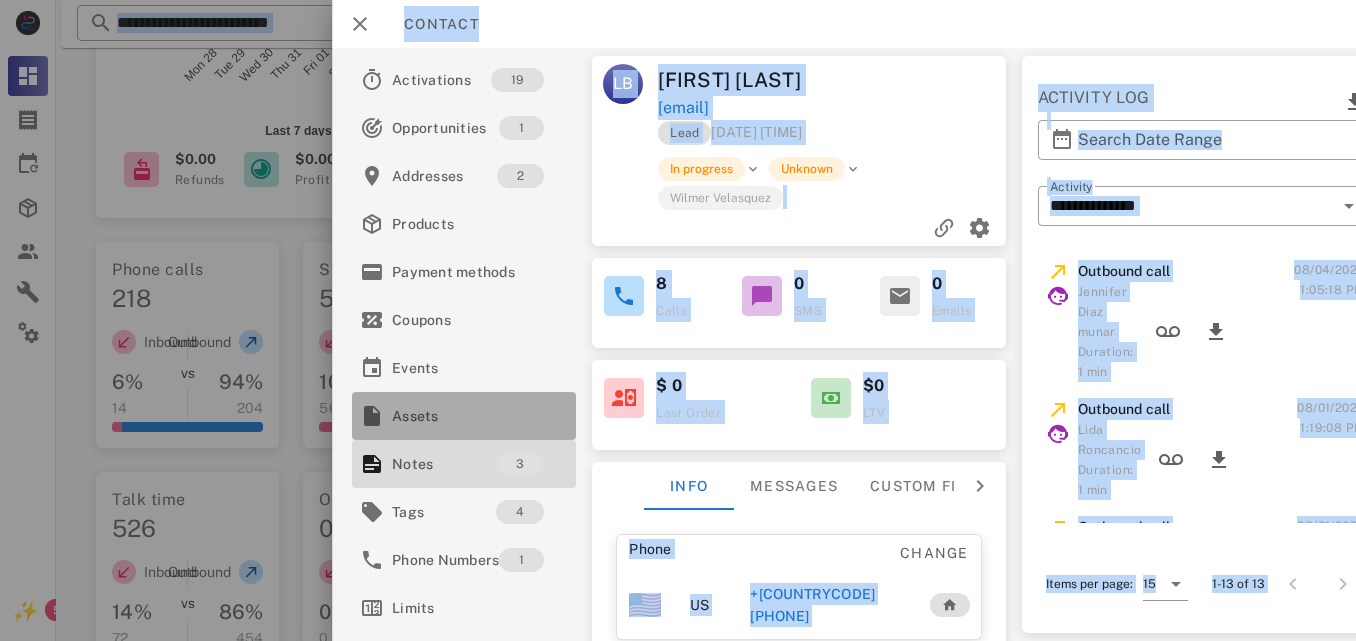 click on "Assets" at bounding box center (460, 416) 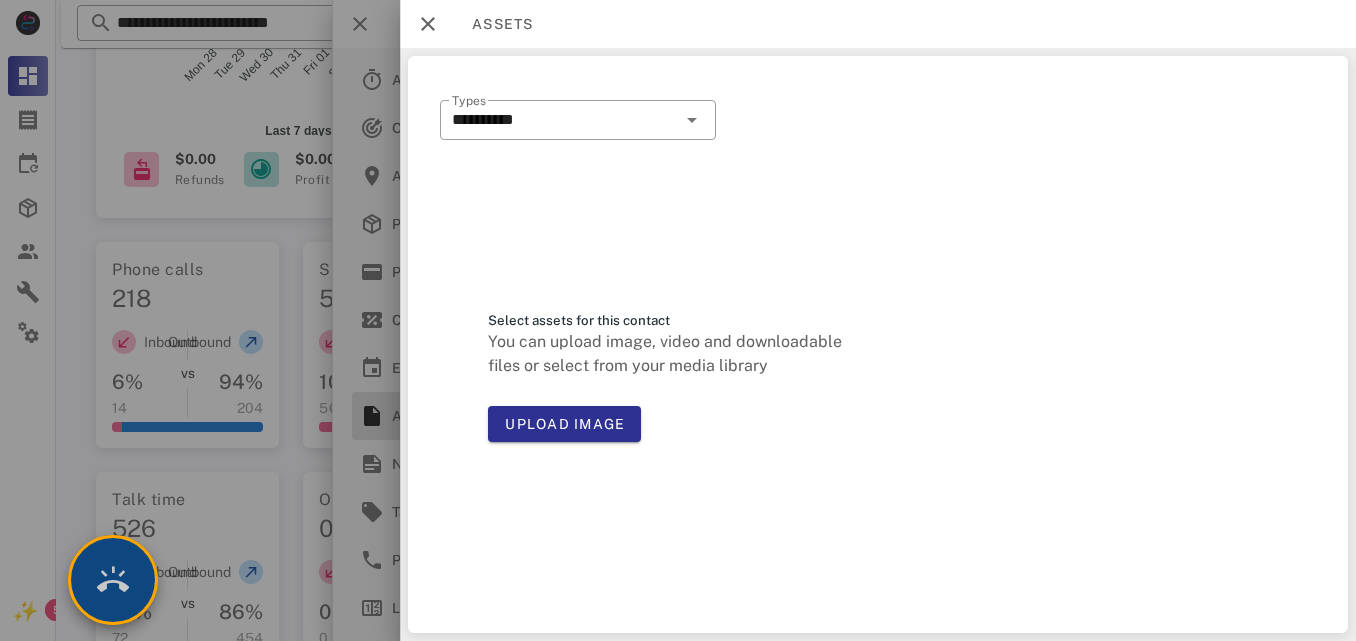 click at bounding box center (113, 580) 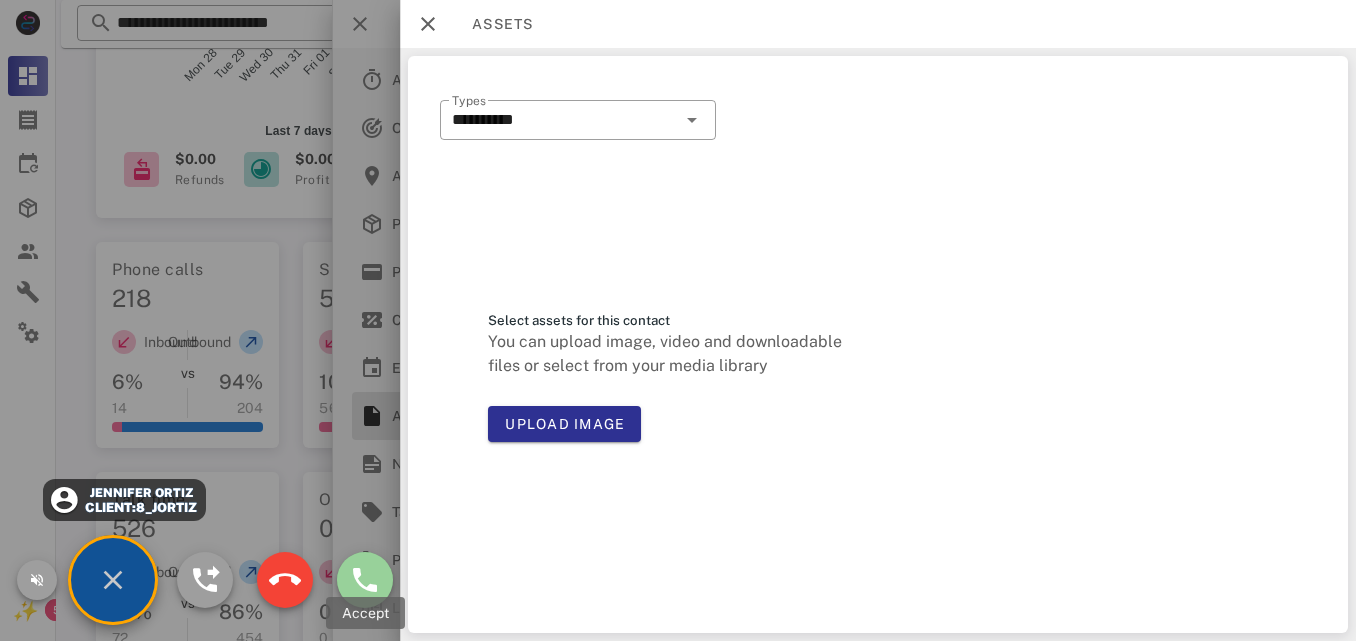 click at bounding box center [365, 580] 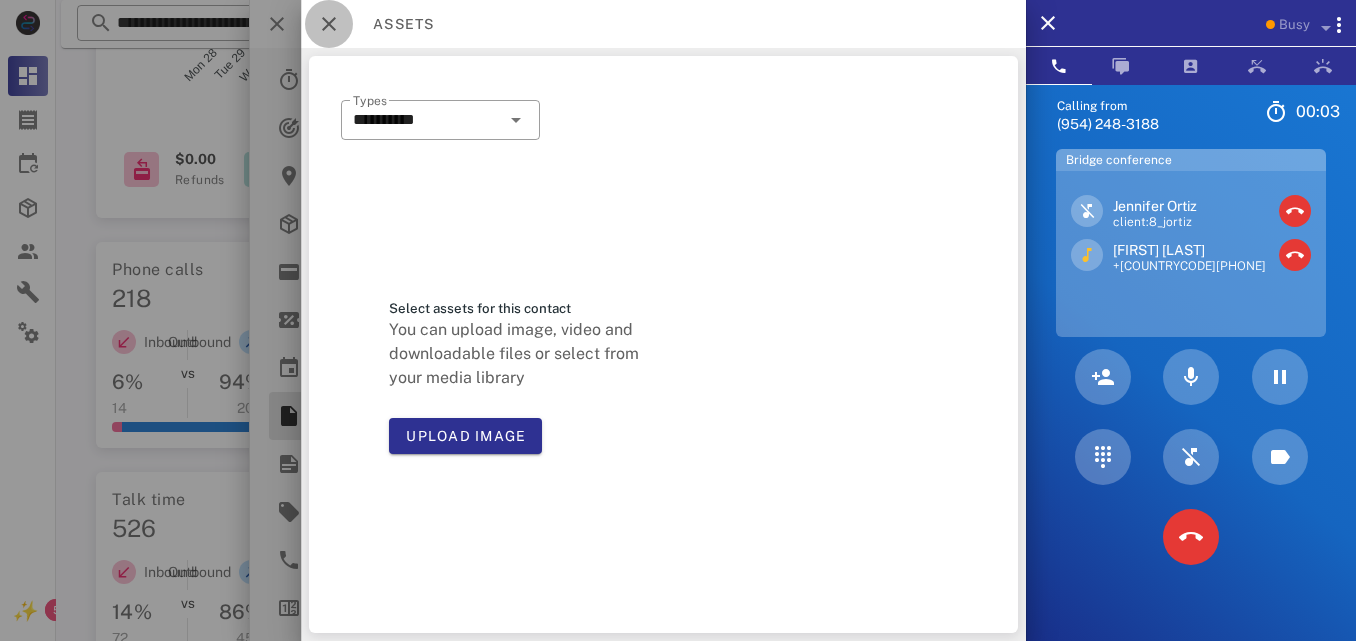 click at bounding box center [329, 24] 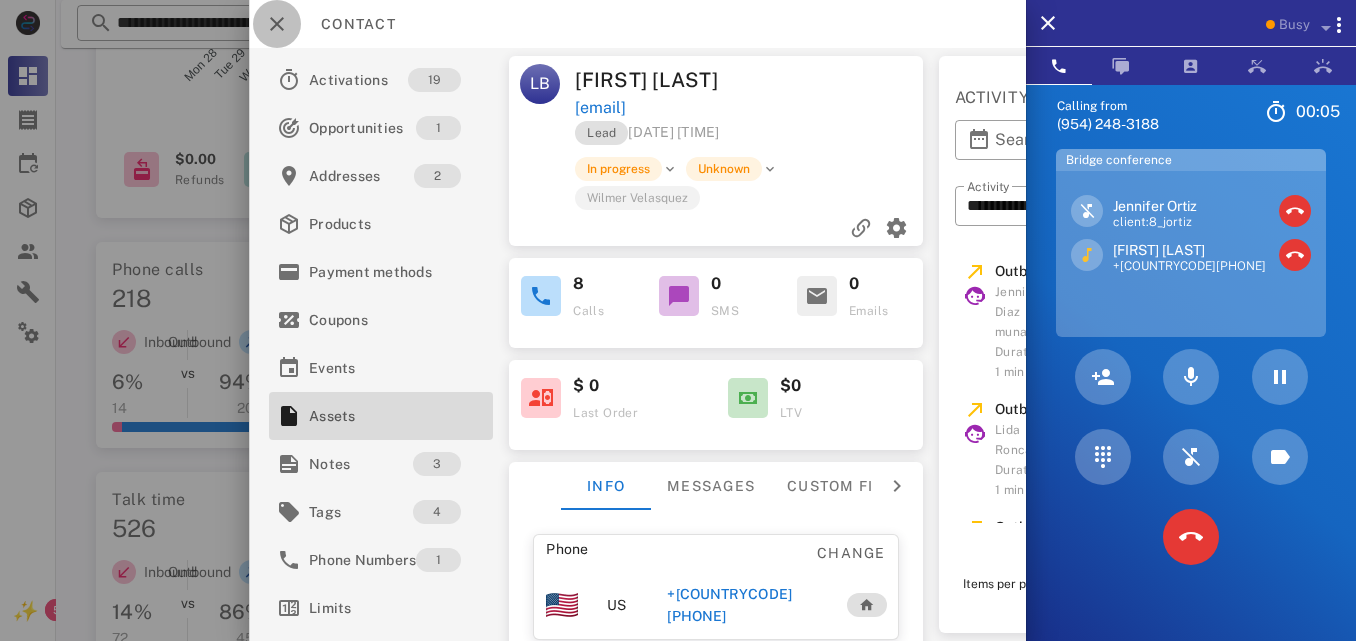 click at bounding box center (277, 24) 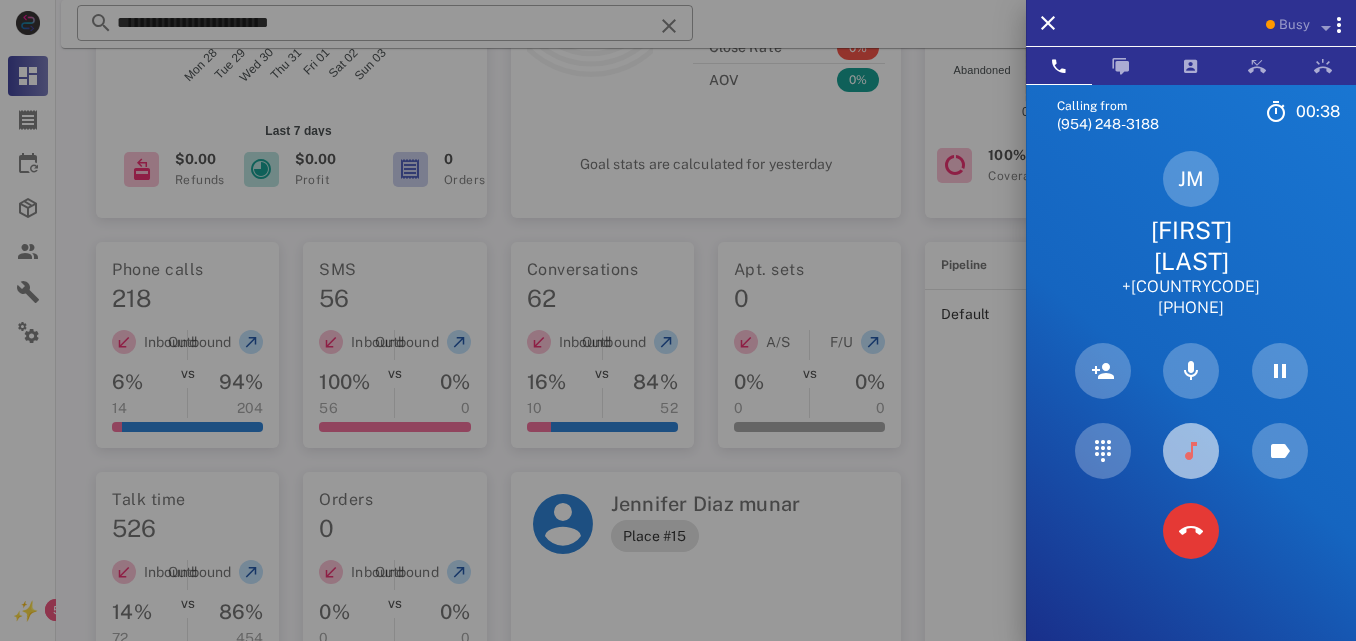 click at bounding box center [1191, 451] 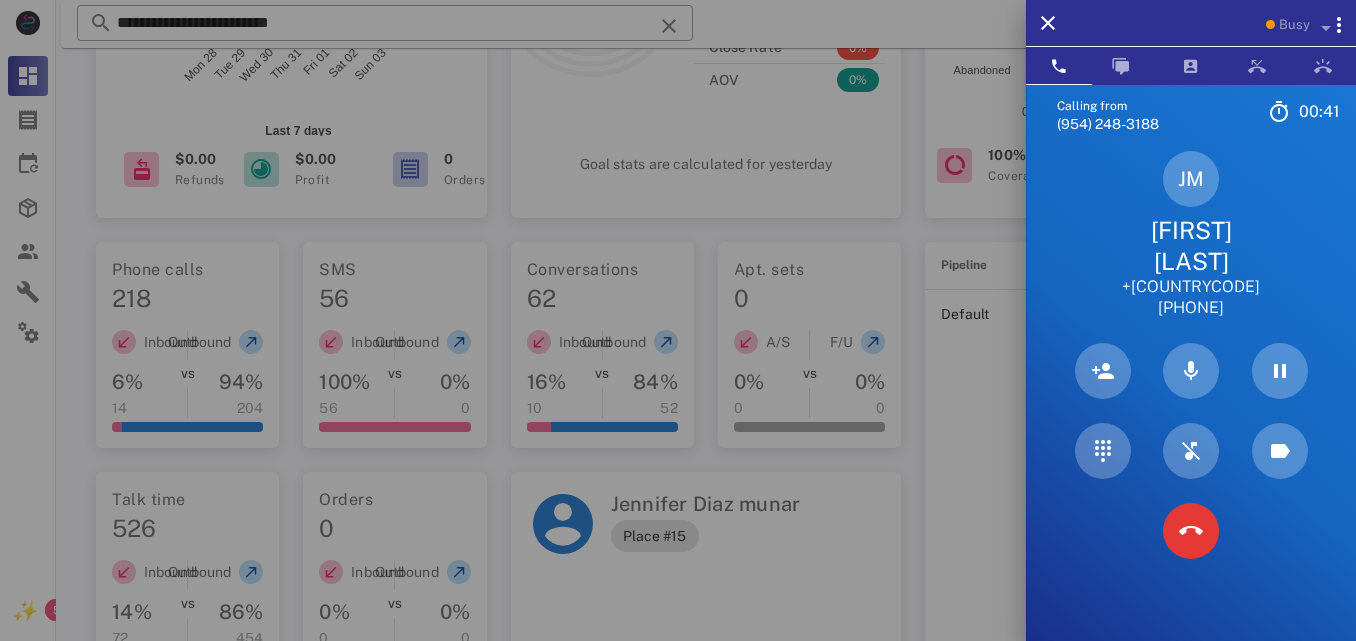 click at bounding box center (678, 320) 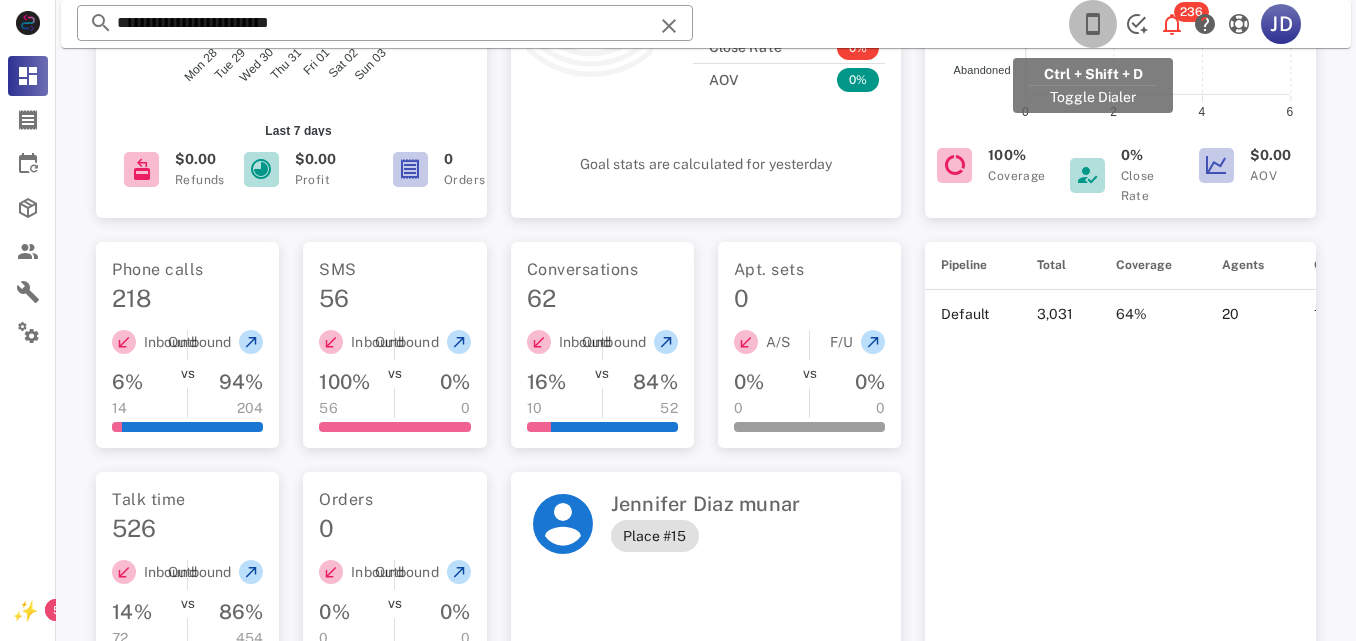 click at bounding box center [1093, 24] 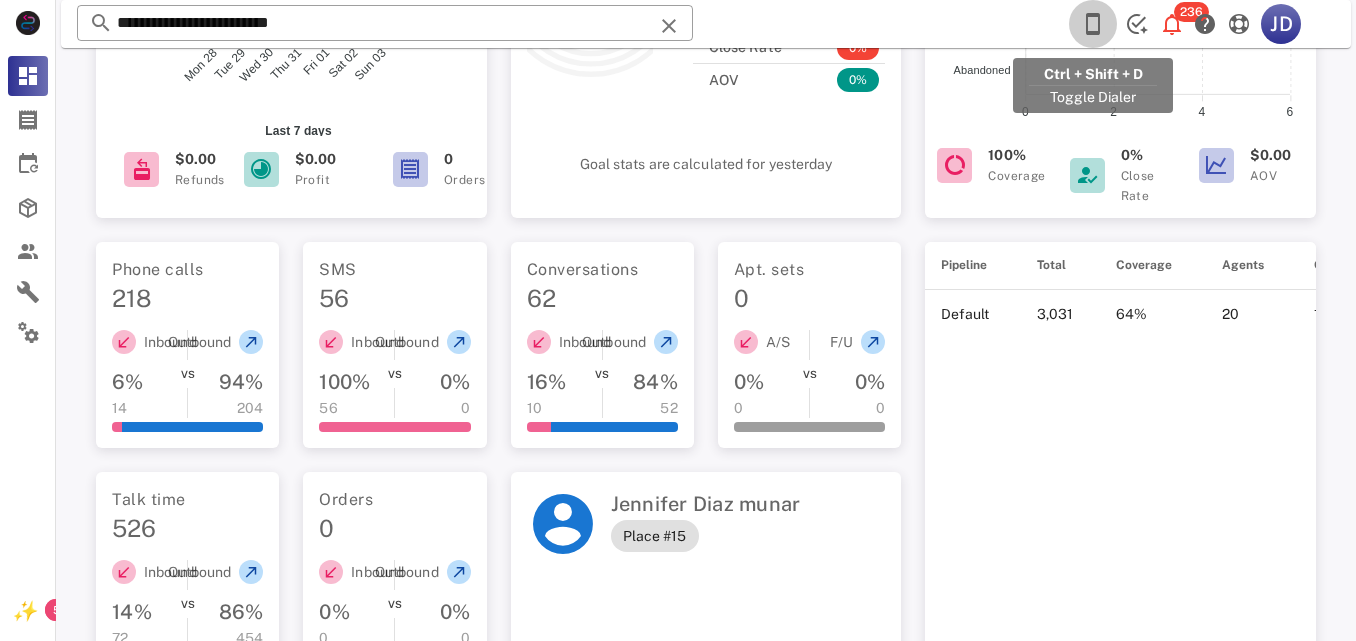 click on "Busy  Calling from ([AREACODE]) [PHONE]  [TIME]  Unknown      ▼     Andorra
+376
Argentina
+54
Aruba
+297
Australia
+61
Belgium (België)
+32
Bolivia
+591
Brazil (Brasil)
+55
Canada
+1
Chile
+56
Colombia
+57
Costa Rica
+506
Dominican Republic (República Dominicana)
+1
Ecuador
+593
El Salvador
+503
France
+33
Germany (Deutschland)
+49
Guadeloupe
+590
Guatemala
+502
Honduras
+504
Iceland (Ísland)
+354
India (भारत)
+91
Israel (‫ישראל‬‎)
+972
Italy (Italia)     Japan (日本)" at bounding box center [706, -312] 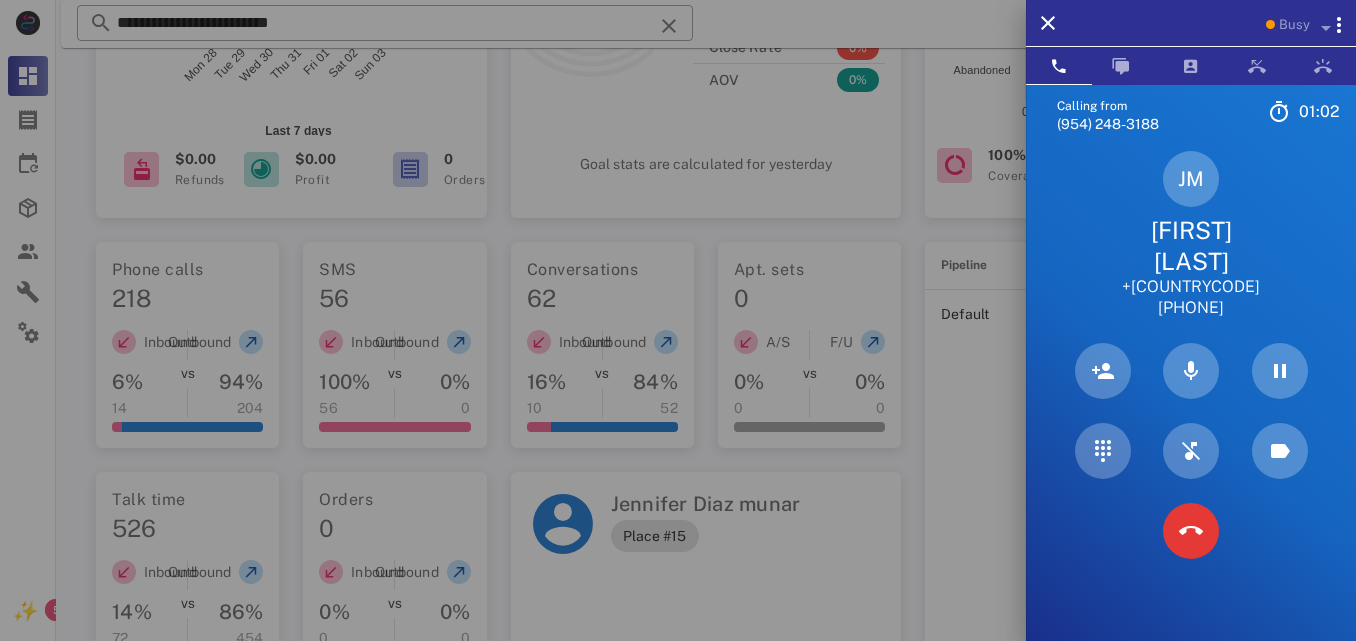 click on "[FIRST] [LAST]" at bounding box center [1191, 246] 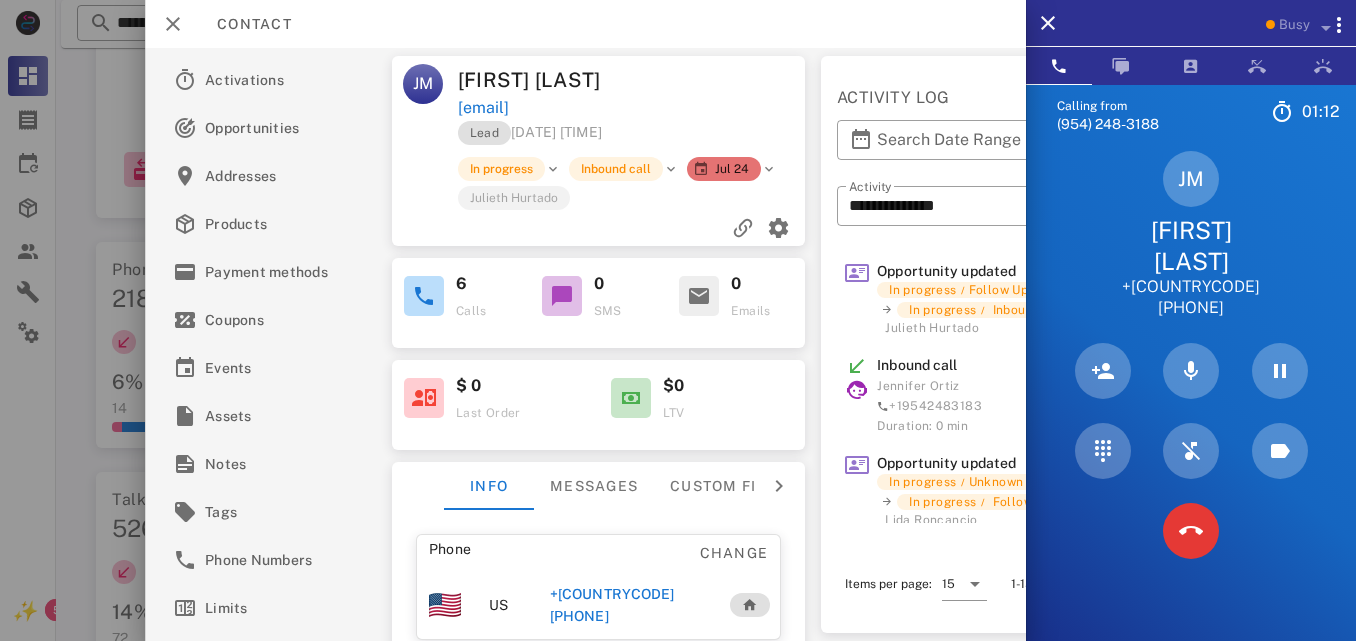 drag, startPoint x: 713, startPoint y: 111, endPoint x: 452, endPoint y: 119, distance: 261.1226 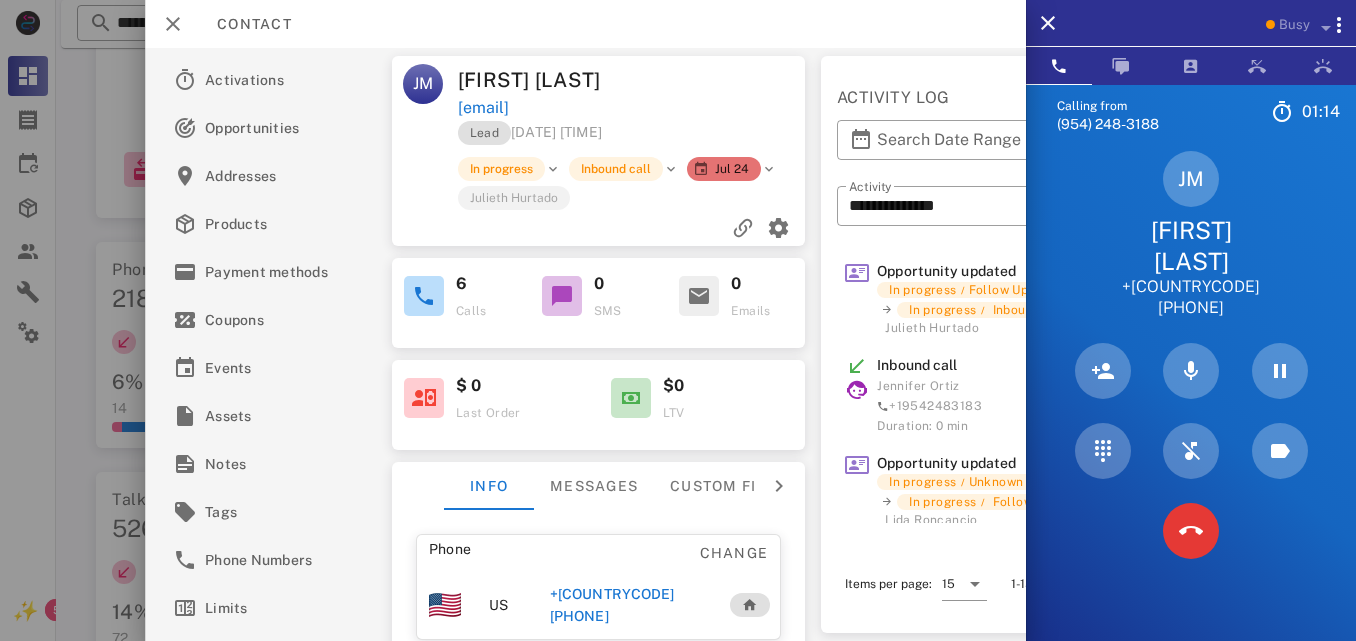 click at bounding box center (722, 80) 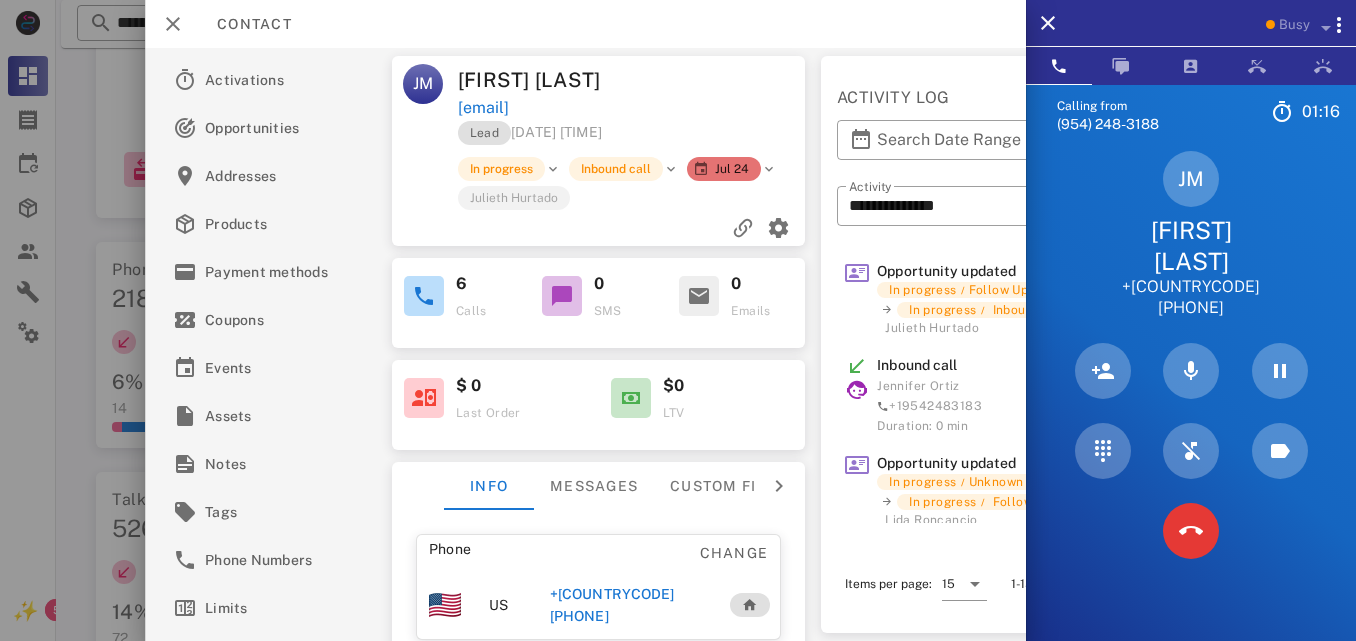 drag, startPoint x: 749, startPoint y: 95, endPoint x: 724, endPoint y: 106, distance: 27.313 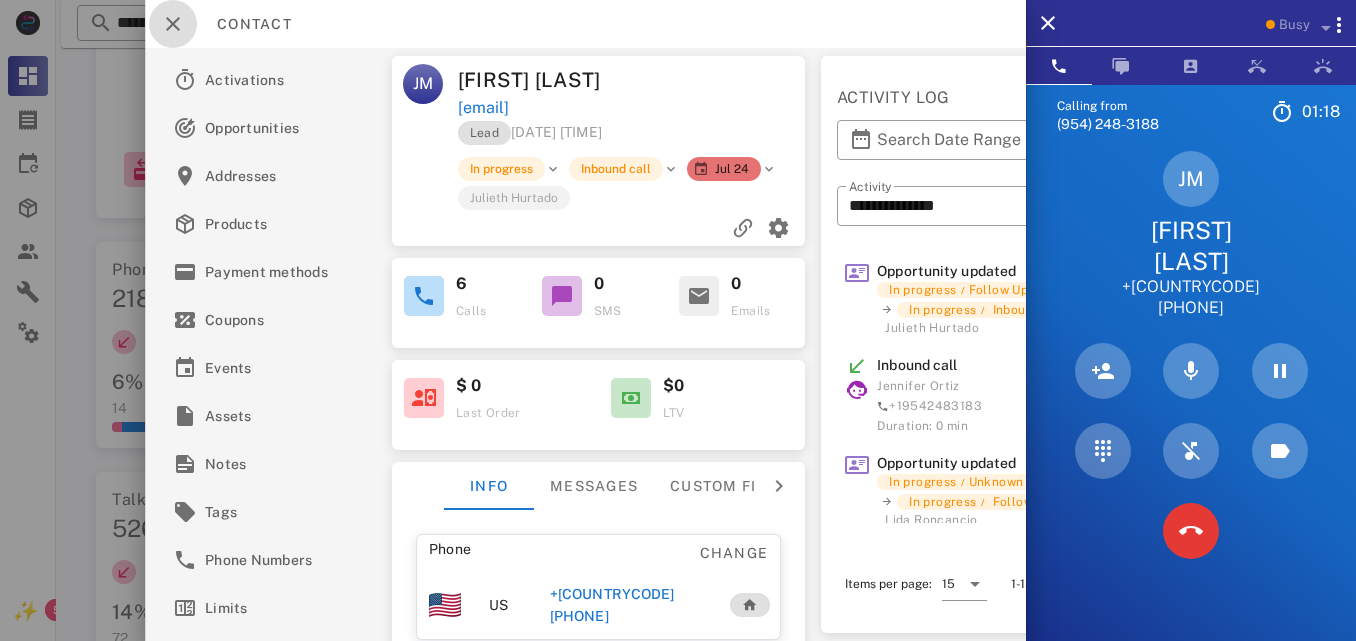 click at bounding box center (173, 24) 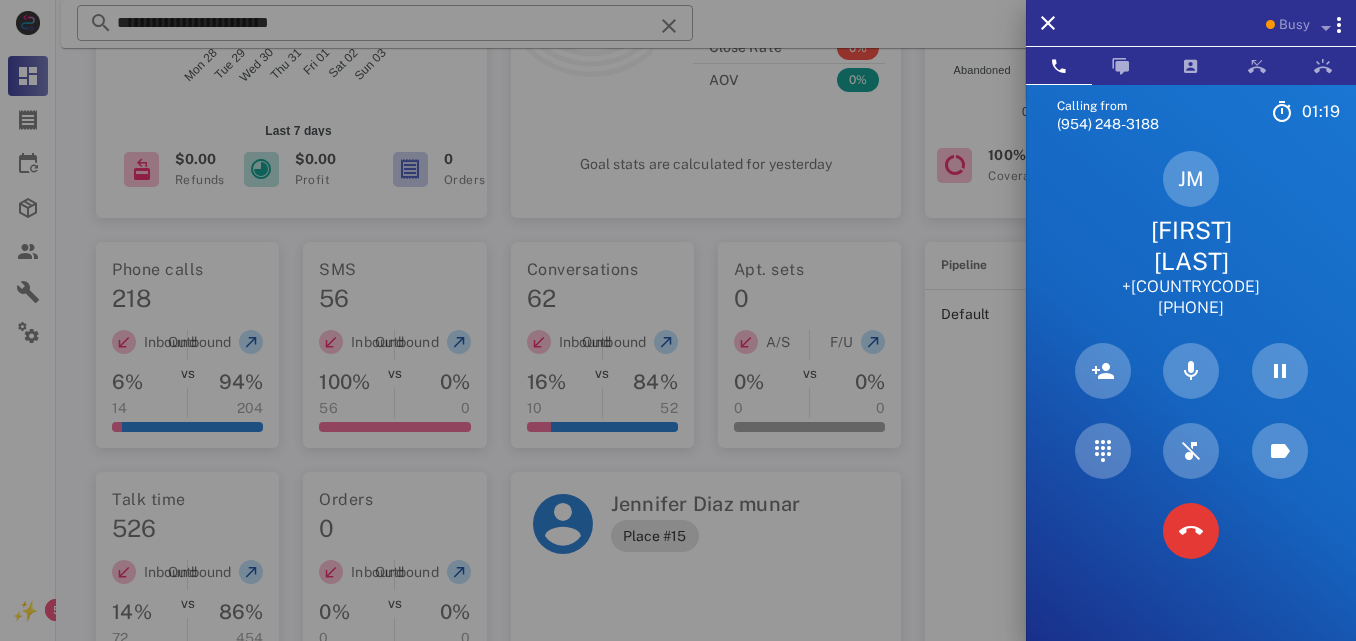 click at bounding box center [678, 320] 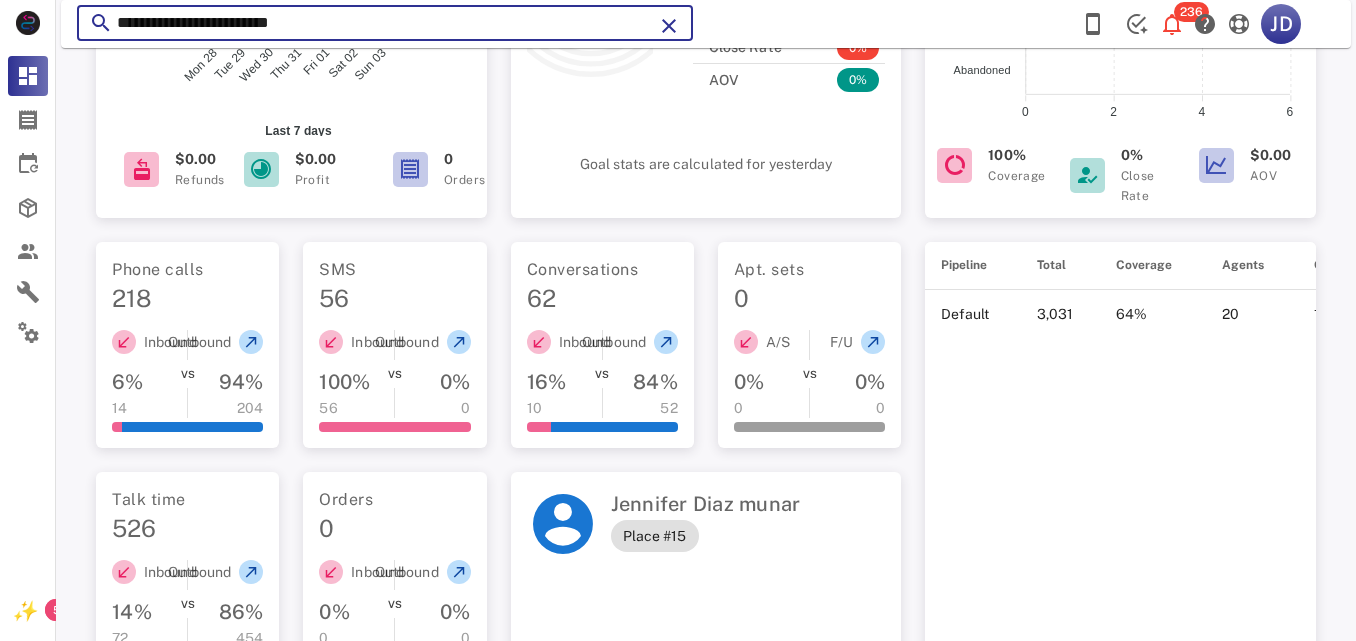 drag, startPoint x: 352, startPoint y: 18, endPoint x: 119, endPoint y: 31, distance: 233.36238 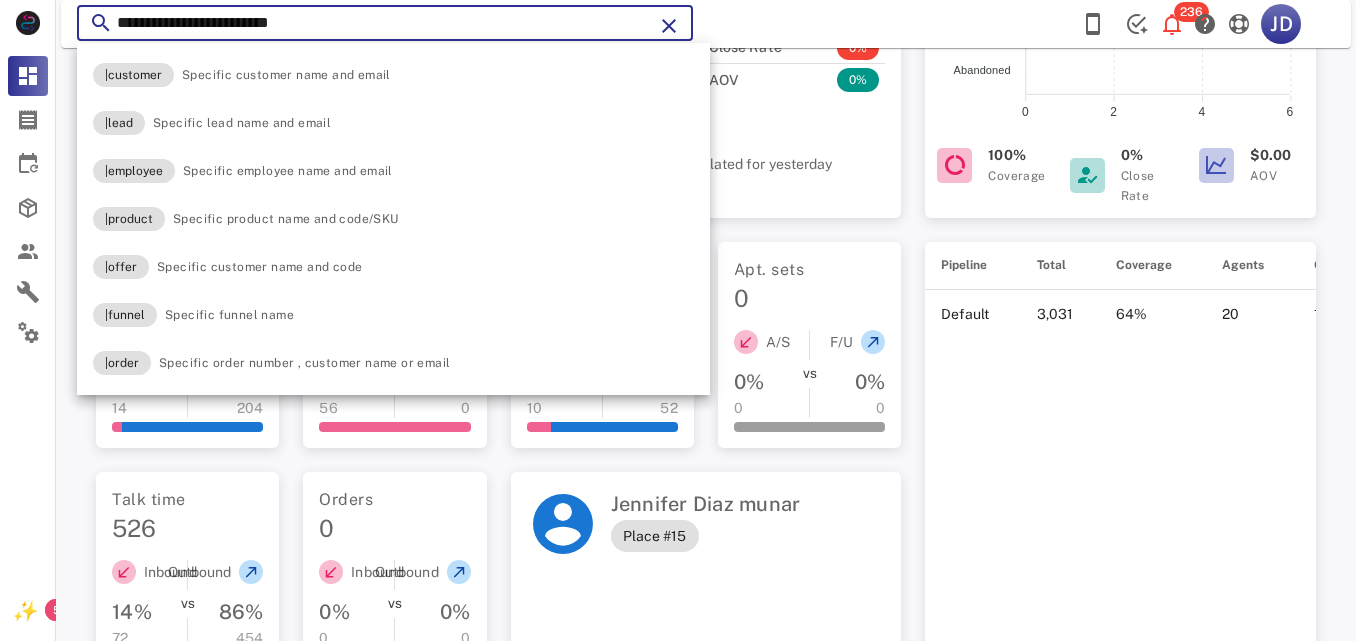 paste on "********" 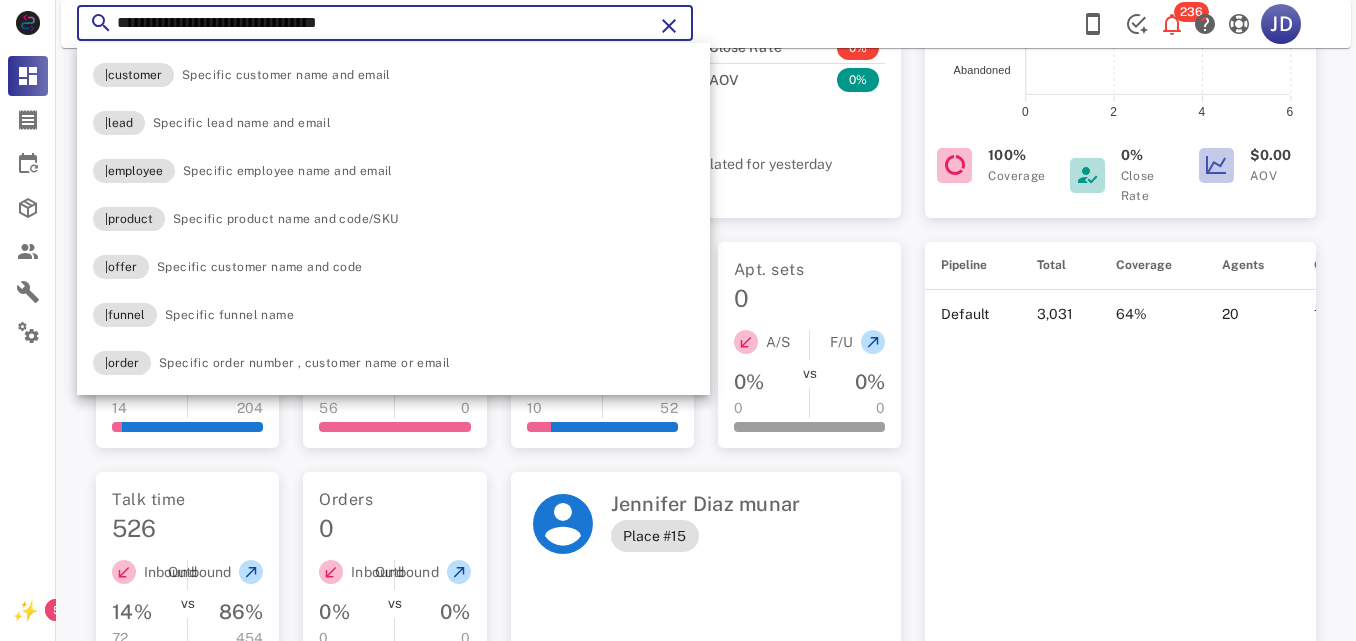 type on "**********" 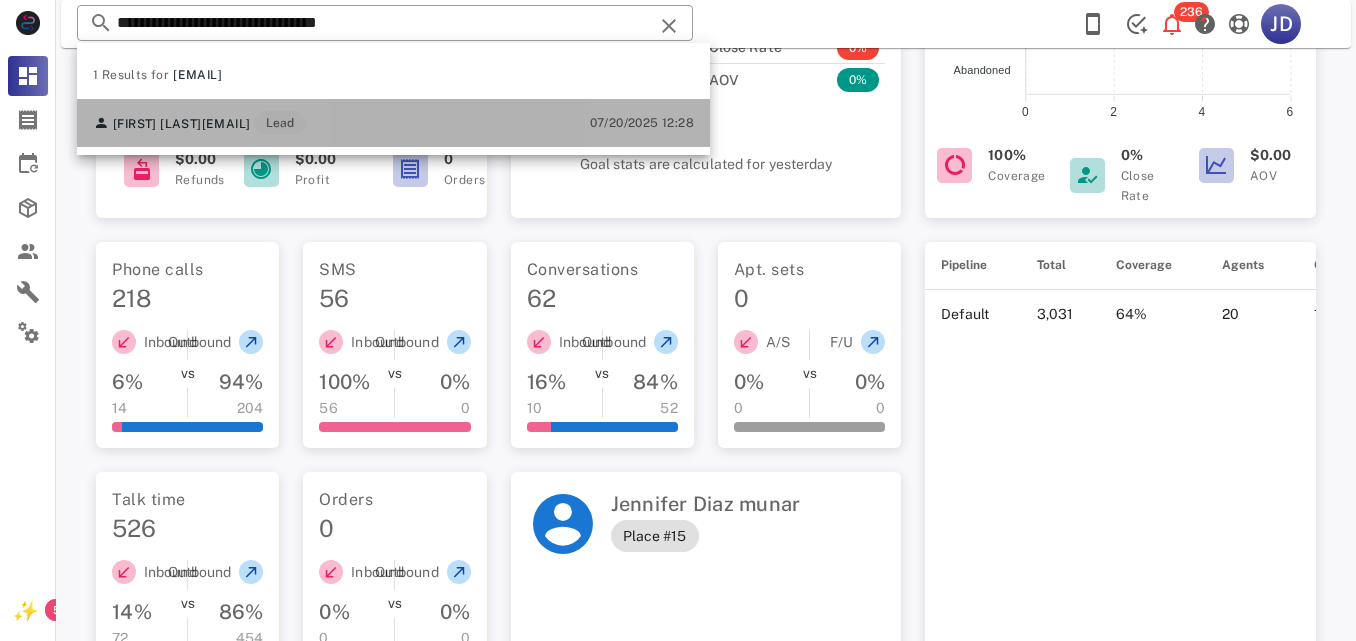 click on "[FIRST] [LAST]" at bounding box center [157, 124] 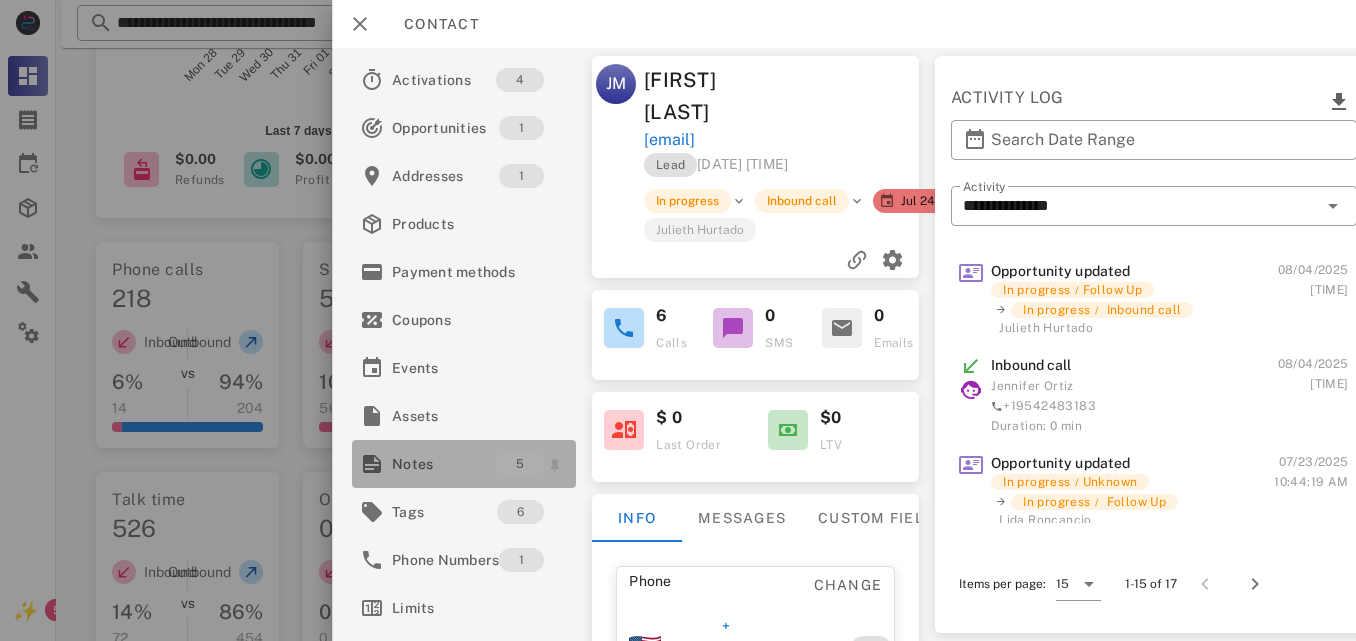 click on "Notes" at bounding box center (444, 464) 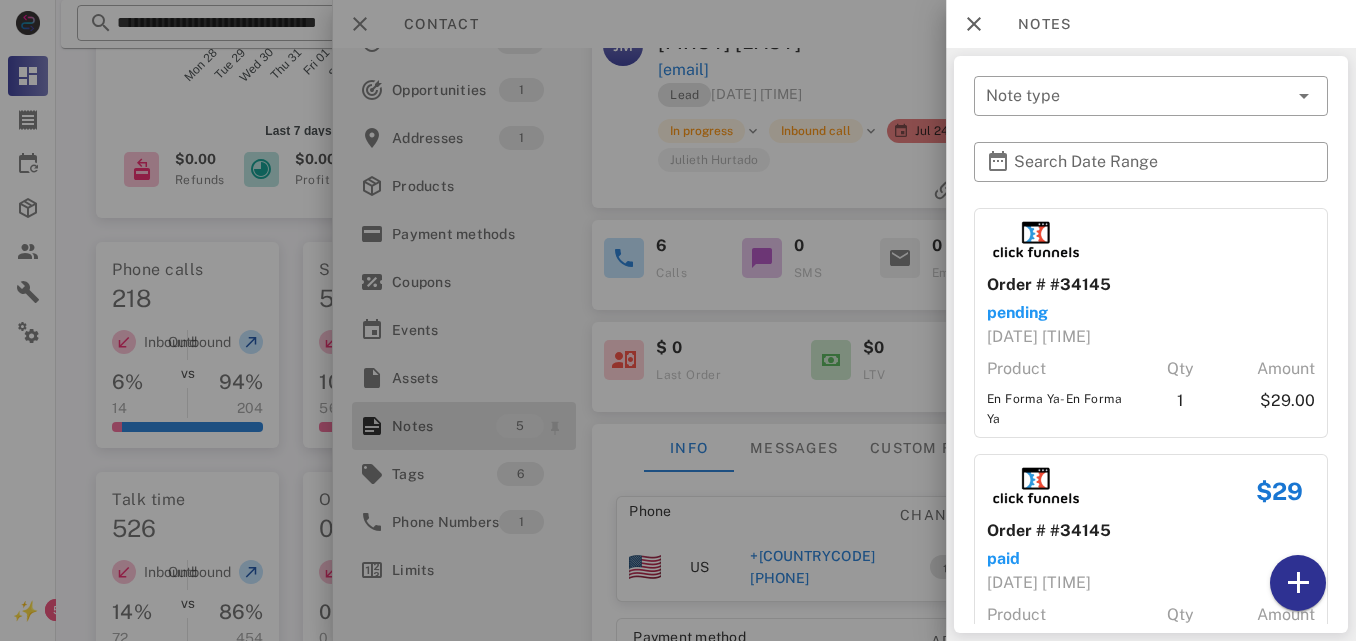 scroll, scrollTop: 40, scrollLeft: 0, axis: vertical 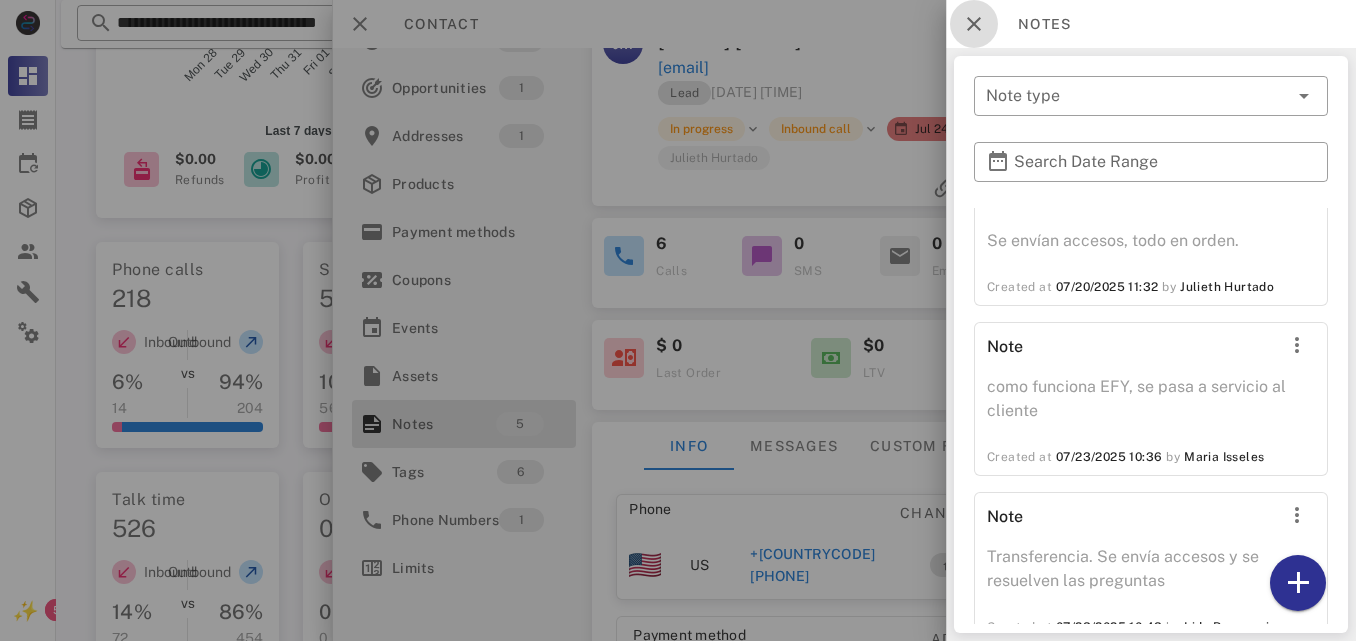 drag, startPoint x: 975, startPoint y: 15, endPoint x: 915, endPoint y: 24, distance: 60.671246 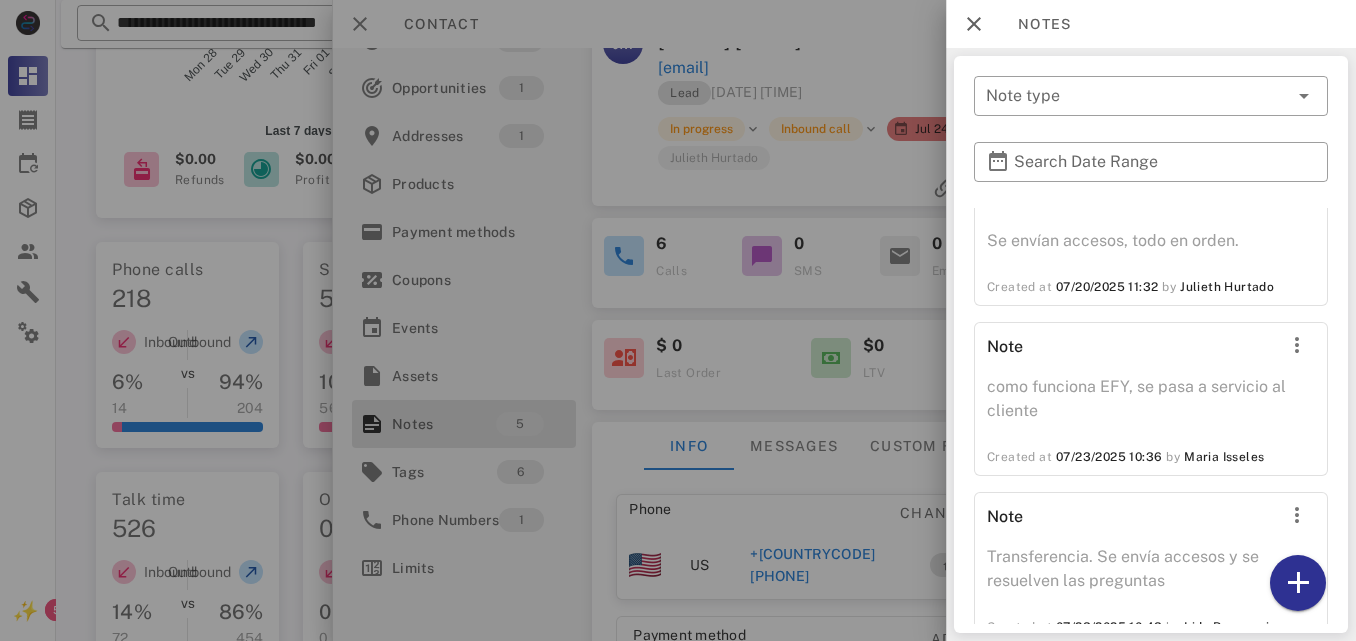 click on "Contact" at bounding box center (844, 24) 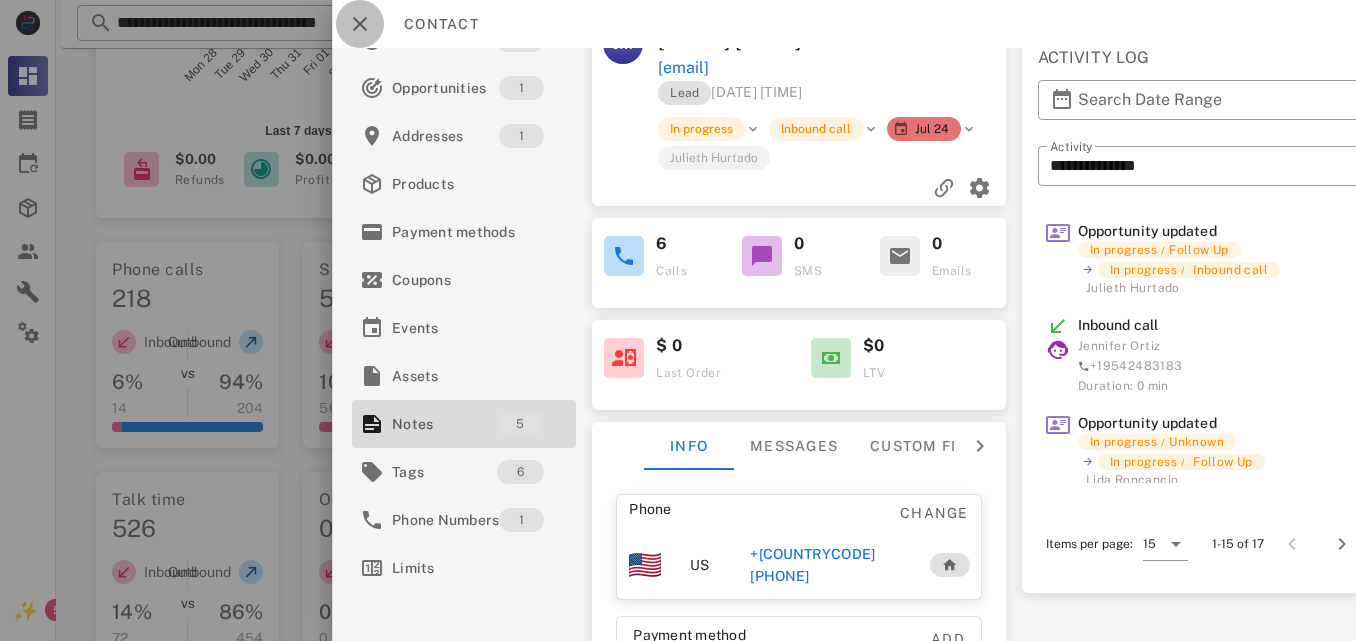 click at bounding box center (360, 24) 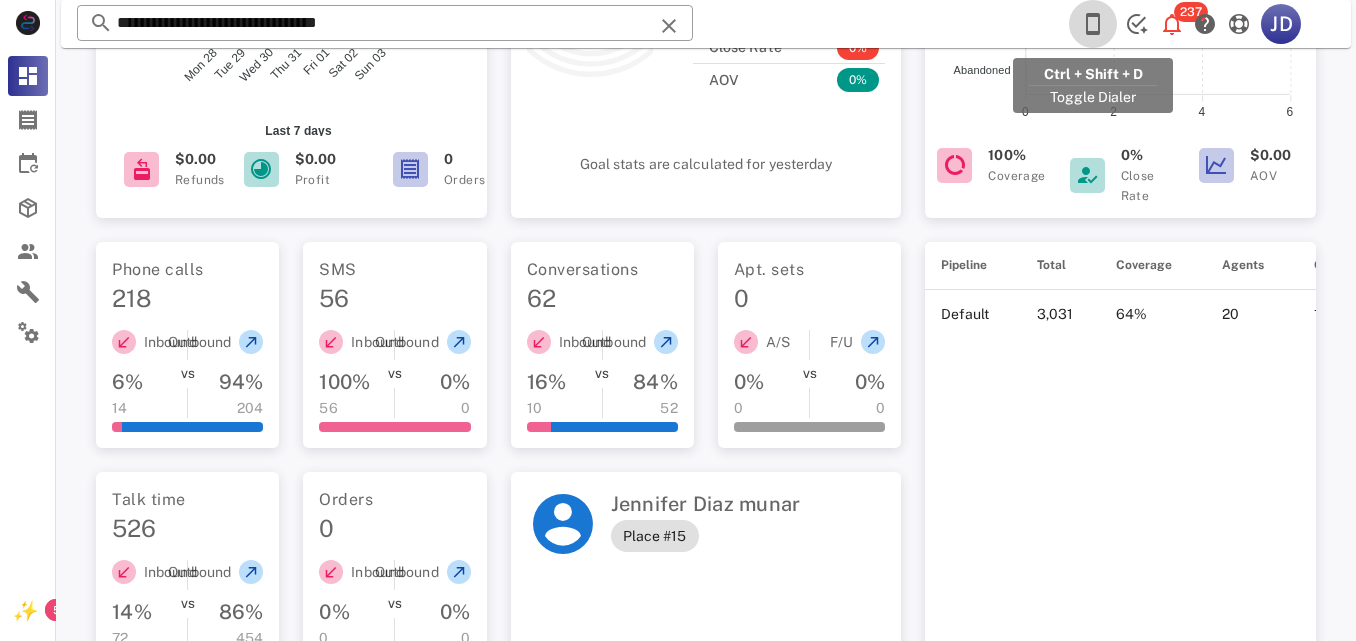 click at bounding box center [1093, 24] 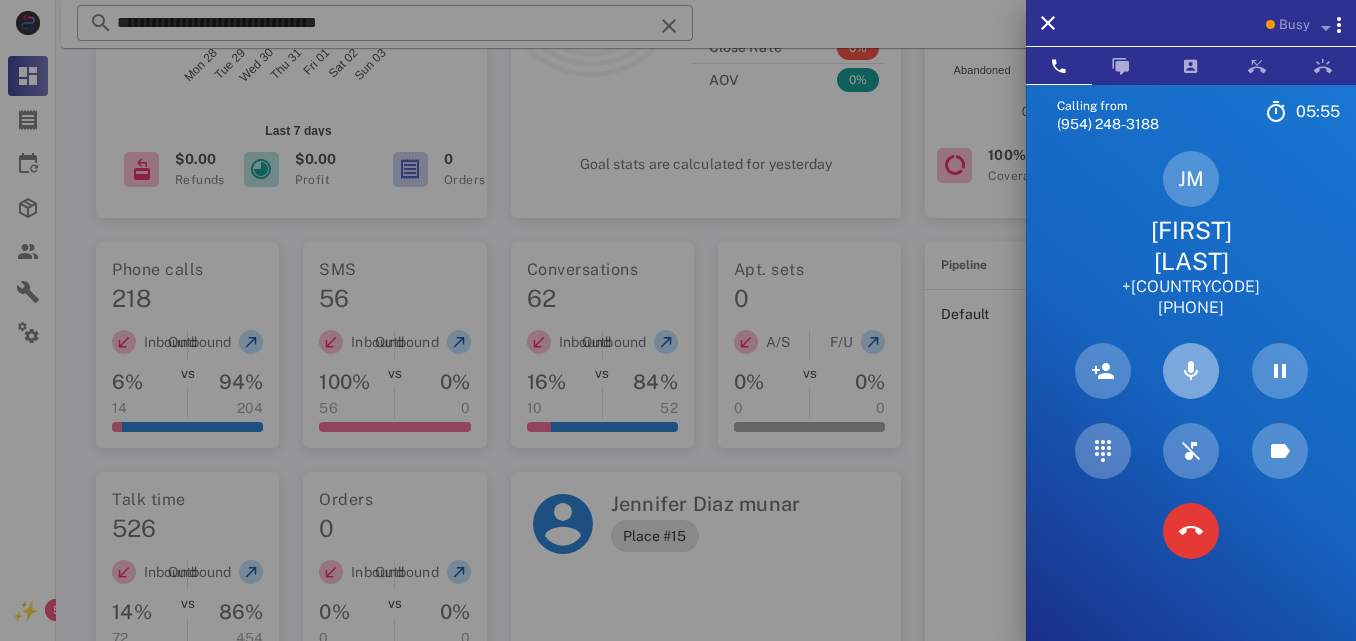 click at bounding box center [1191, 371] 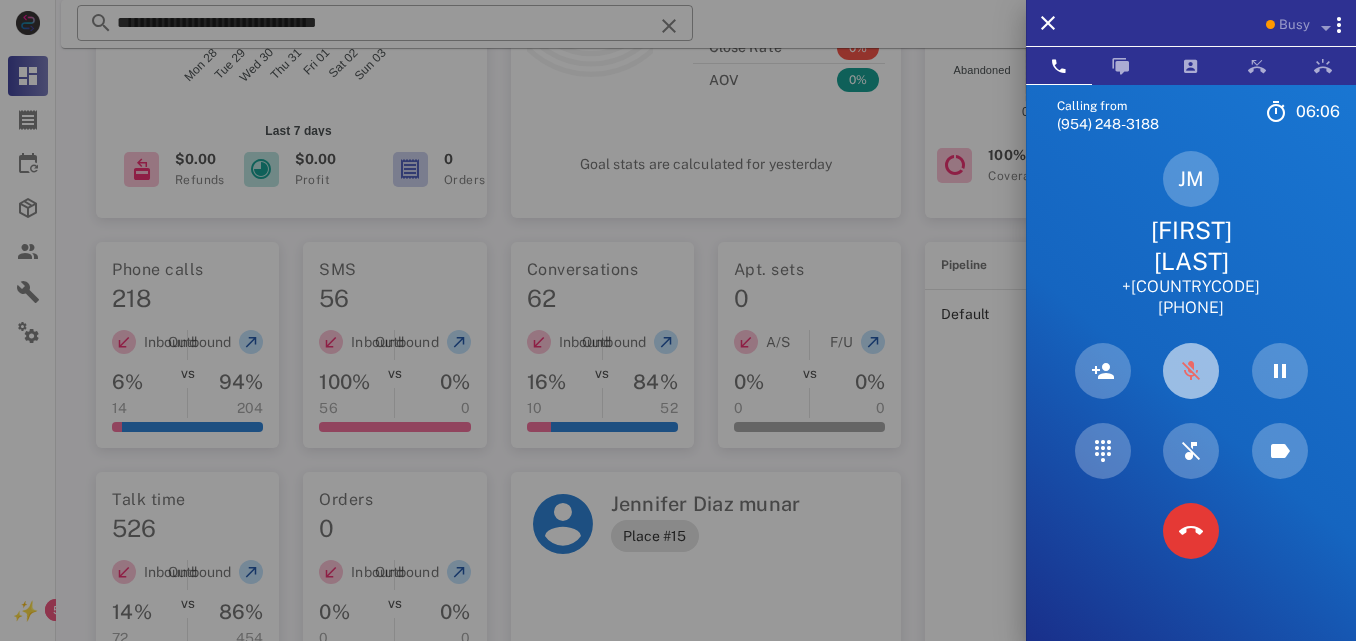 click at bounding box center [1191, 371] 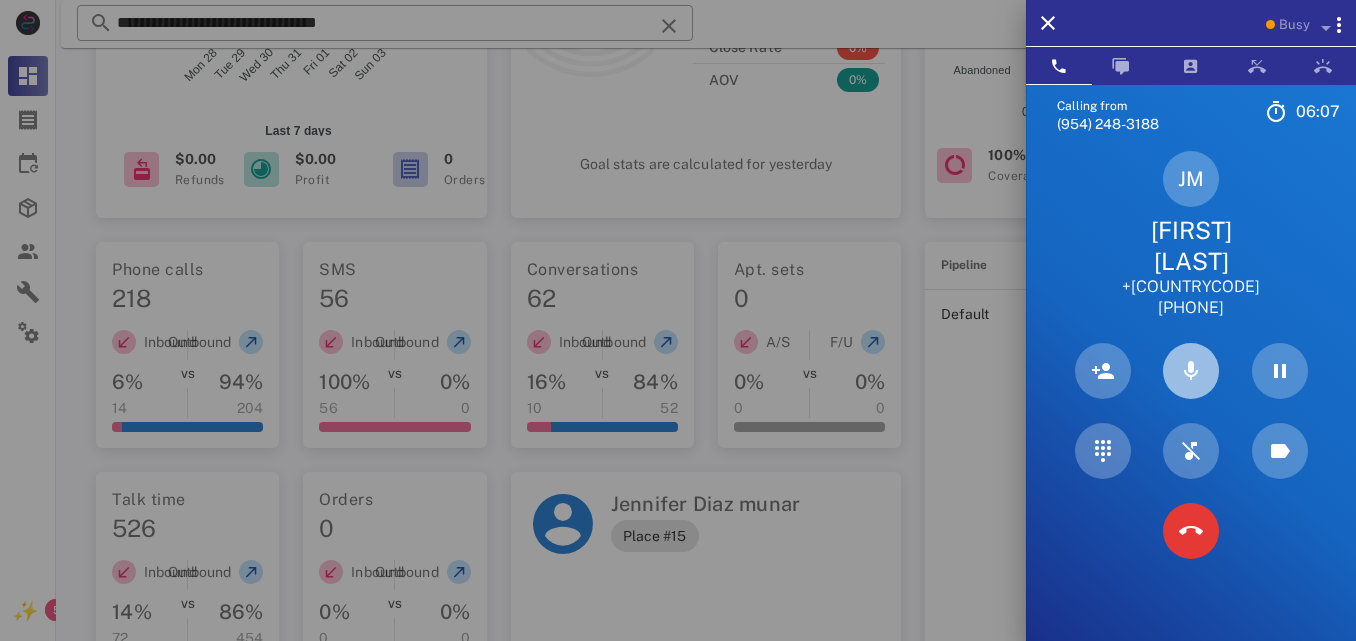 click at bounding box center [1191, 371] 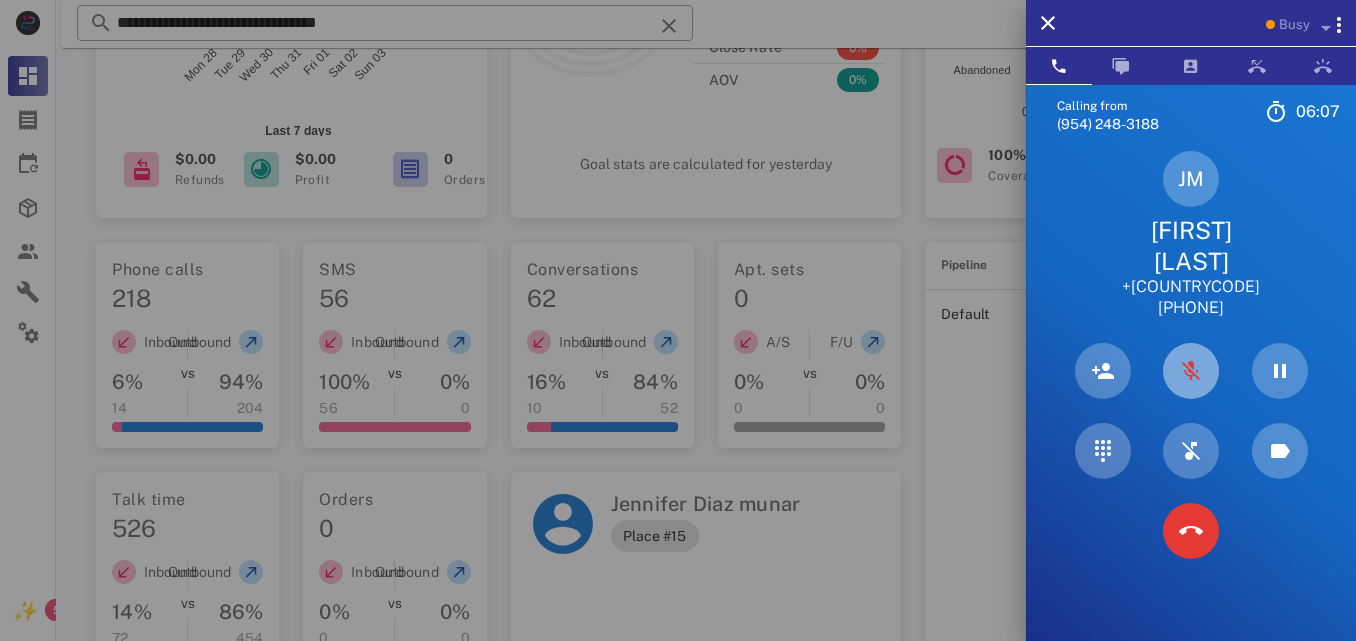 click at bounding box center (1191, 371) 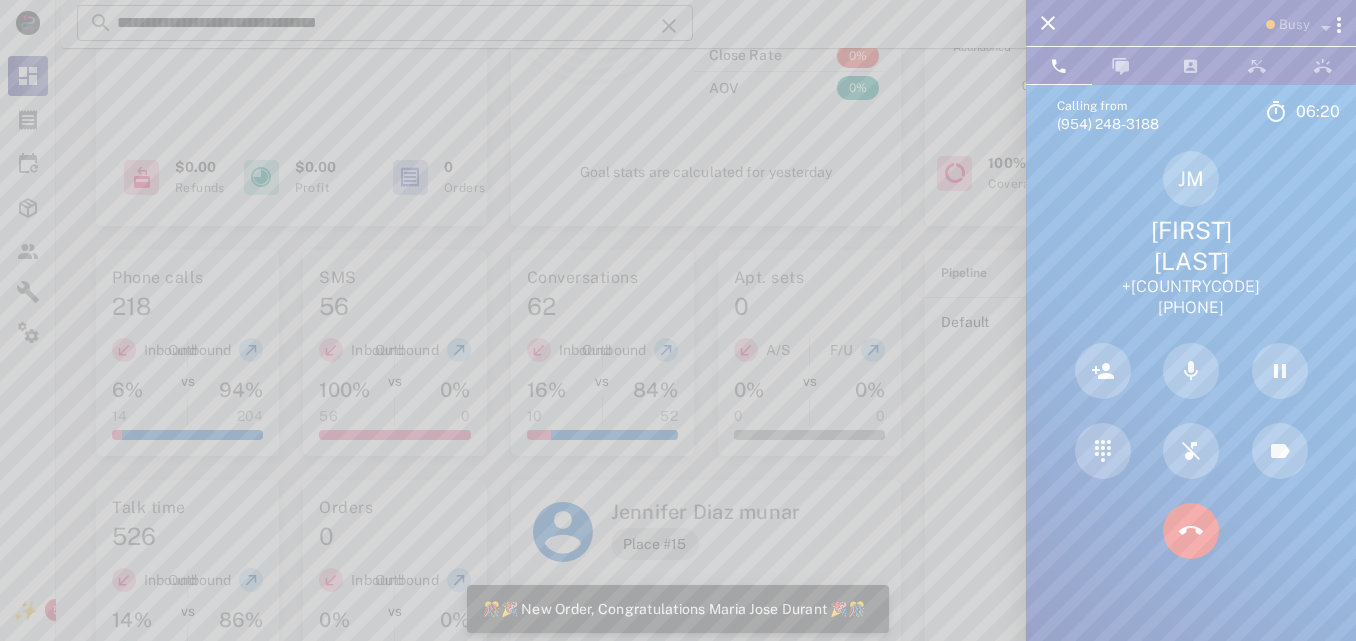 scroll, scrollTop: 360, scrollLeft: 0, axis: vertical 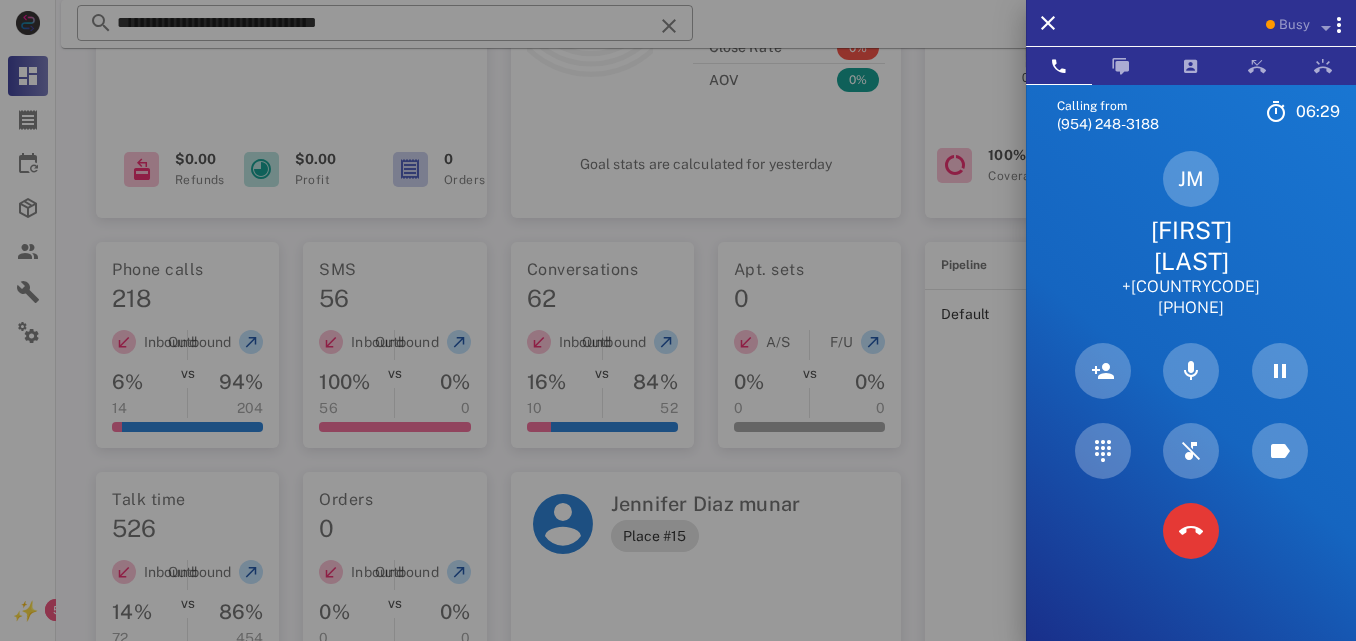 click at bounding box center [678, 320] 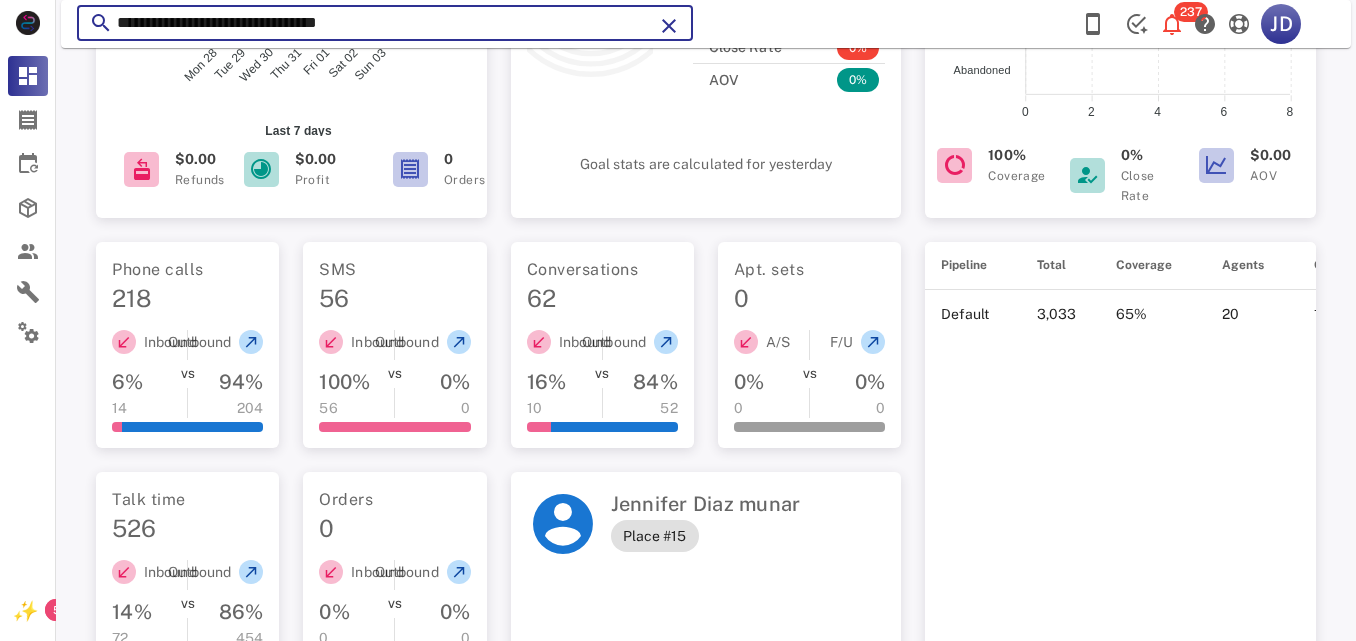 click on "**********" at bounding box center (385, 23) 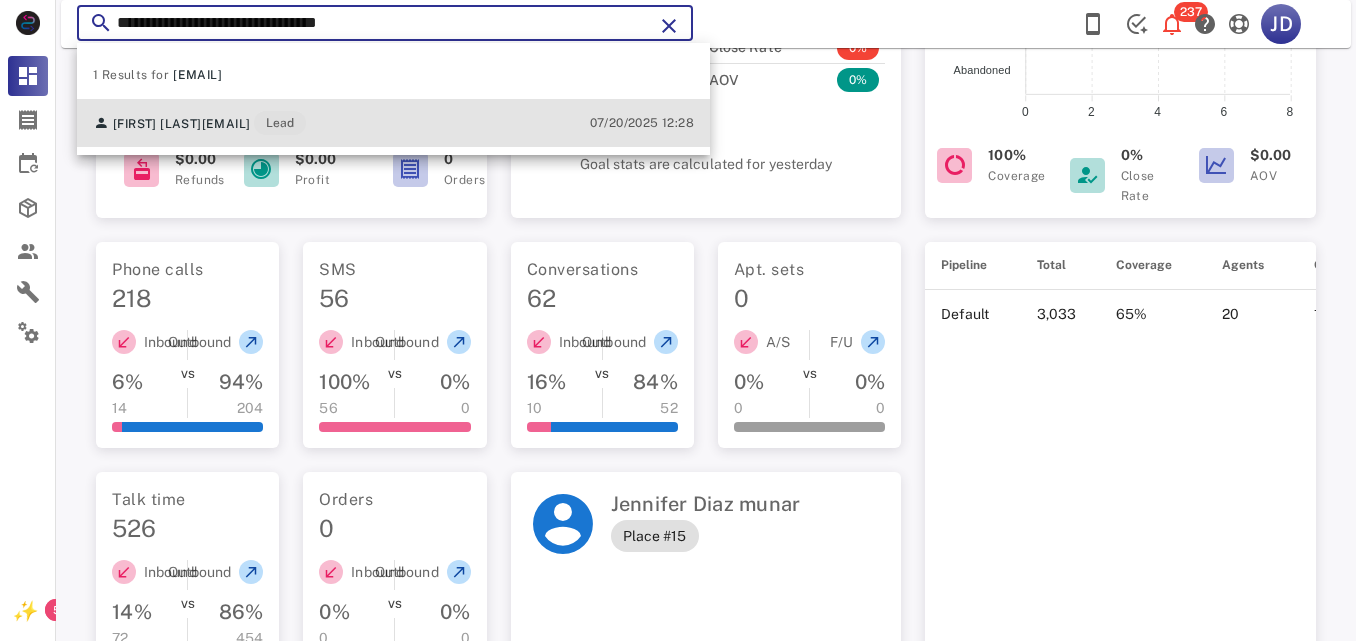 click on "[EMAIL]" at bounding box center (226, 124) 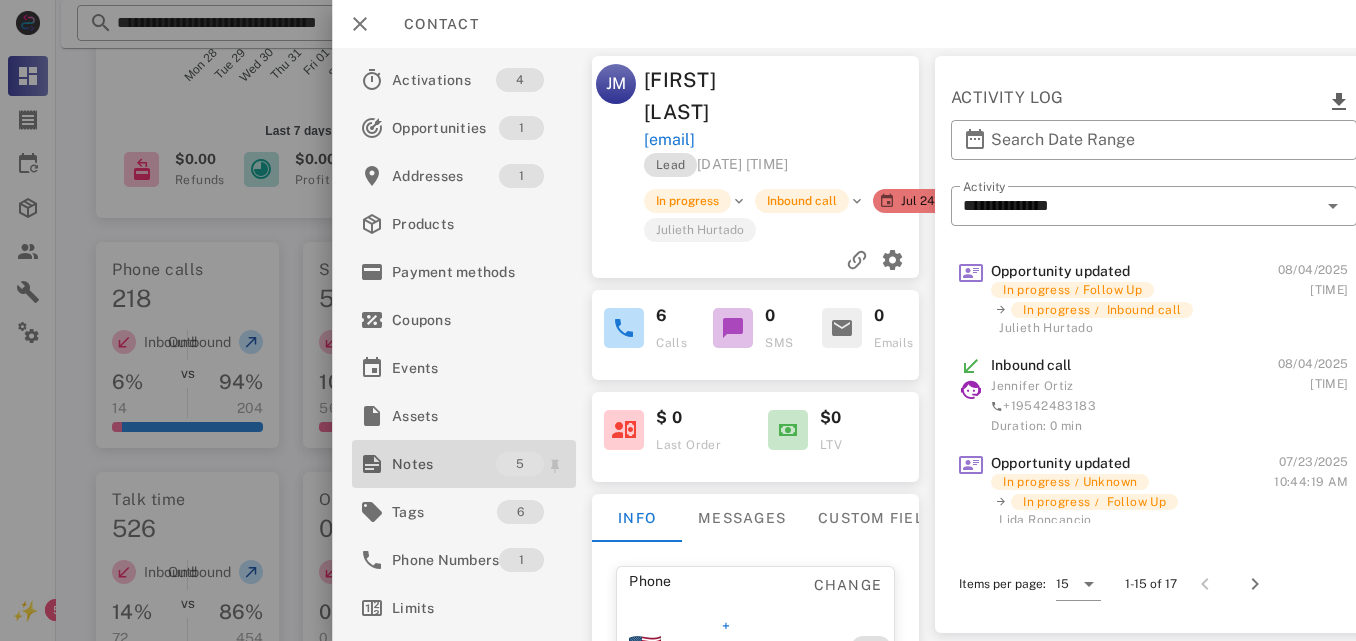 click on "Notes" at bounding box center (444, 464) 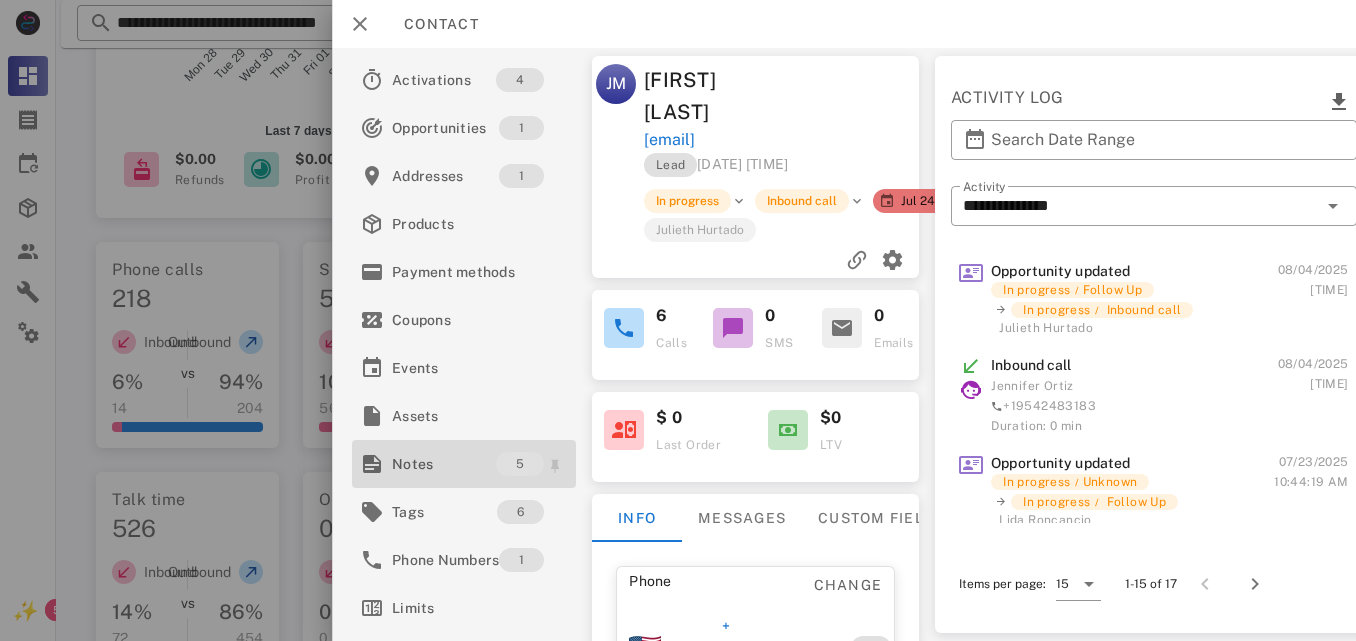 click on "Notes" at bounding box center (444, 464) 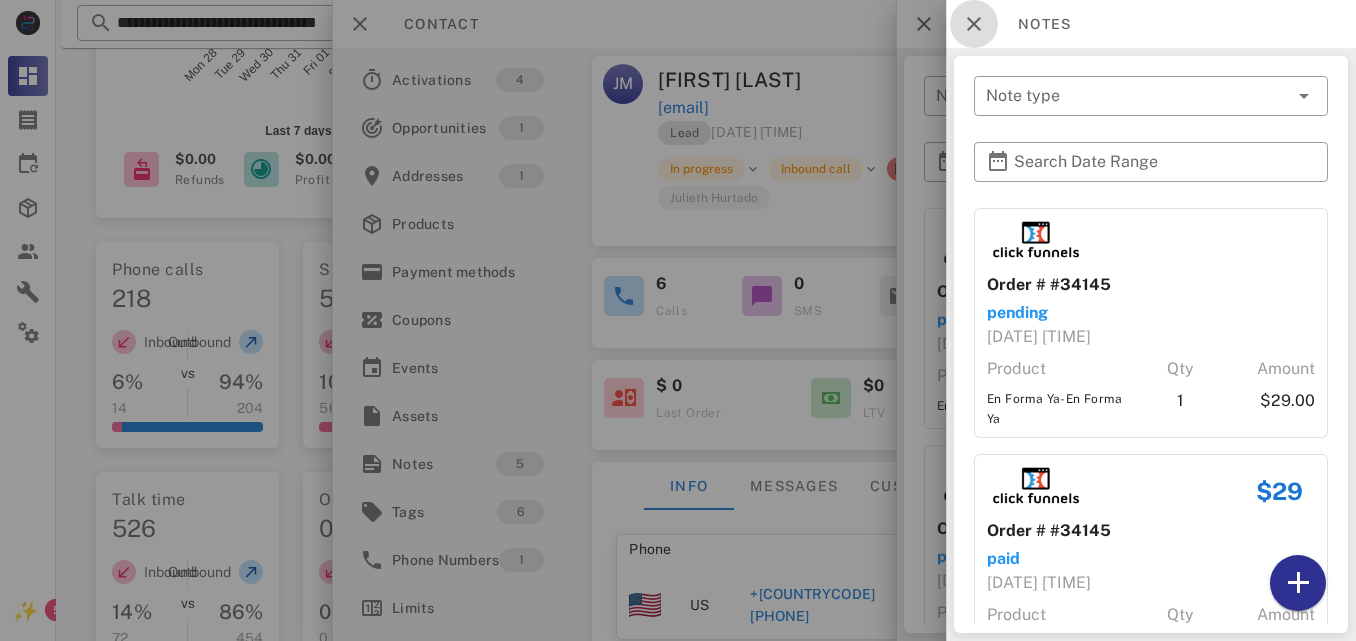 click at bounding box center [974, 24] 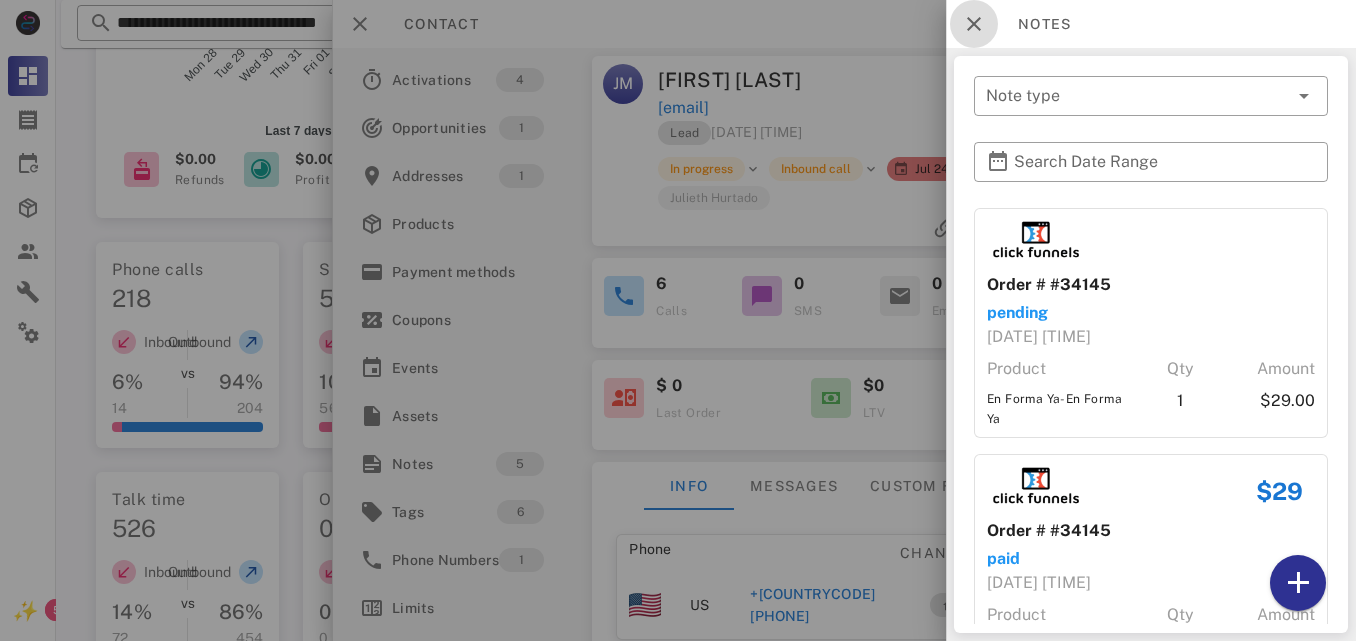 click at bounding box center (974, 24) 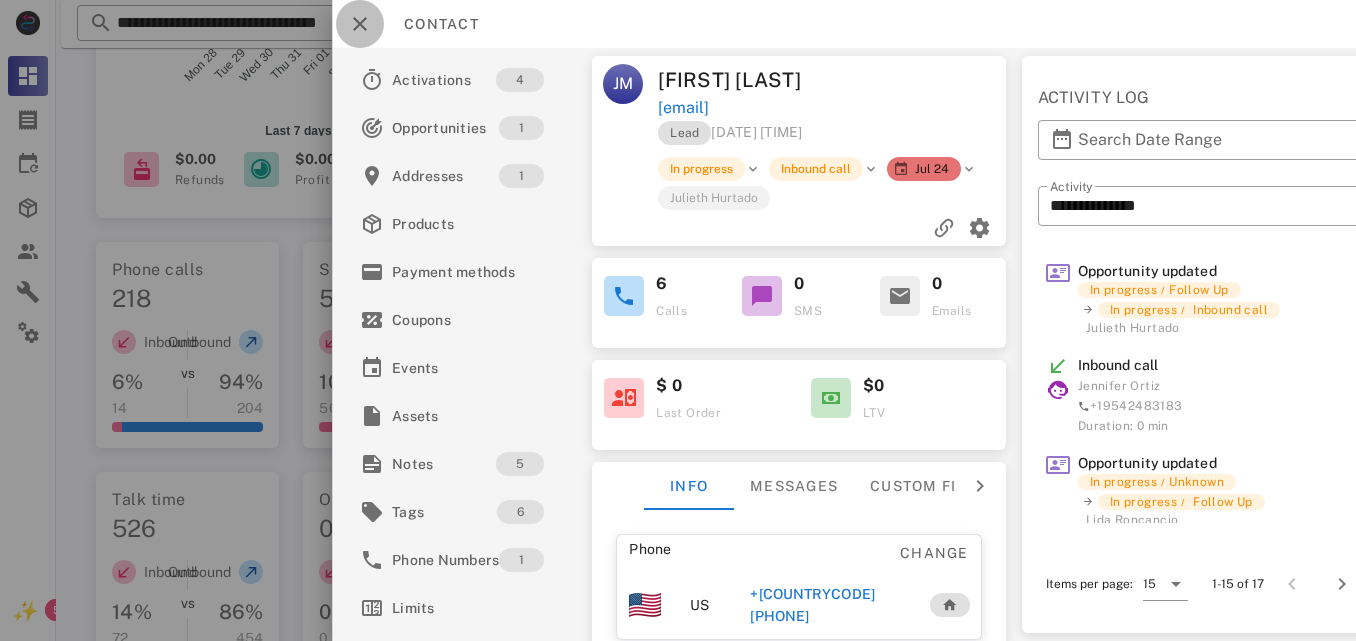 click at bounding box center [360, 24] 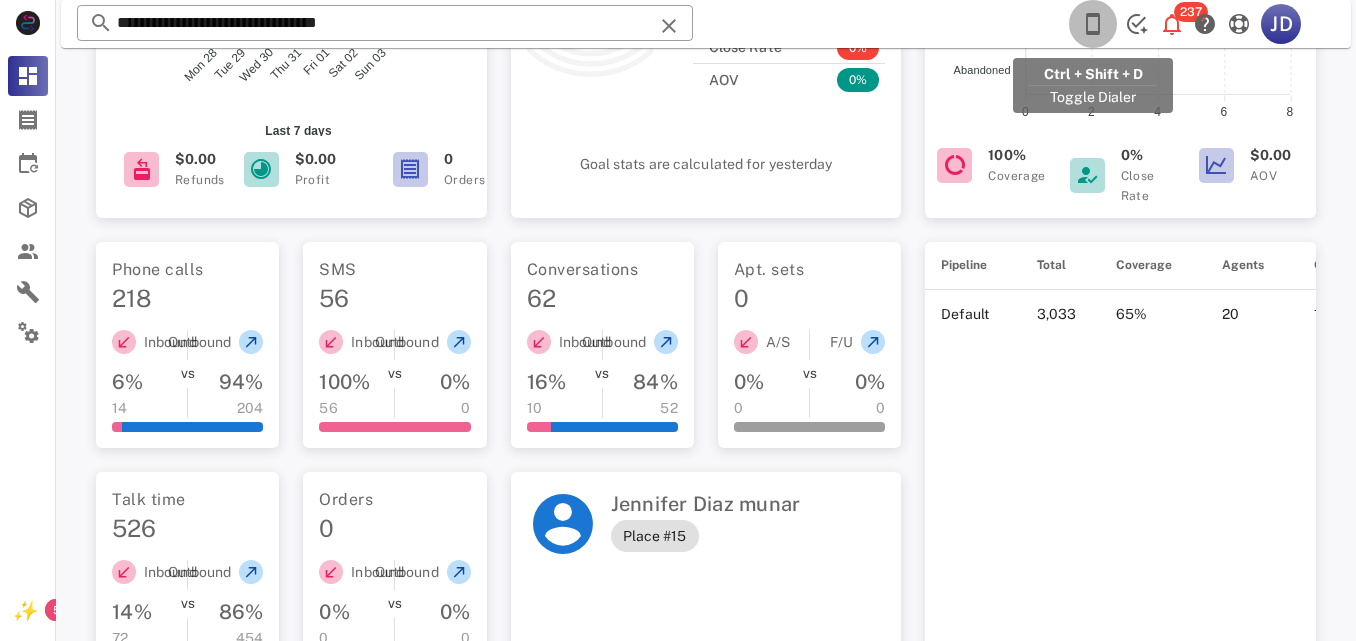 click at bounding box center (1093, 24) 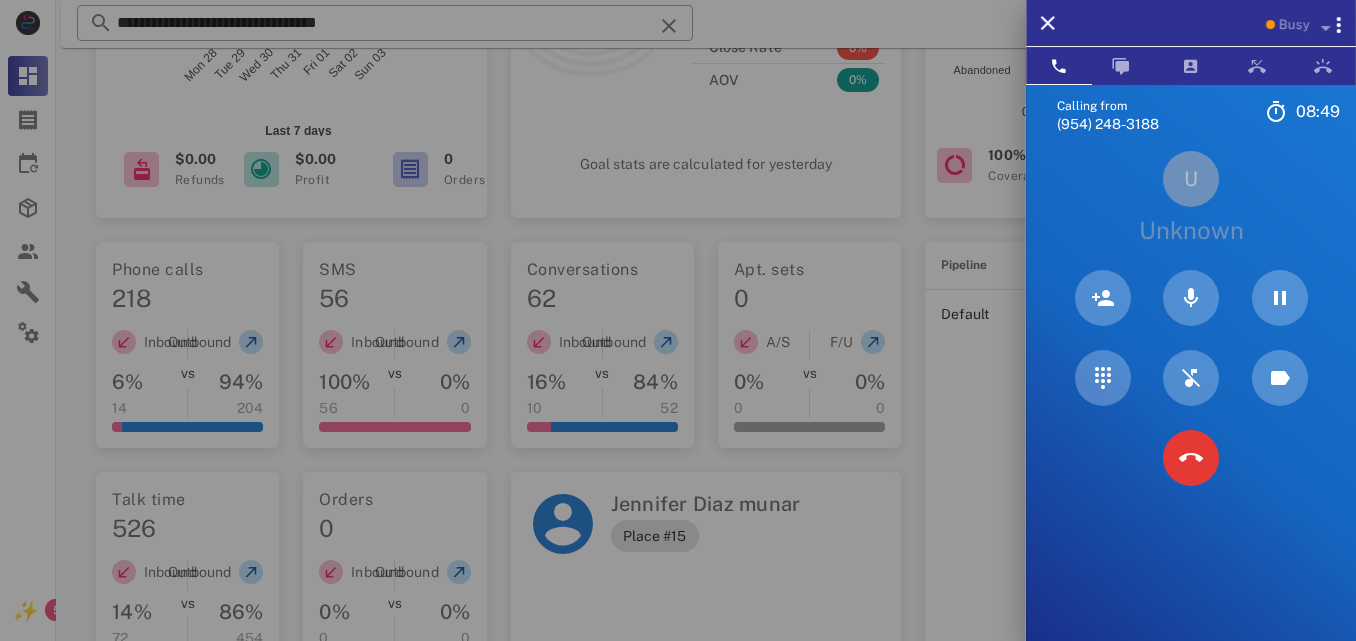 click at bounding box center [1191, 458] 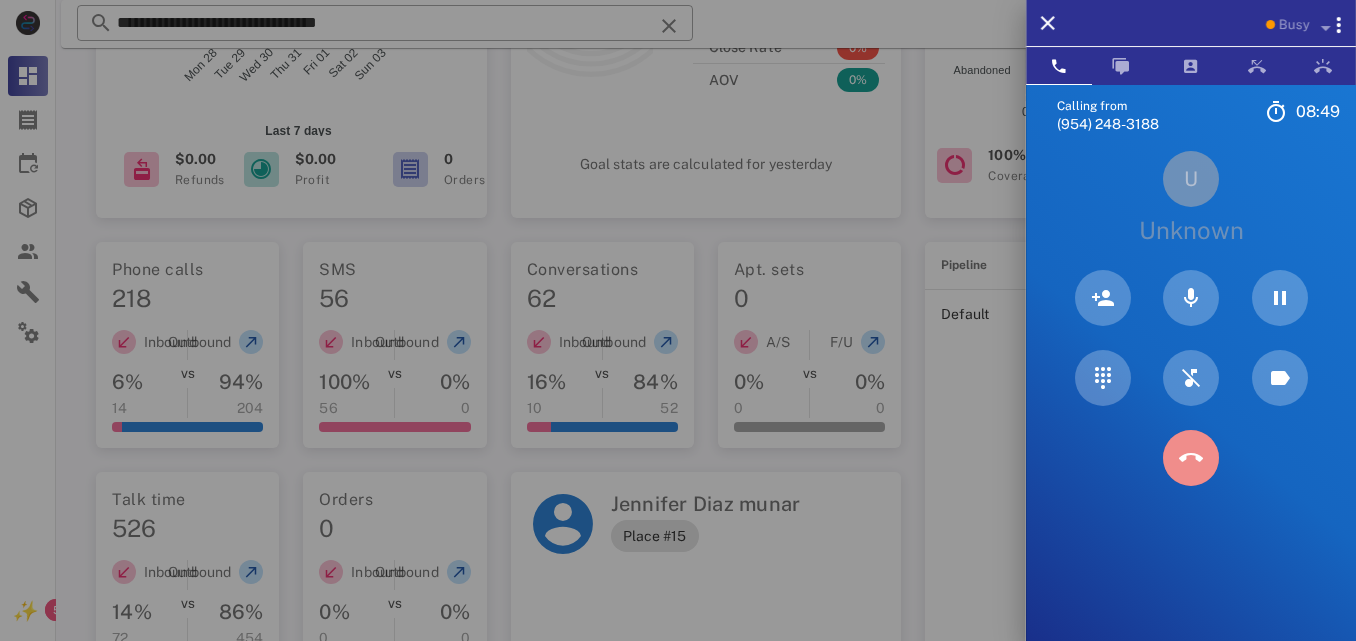 click at bounding box center (1191, 458) 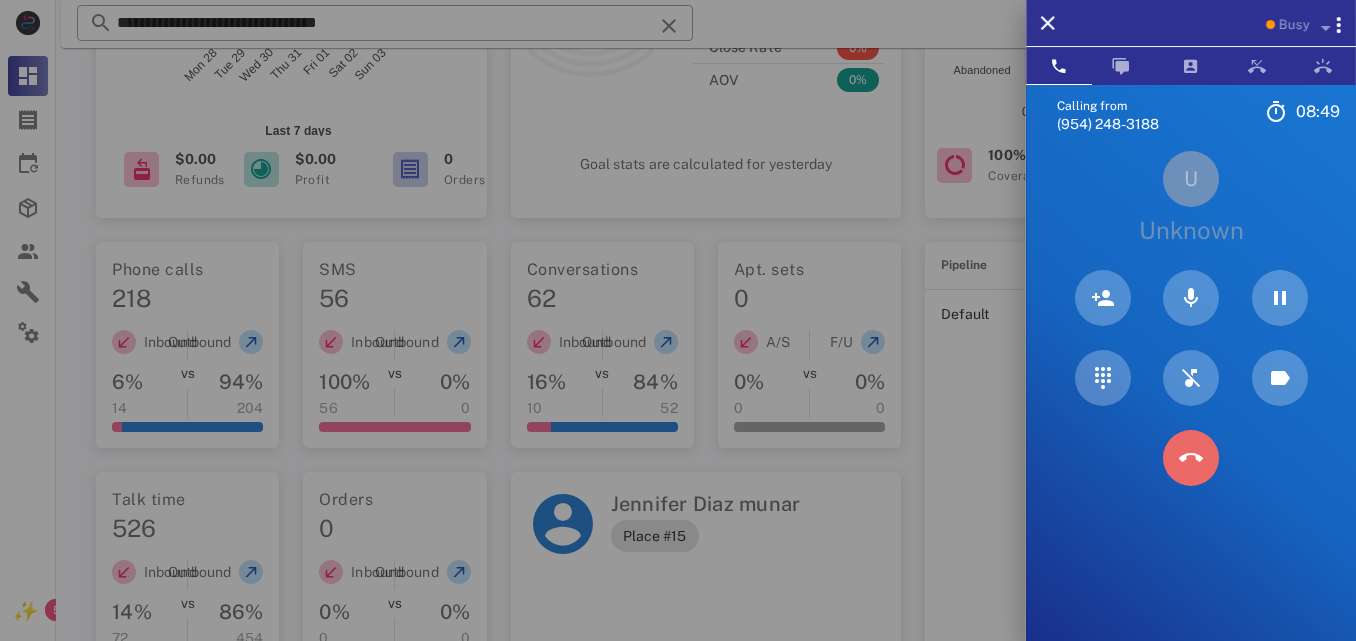 click on "2 ABC" at bounding box center [0, 0] 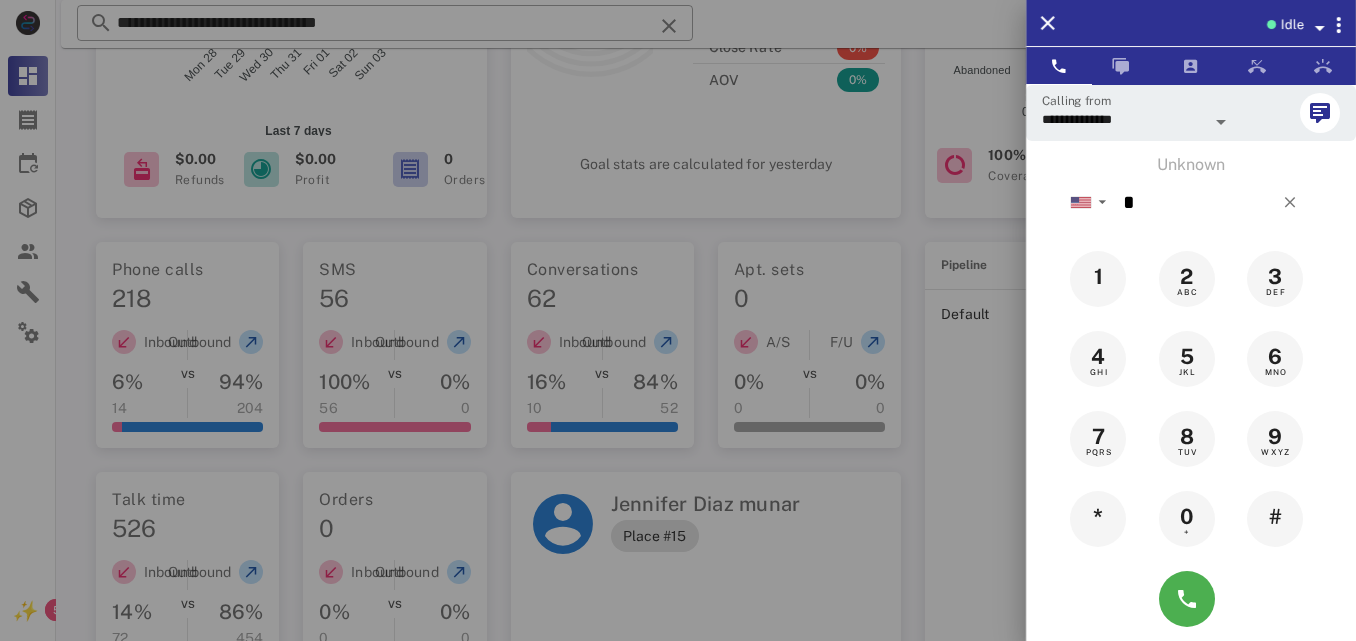 click at bounding box center [678, 320] 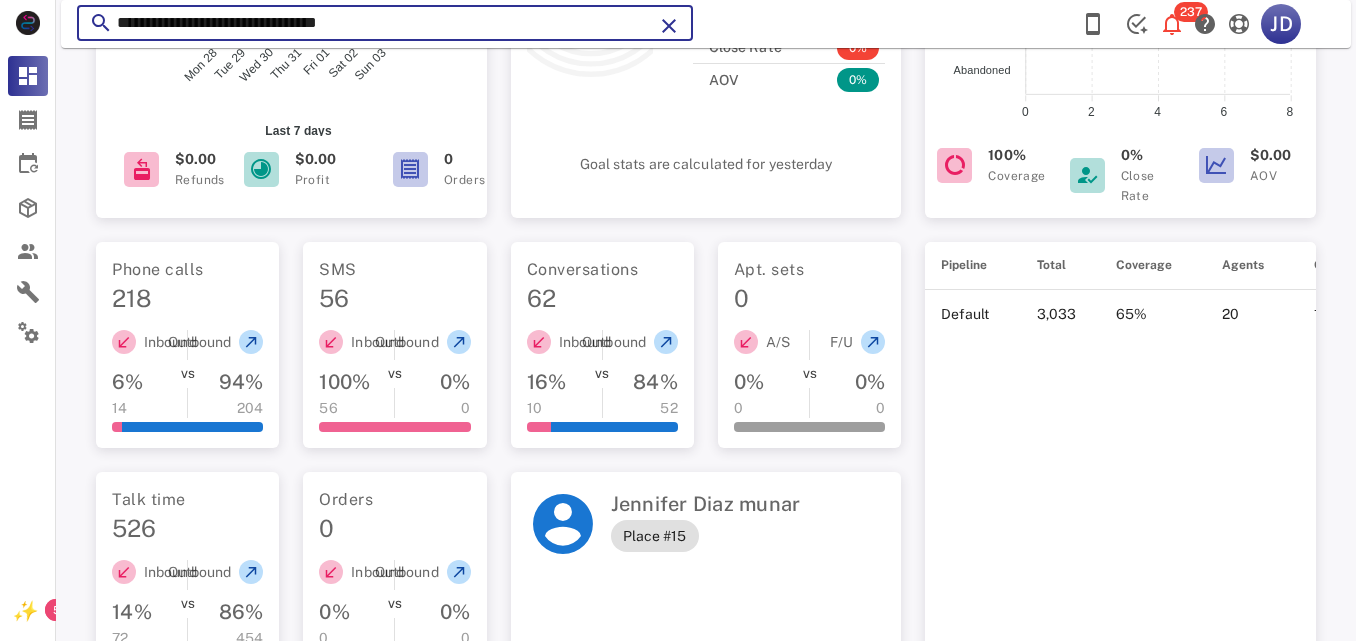 click on "**********" at bounding box center (385, 23) 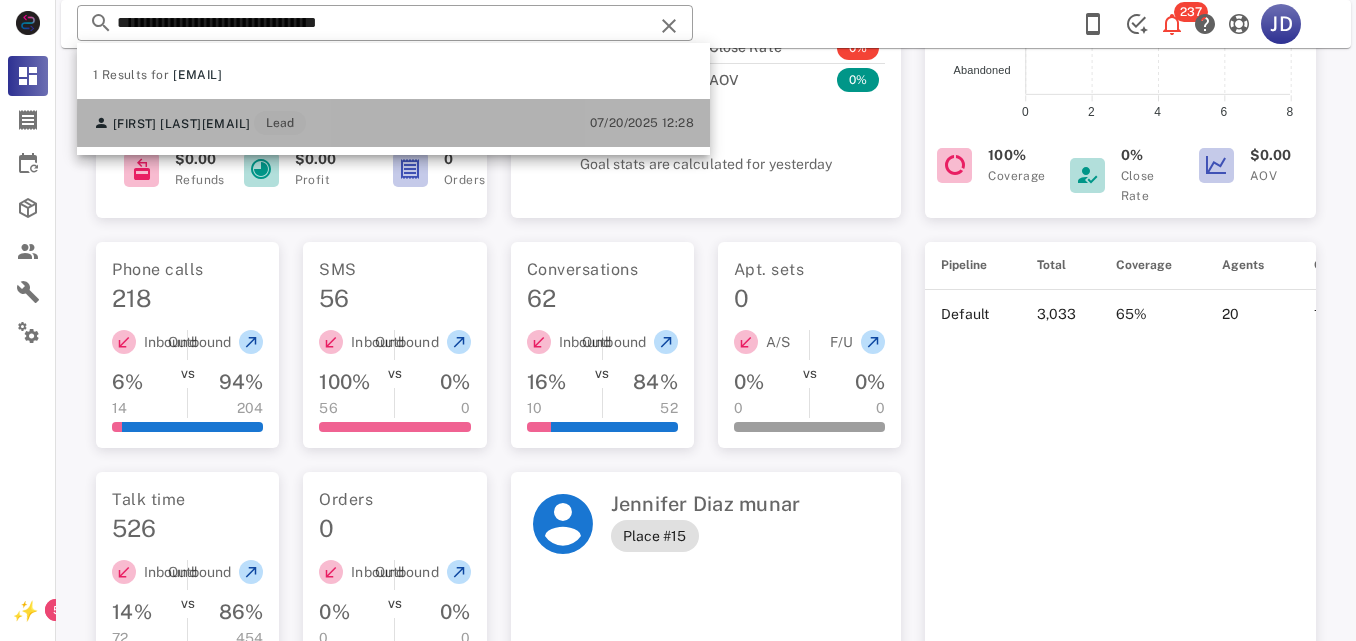 click on "[FIRST] [LAST]   [EMAIL]   Lead   [DATE] [TIME]" at bounding box center (393, 123) 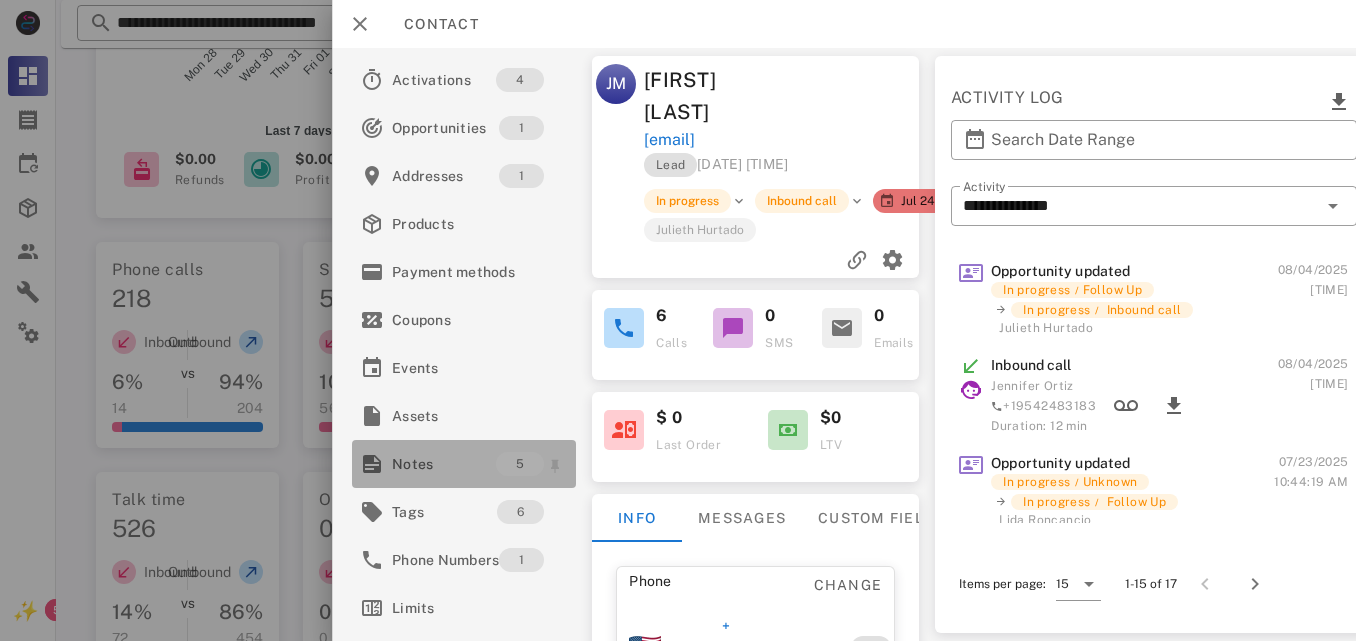 click on "Notes" at bounding box center (444, 464) 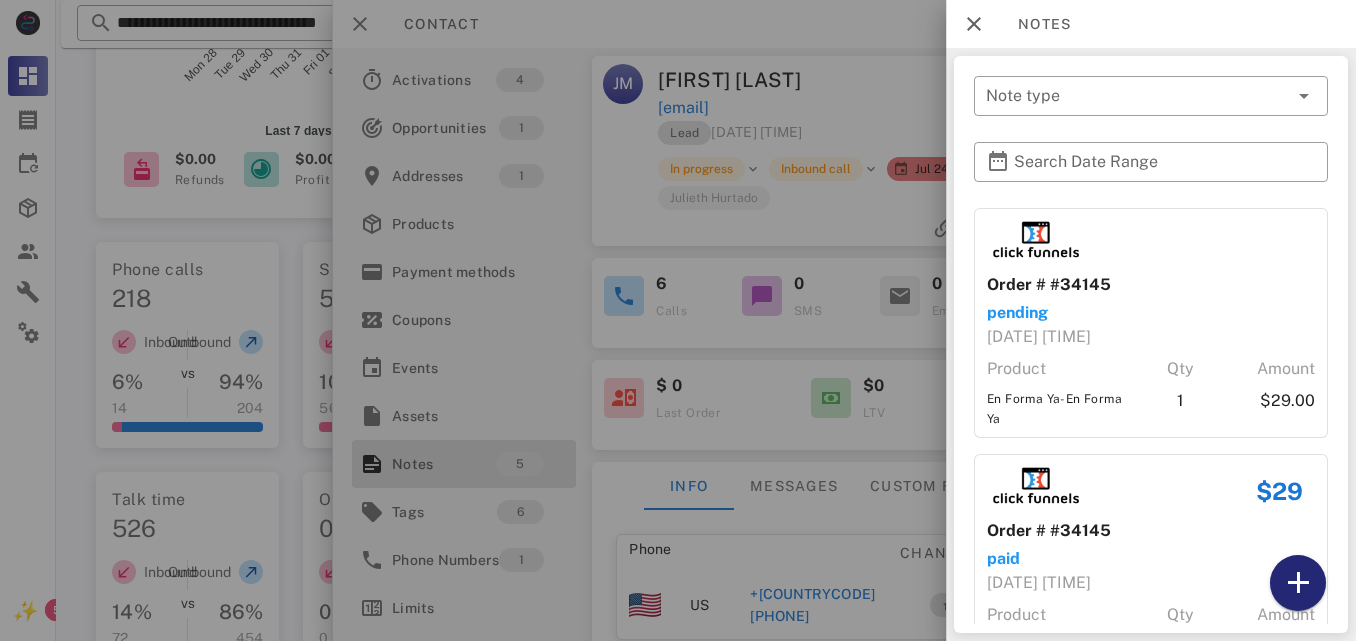 click at bounding box center (1298, 583) 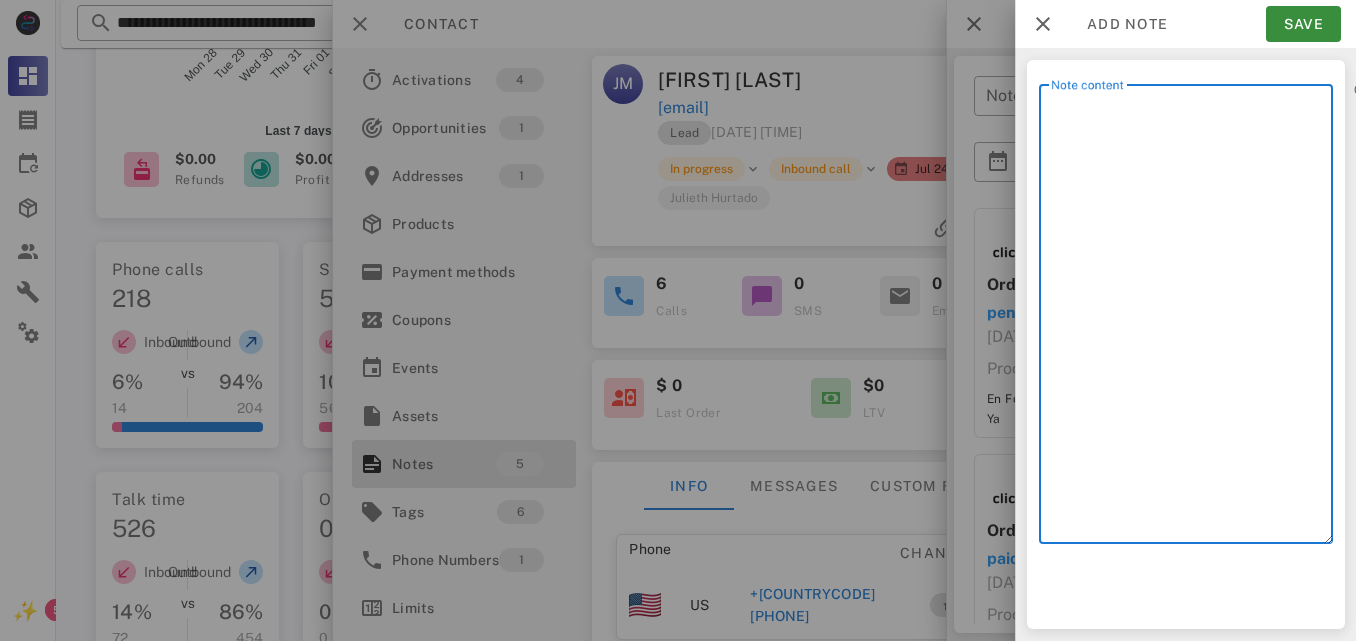 click on "Note content" at bounding box center (1192, 319) 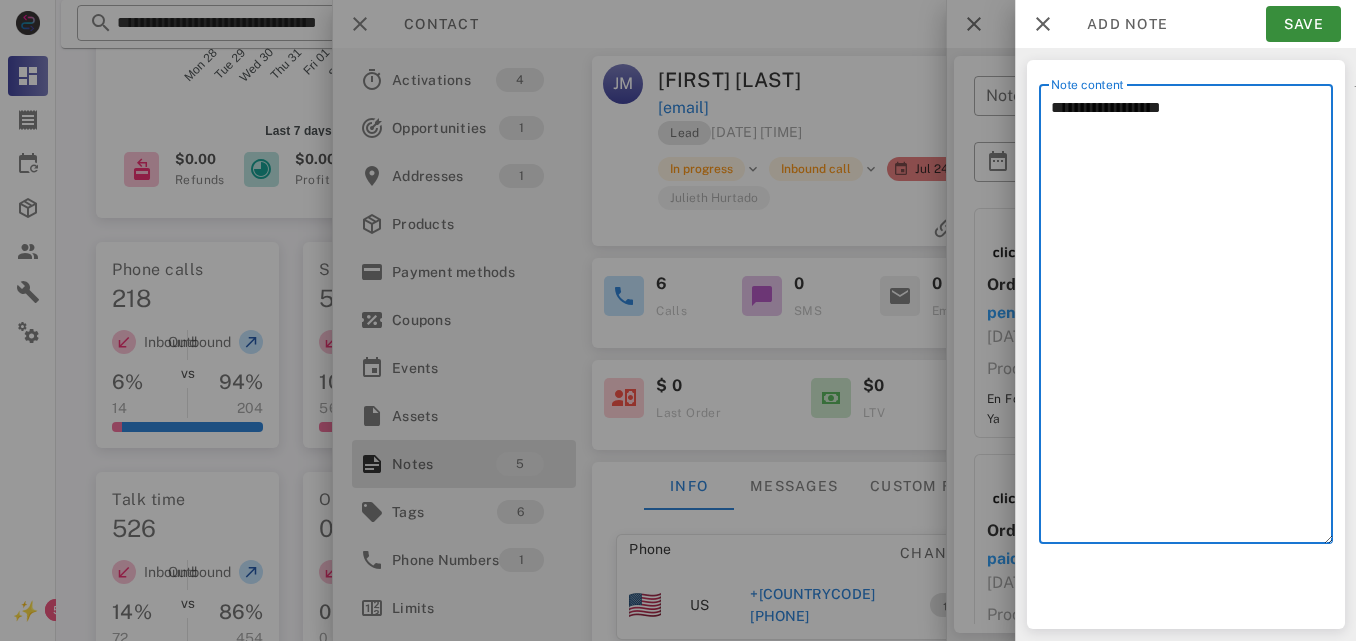 click on "**********" at bounding box center [1192, 319] 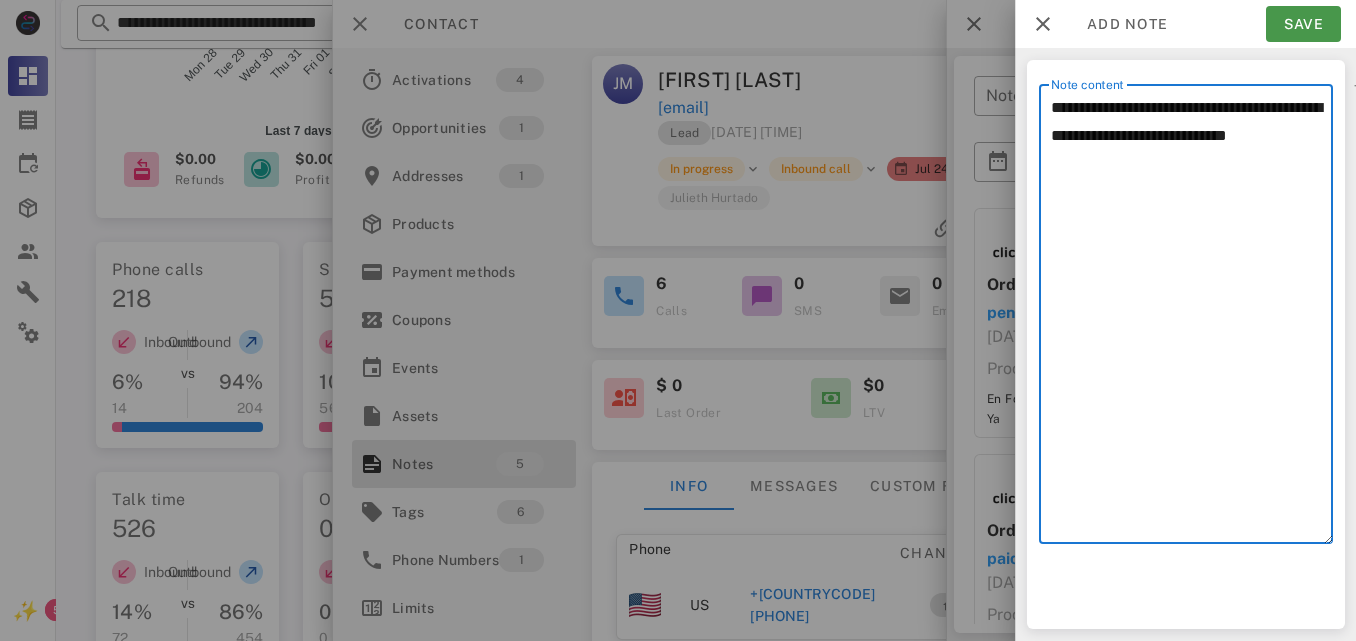 type on "**********" 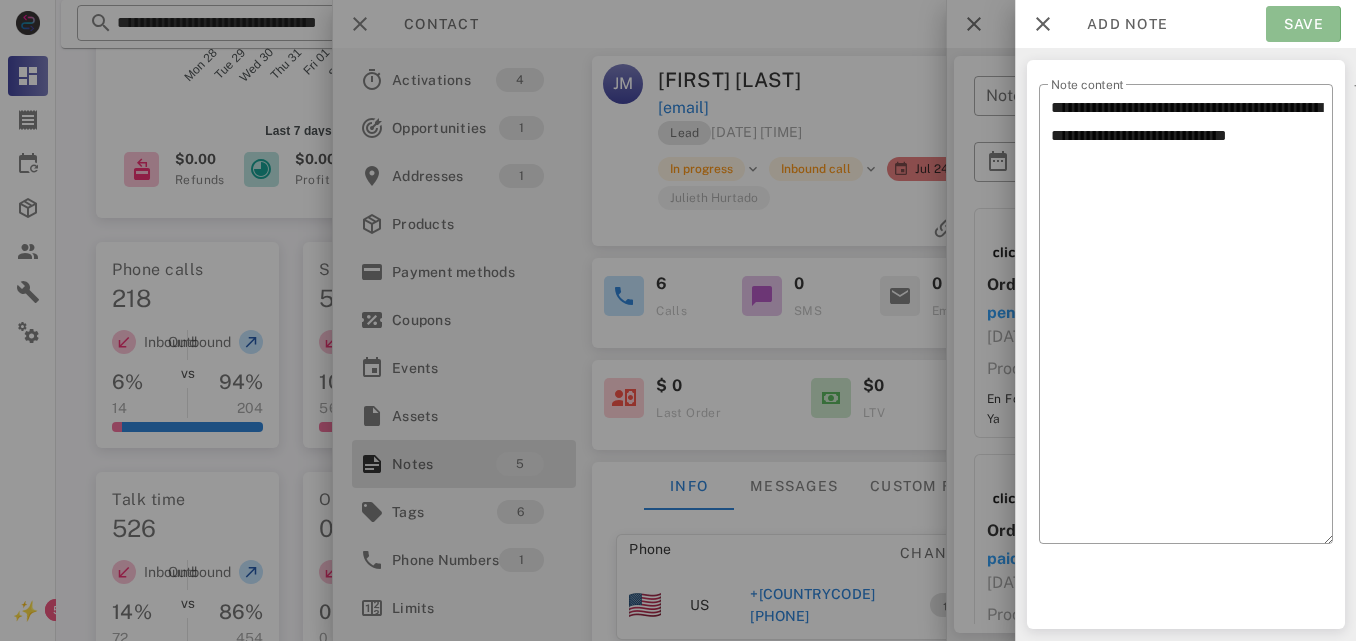 click on "Save" at bounding box center (1303, 24) 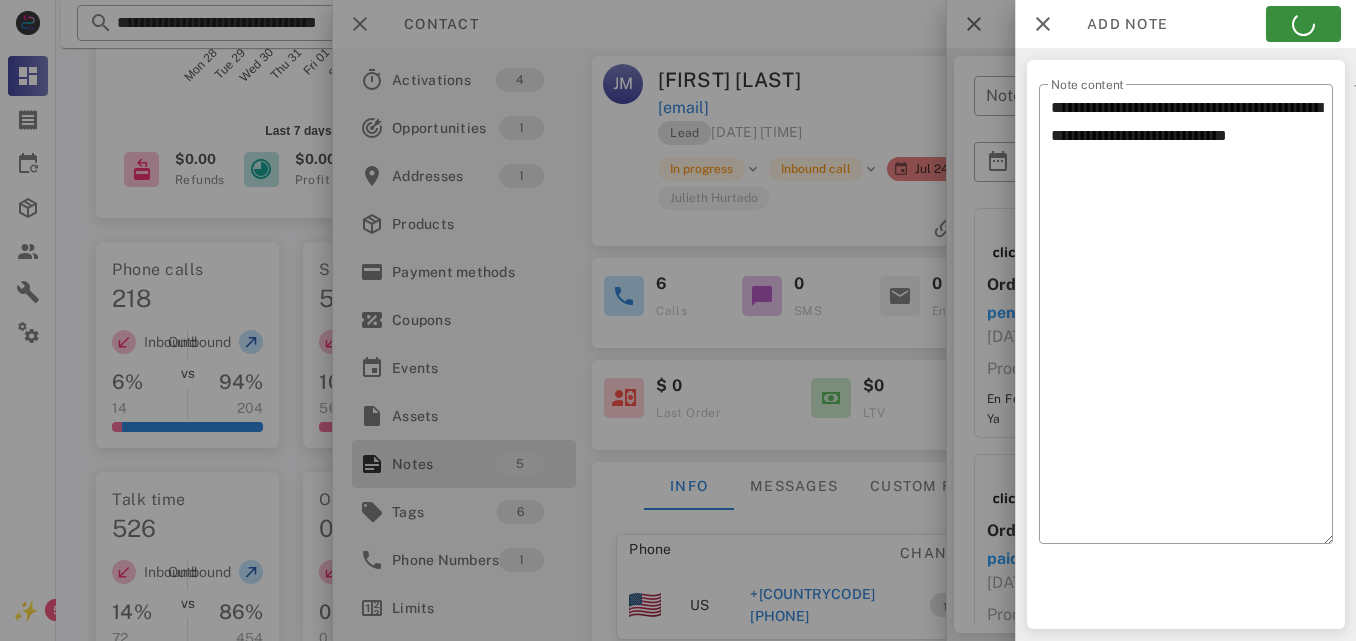 click at bounding box center (678, 320) 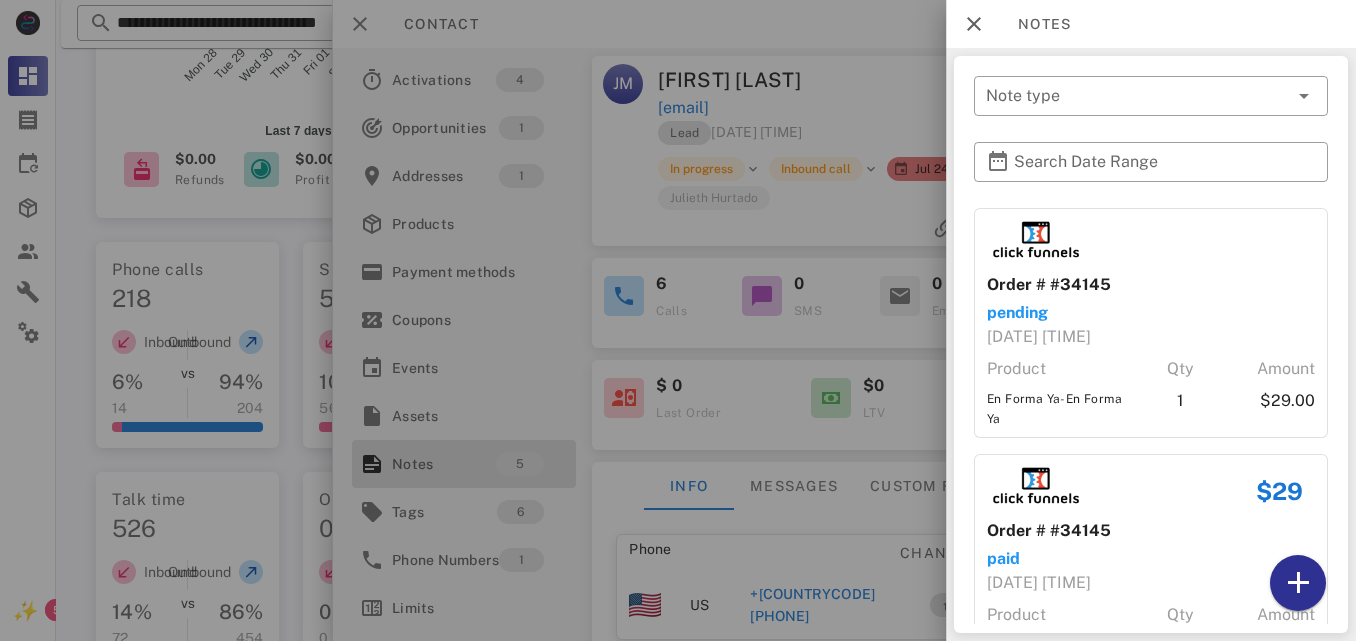 click at bounding box center [678, 320] 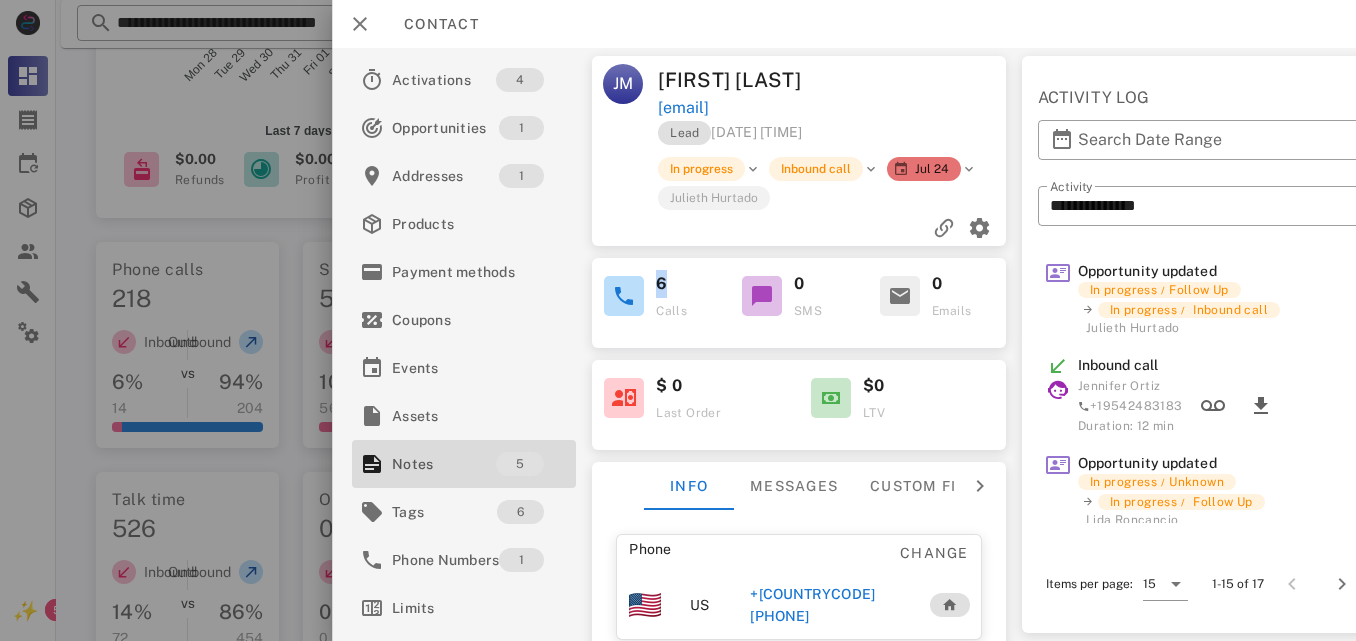 click at bounding box center [799, 228] 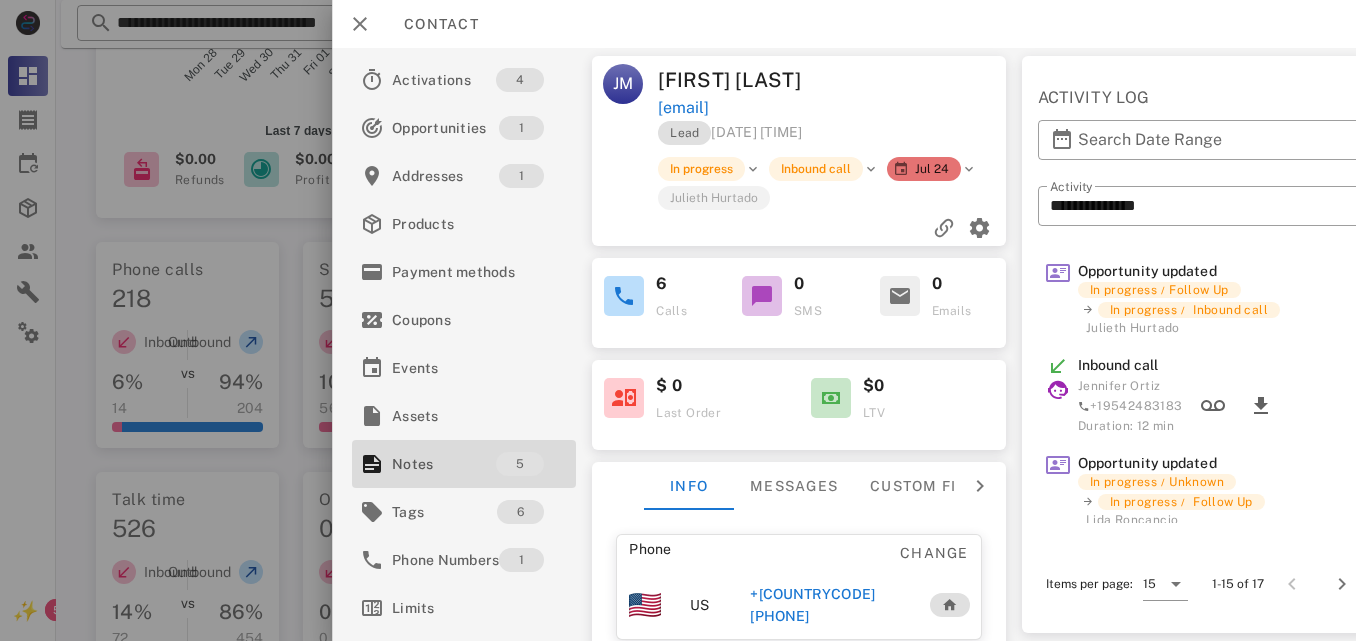 click at bounding box center (799, 228) 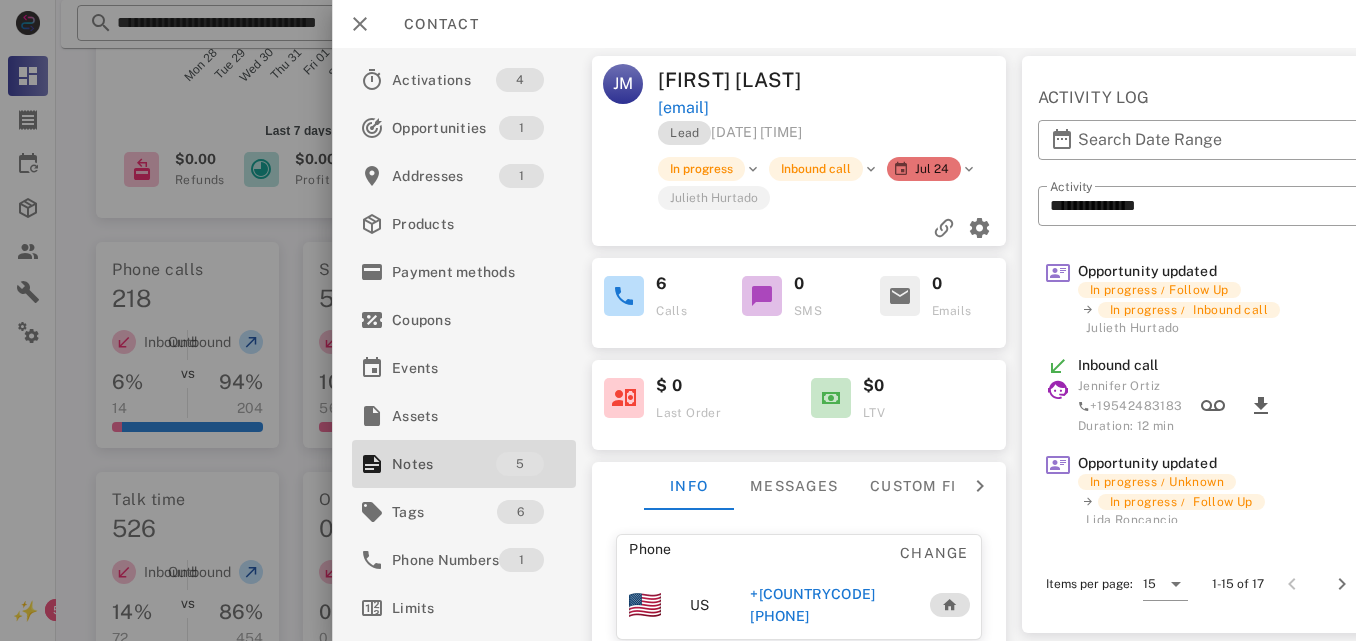 click at bounding box center (969, 169) 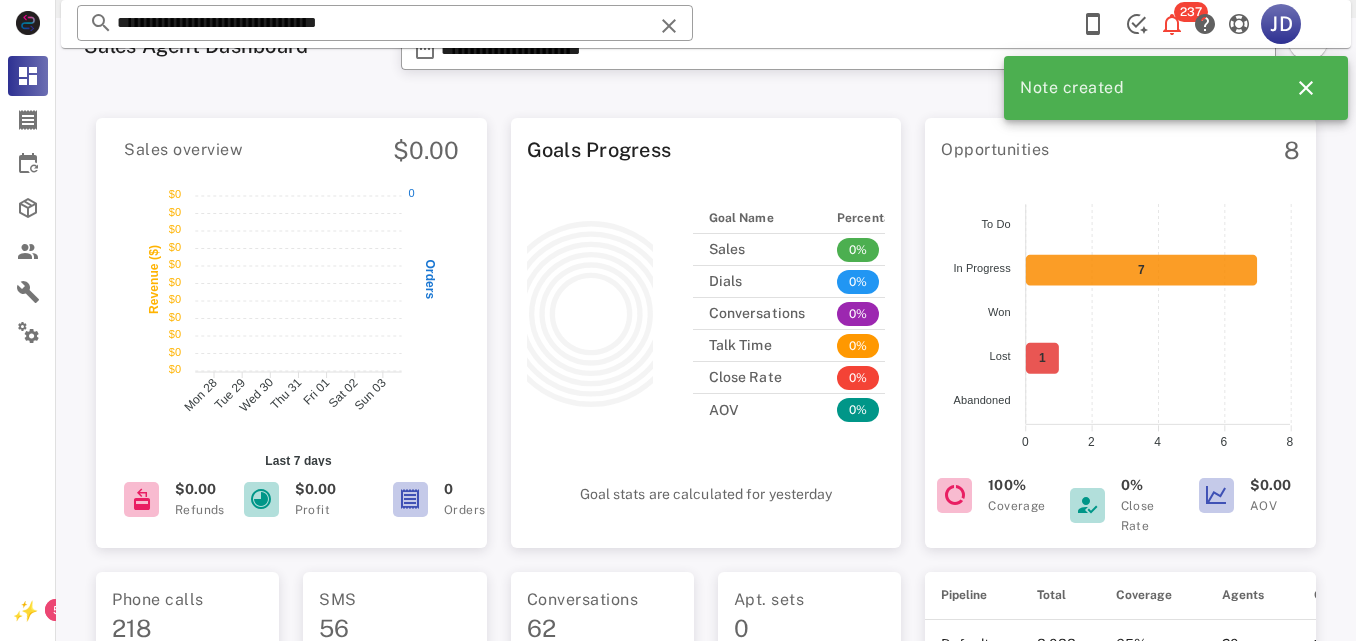 scroll, scrollTop: 0, scrollLeft: 0, axis: both 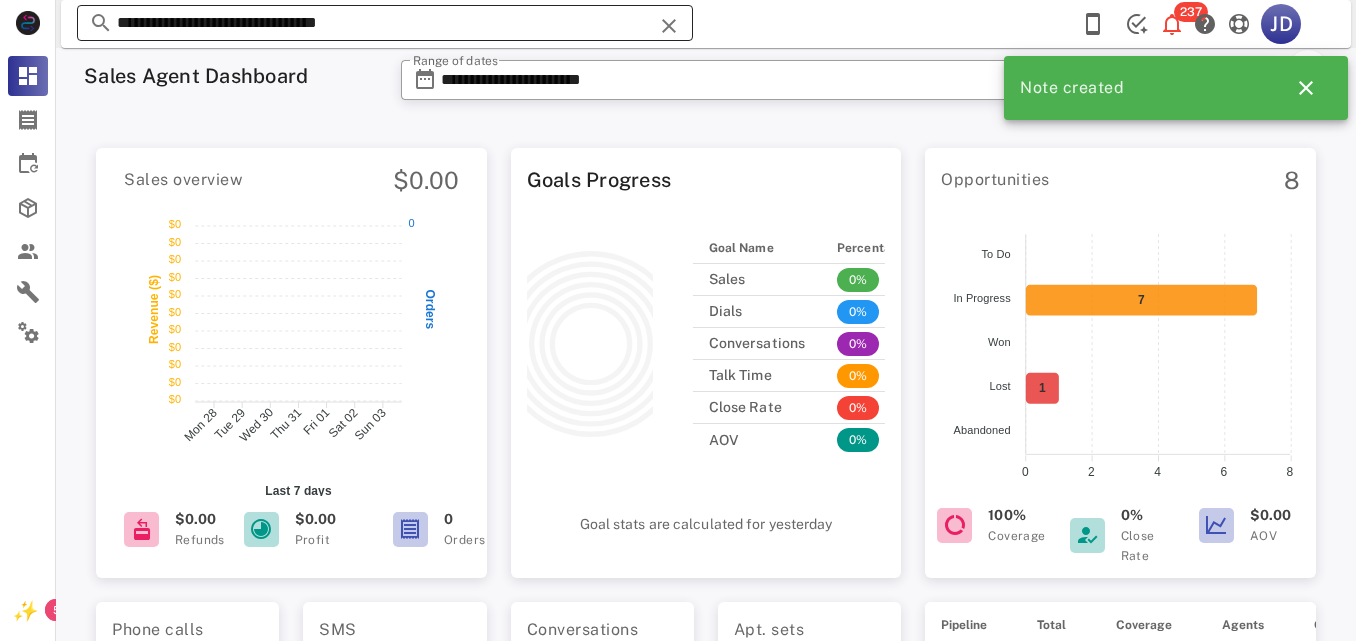 click on "**********" at bounding box center (385, 23) 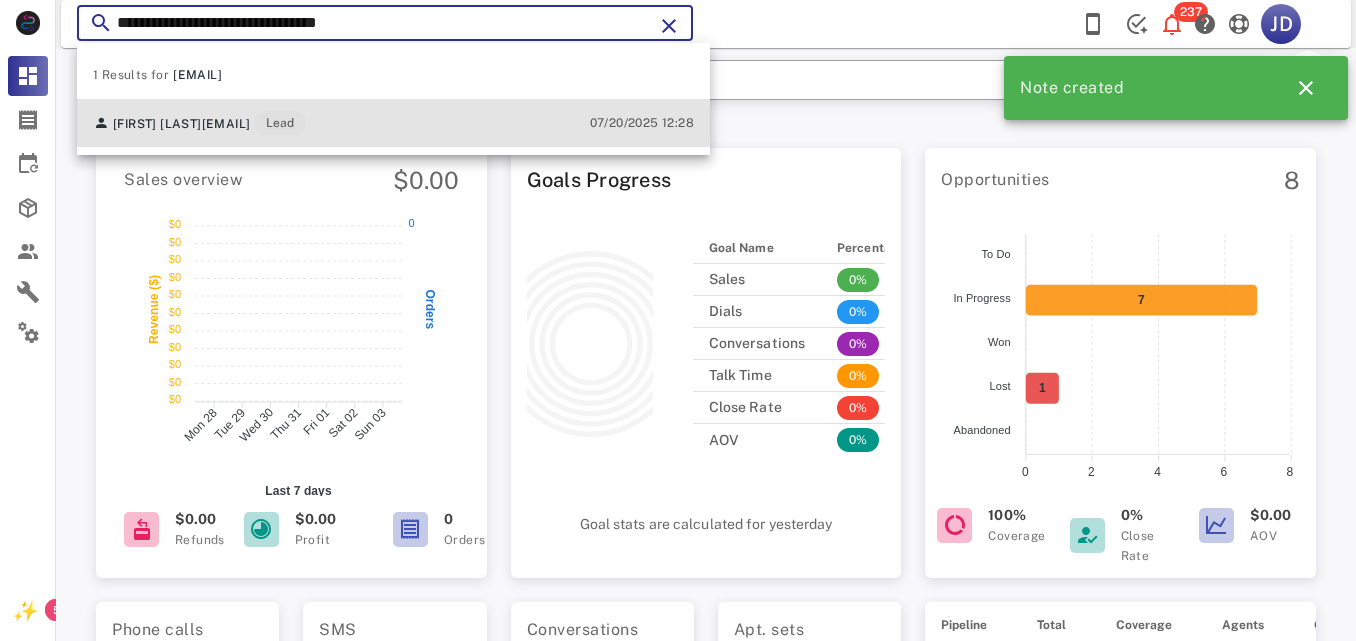 click on "[EMAIL]" at bounding box center [226, 124] 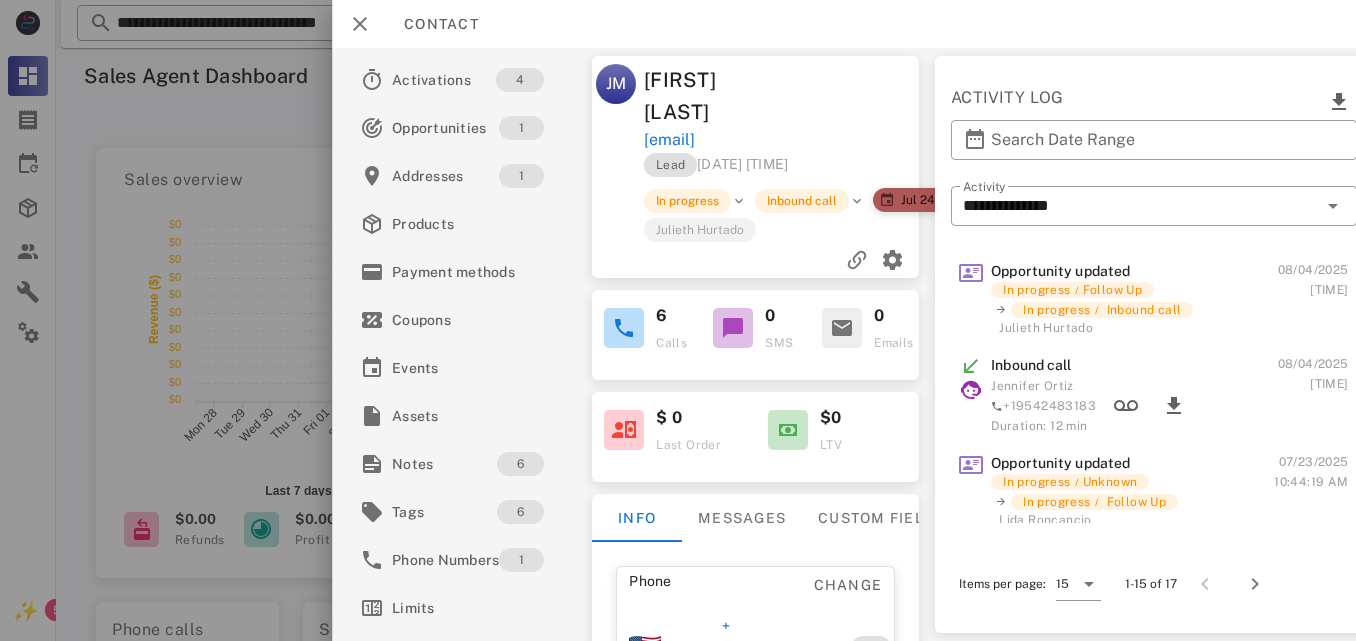 click at bounding box center [887, 200] 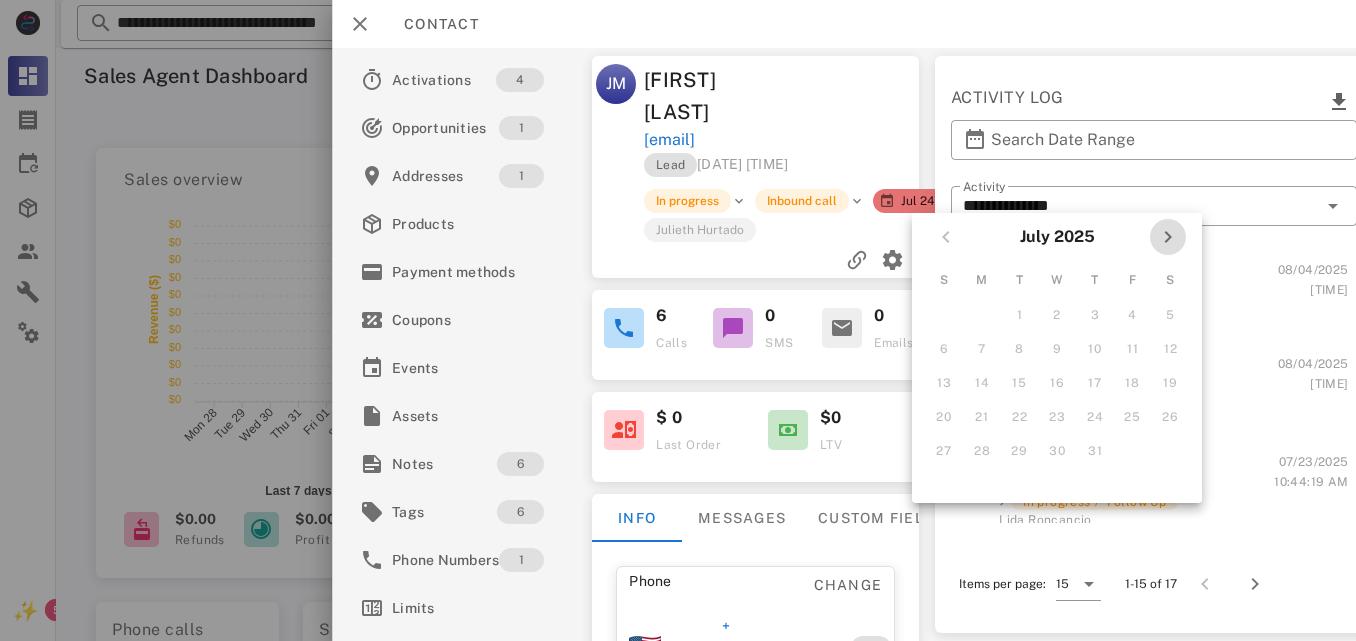 click at bounding box center [1168, 237] 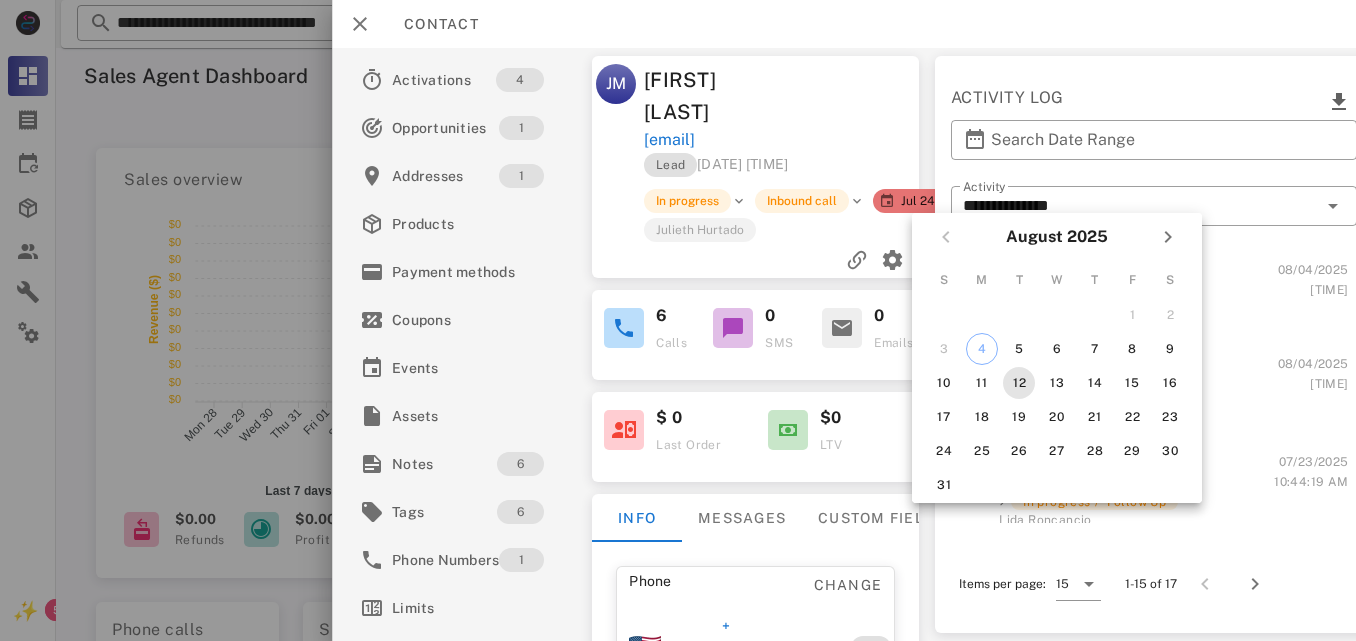 click on "12" at bounding box center (1019, 383) 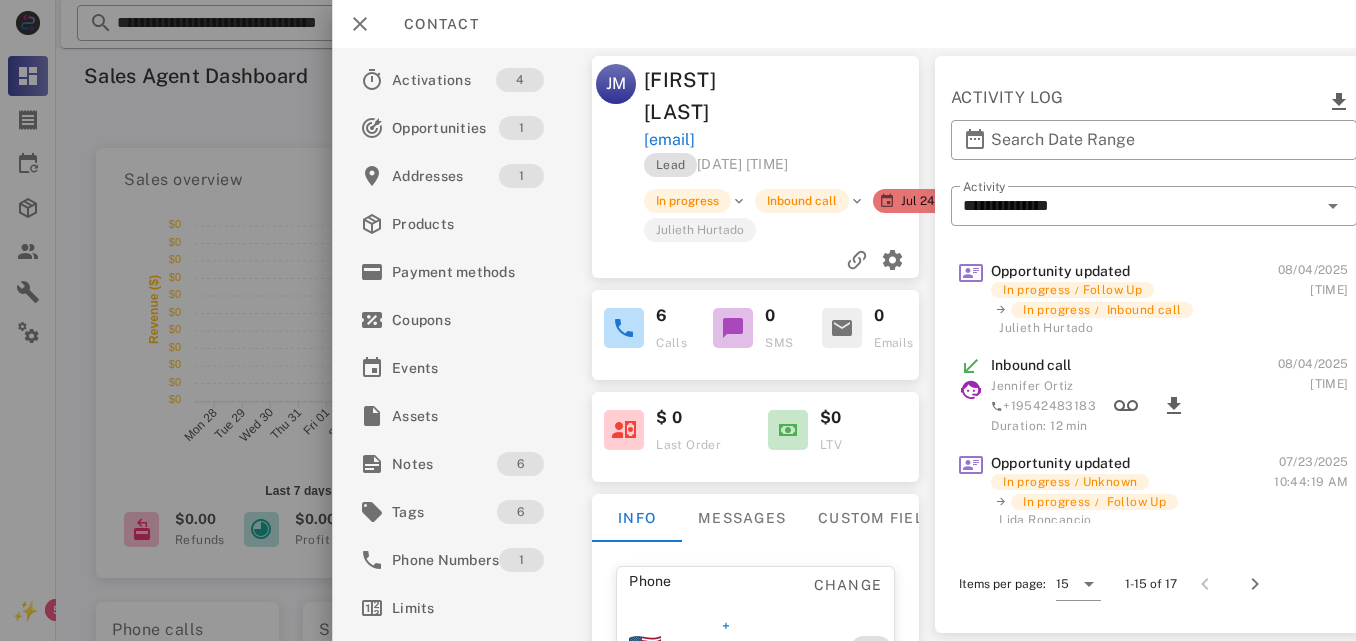 click on "**********" at bounding box center (678, 626) 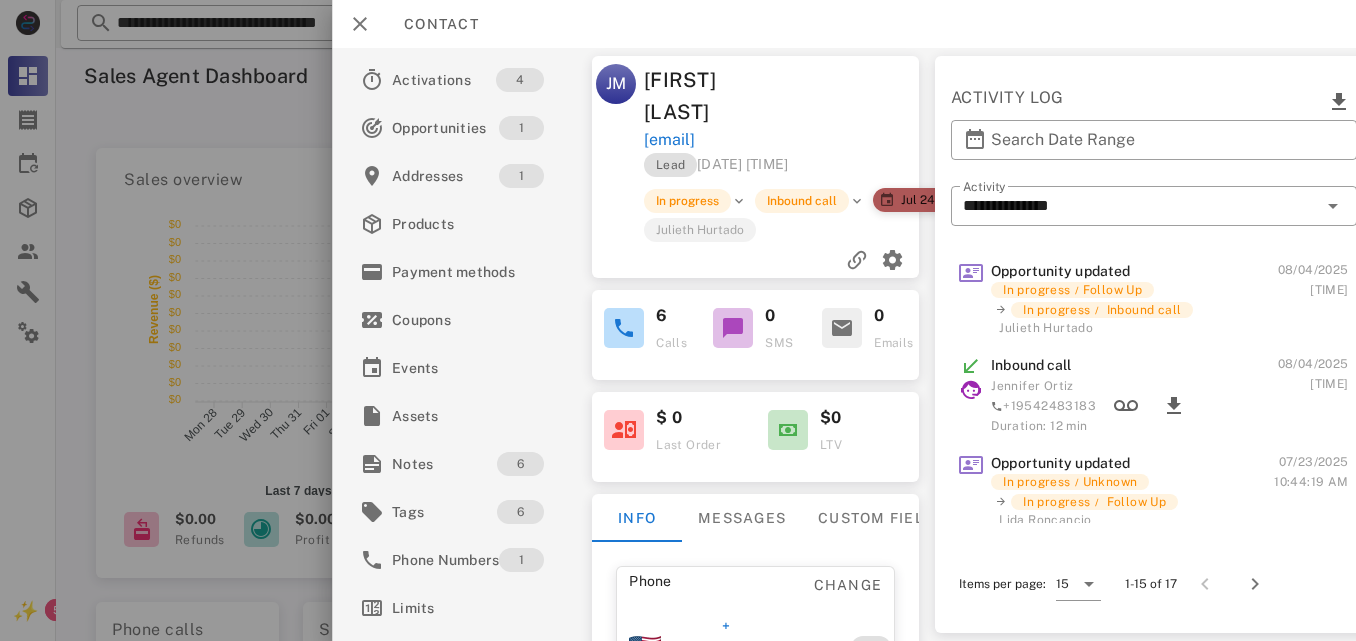click on "Jul 24" at bounding box center [910, 200] 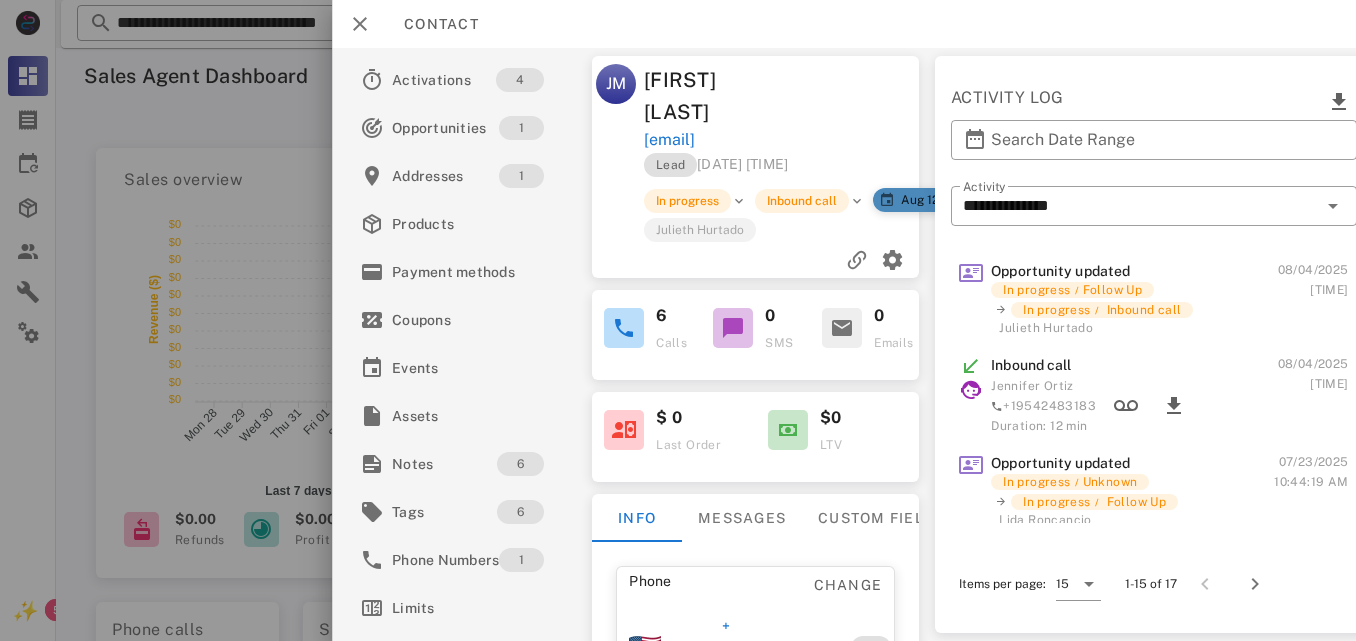 click on "Aug 12" at bounding box center [912, 200] 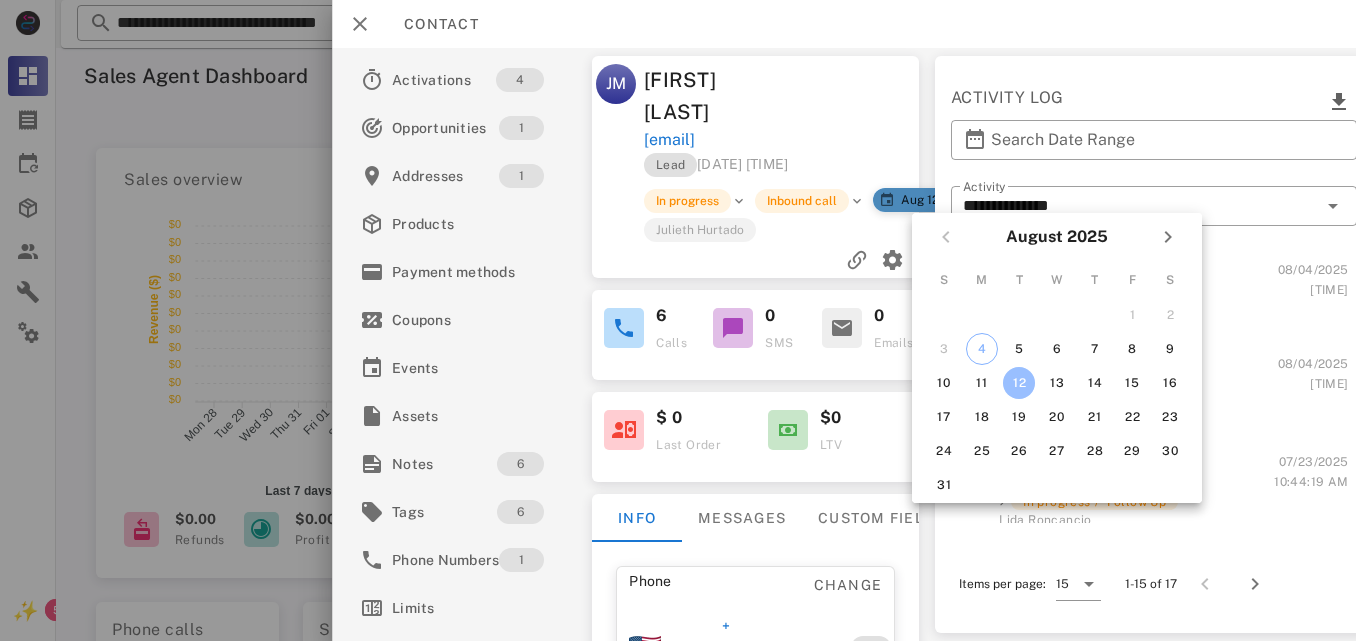 click on "Aug 12" at bounding box center (912, 200) 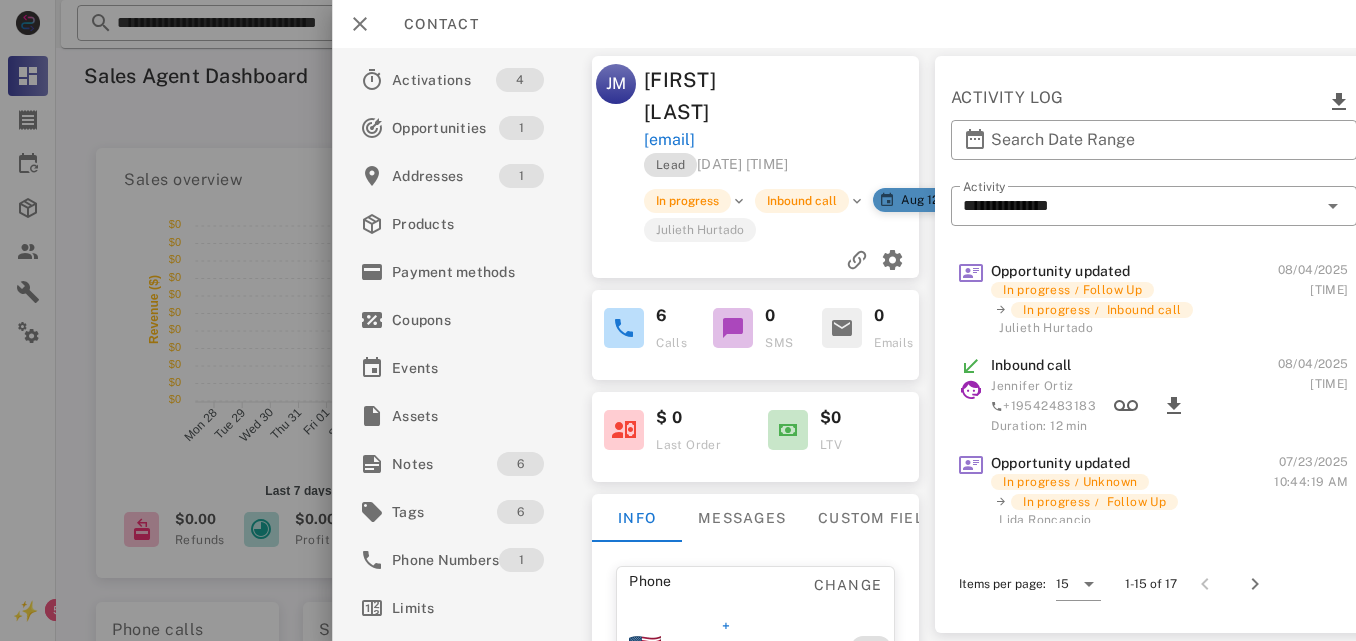 click on "Aug 12" at bounding box center [912, 200] 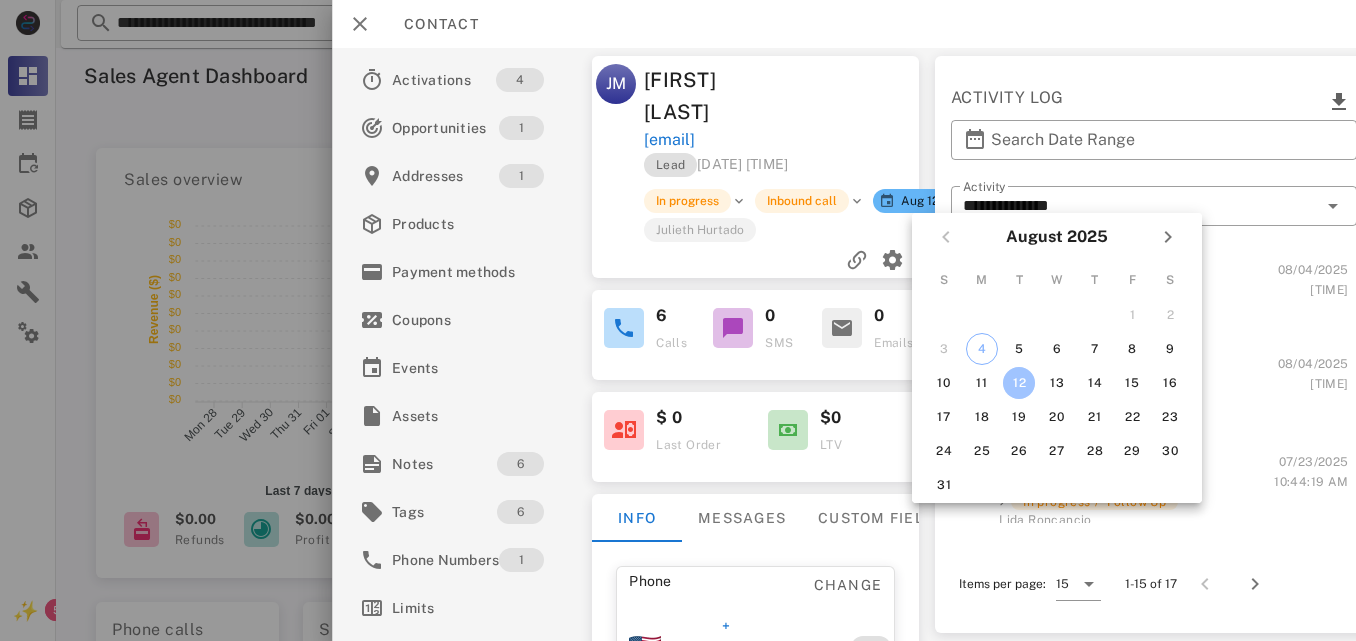 click on "12" at bounding box center (1019, 383) 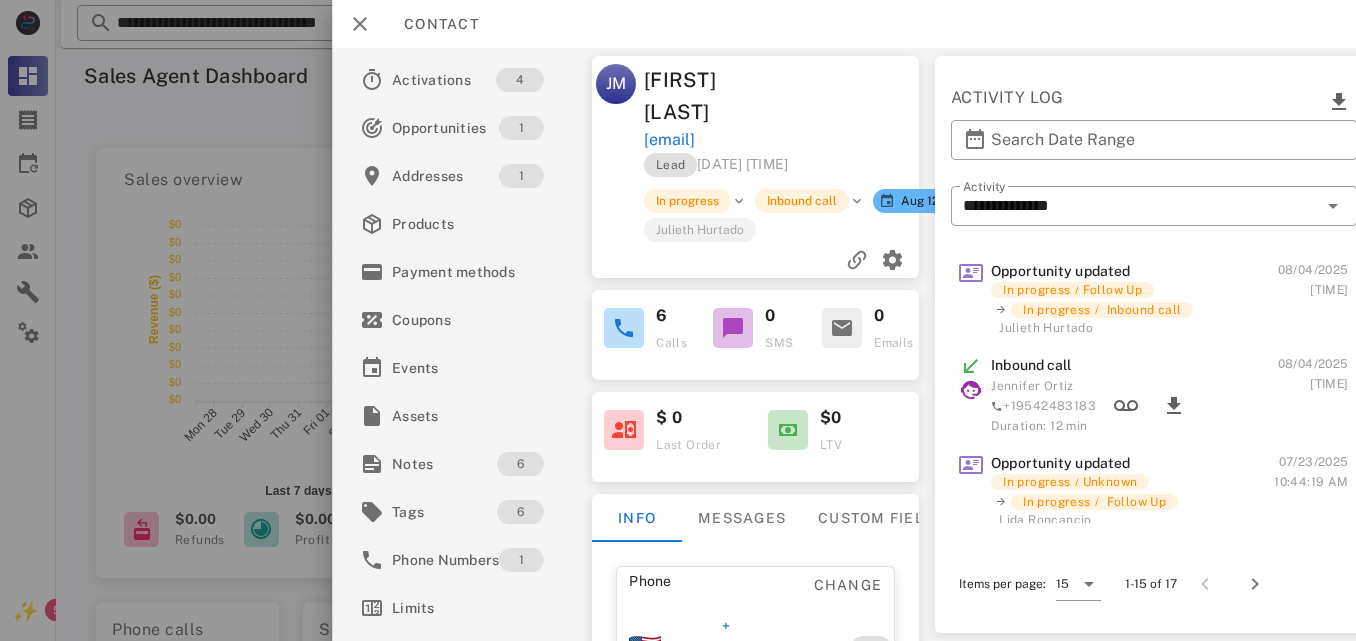 click at bounding box center (755, 260) 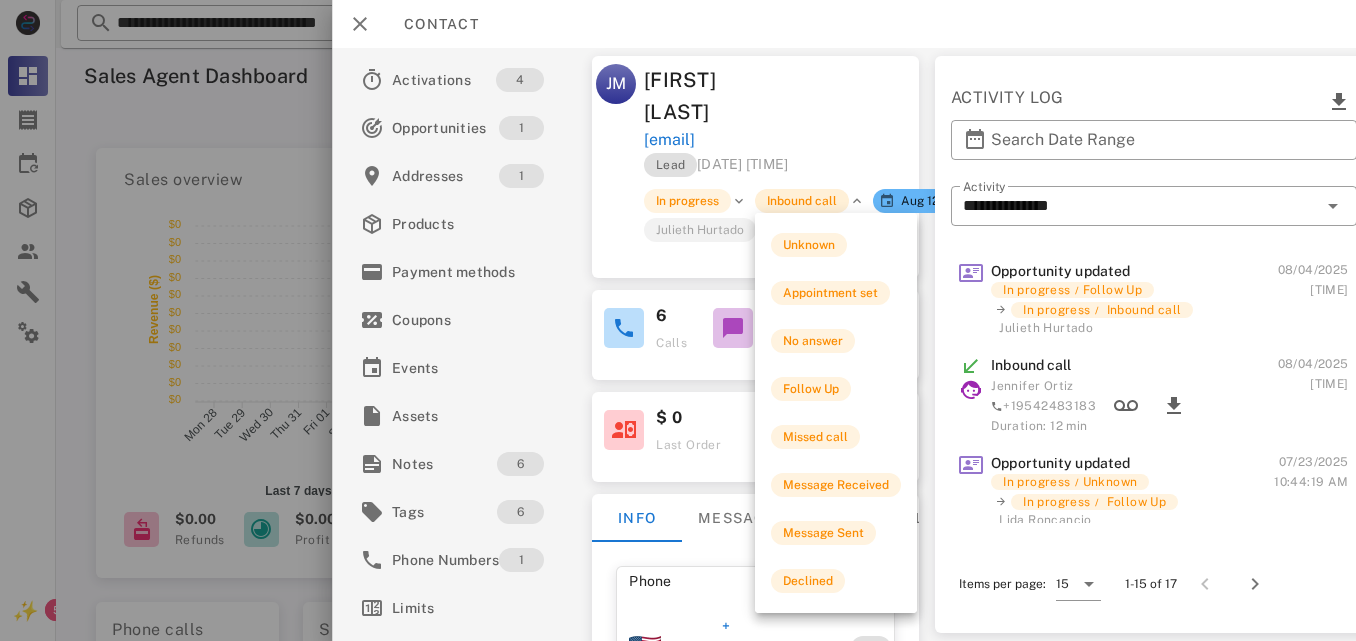 click on "Inbound call" at bounding box center (802, 201) 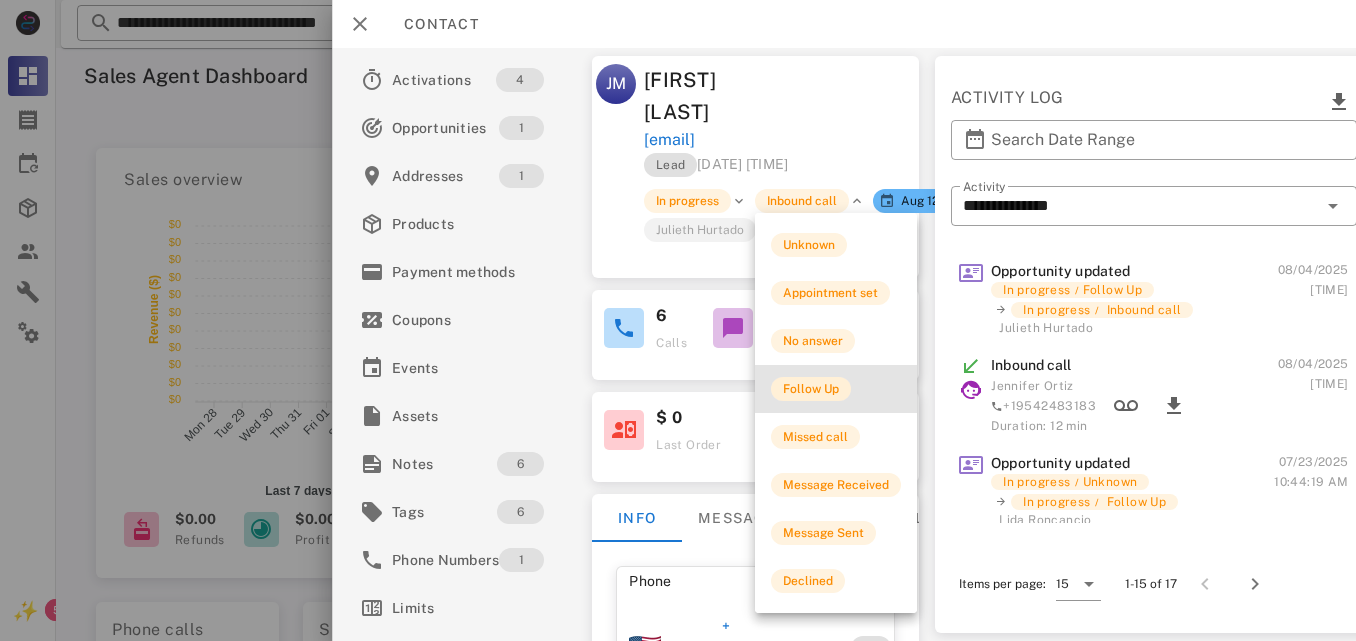 click on "Follow Up" at bounding box center (811, 389) 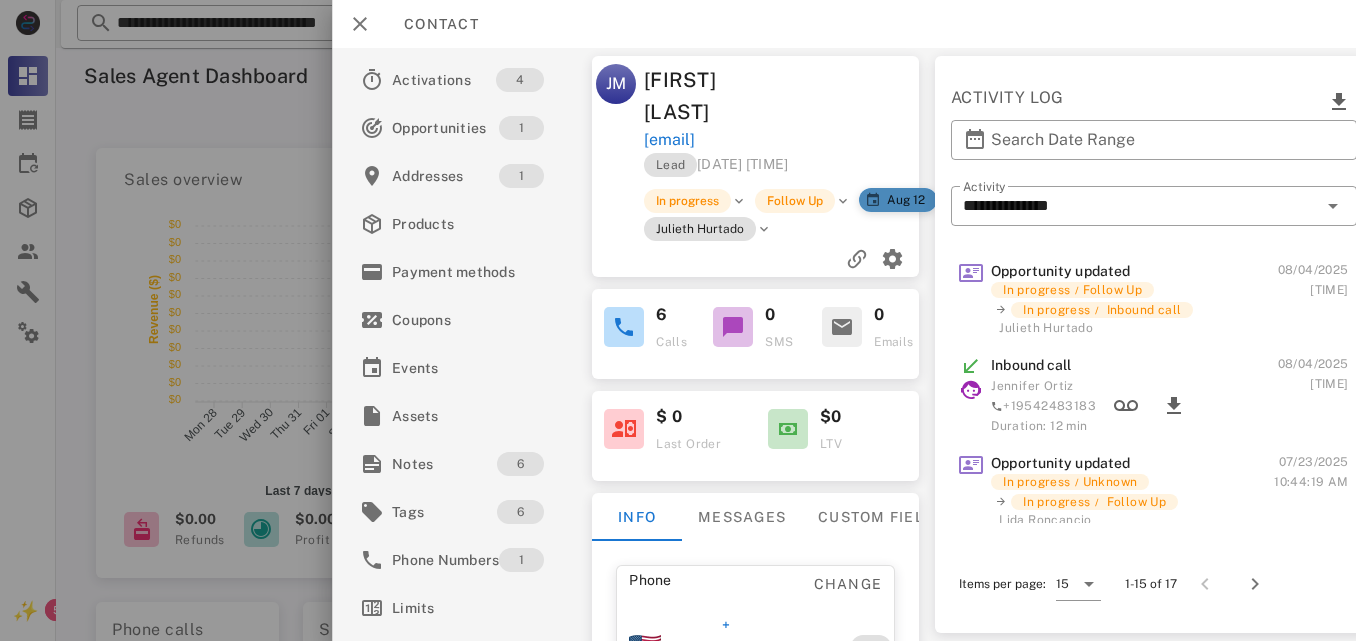 click on "Aug 12" at bounding box center [898, 200] 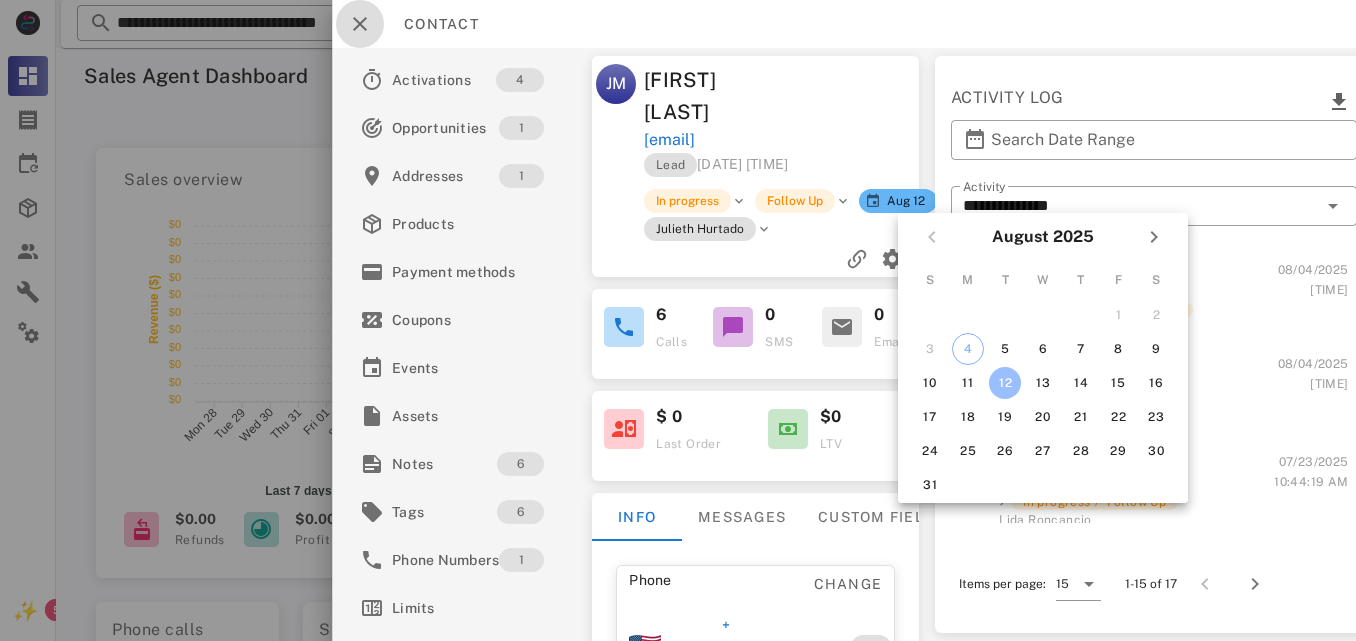 click at bounding box center [360, 24] 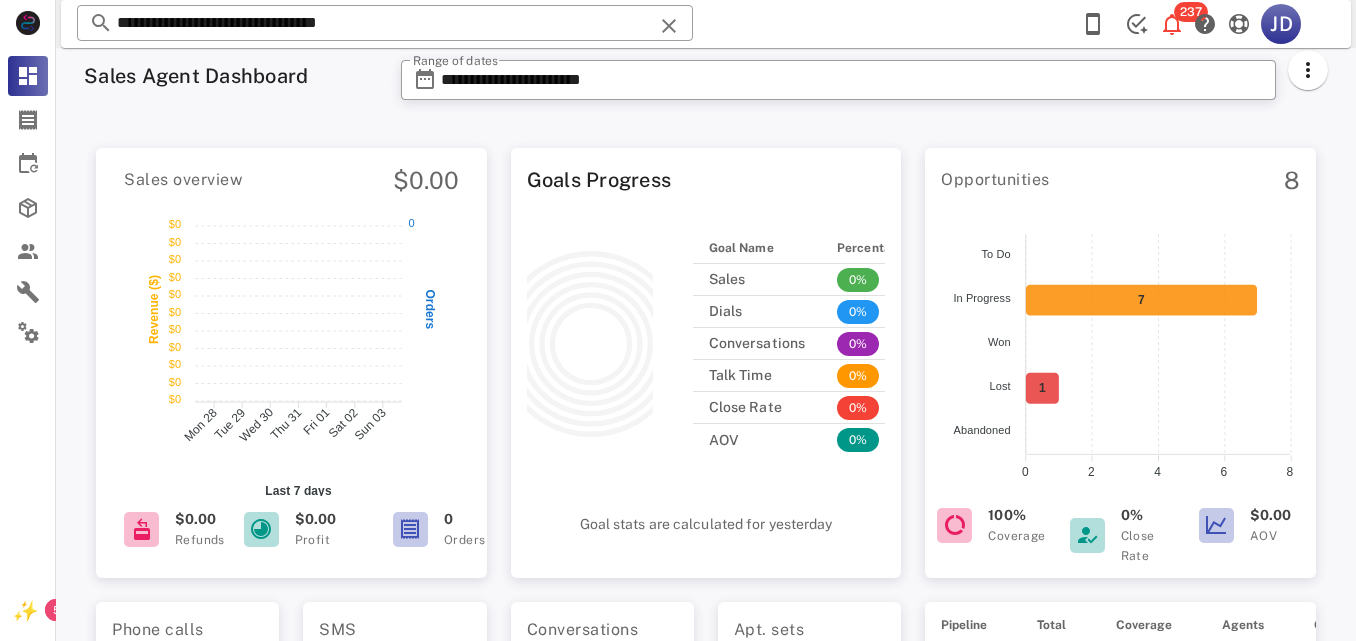click on "Sales Agent Dashboard" at bounding box center [230, 86] 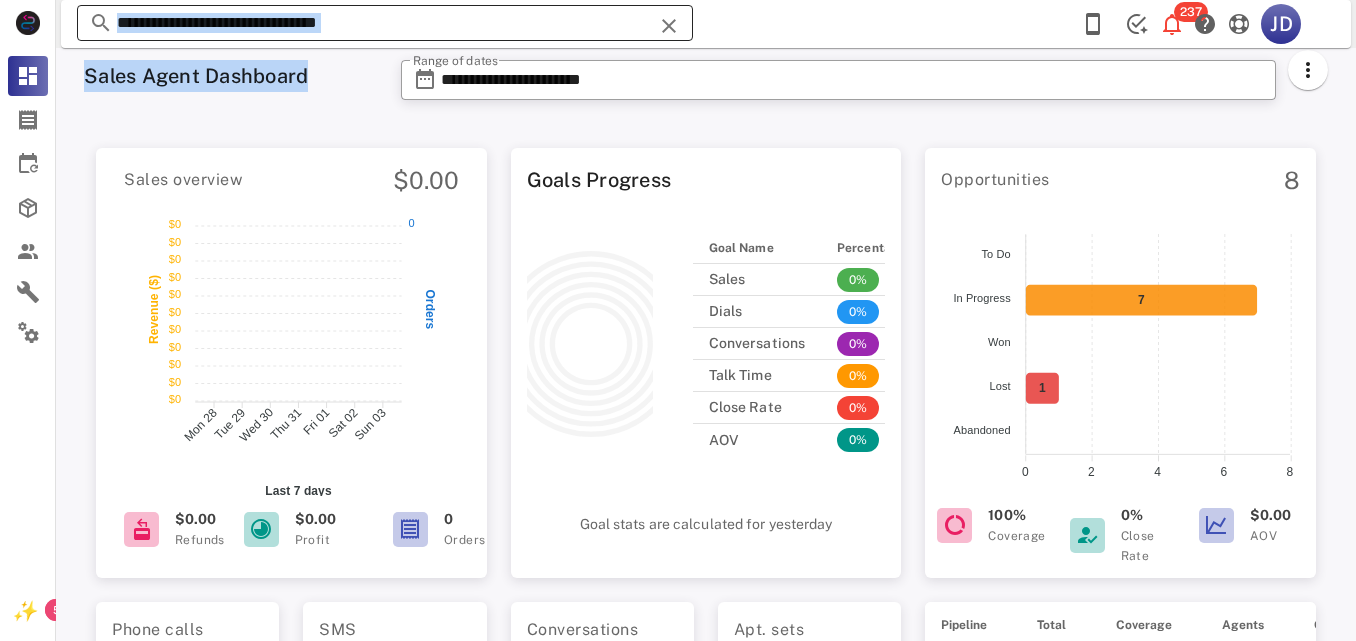 drag, startPoint x: 358, startPoint y: 106, endPoint x: 426, endPoint y: 26, distance: 104.99524 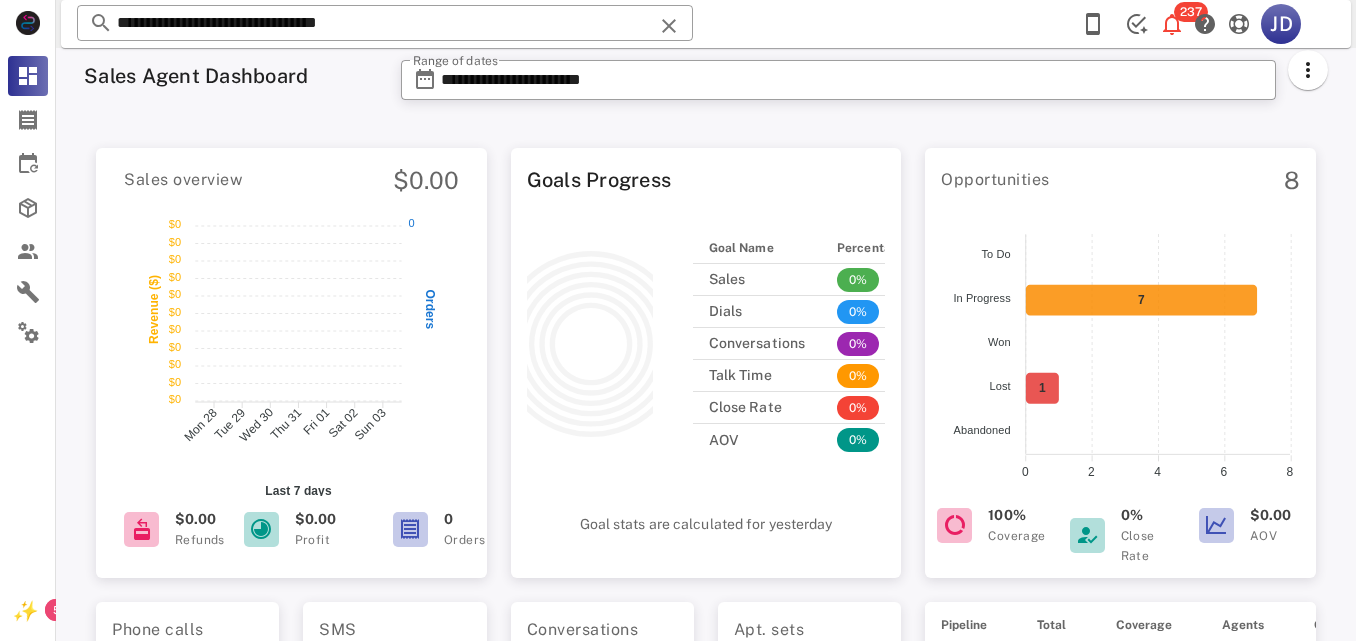 click on "**********" at bounding box center (706, 24) 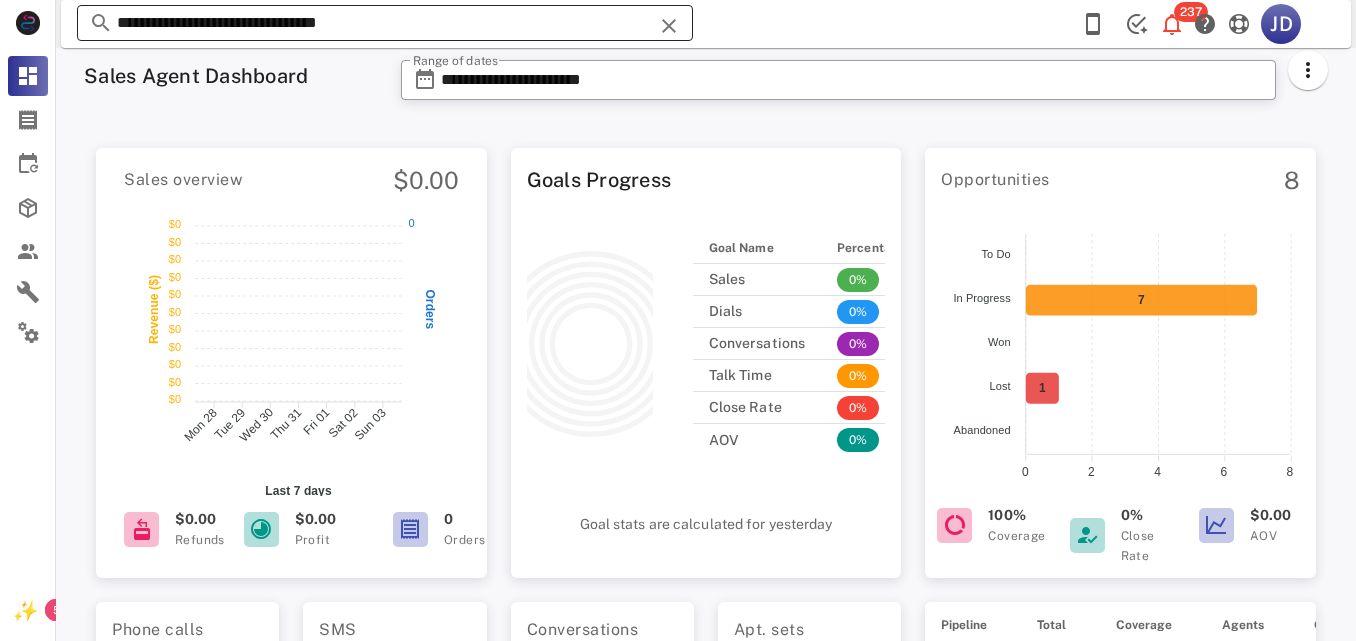 click on "**********" at bounding box center [385, 23] 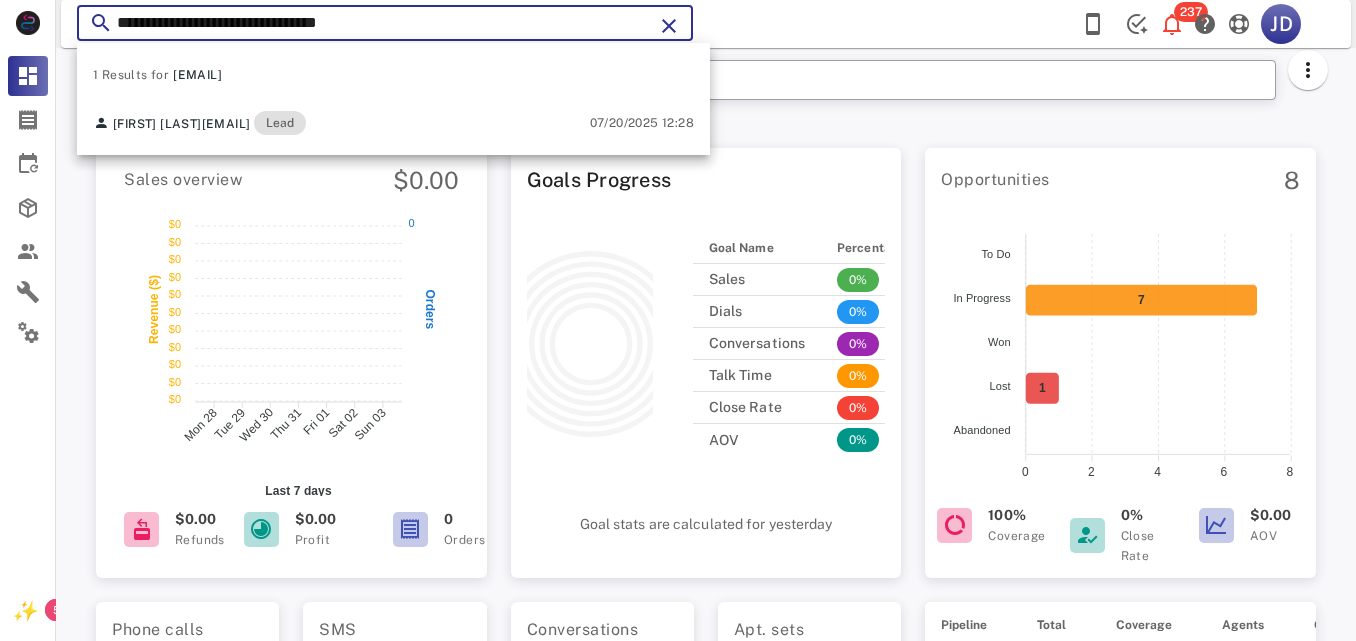 drag, startPoint x: 437, startPoint y: 28, endPoint x: 112, endPoint y: 48, distance: 325.6148 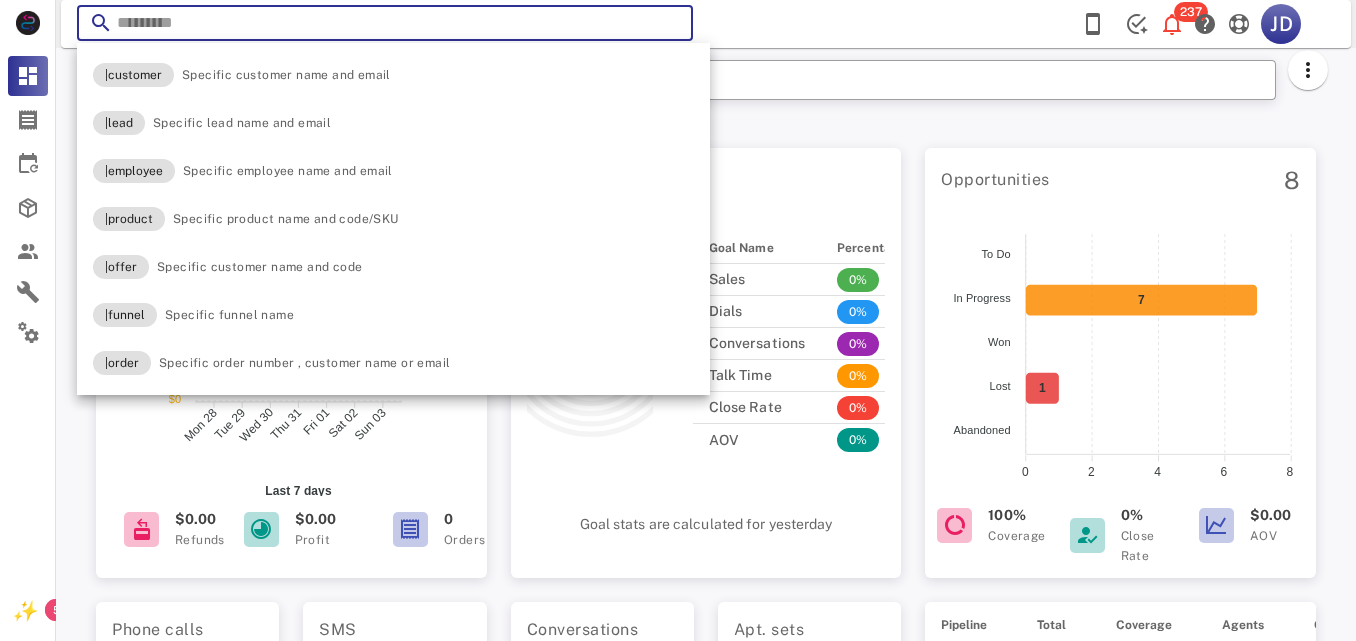 paste on "**********" 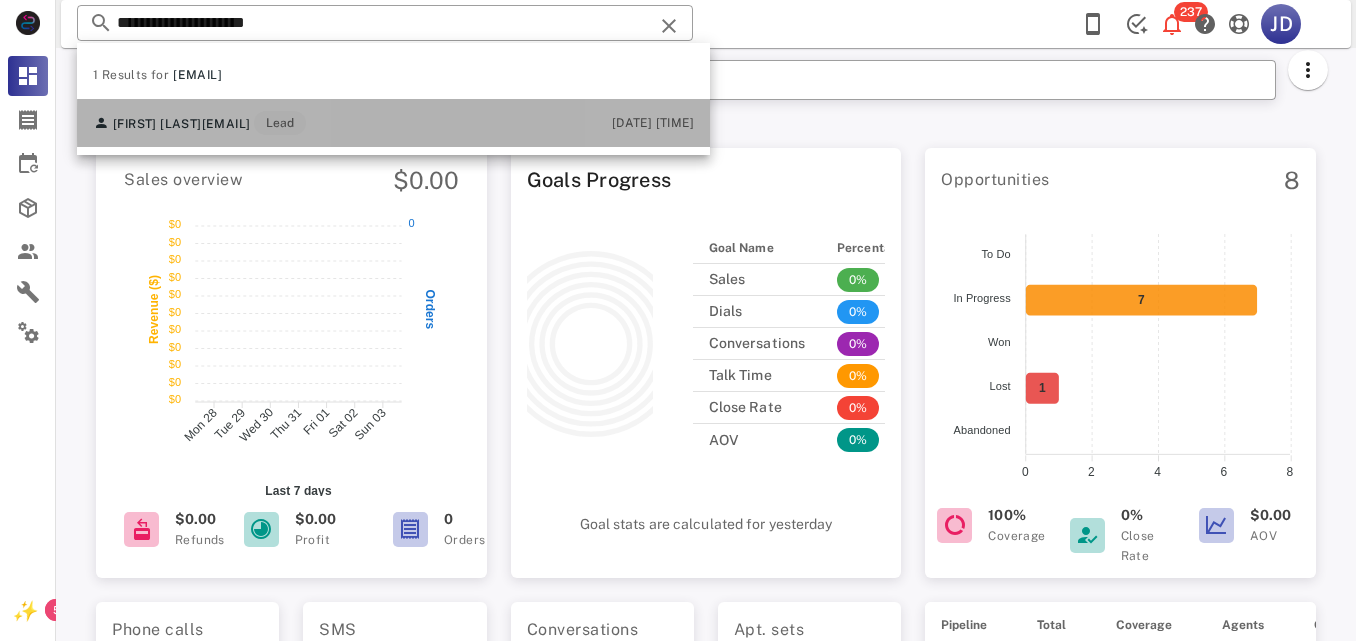 click on "[FIRST] [LAST]   [EMAIL]   Lead   [DATE] [TIME]" at bounding box center (393, 123) 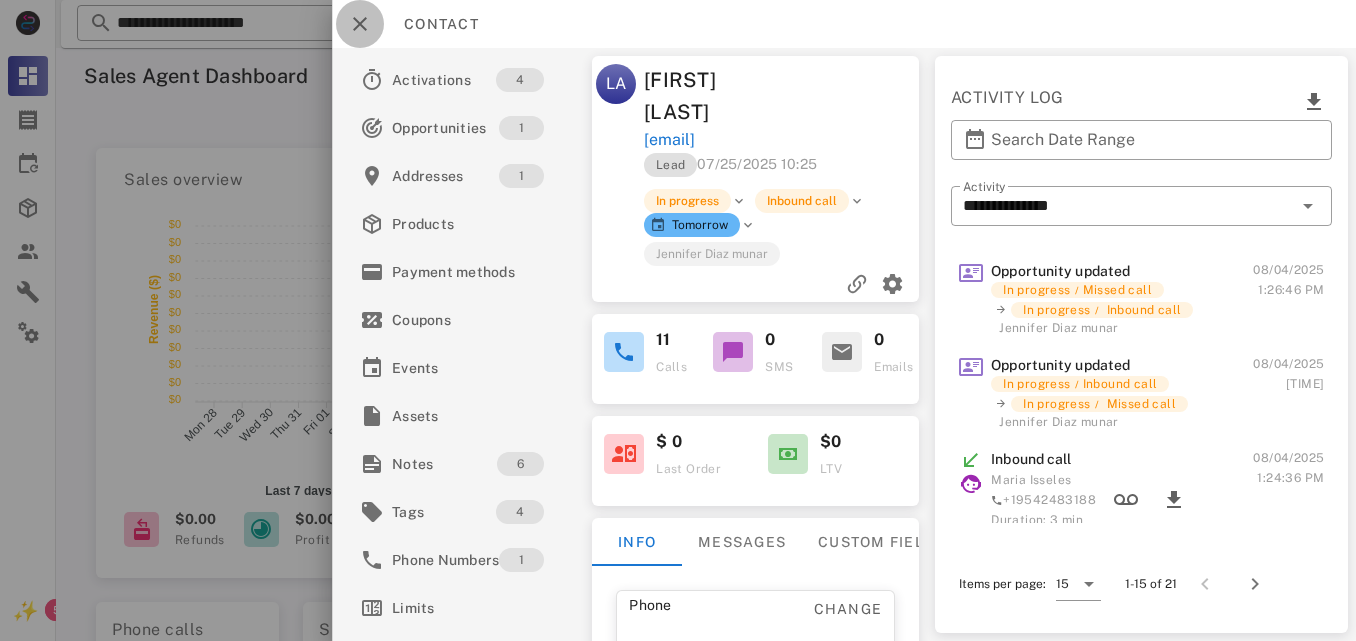 click at bounding box center [360, 24] 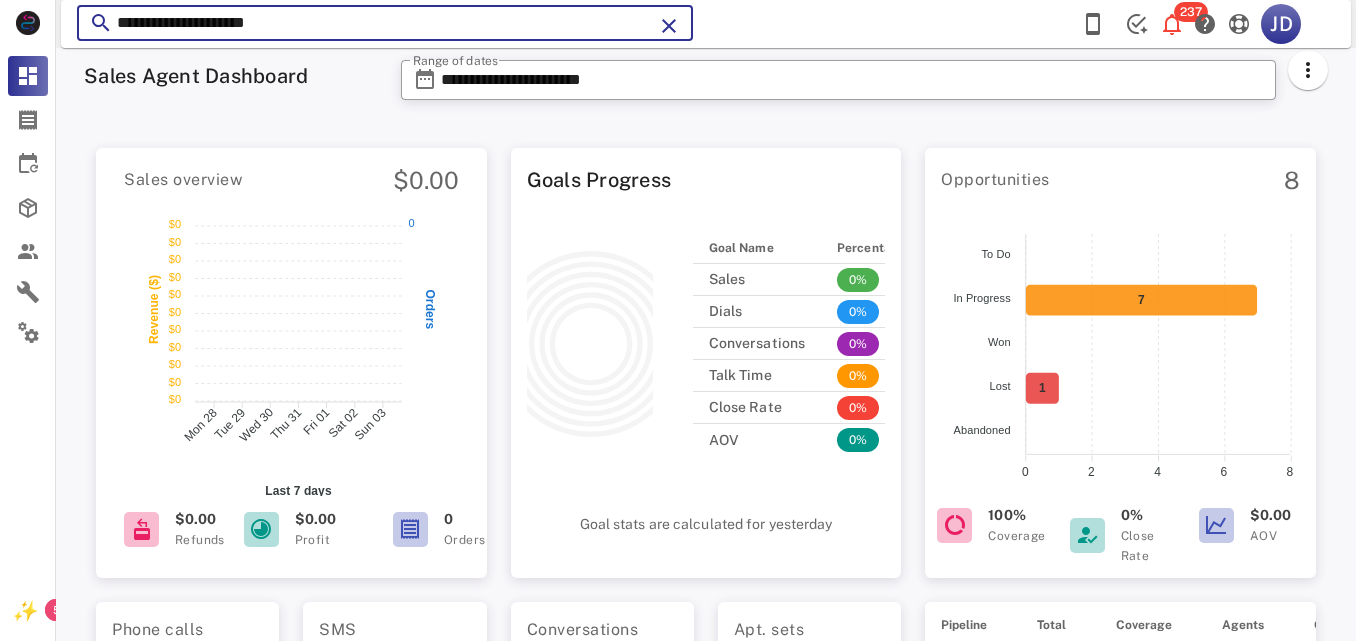 click on "**********" at bounding box center (385, 23) 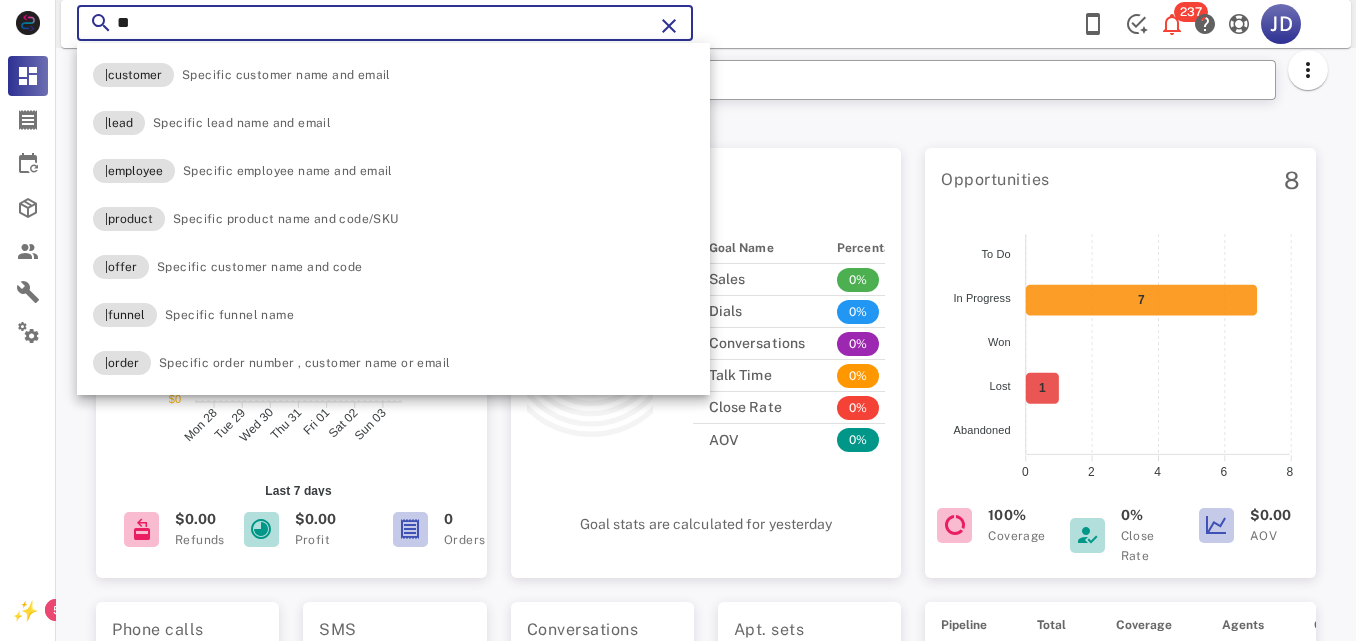 type on "*" 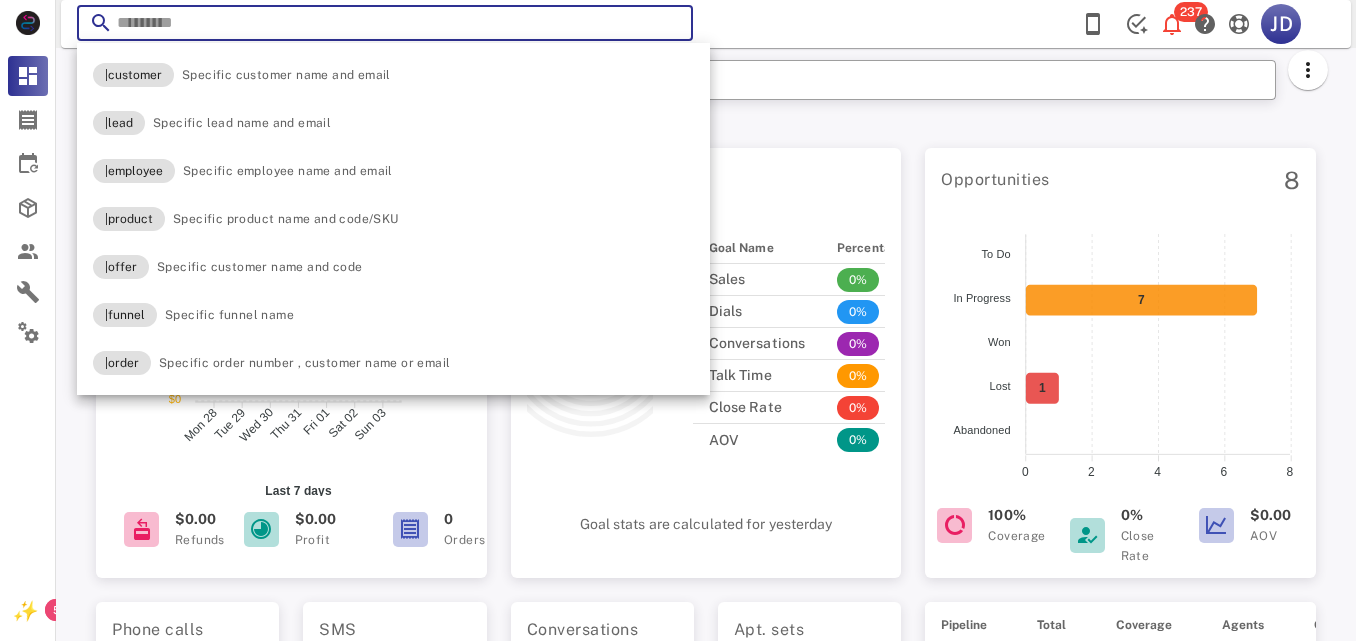 paste on "**********" 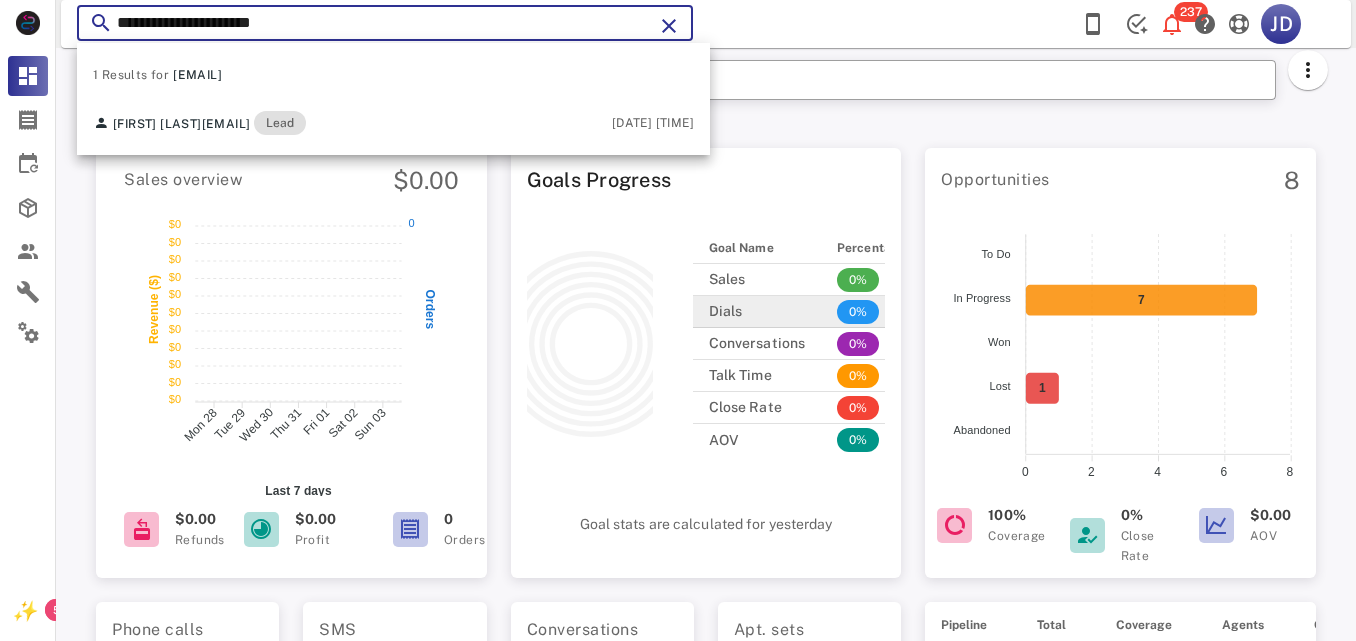 type on "**********" 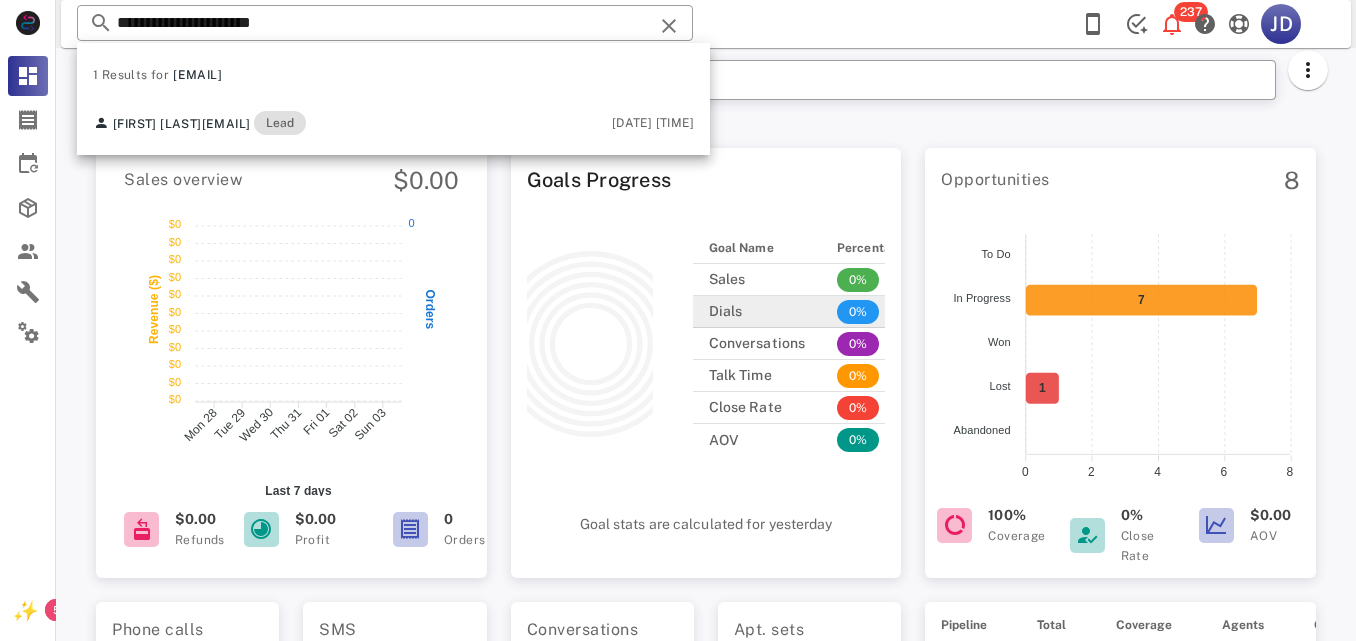 click on "Dials" at bounding box center (757, 312) 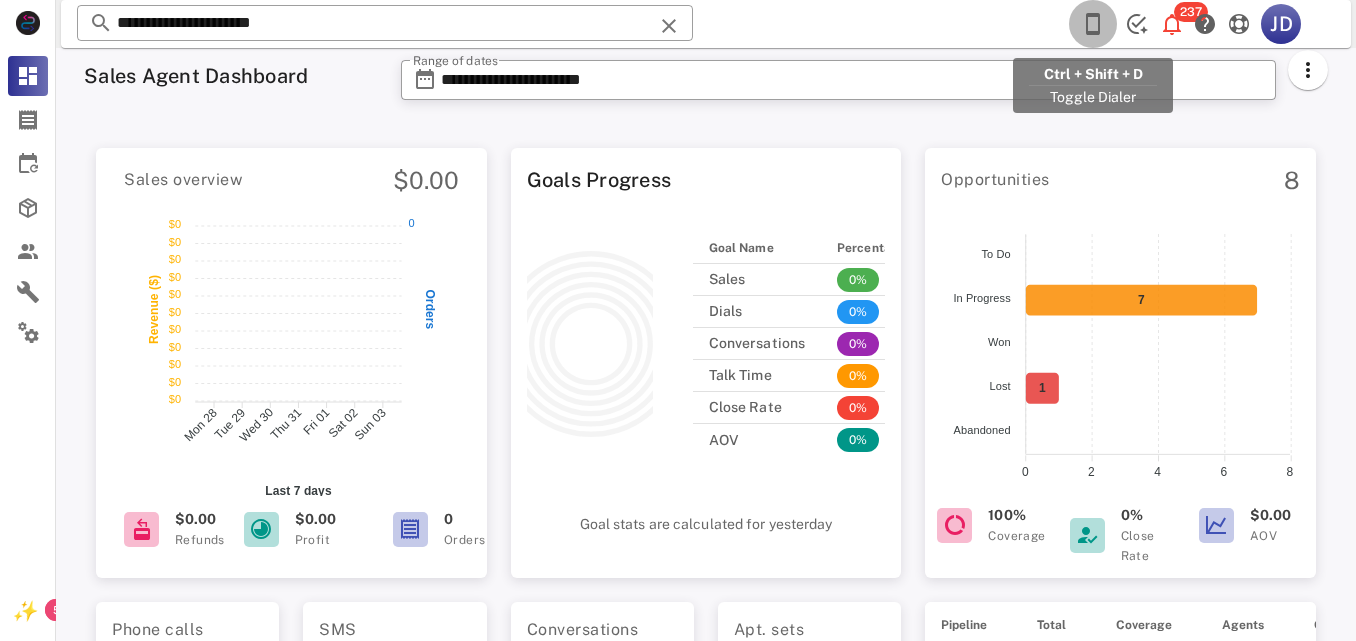 click at bounding box center [1093, 24] 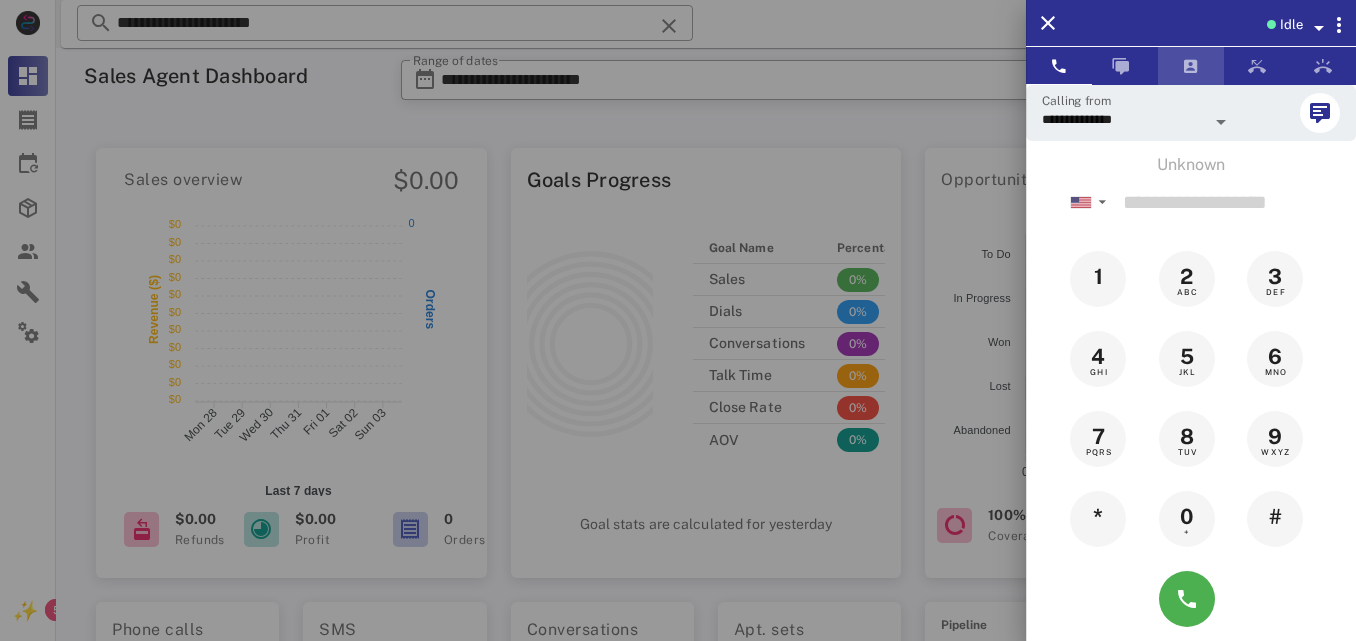 click at bounding box center [1191, 66] 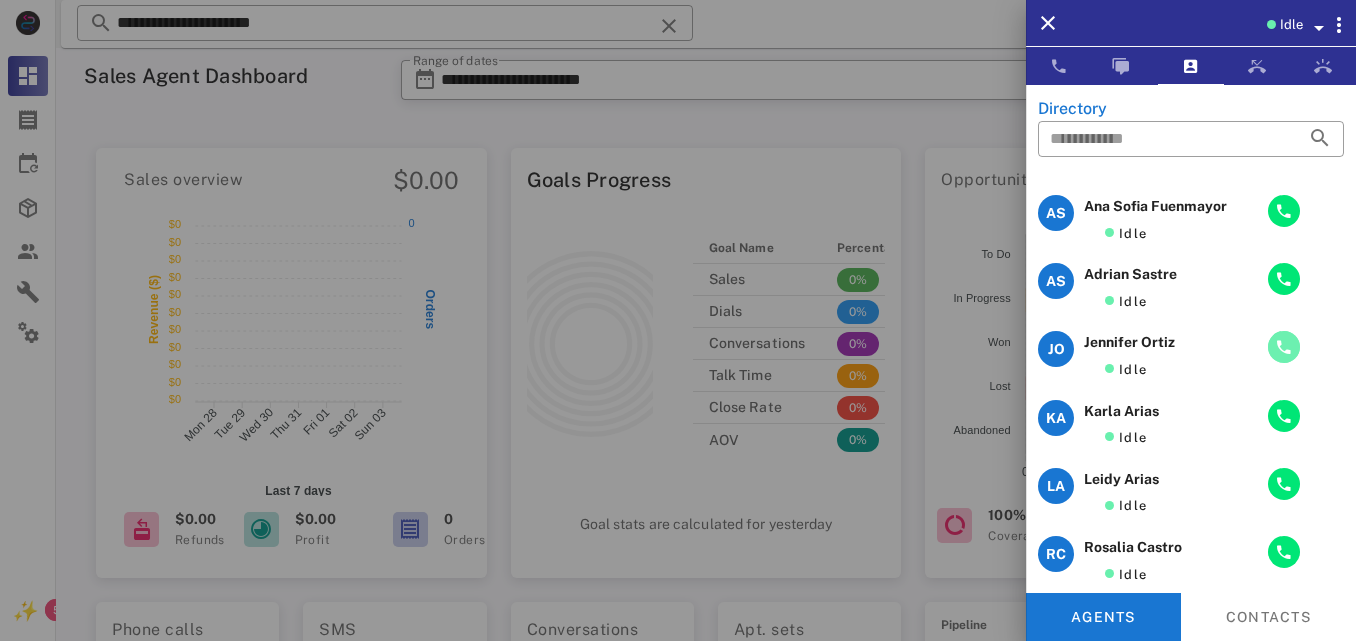 click at bounding box center [1284, 347] 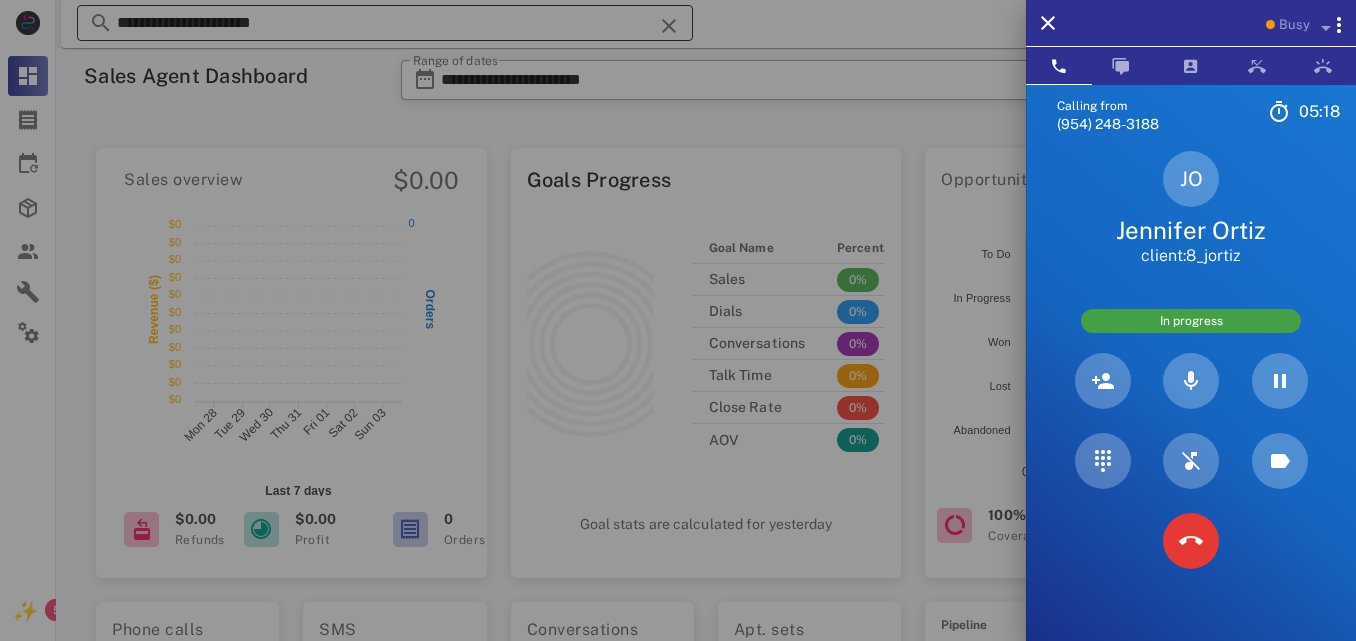 click at bounding box center [678, 320] 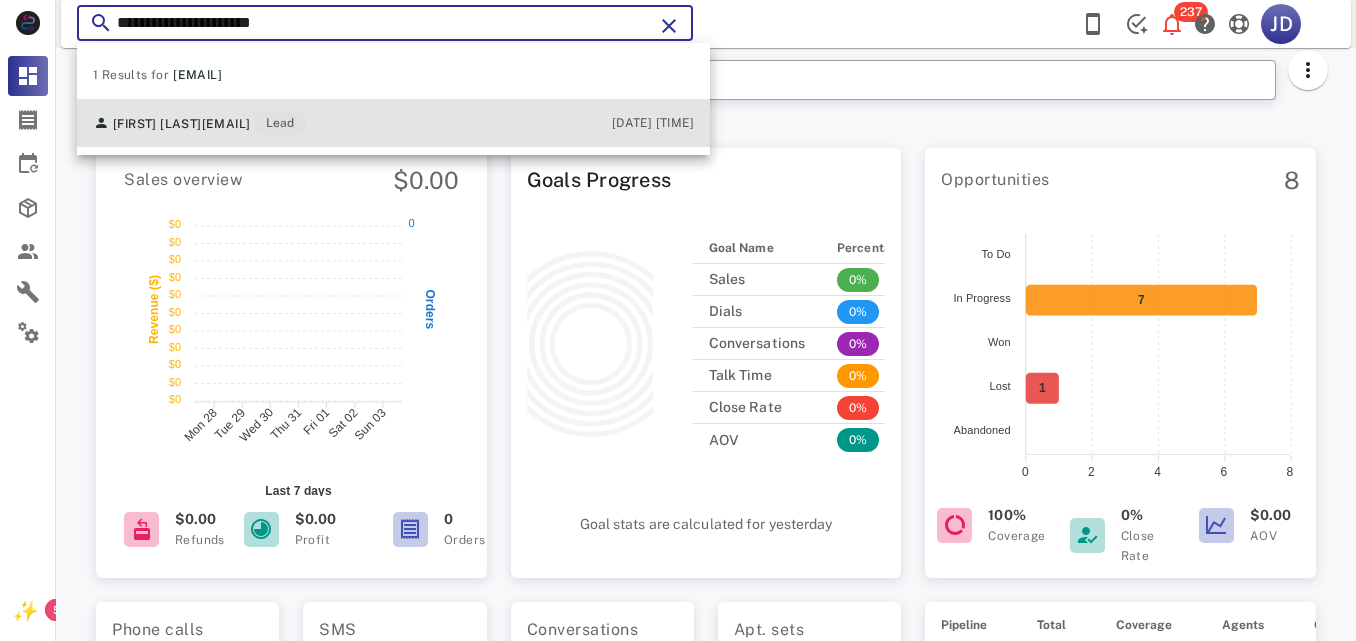 click on "[EMAIL]" at bounding box center (226, 124) 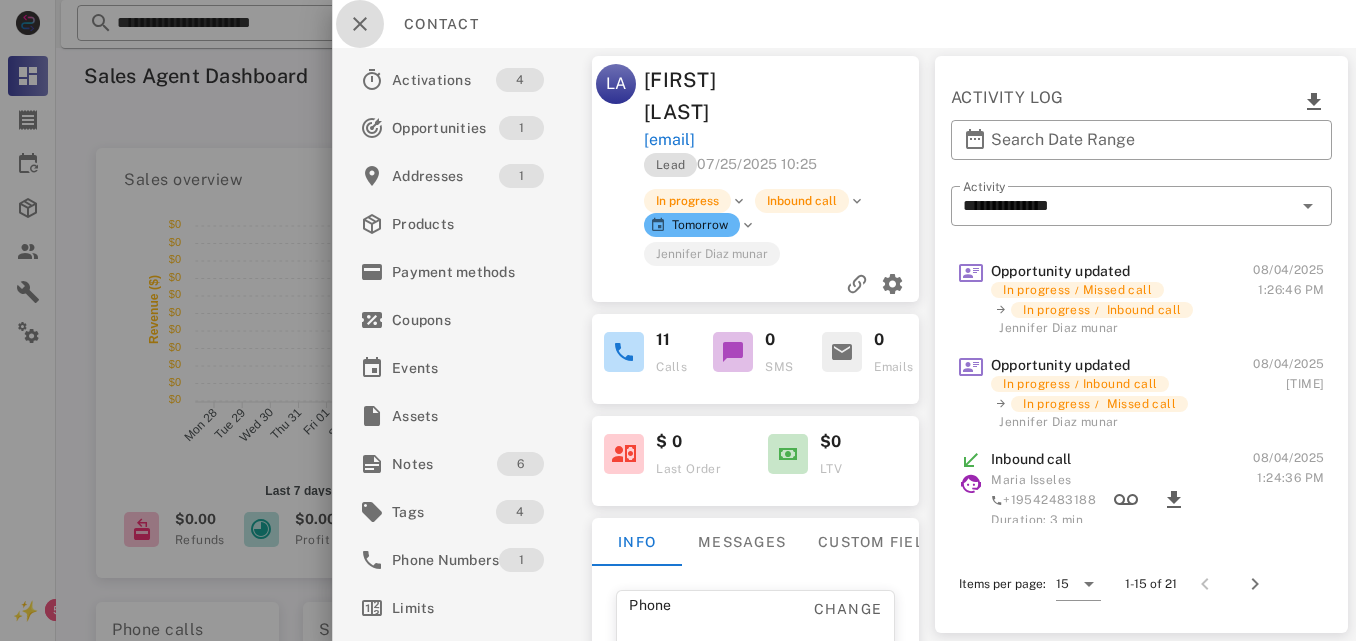 click at bounding box center (360, 24) 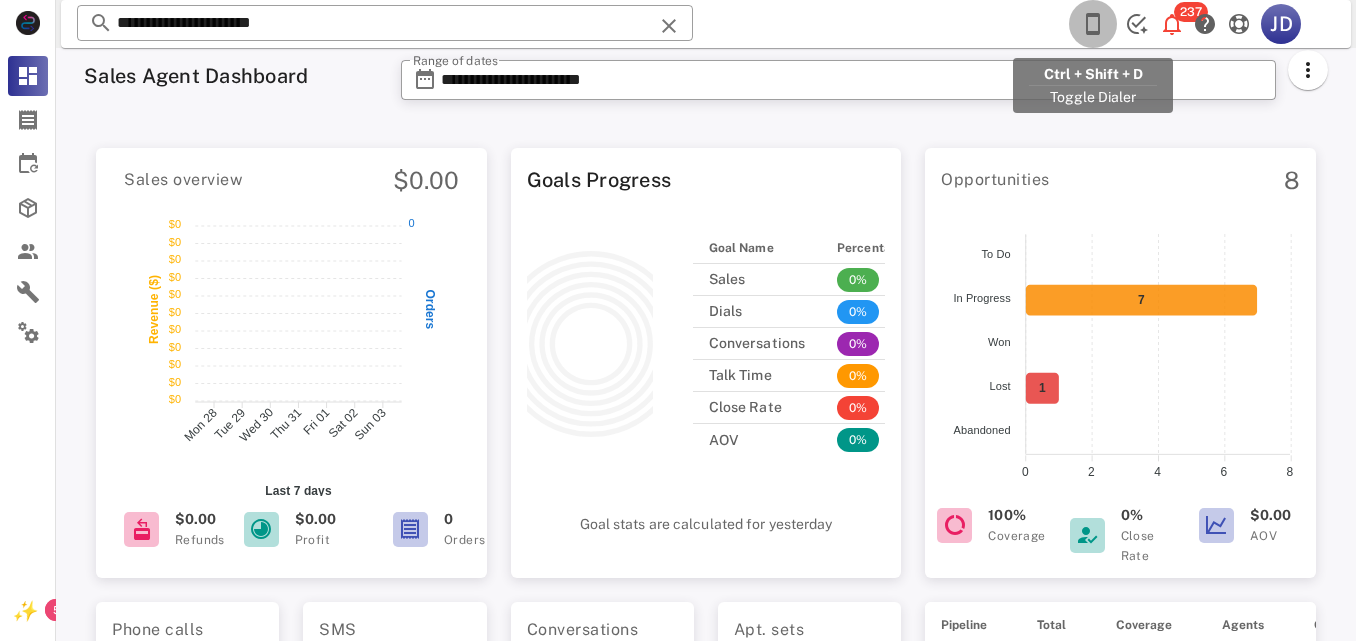 click at bounding box center (1093, 24) 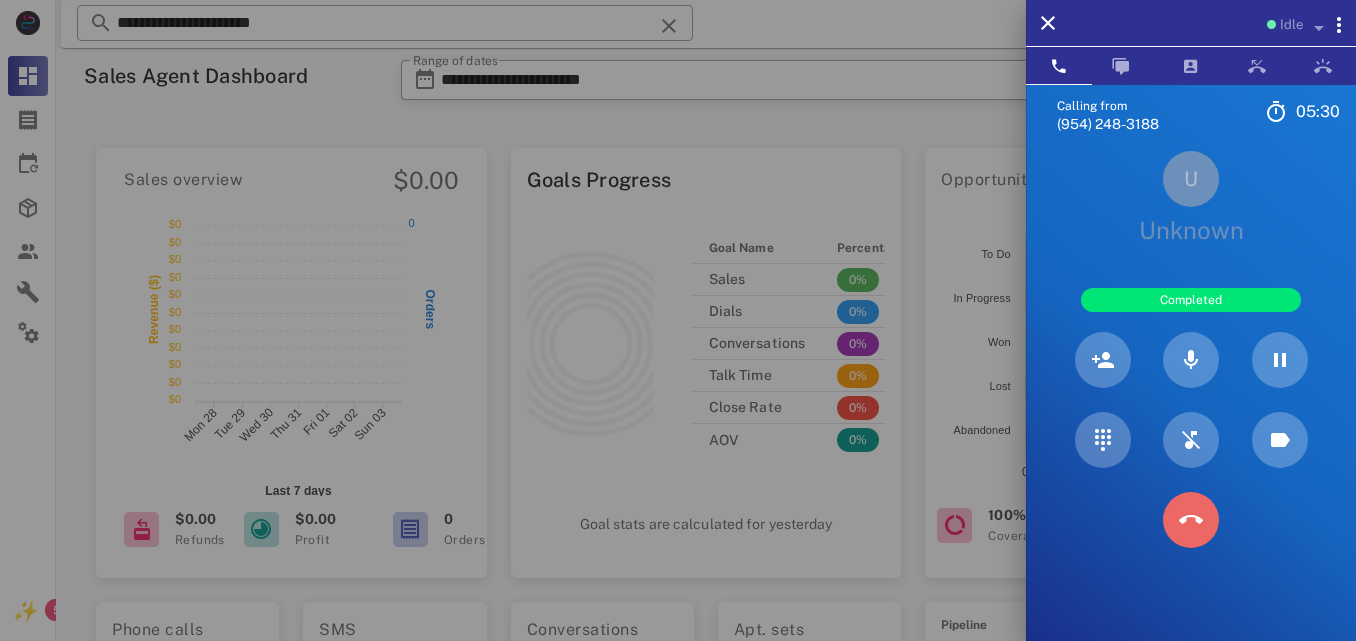click at bounding box center [1191, 520] 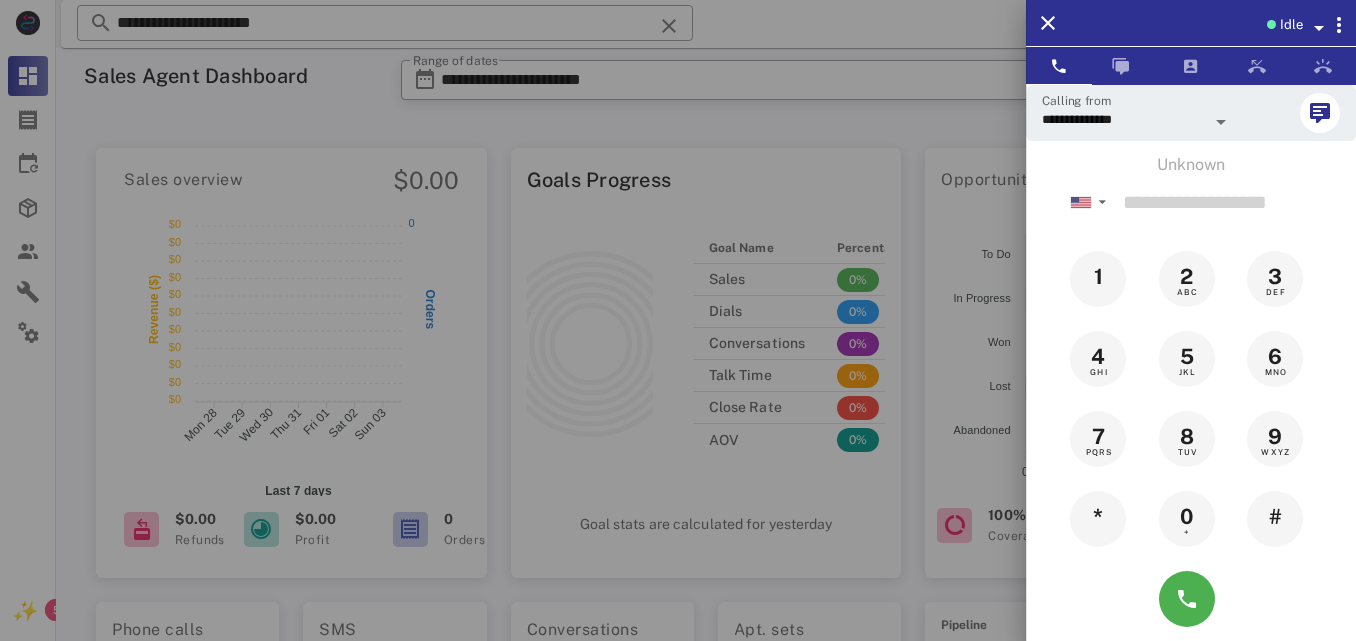 drag, startPoint x: 741, startPoint y: 164, endPoint x: 646, endPoint y: 113, distance: 107.82393 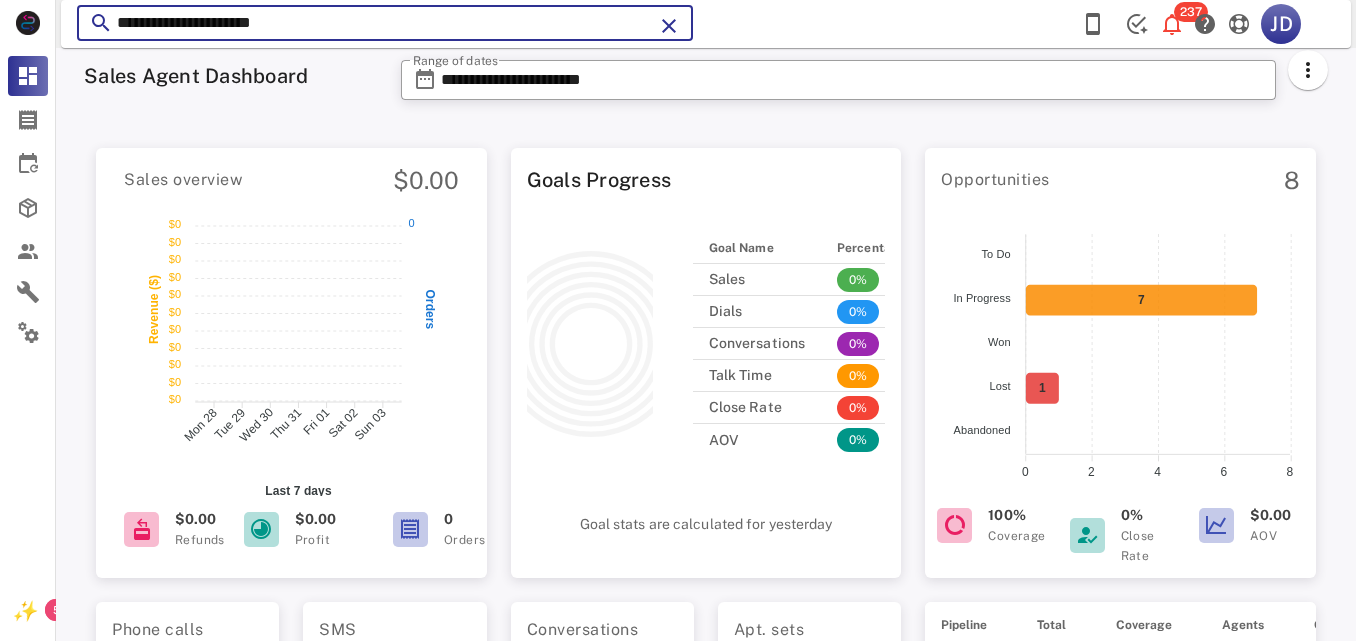 click on "**********" at bounding box center [385, 23] 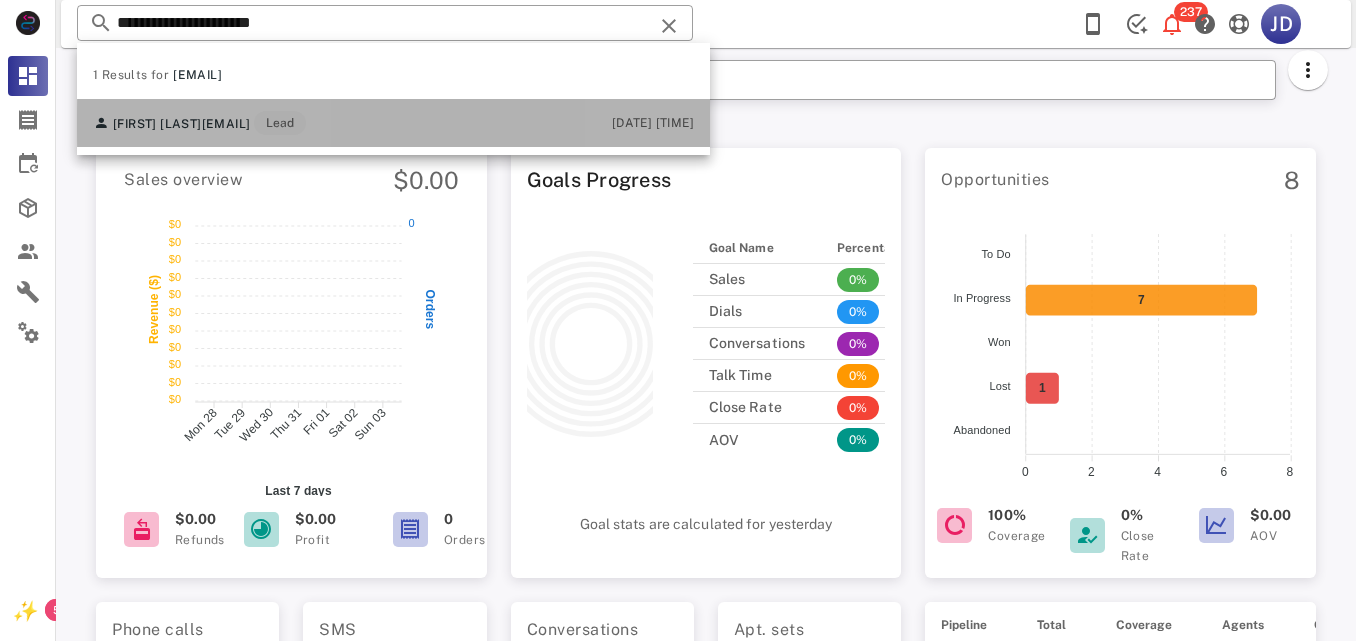 click on "[FIRST] [LAST]   [EMAIL]   Lead   [DATE] [TIME]" at bounding box center [393, 123] 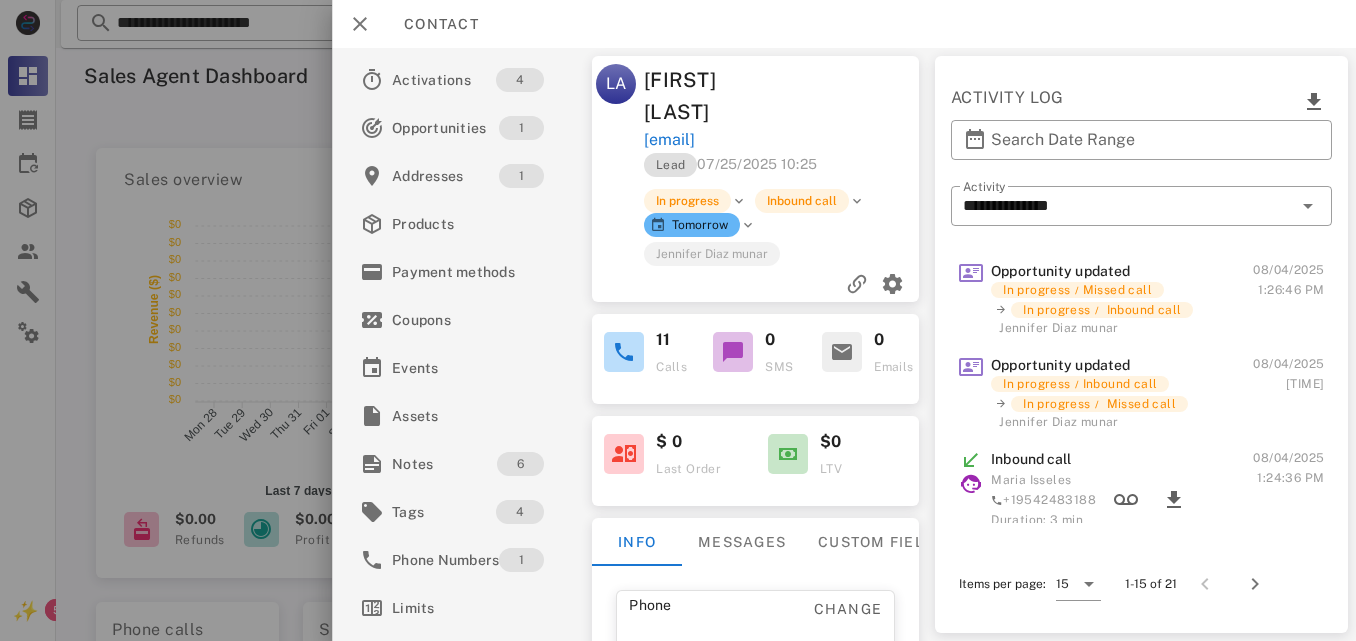 scroll, scrollTop: 0, scrollLeft: 8, axis: horizontal 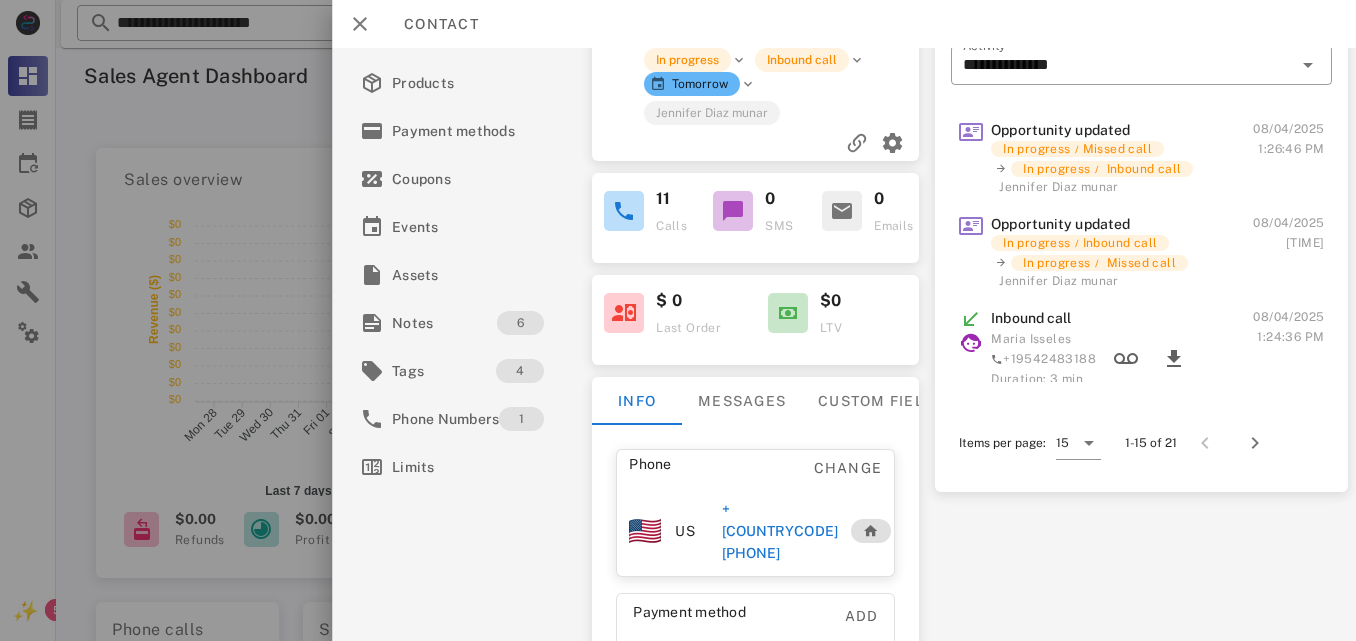 click on "+[COUNTRYCODE][PHONE]" at bounding box center (779, 531) 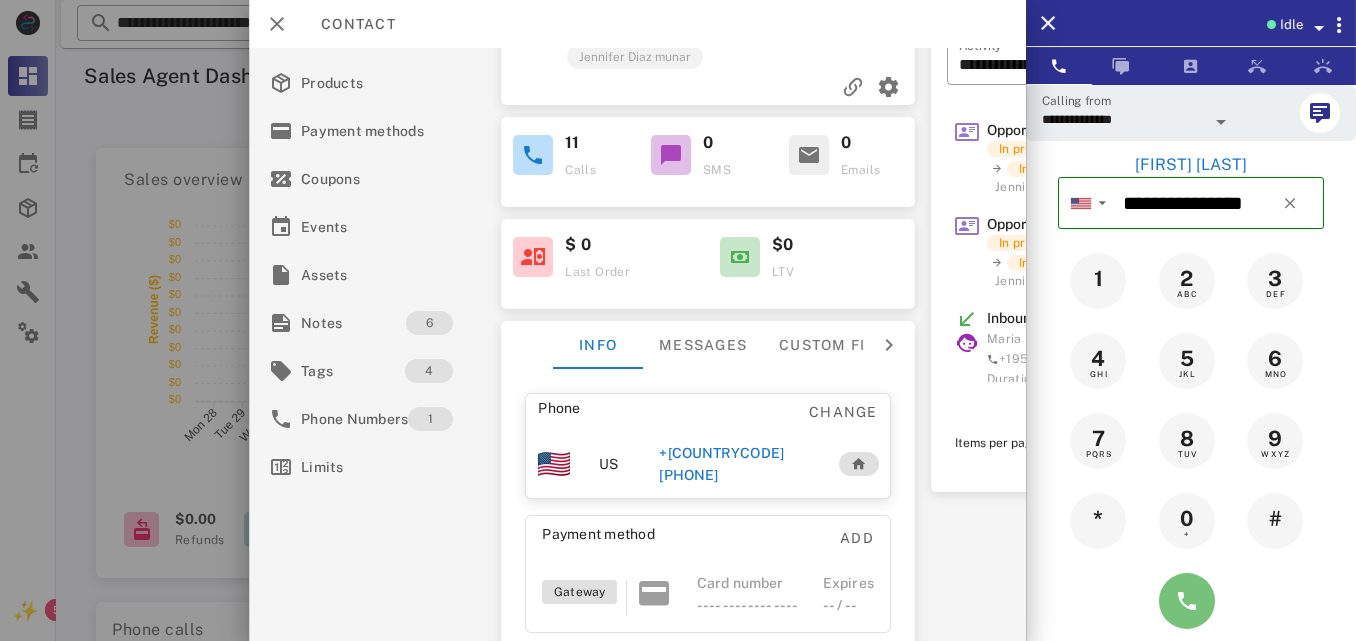 click at bounding box center [1187, 601] 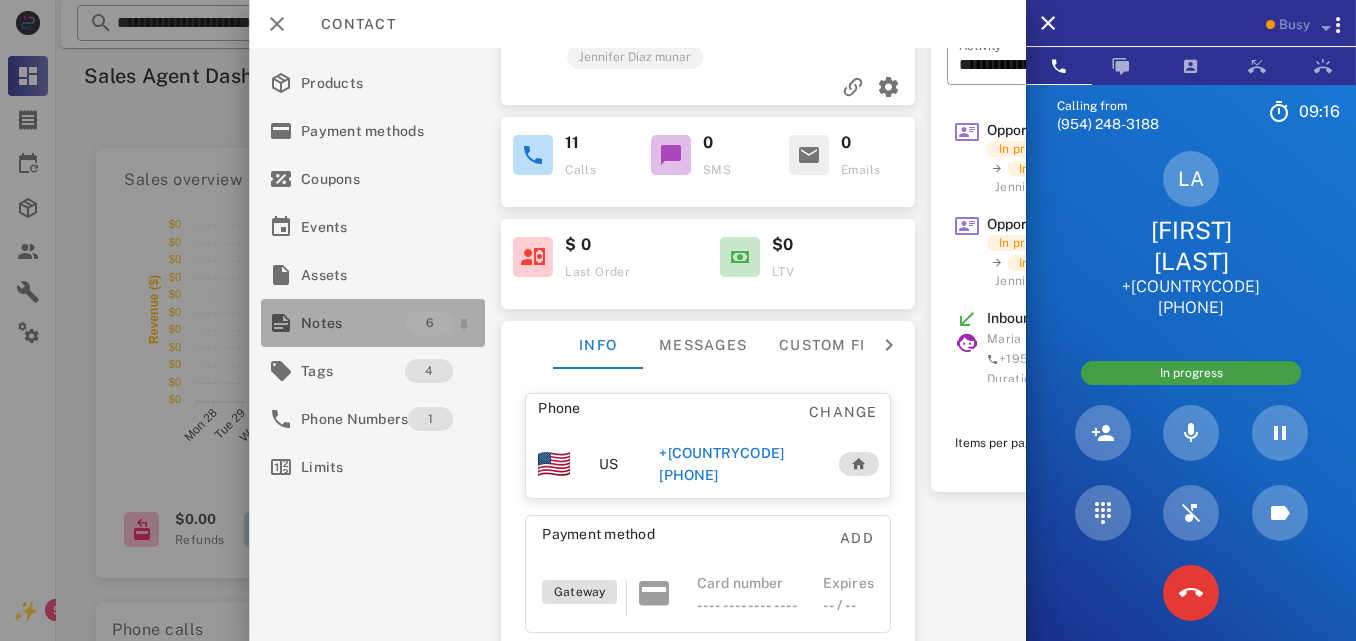 click on "Notes" at bounding box center [353, 323] 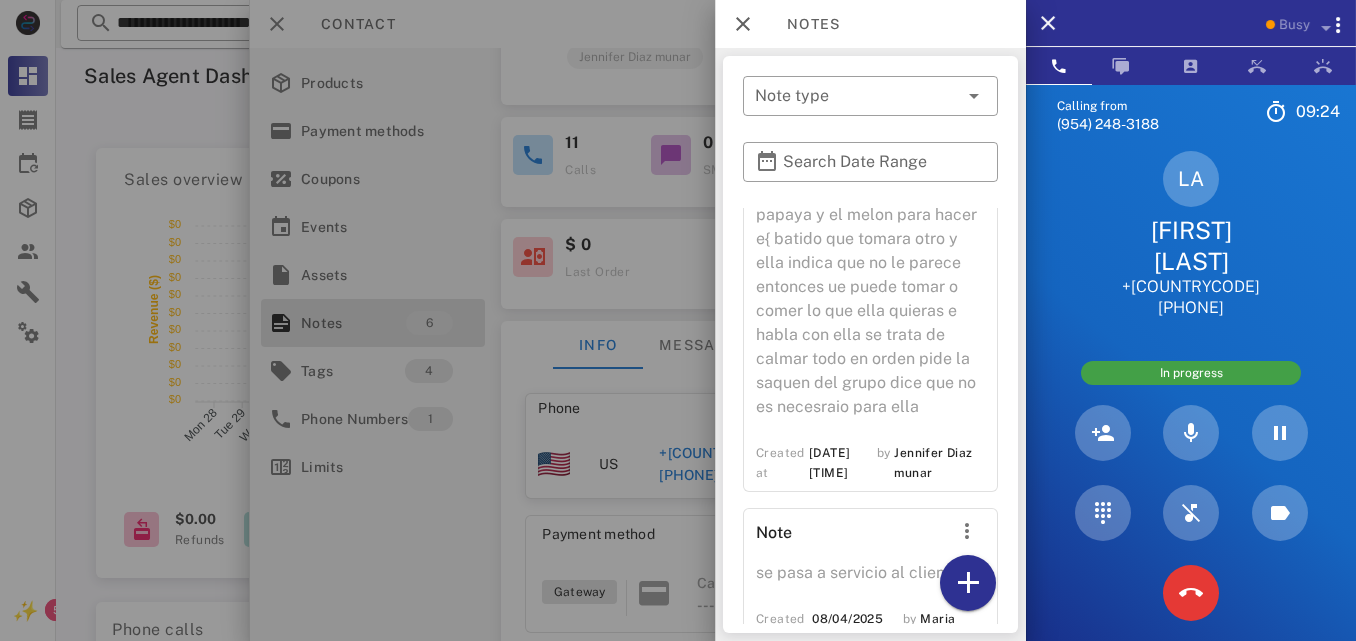 scroll, scrollTop: 1186, scrollLeft: 0, axis: vertical 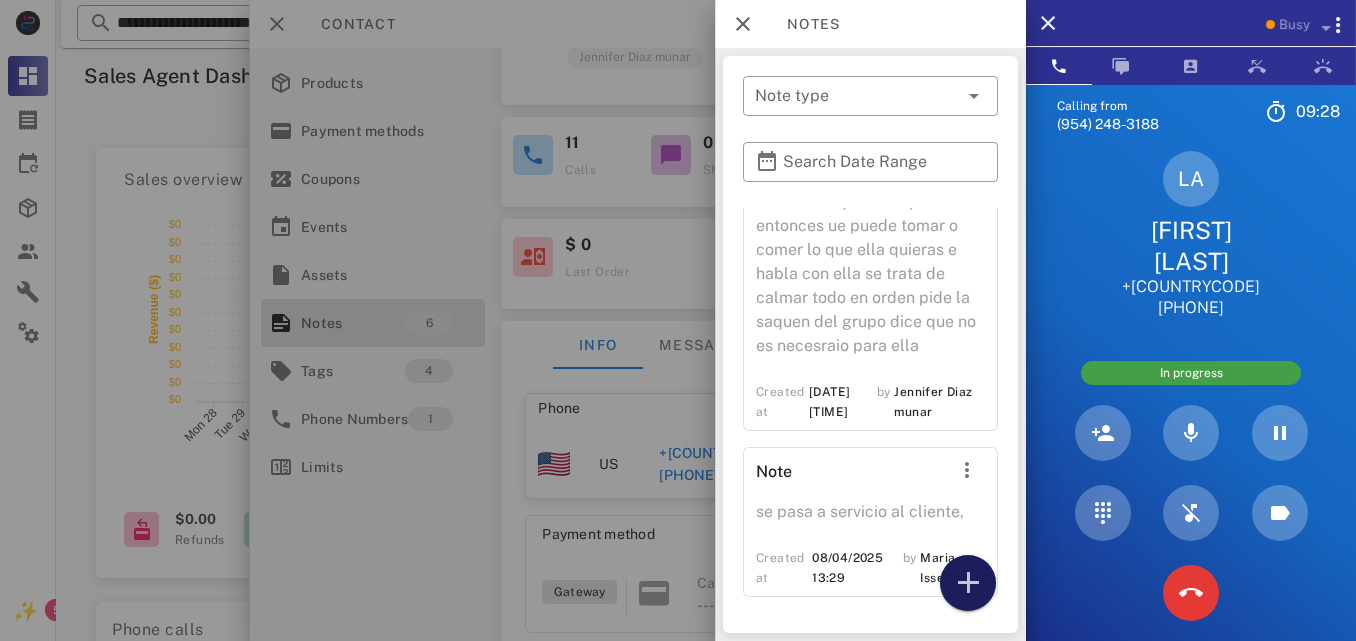 click at bounding box center (968, 583) 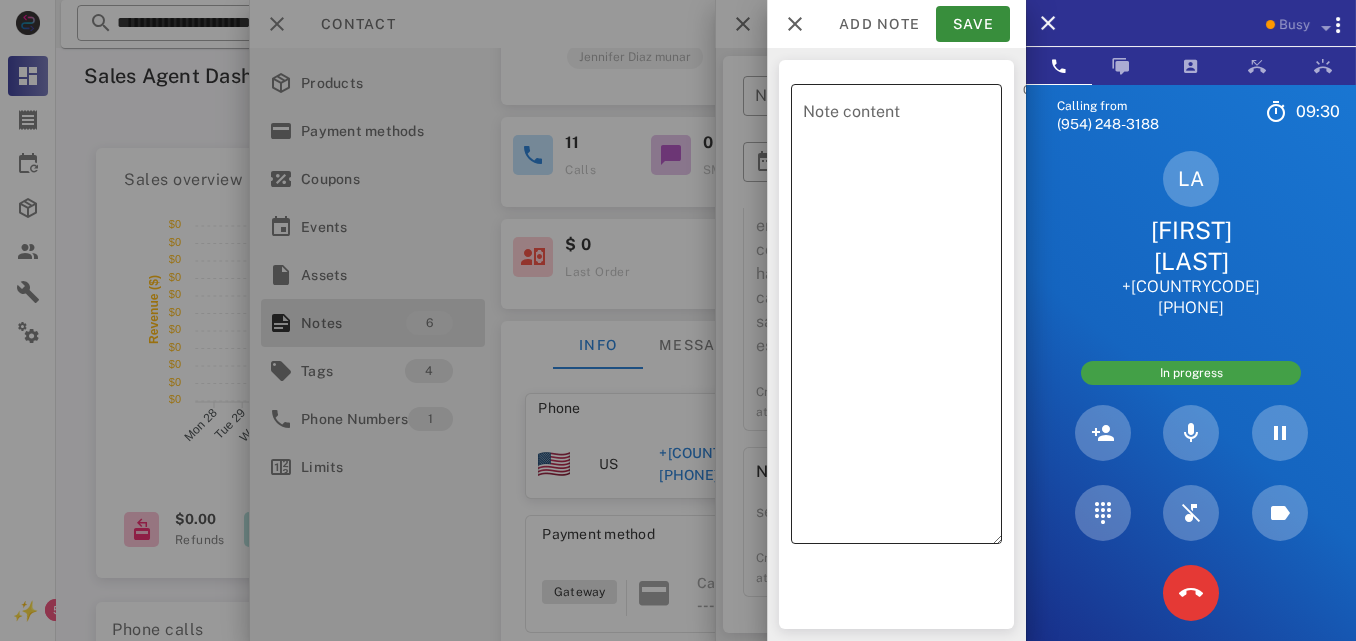 click on "Note content" at bounding box center (902, 319) 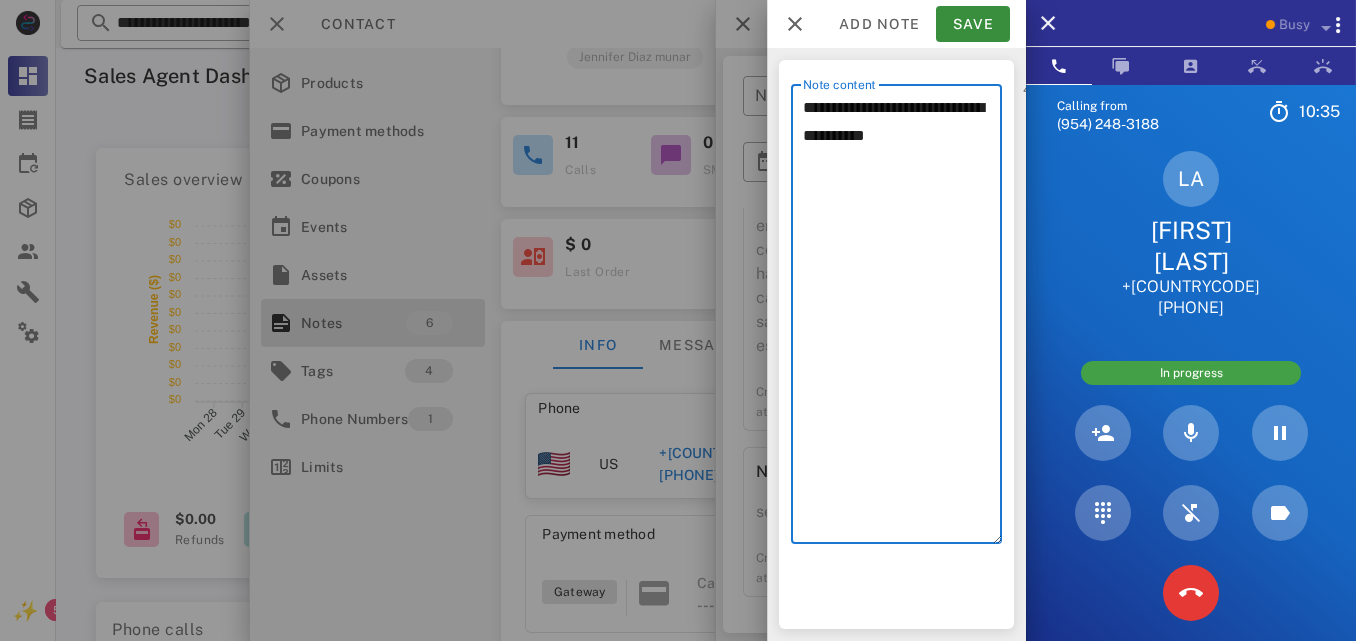 click on "**********" at bounding box center (902, 319) 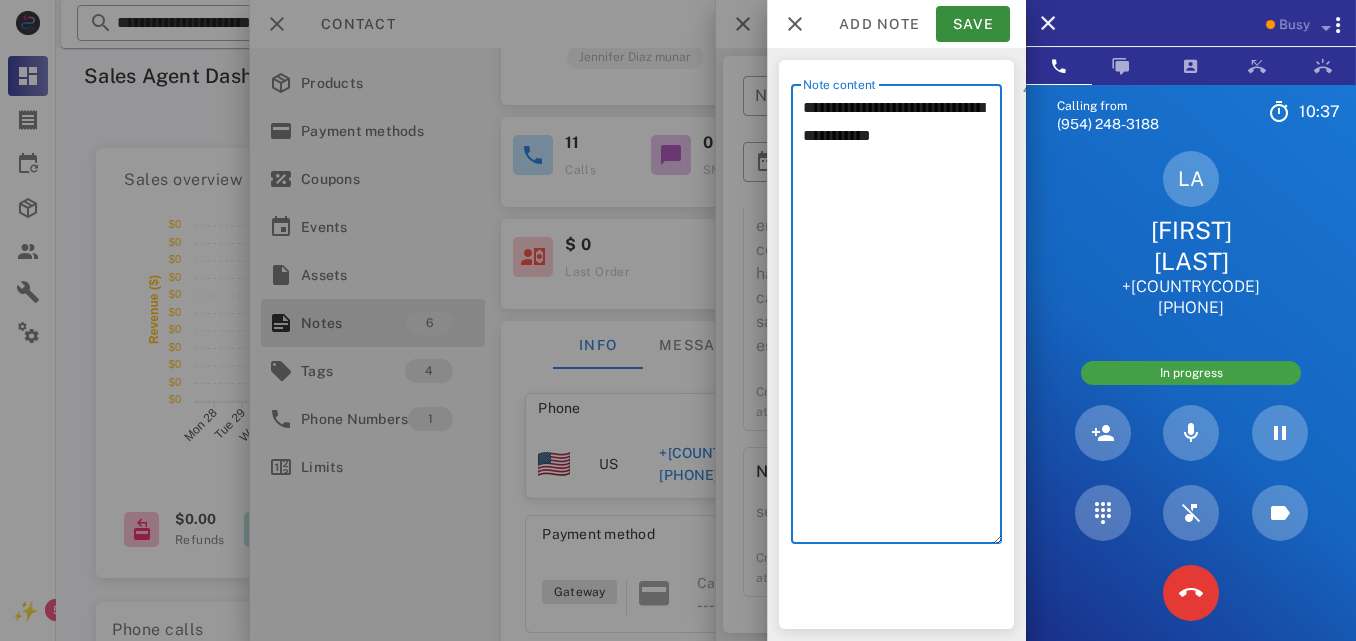 click on "**********" at bounding box center [902, 319] 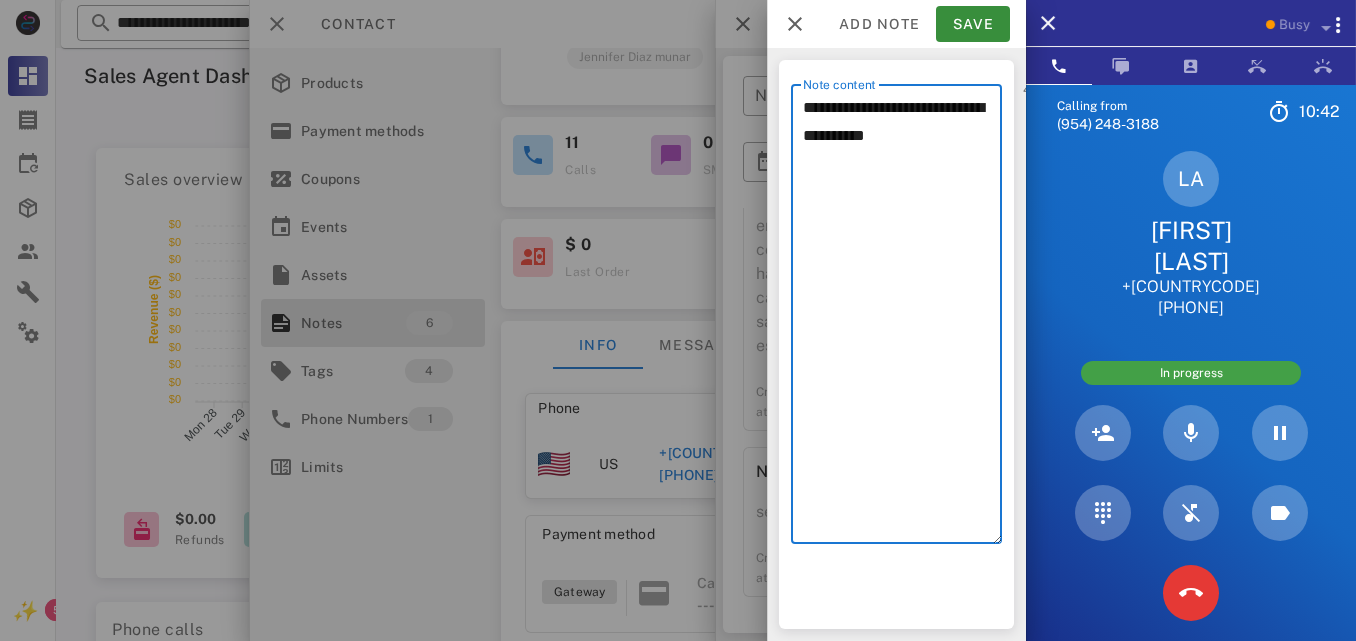click on "**********" at bounding box center [902, 319] 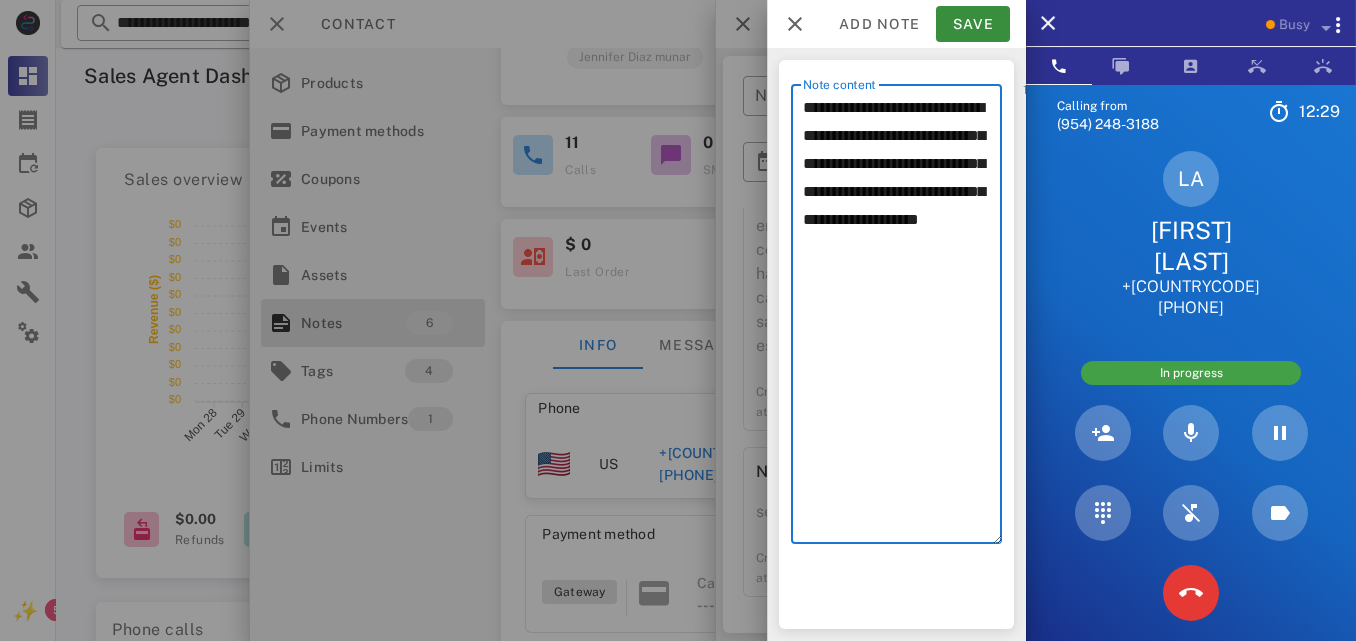 click on "**********" at bounding box center [902, 319] 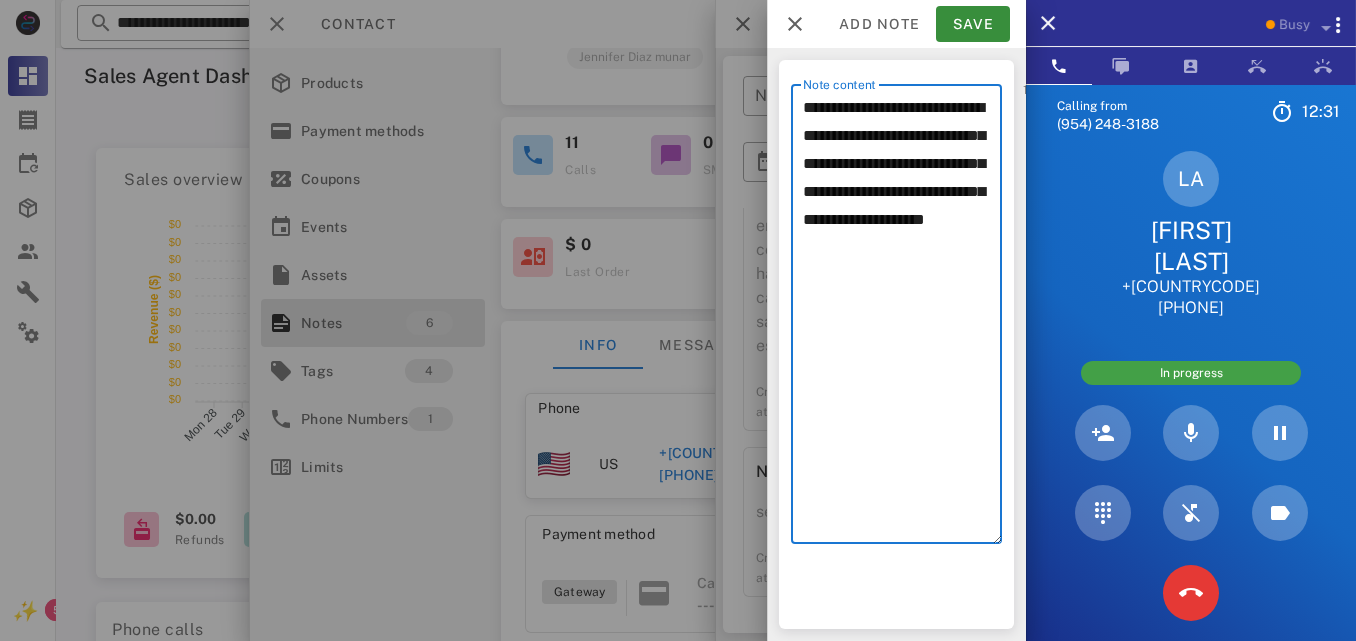 click on "**********" at bounding box center [902, 319] 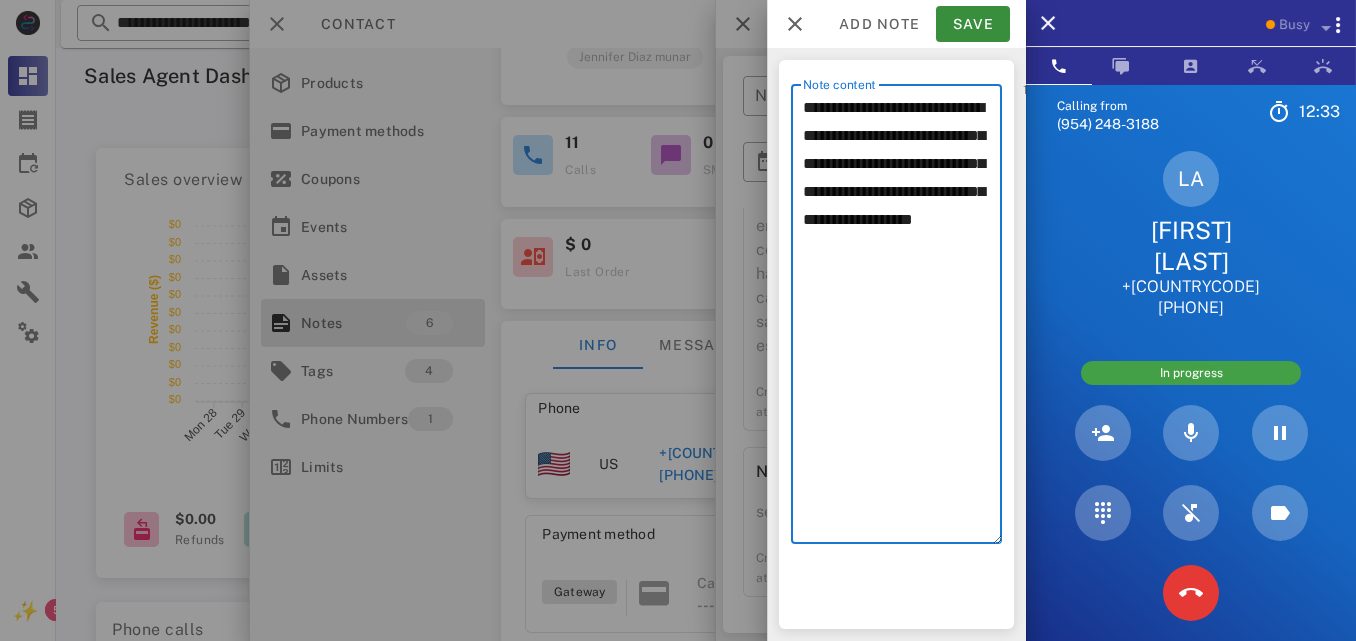 click on "**********" at bounding box center [902, 319] 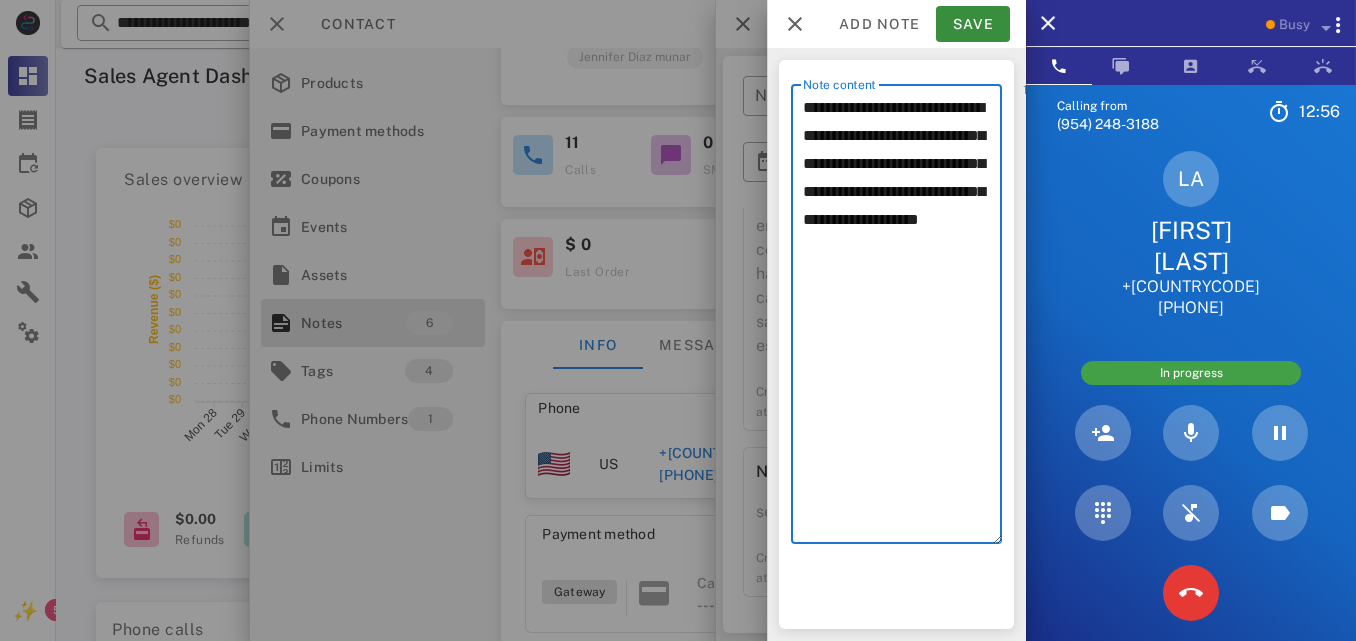 click on "**********" at bounding box center (902, 319) 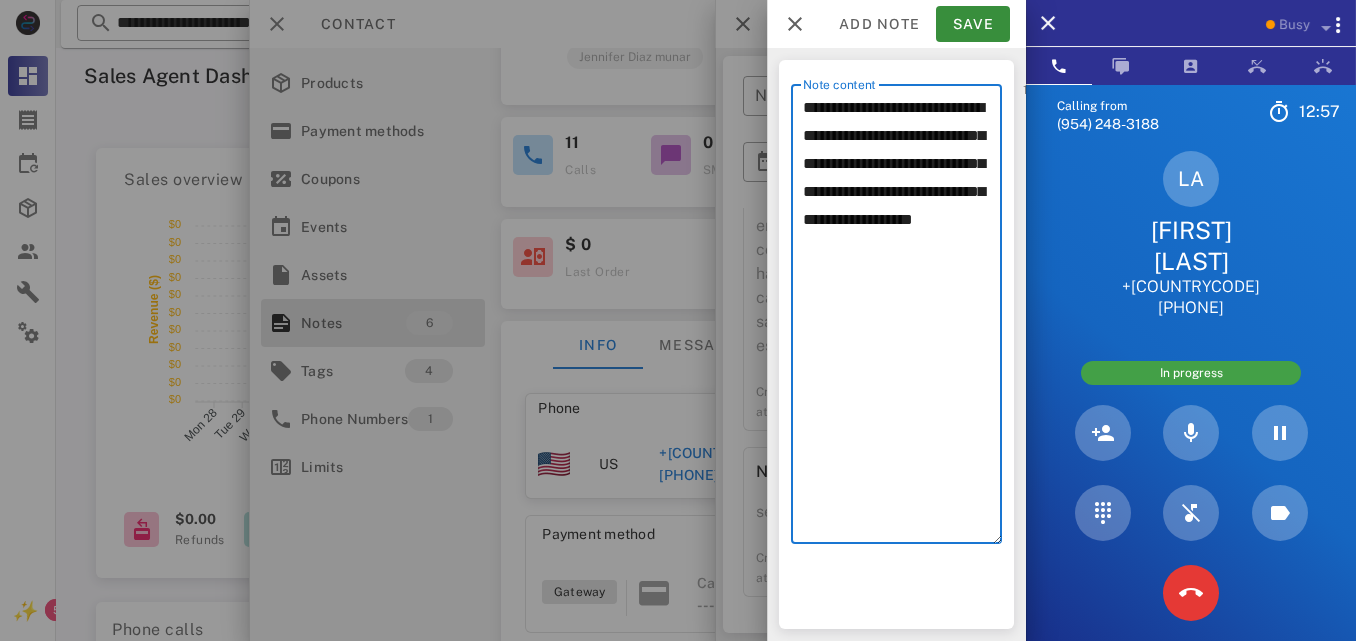 click on "**********" at bounding box center (902, 319) 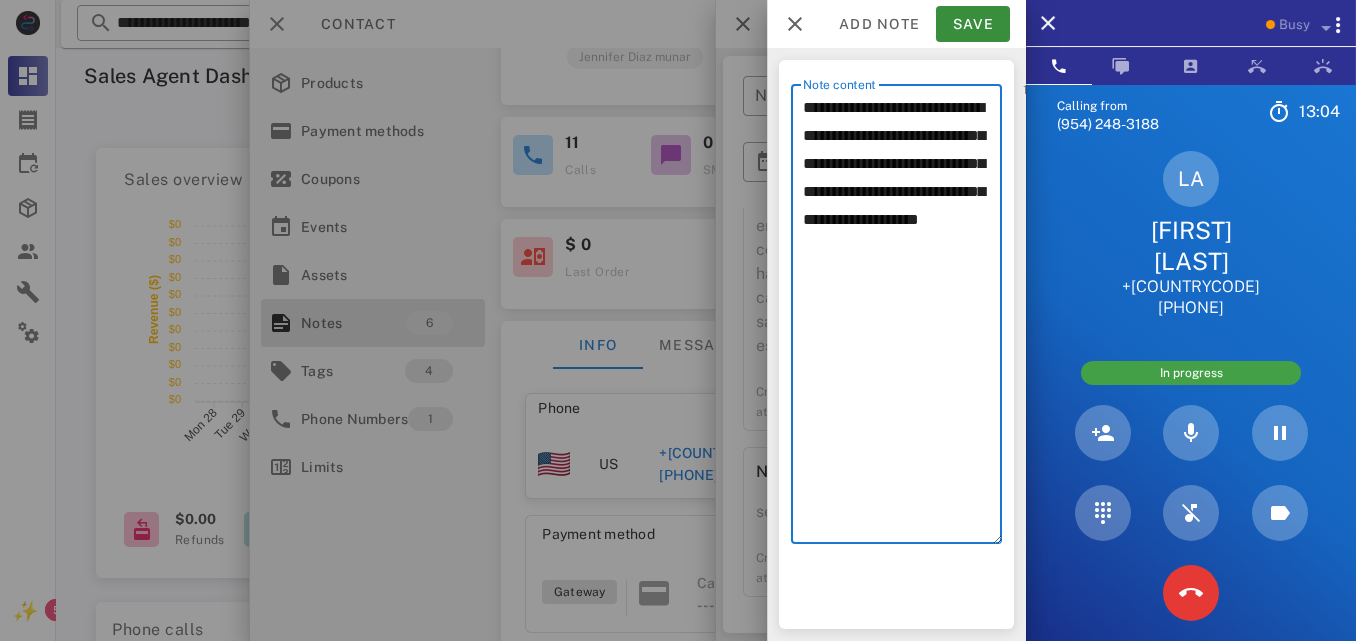 click on "**********" at bounding box center (902, 319) 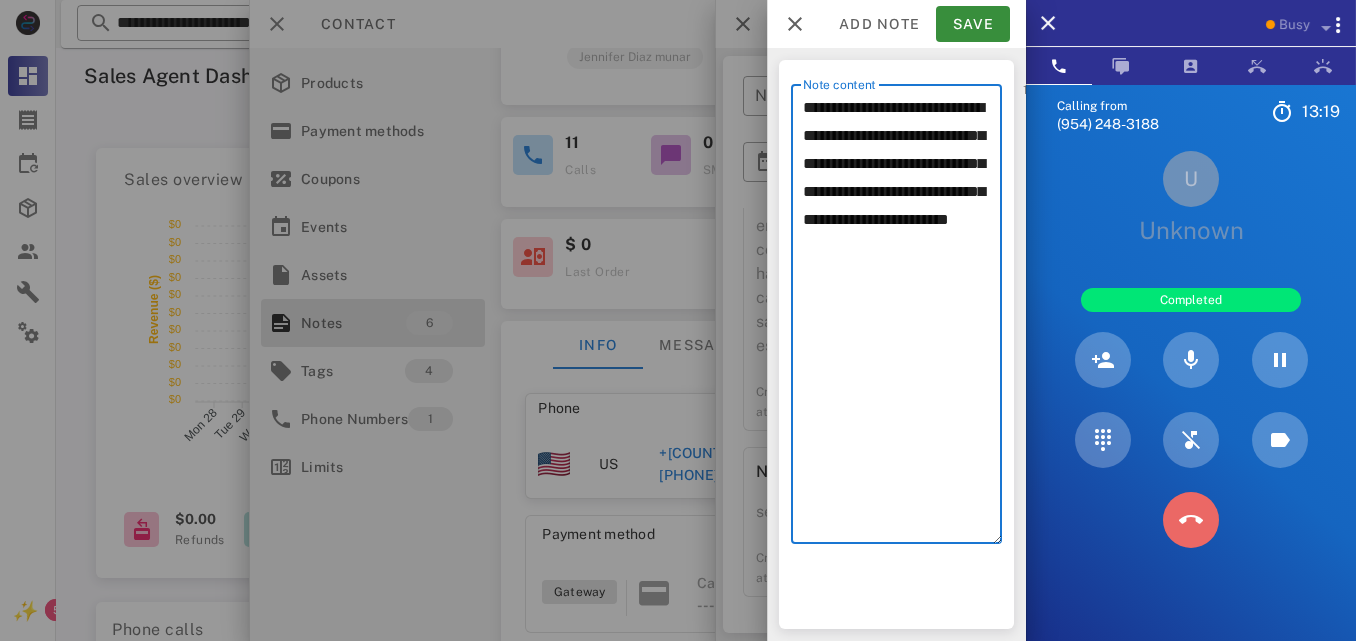 click at bounding box center [1191, 520] 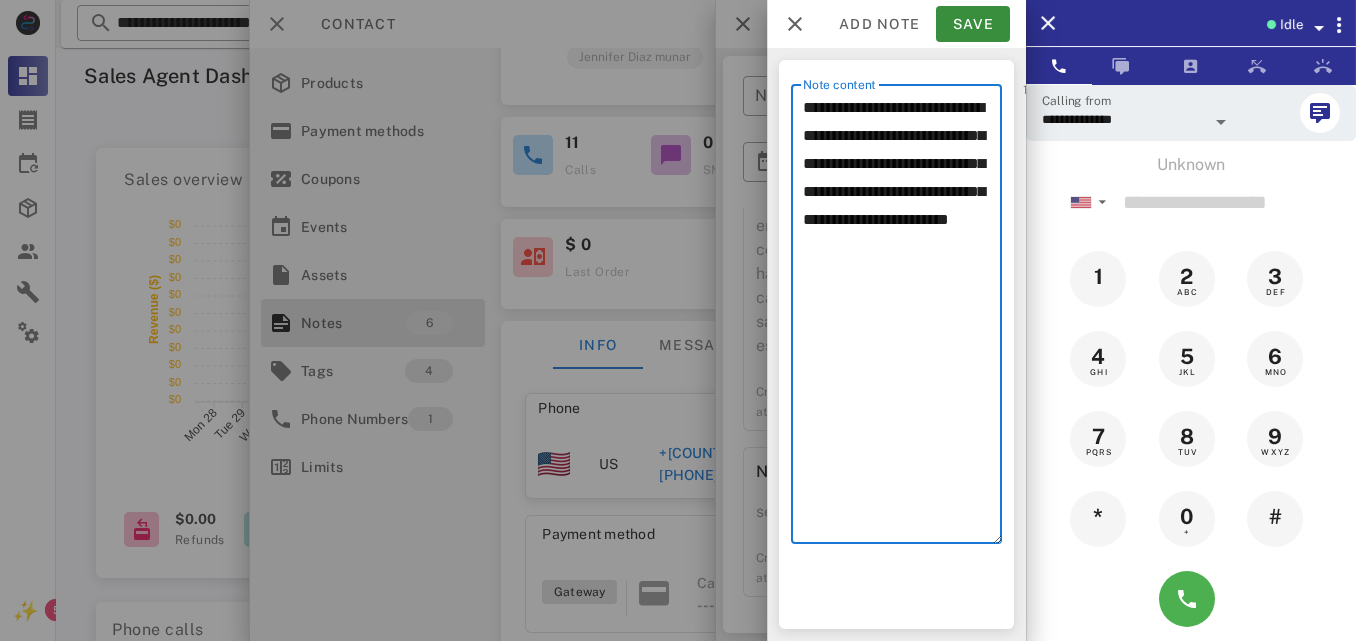 click on "**********" at bounding box center (902, 319) 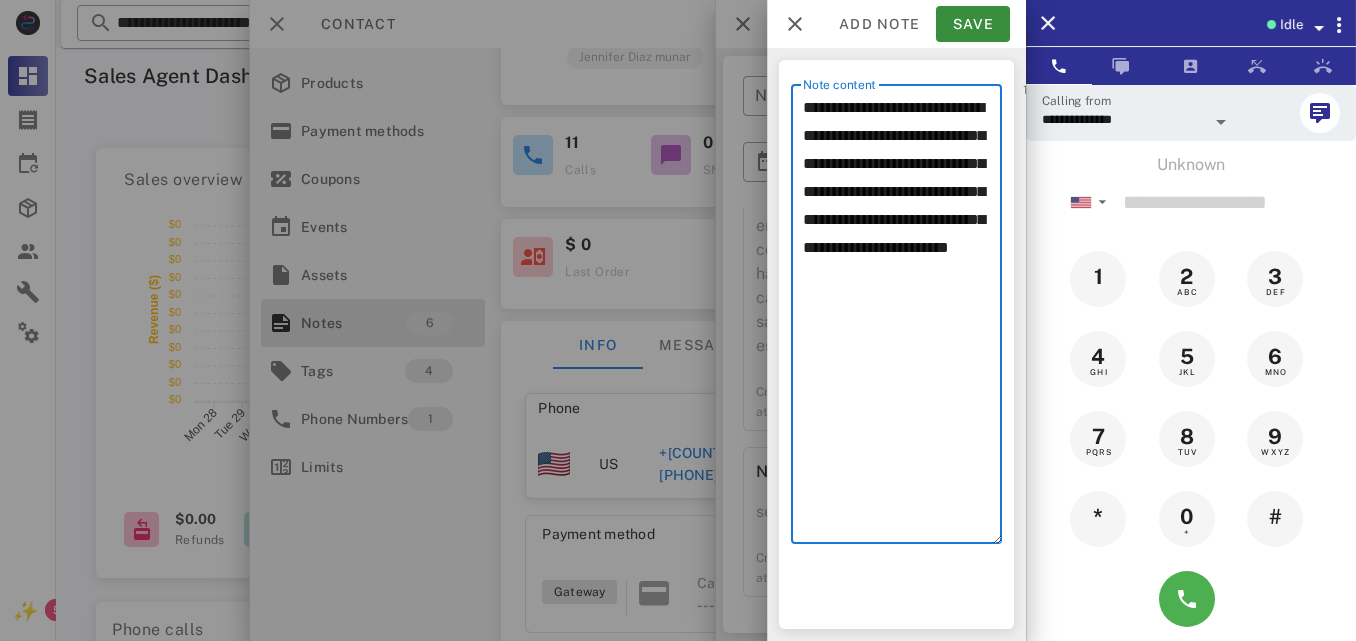 click on "**********" at bounding box center (902, 319) 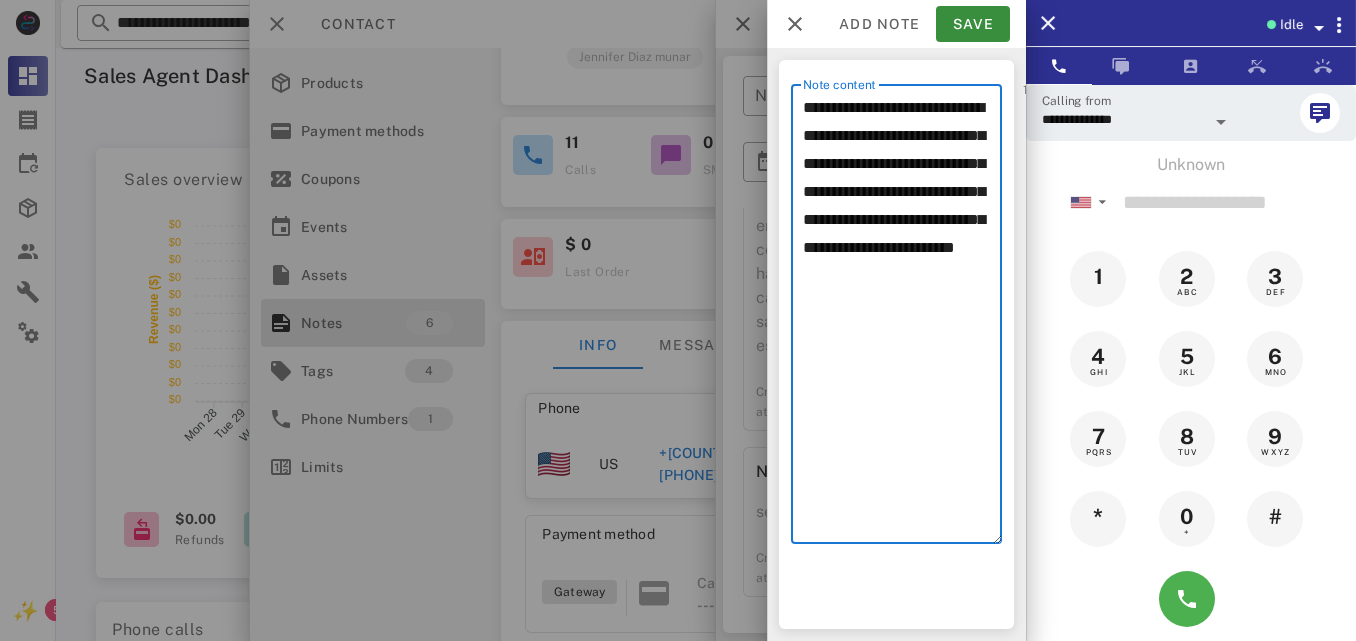 click on "**********" at bounding box center [902, 319] 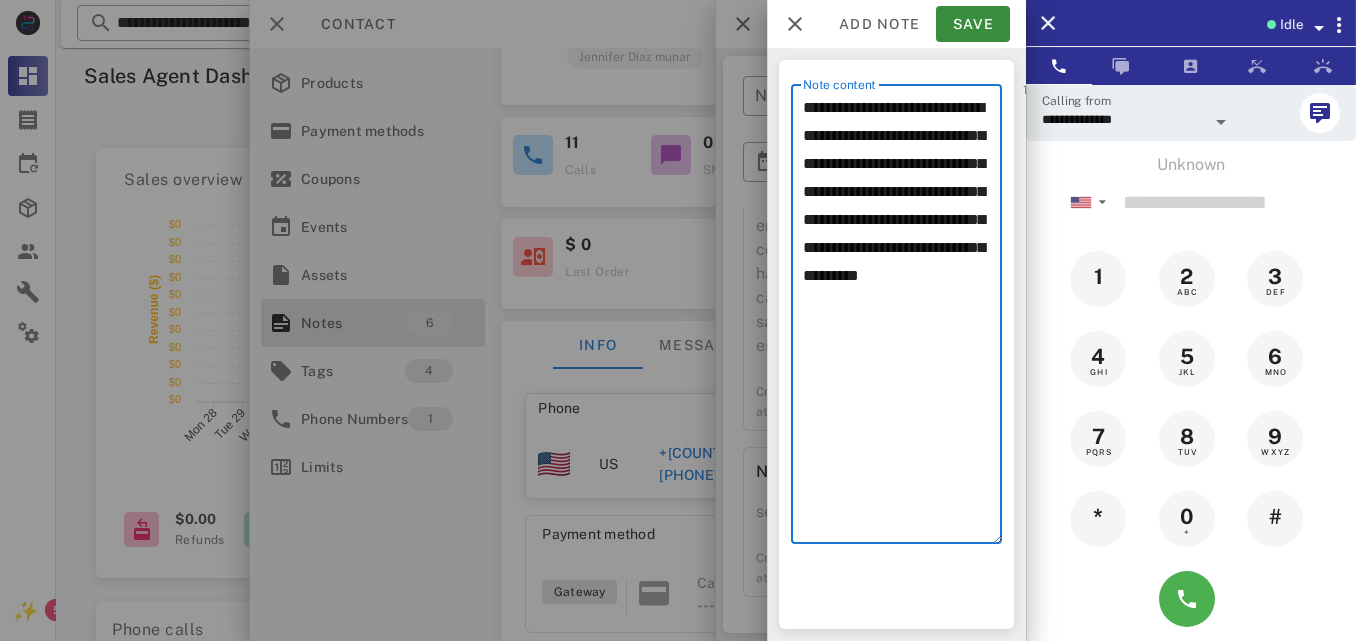click on "**********" at bounding box center (902, 319) 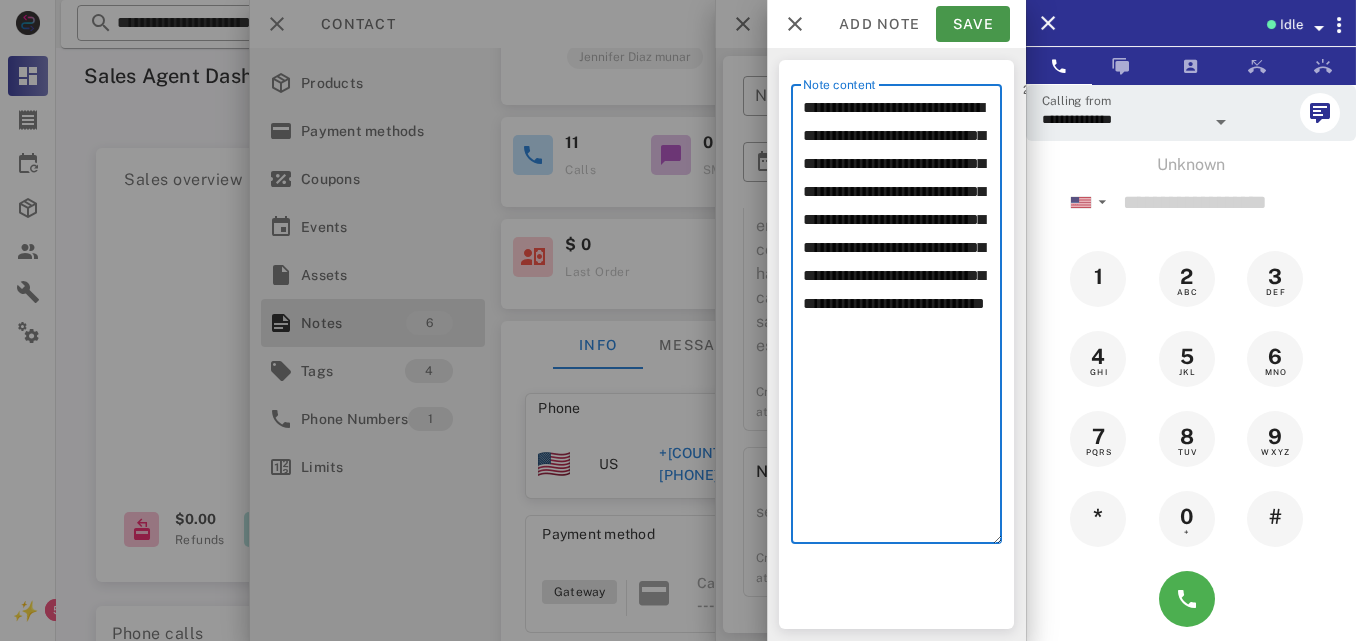 type on "**********" 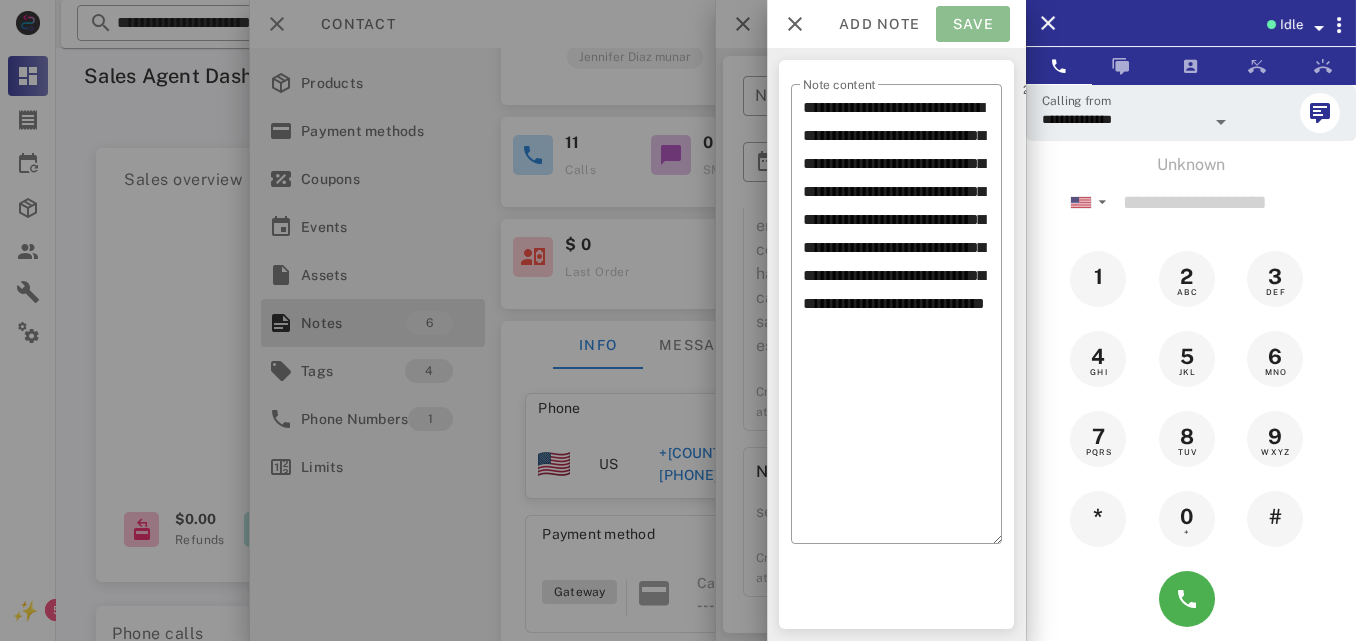 click on "Save" at bounding box center [973, 24] 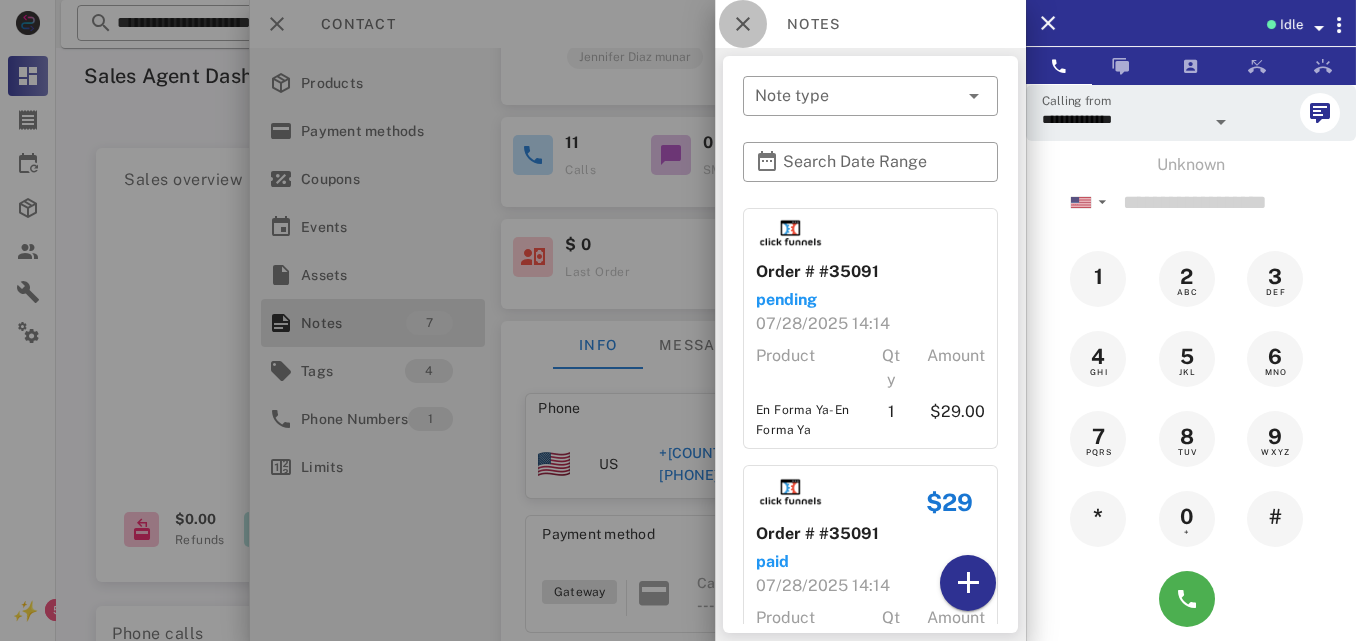 click at bounding box center [743, 24] 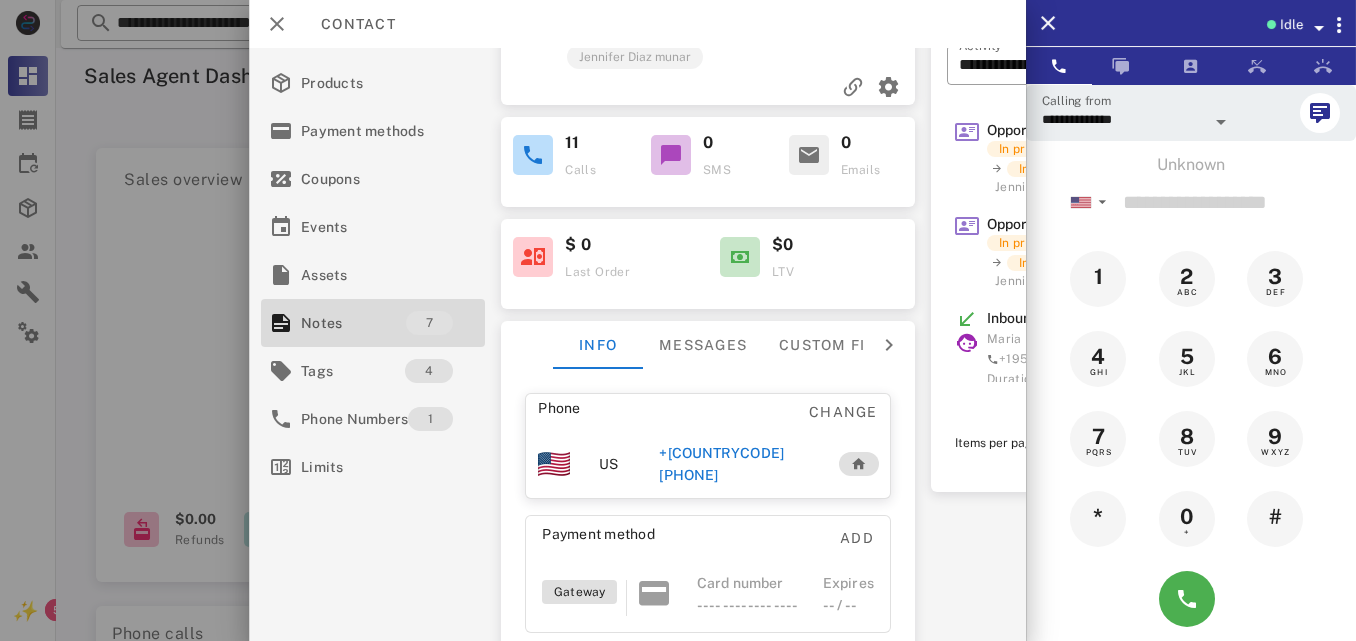 click on "Unknown      ▼     Andorra
+376
Argentina
+54
Aruba
+297
Australia
+61
Belgium (België)
+32
Bolivia
+591
Brazil (Brasil)
+55
Canada
+1
Chile
+56
Colombia
+57
Costa Rica
+506
Dominican Republic (República Dominicana)
+1
Ecuador
+593
El Salvador
+503
France
+33
Germany (Deutschland)
+49
Guadeloupe
+590
Guatemala
+502
Honduras
+504
Iceland (Ísland)
+354
India (भारत)
+91
Israel (‫ישראל‬‎)
+972
Italy (Italia)
+39
Japan (日本)     Mexico (México)" at bounding box center [1191, 396] 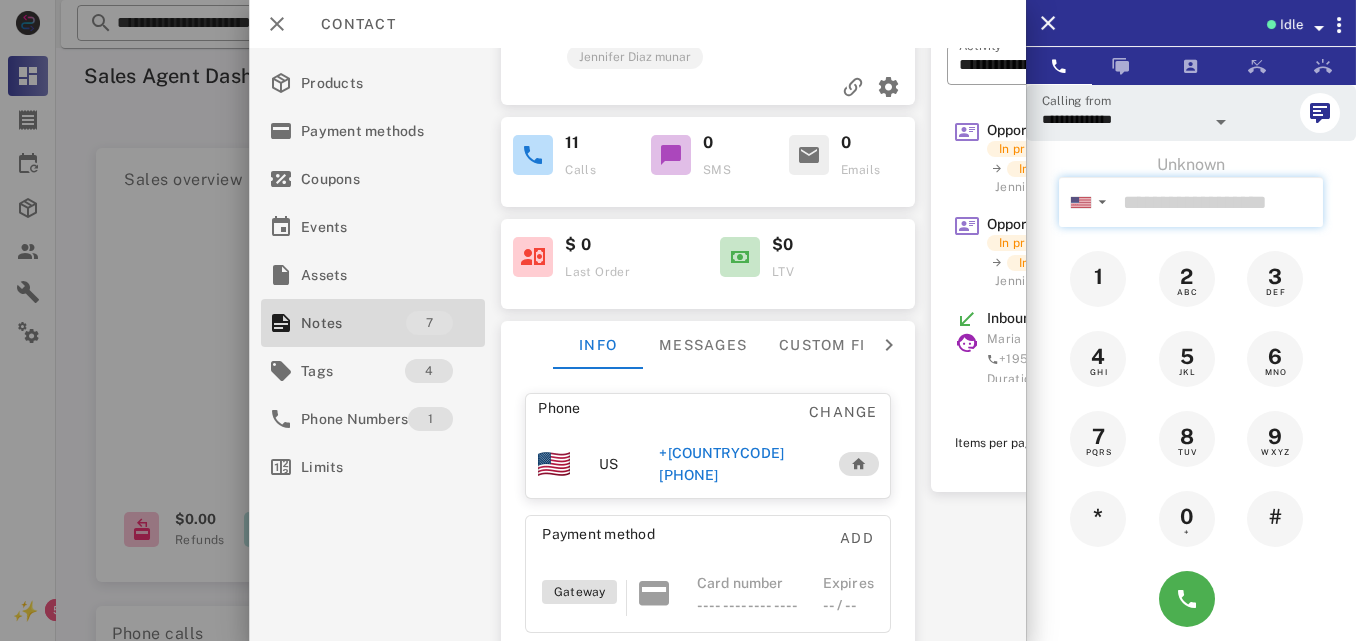 click at bounding box center [1219, 202] 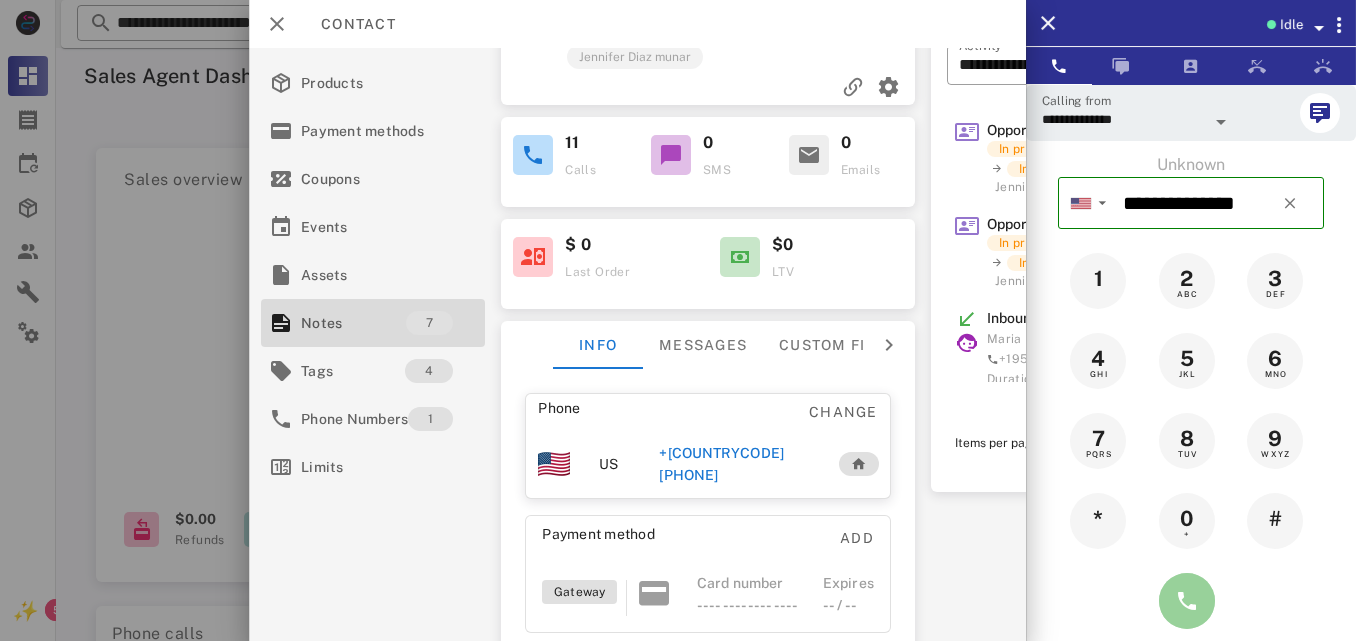 click at bounding box center [1187, 601] 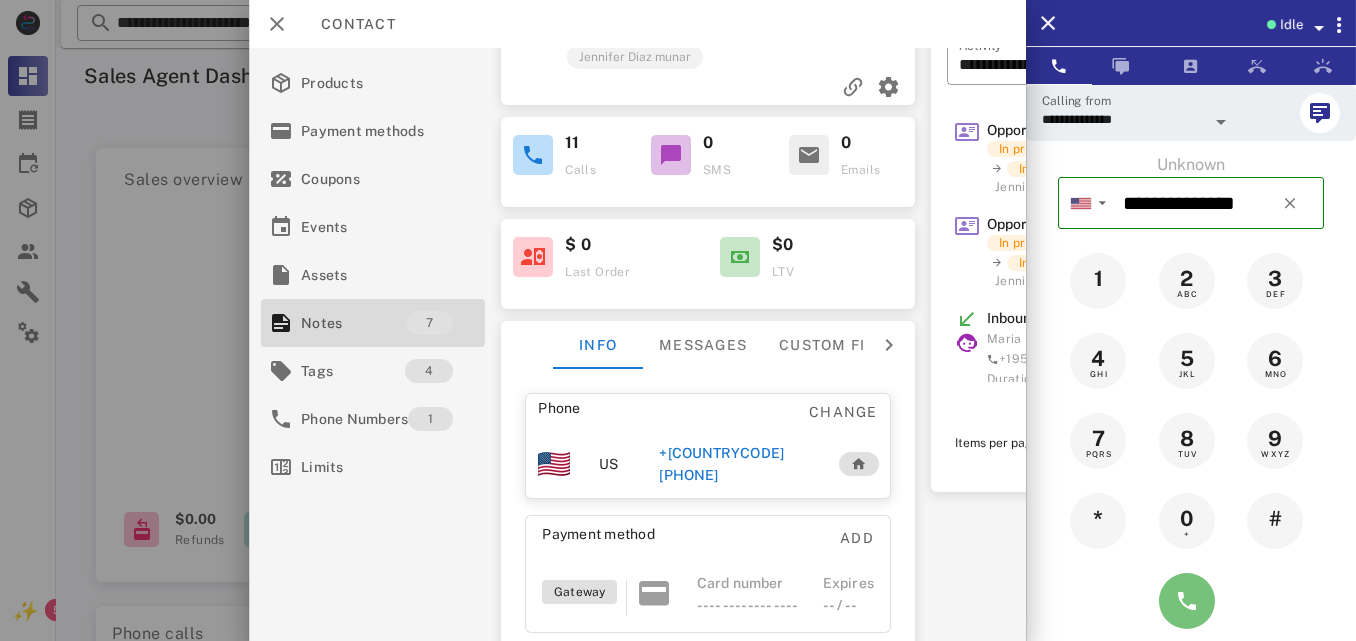 type on "**********" 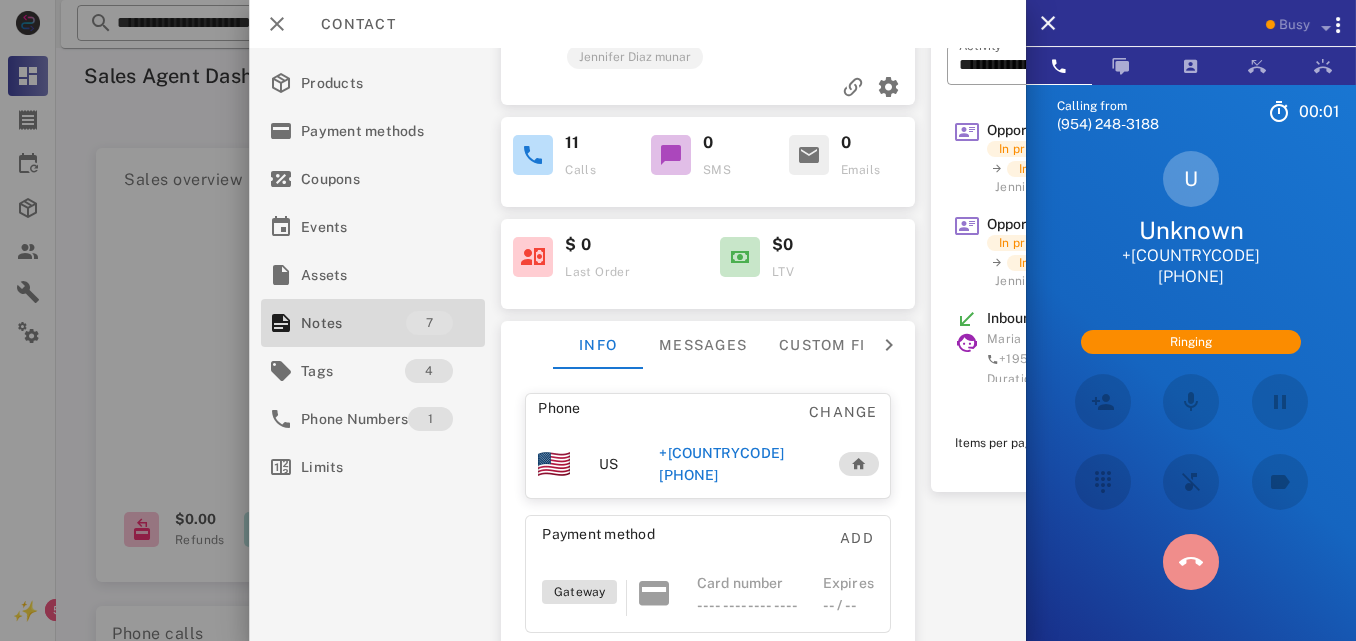click at bounding box center [1191, 562] 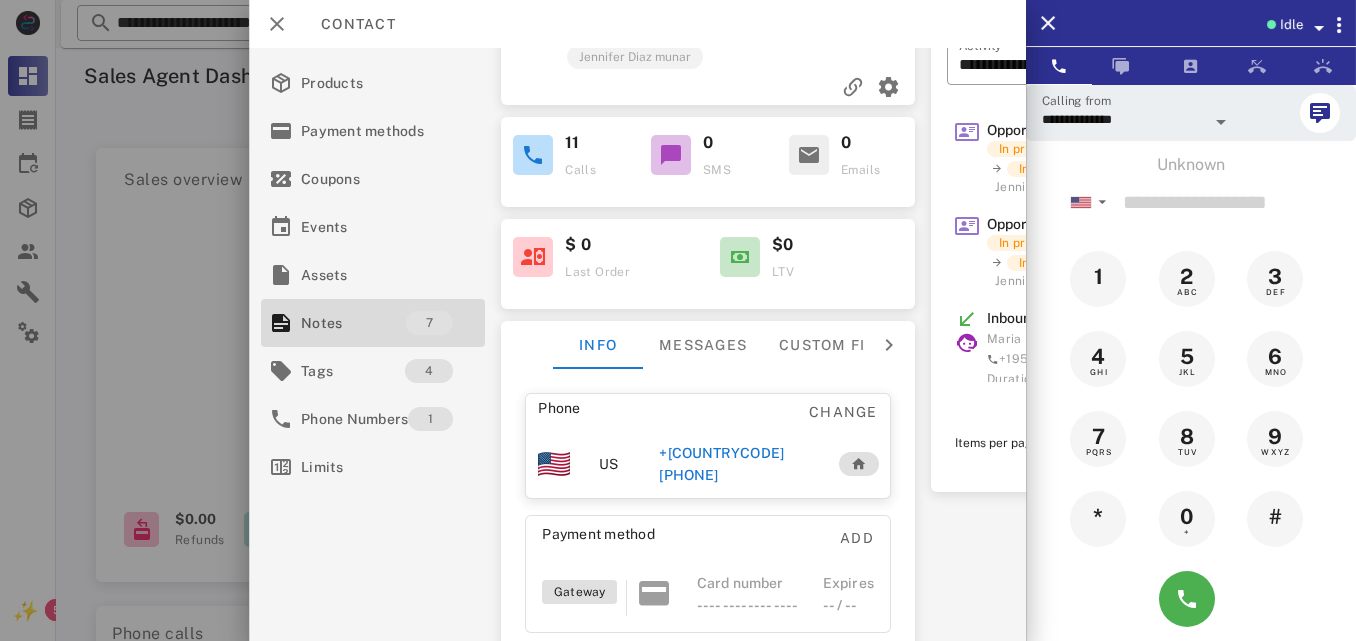 click on "+[COUNTRYCODE][PHONE]" at bounding box center (738, 464) 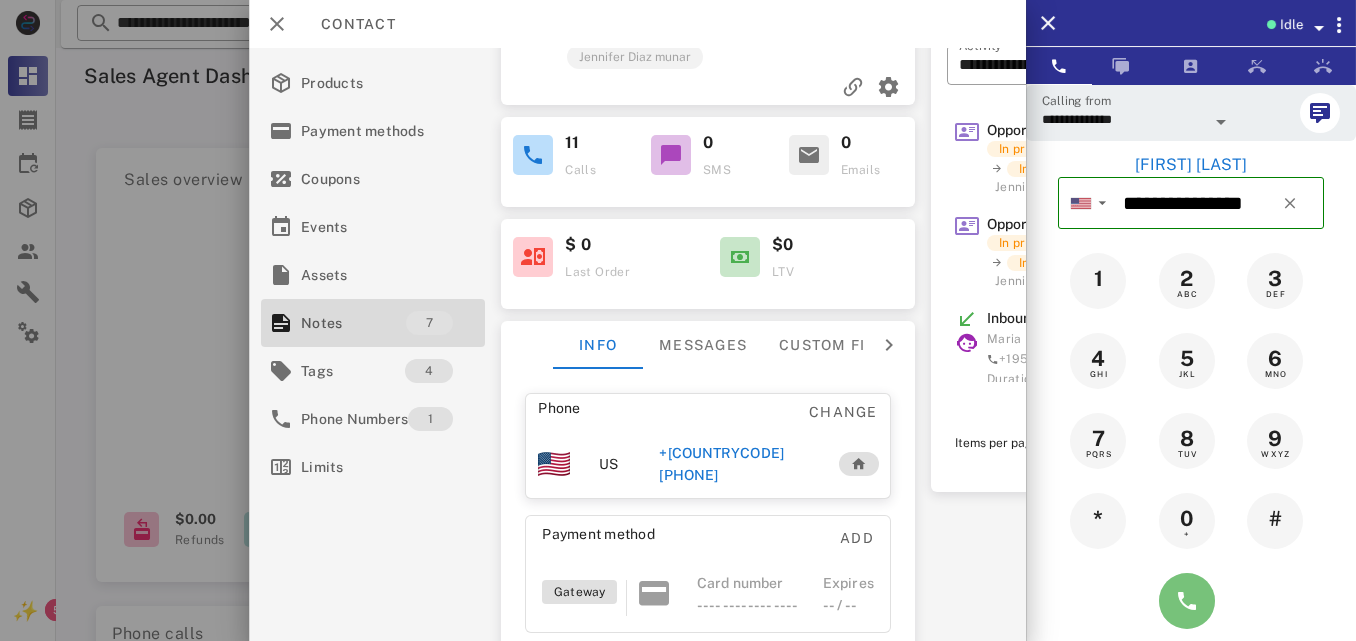 click at bounding box center [1187, 601] 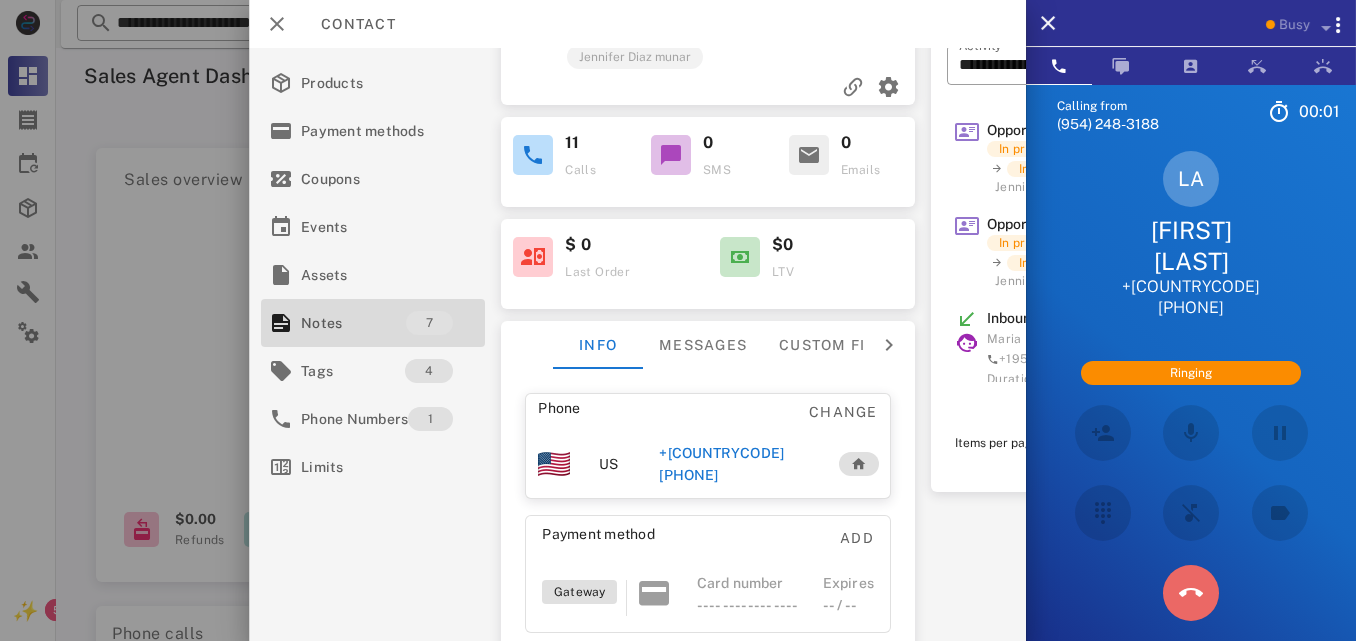 click at bounding box center [1191, 593] 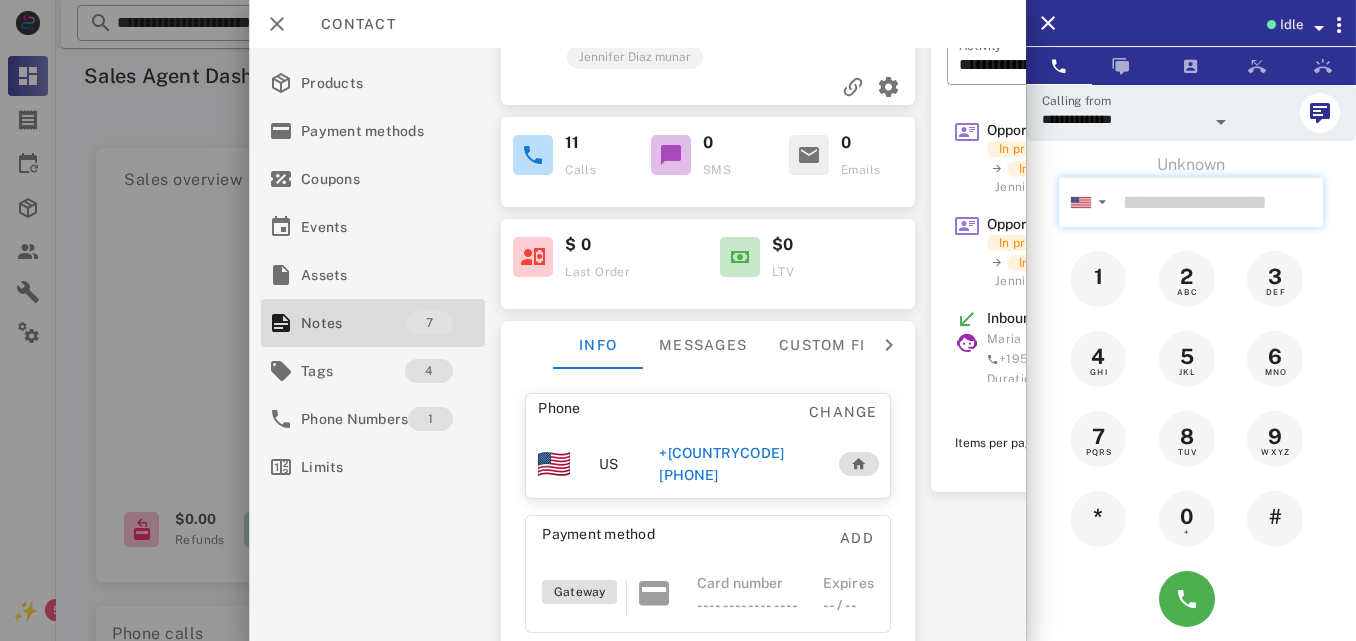 click at bounding box center (1219, 202) 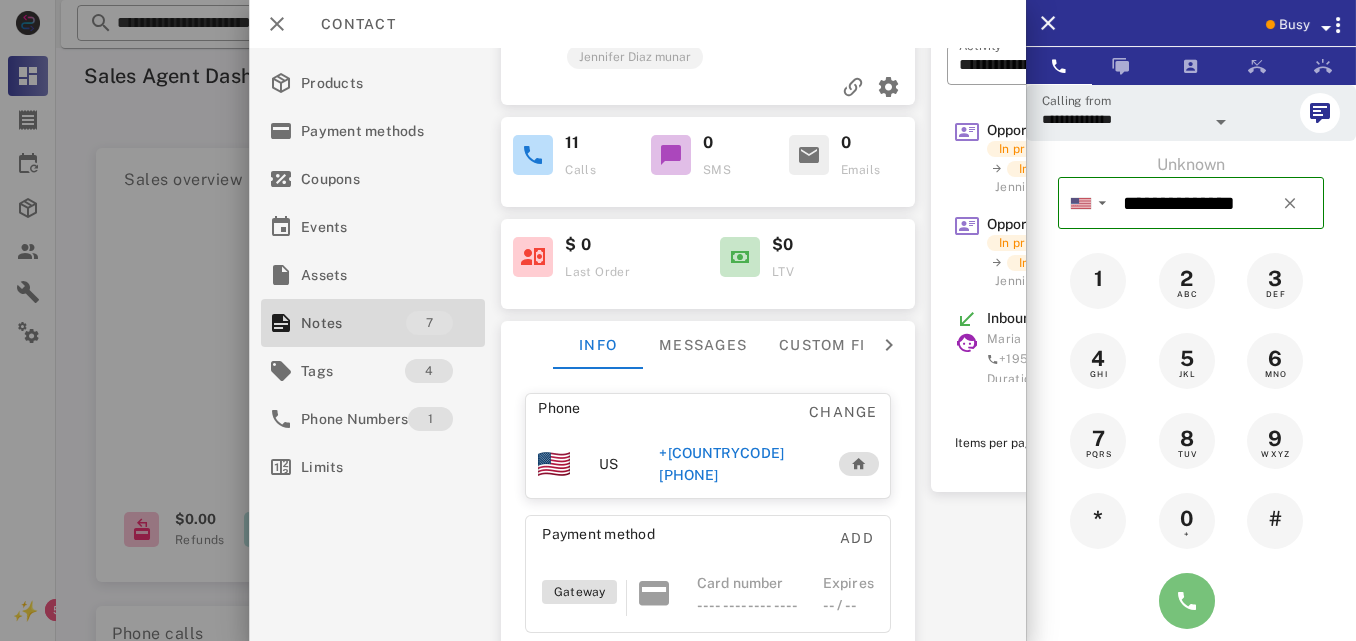 click at bounding box center [1187, 601] 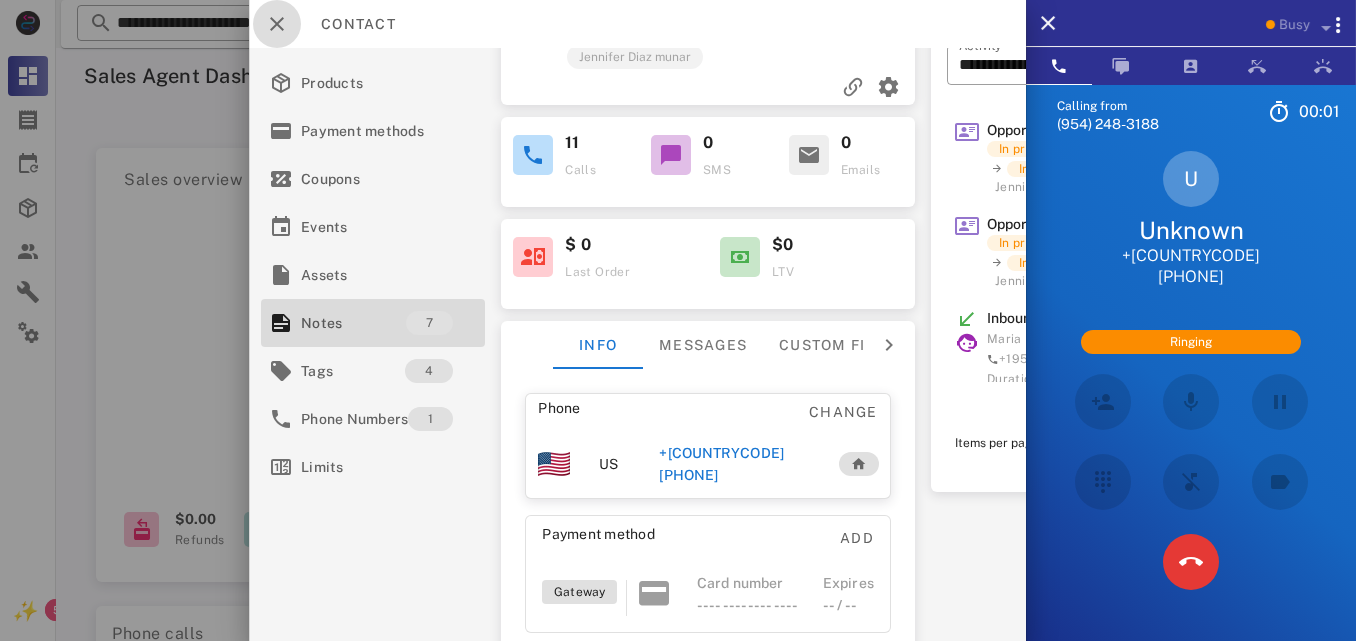 click at bounding box center [277, 24] 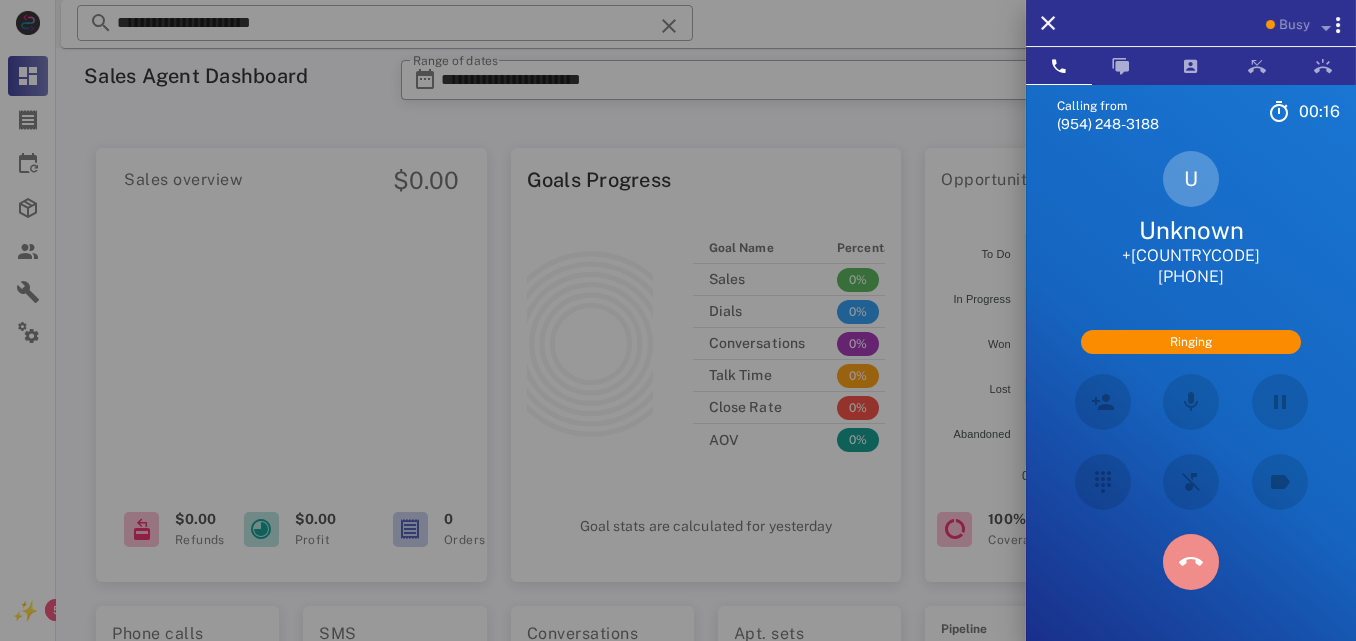 click at bounding box center (1191, 562) 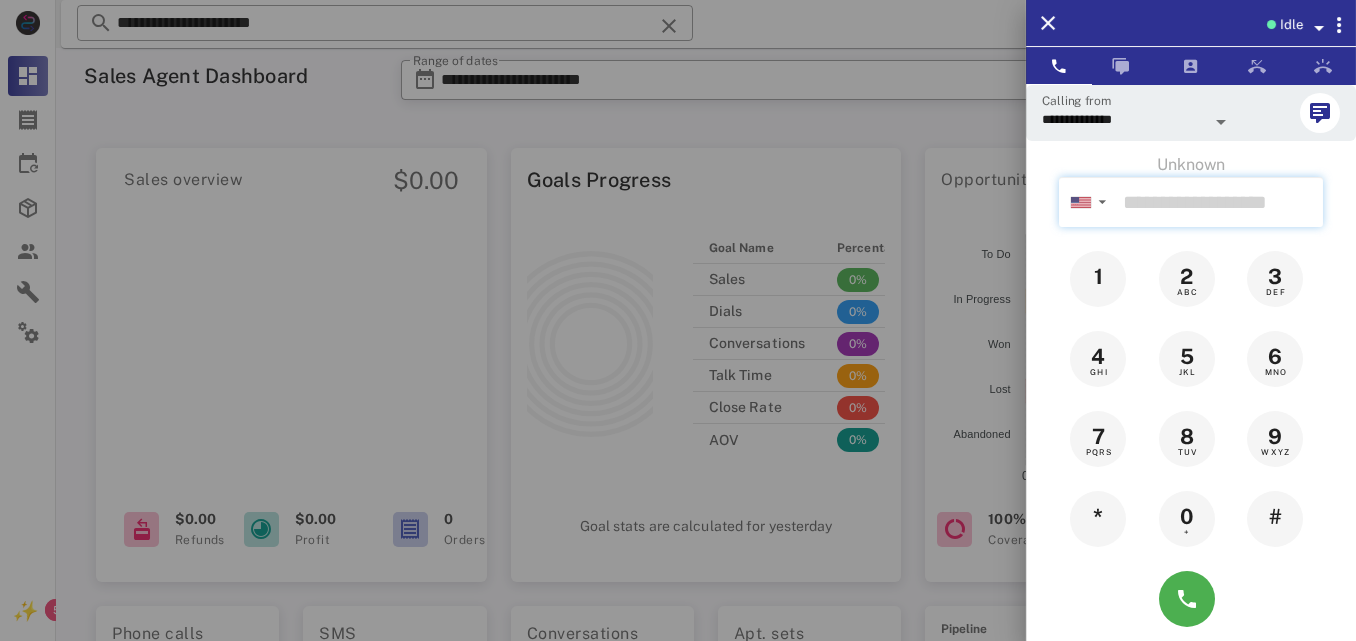 click at bounding box center [1219, 202] 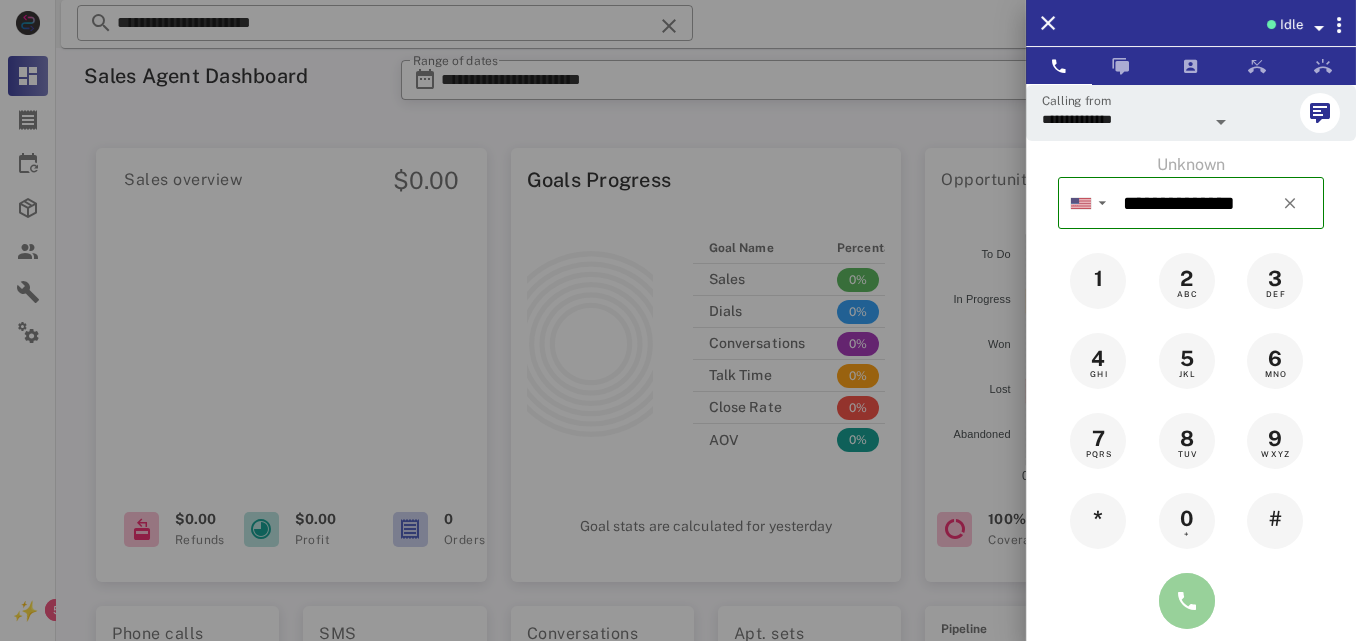click at bounding box center [1187, 601] 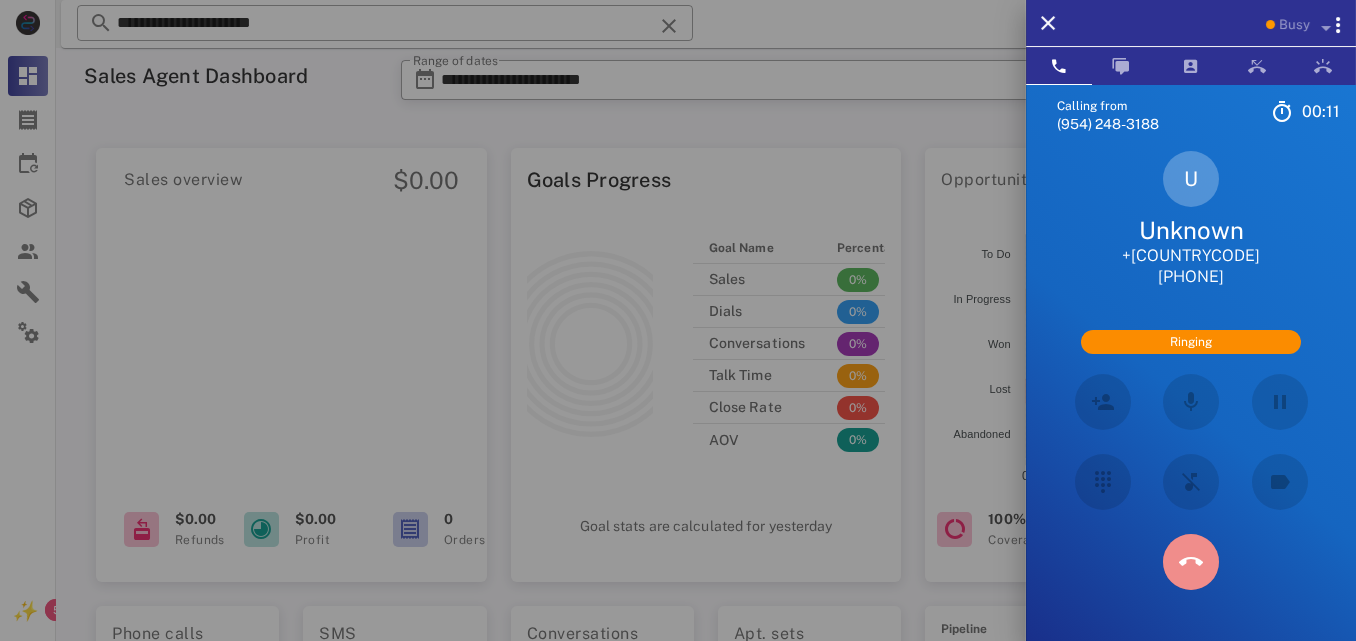 click at bounding box center (1191, 562) 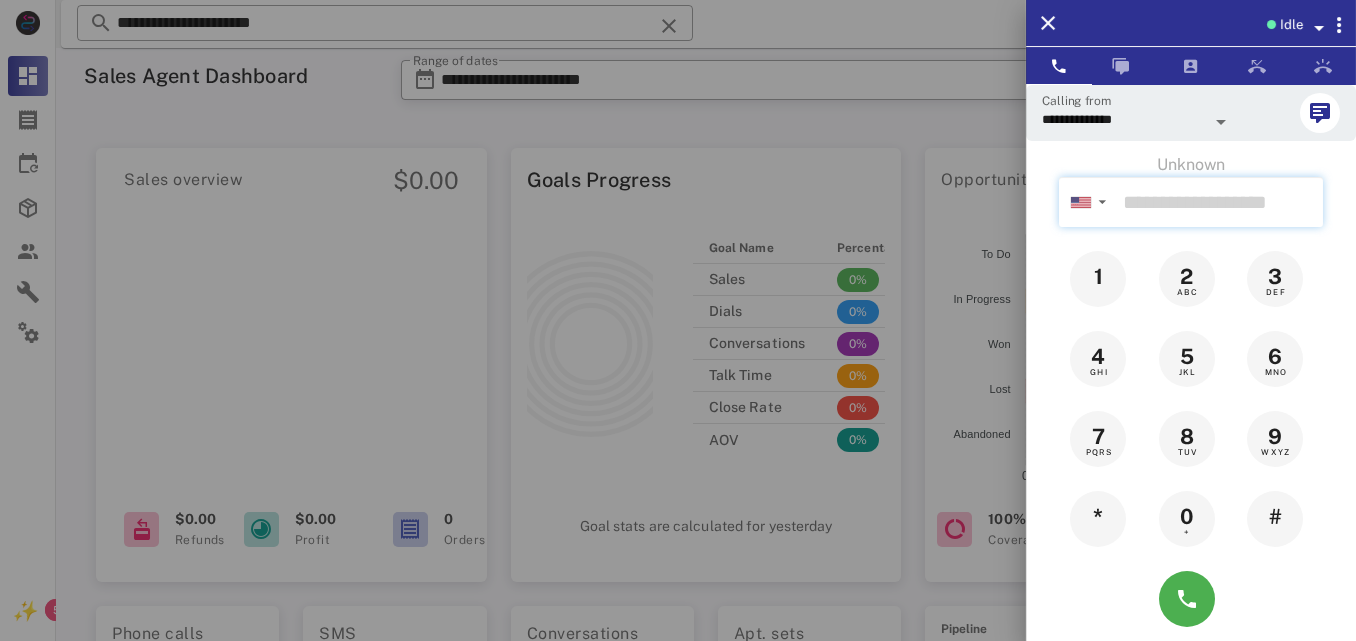 click at bounding box center (1219, 202) 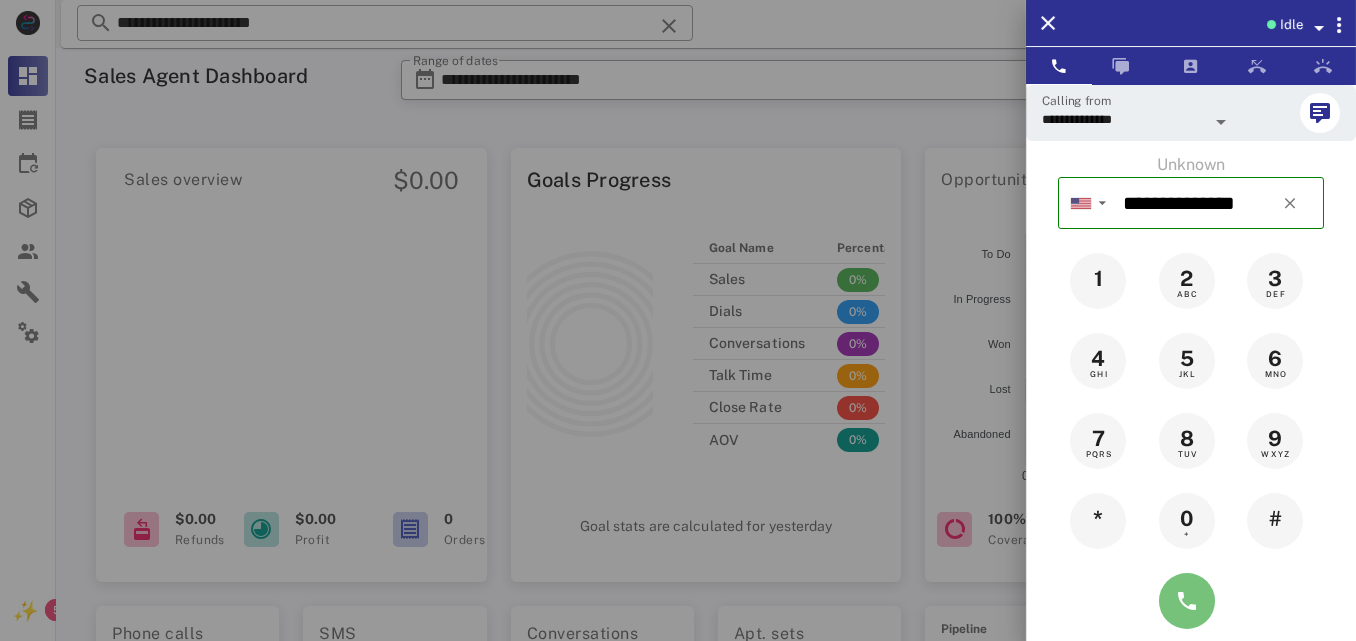 click at bounding box center (1187, 601) 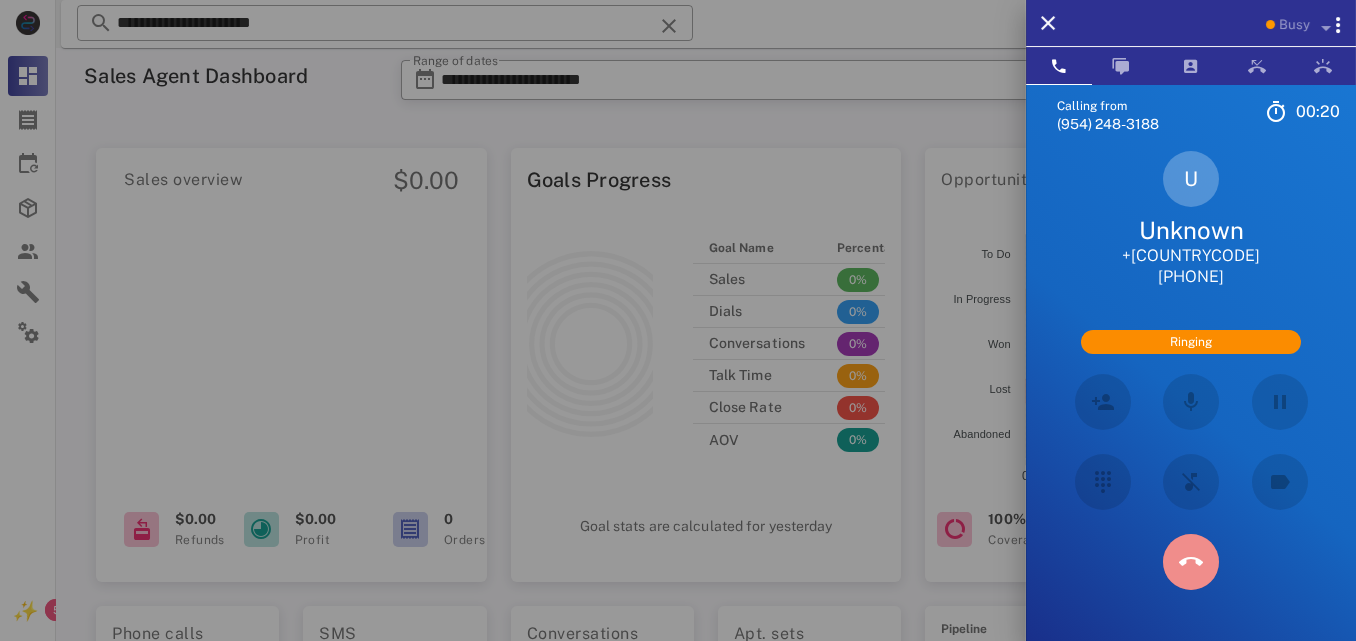 click at bounding box center (1191, 562) 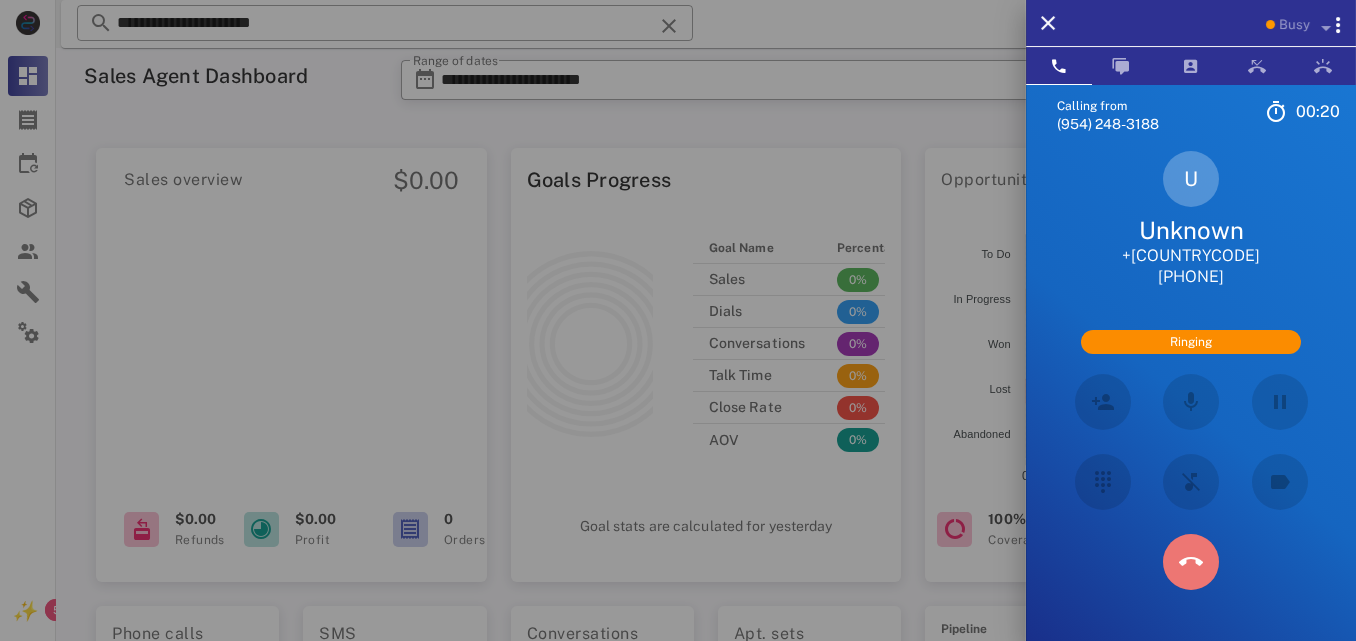 click on "5" at bounding box center (0, 0) 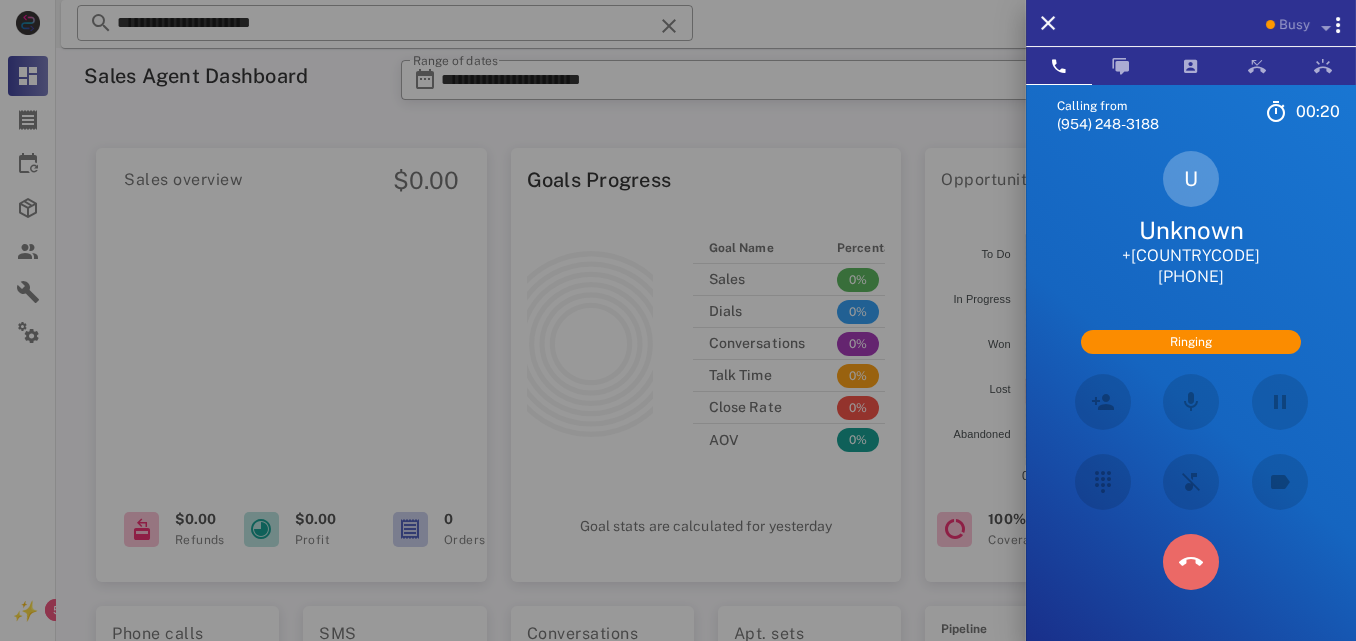 type on "*" 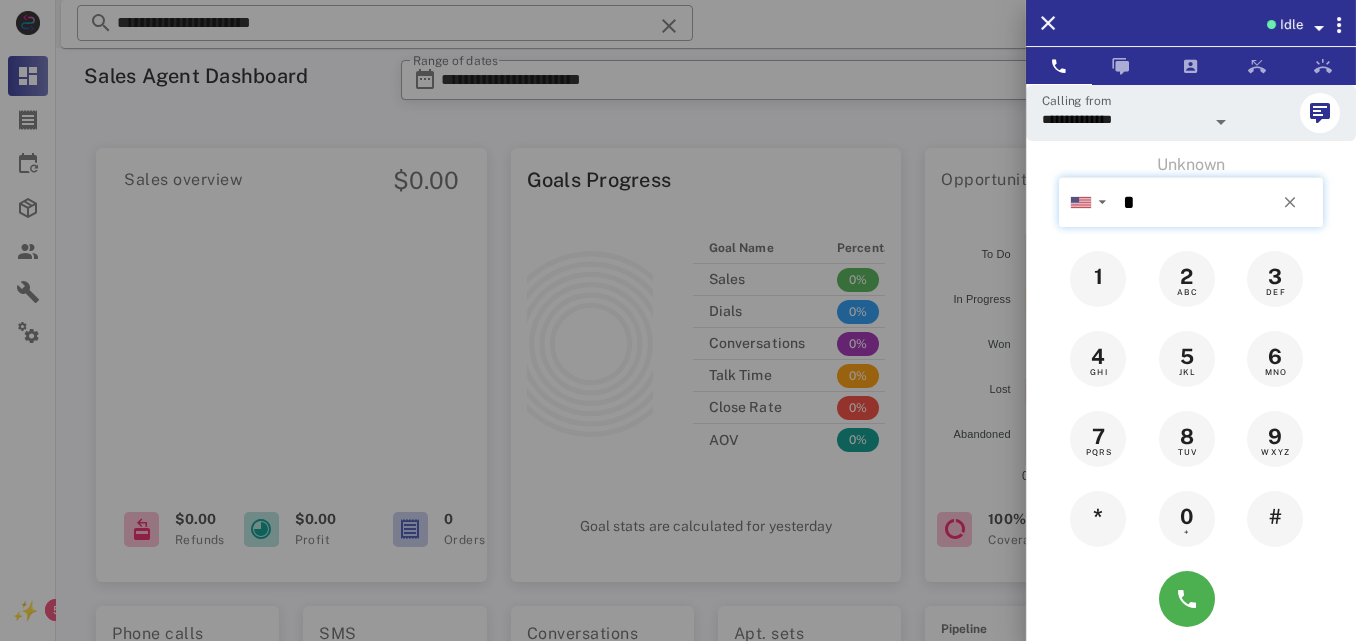 click on "*" at bounding box center (1219, 202) 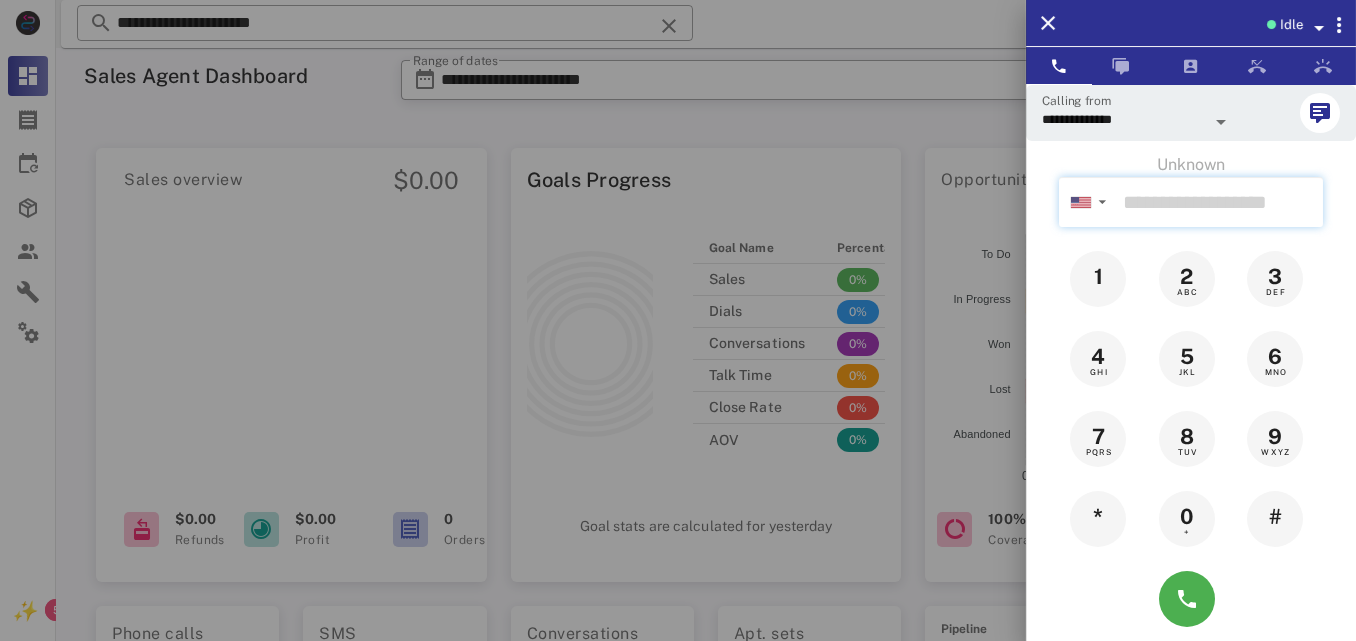 paste on "**********" 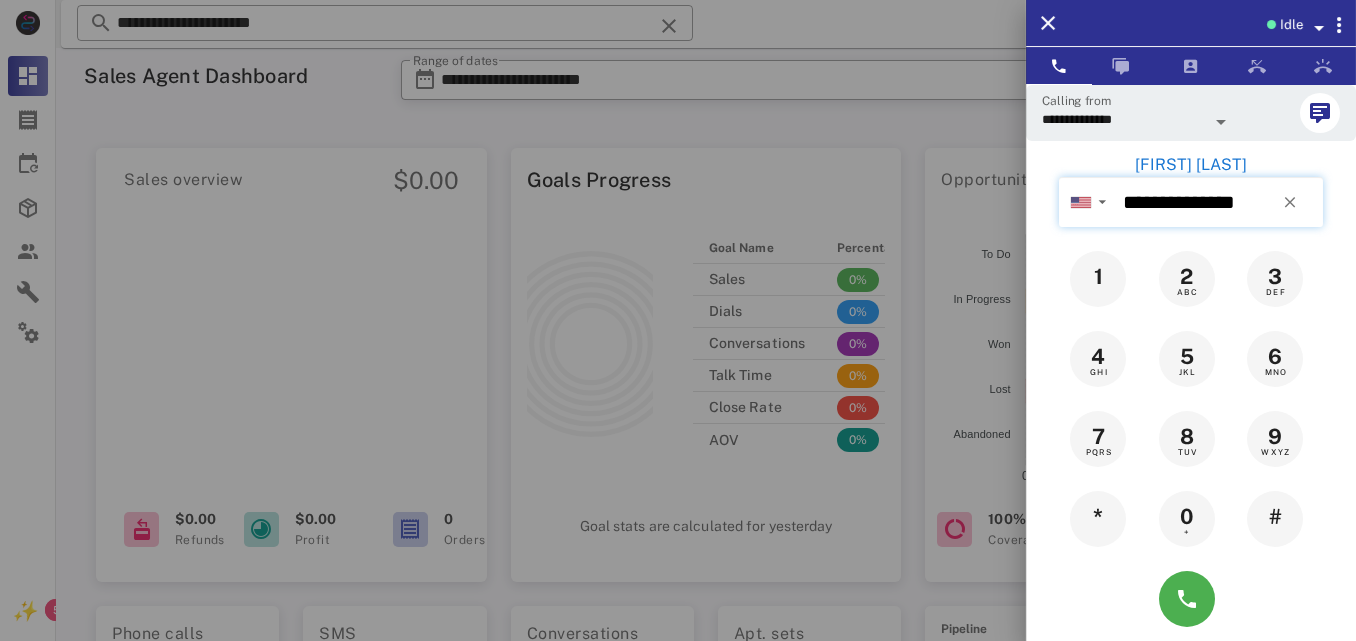 click on "**********" at bounding box center [1219, 202] 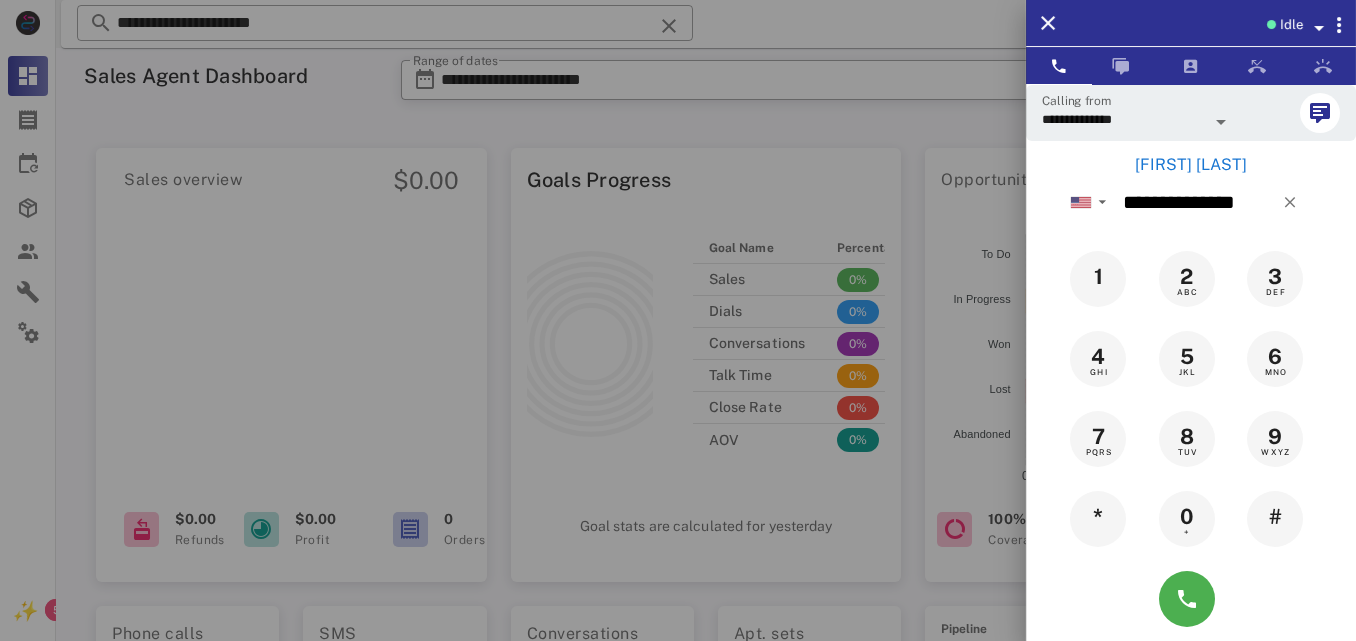 click on "[FIRST] [LAST]" at bounding box center [1191, 165] 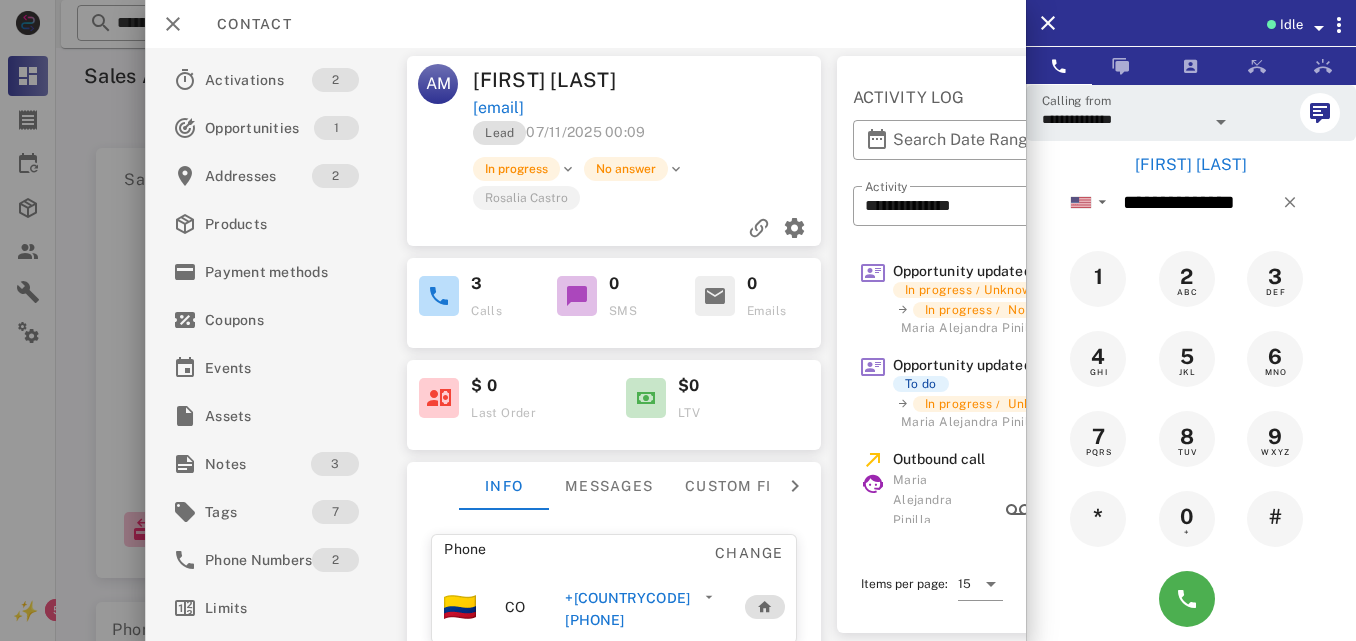 click on "+[COUNTRYCODE][PHONE]" at bounding box center (631, 609) 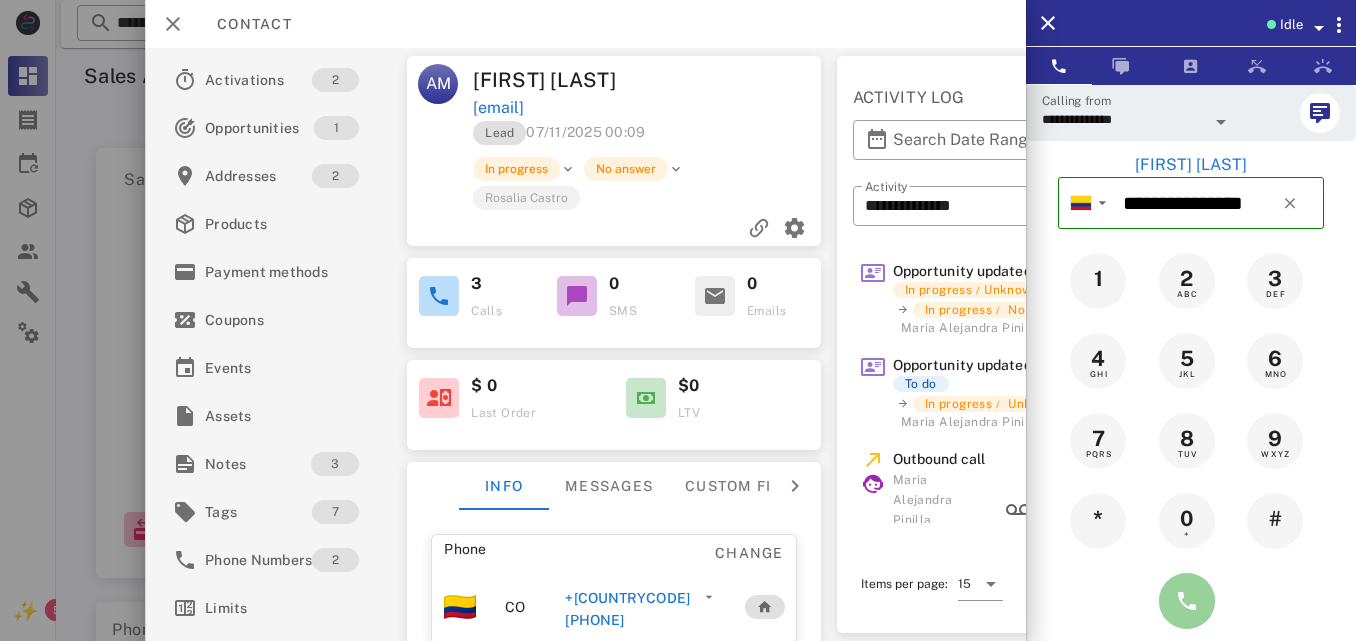 click at bounding box center [1187, 601] 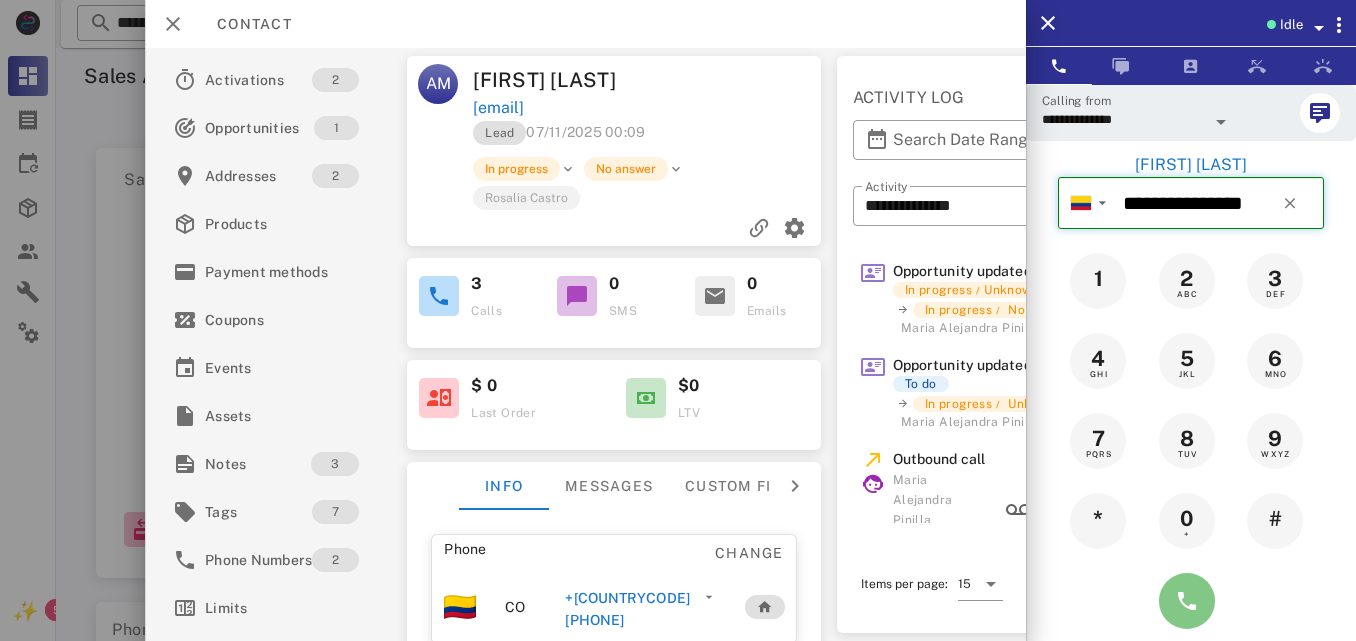 type on "**********" 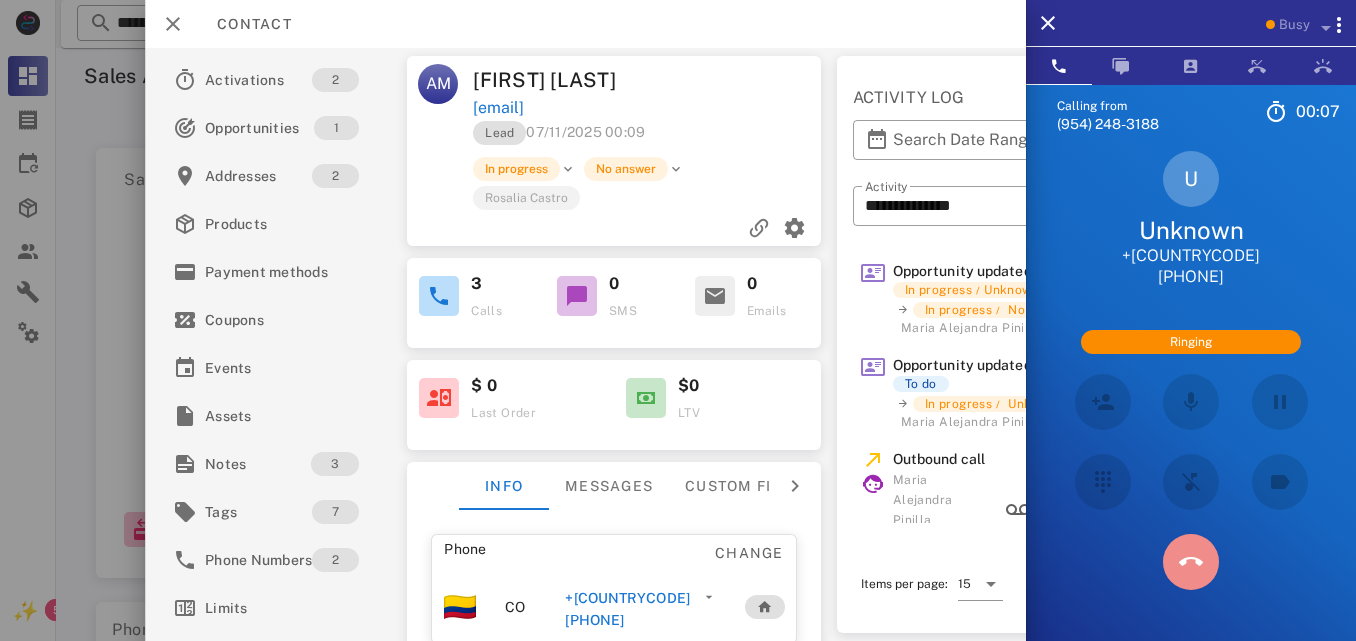 click at bounding box center [1191, 562] 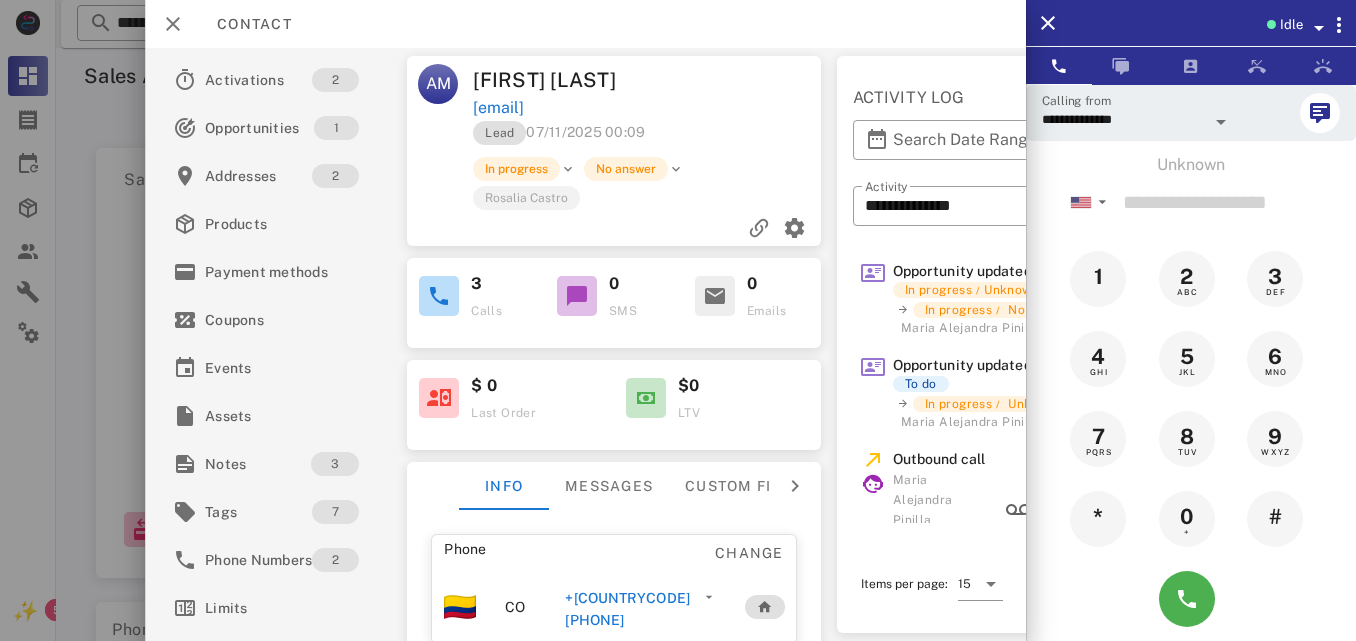 click on "+[COUNTRYCODE][PHONE]" at bounding box center (631, 609) 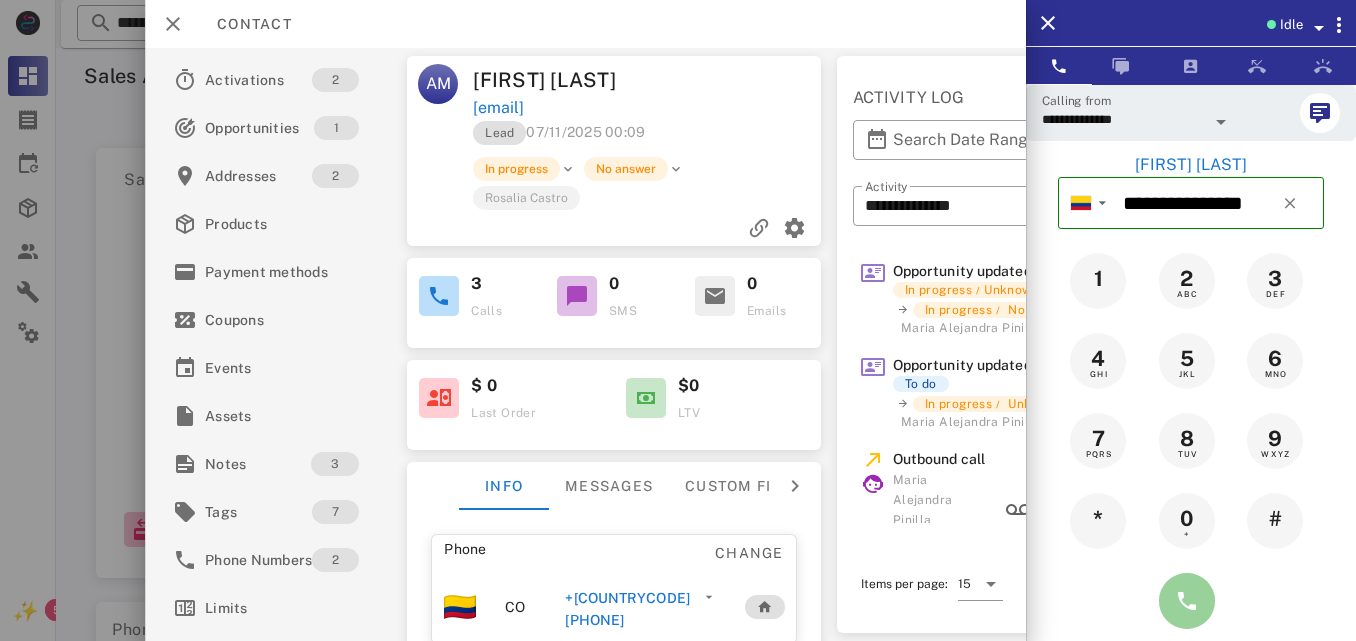 click at bounding box center (1187, 601) 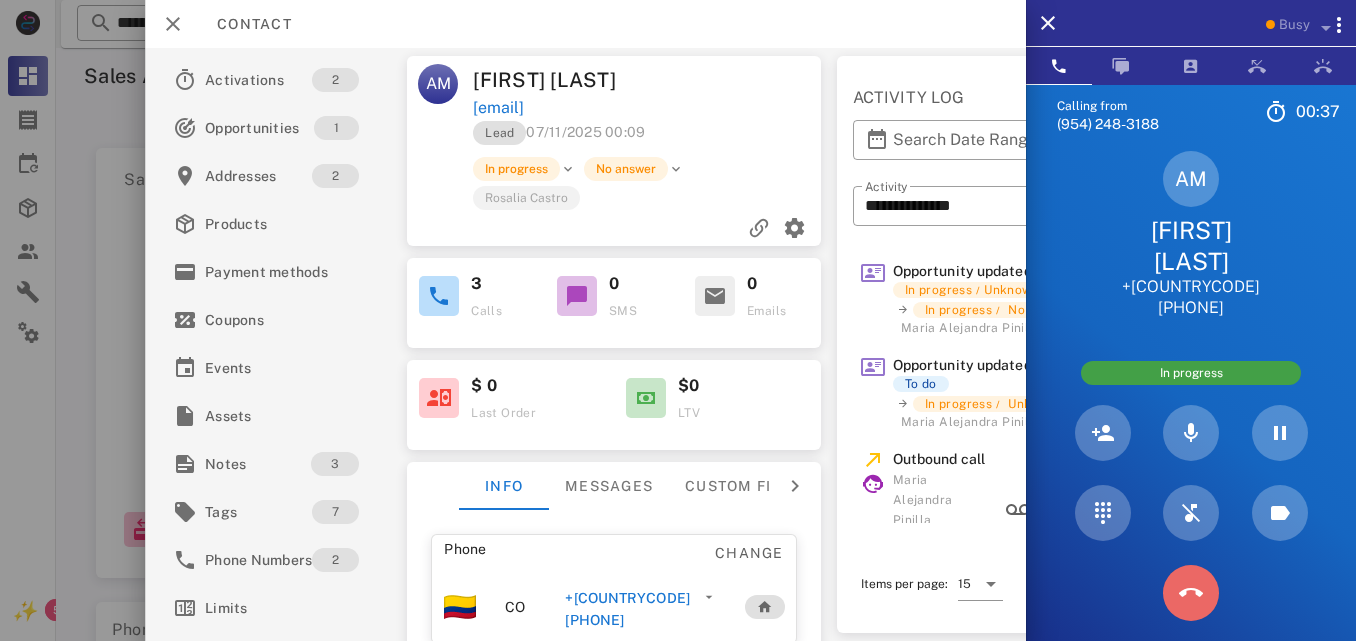 click at bounding box center (1191, 593) 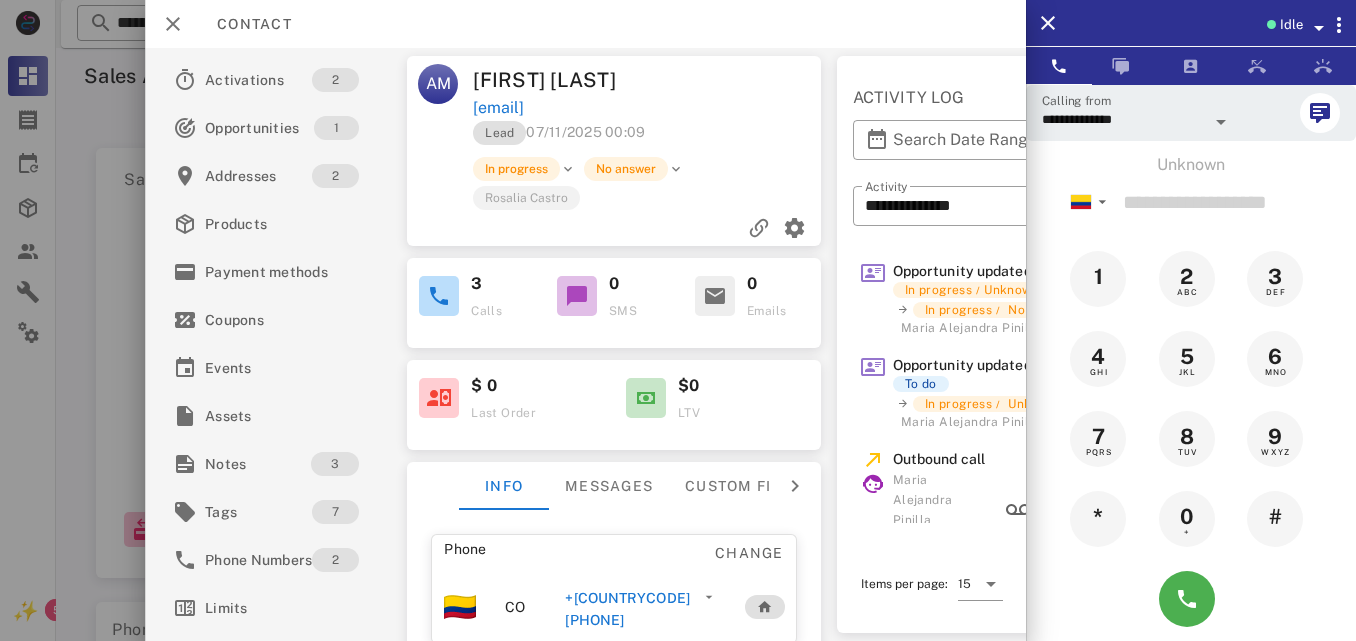 click on "+[COUNTRYCODE][PHONE]" at bounding box center (631, 609) 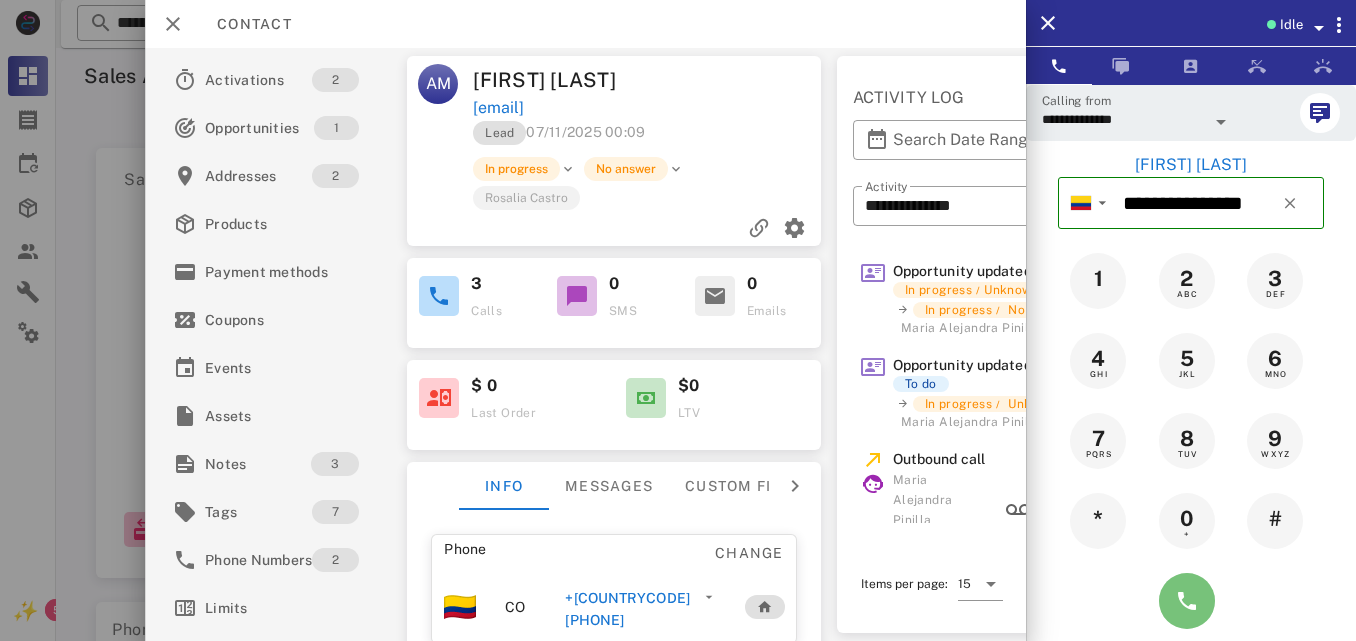 click at bounding box center (1187, 601) 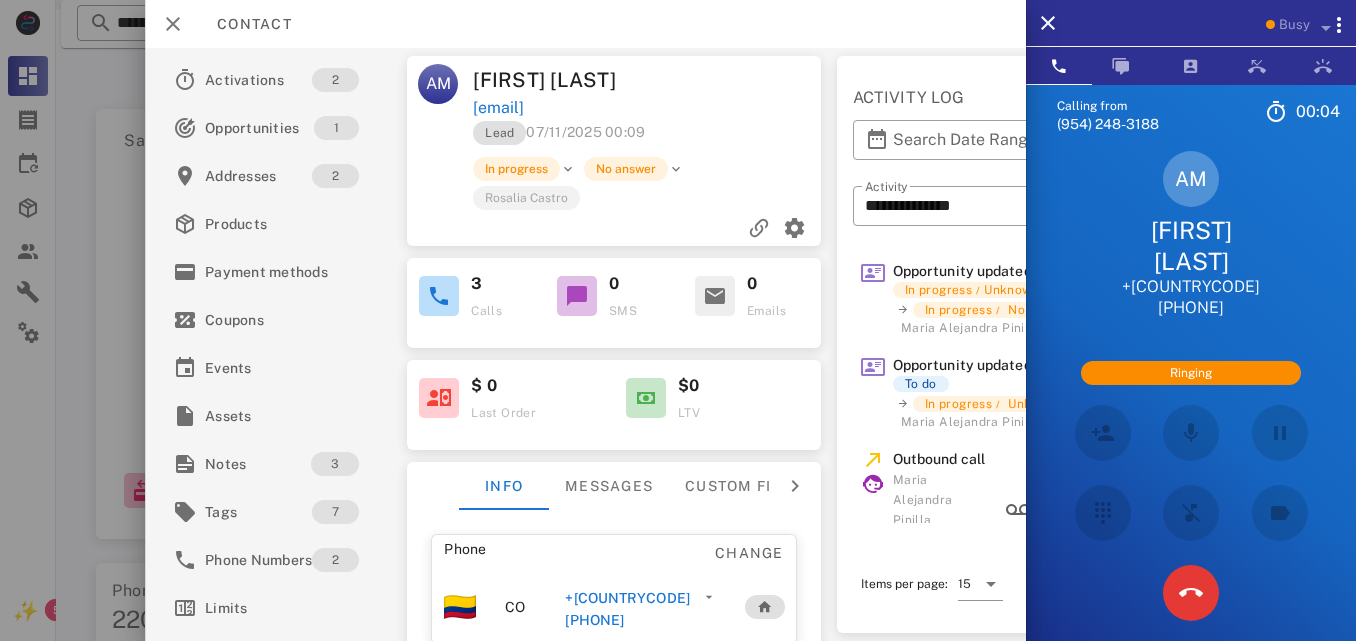 scroll, scrollTop: 69, scrollLeft: 0, axis: vertical 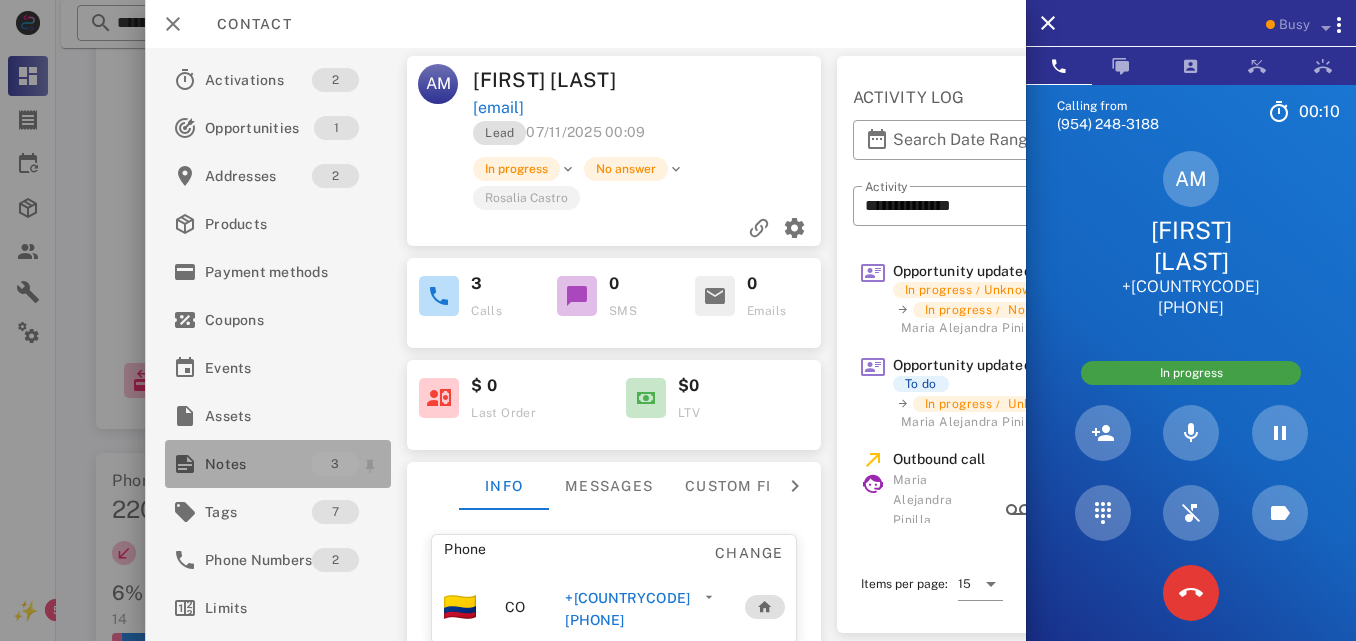click on "Notes" at bounding box center (258, 464) 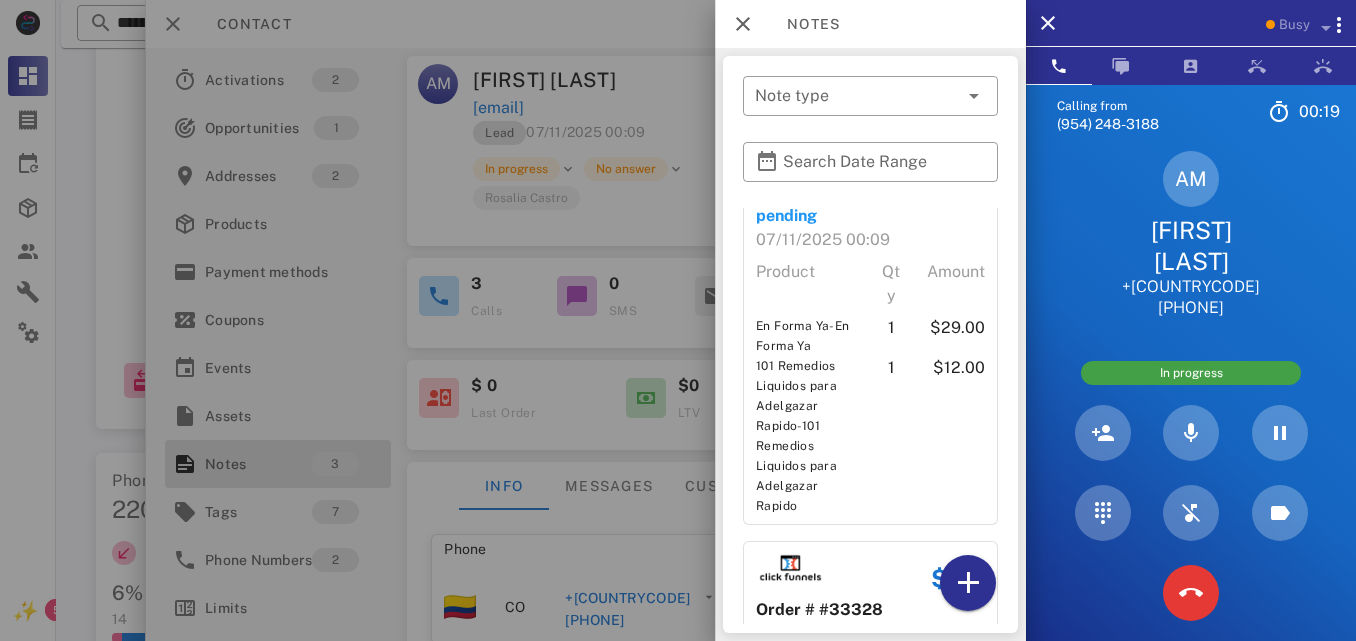 scroll, scrollTop: 0, scrollLeft: 0, axis: both 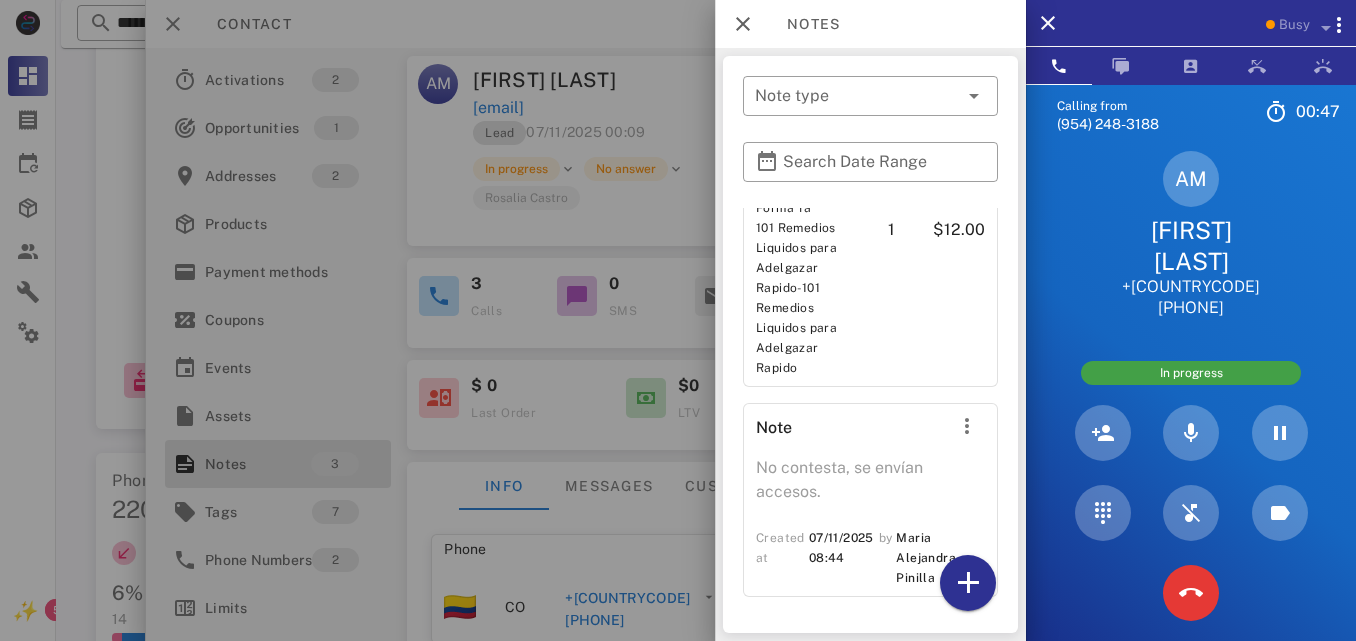 click at bounding box center (678, 320) 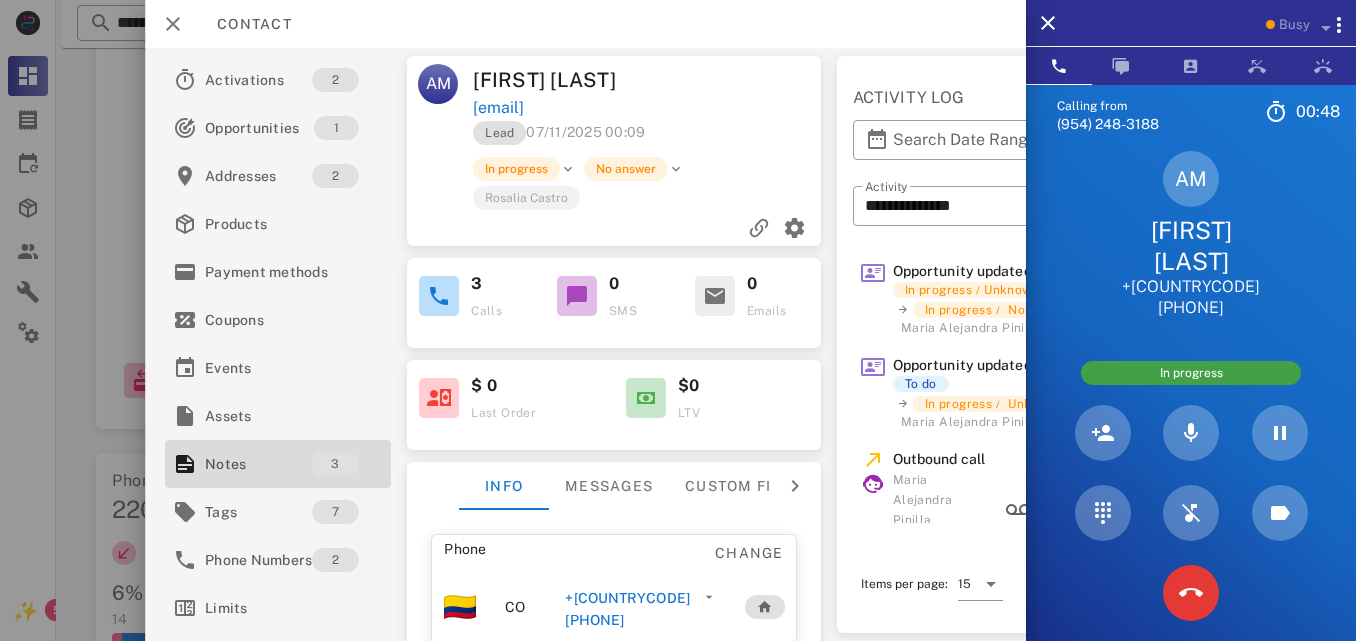 click on "Lead   [DATE] [TIME]   In progress   No answer   [FIRST] [LAST]" at bounding box center [615, 183] 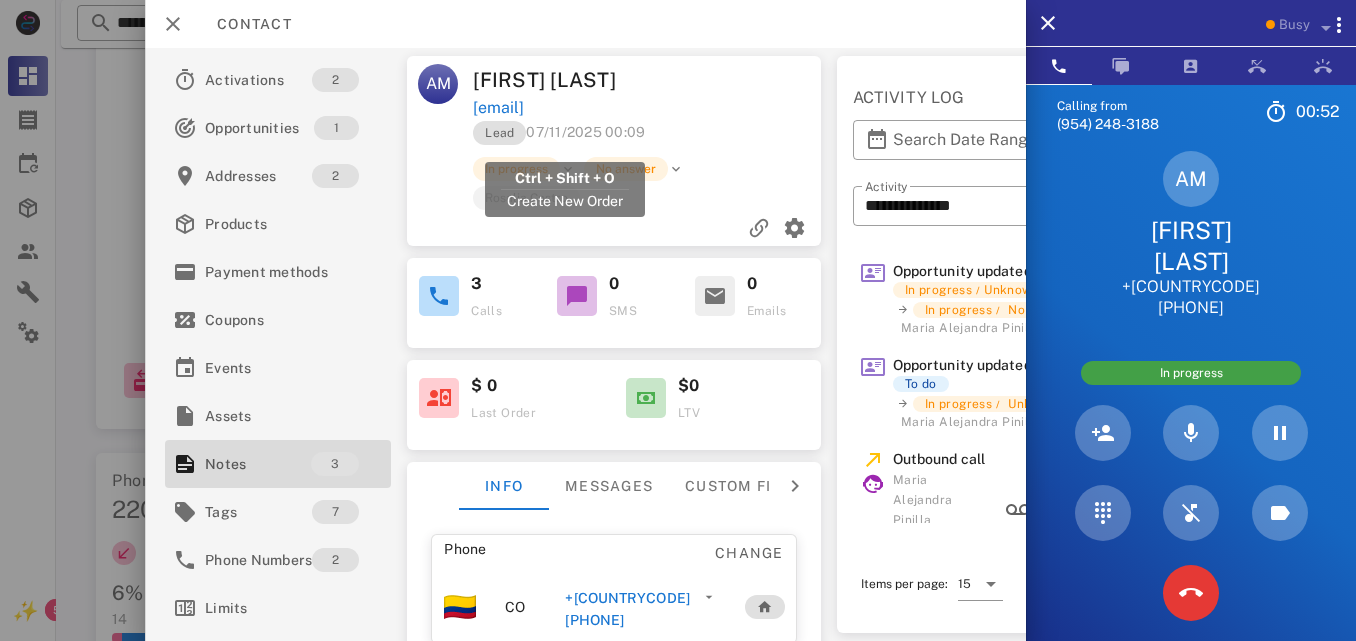 drag, startPoint x: 659, startPoint y: 136, endPoint x: 479, endPoint y: 135, distance: 180.00278 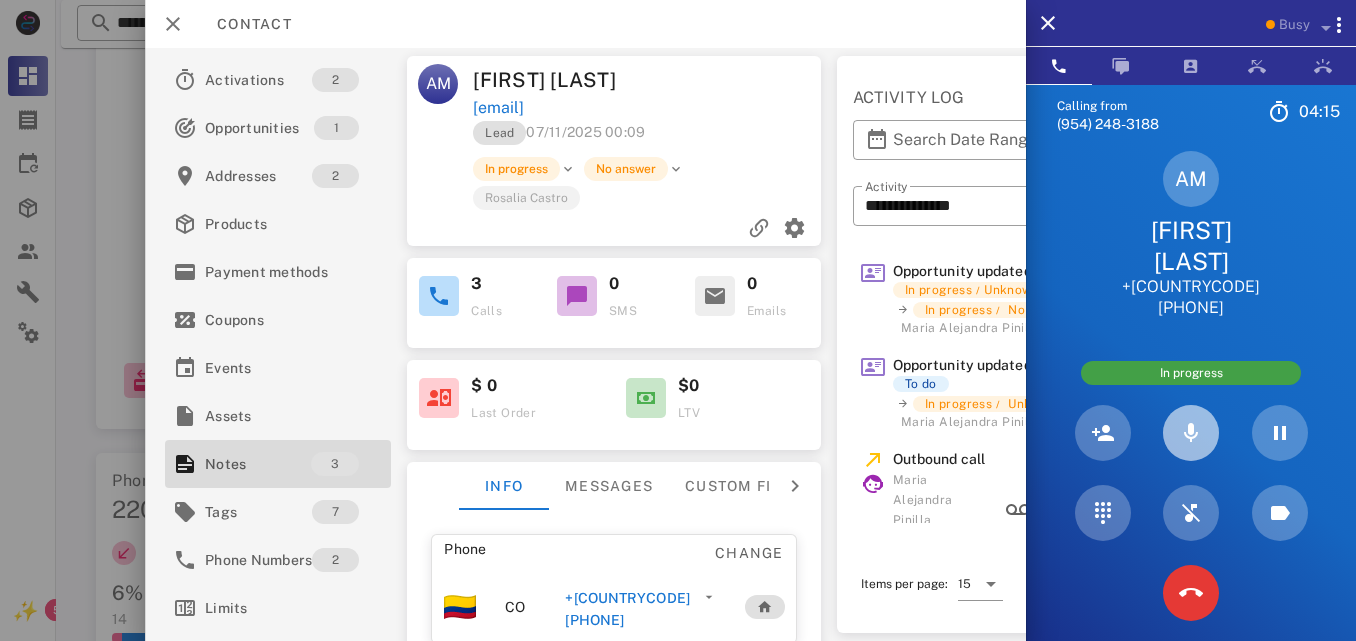 click at bounding box center [1191, 433] 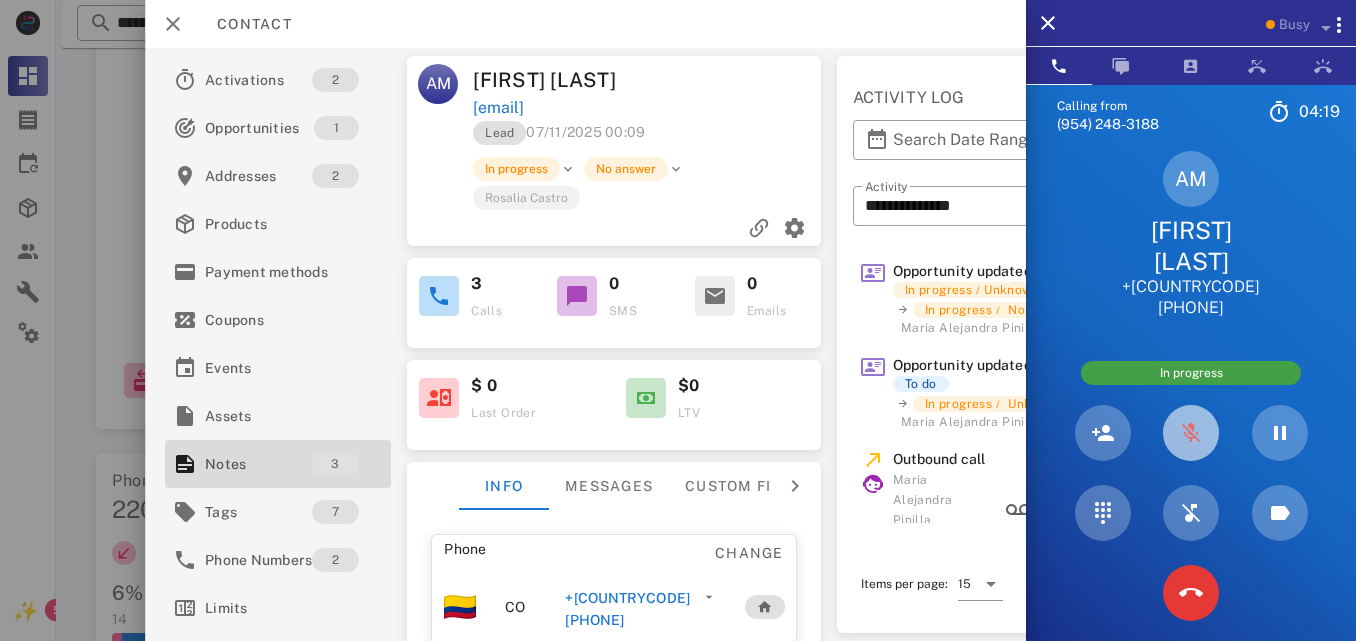 click at bounding box center (1191, 433) 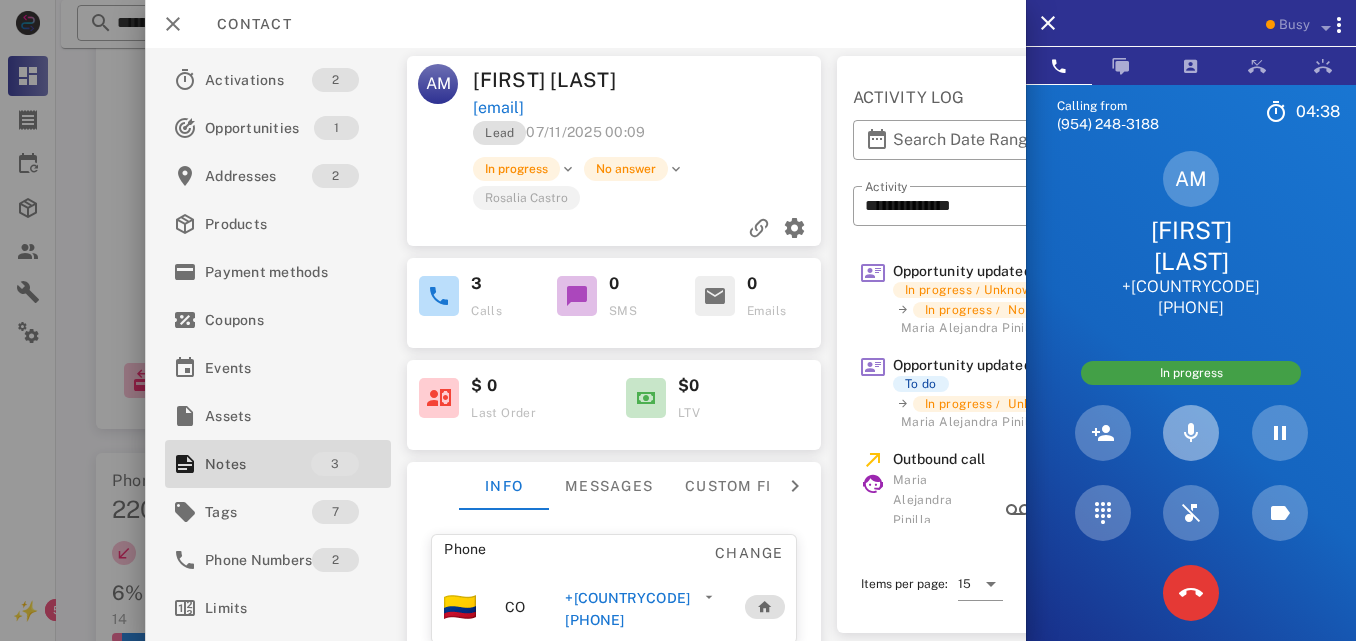 click at bounding box center [1191, 433] 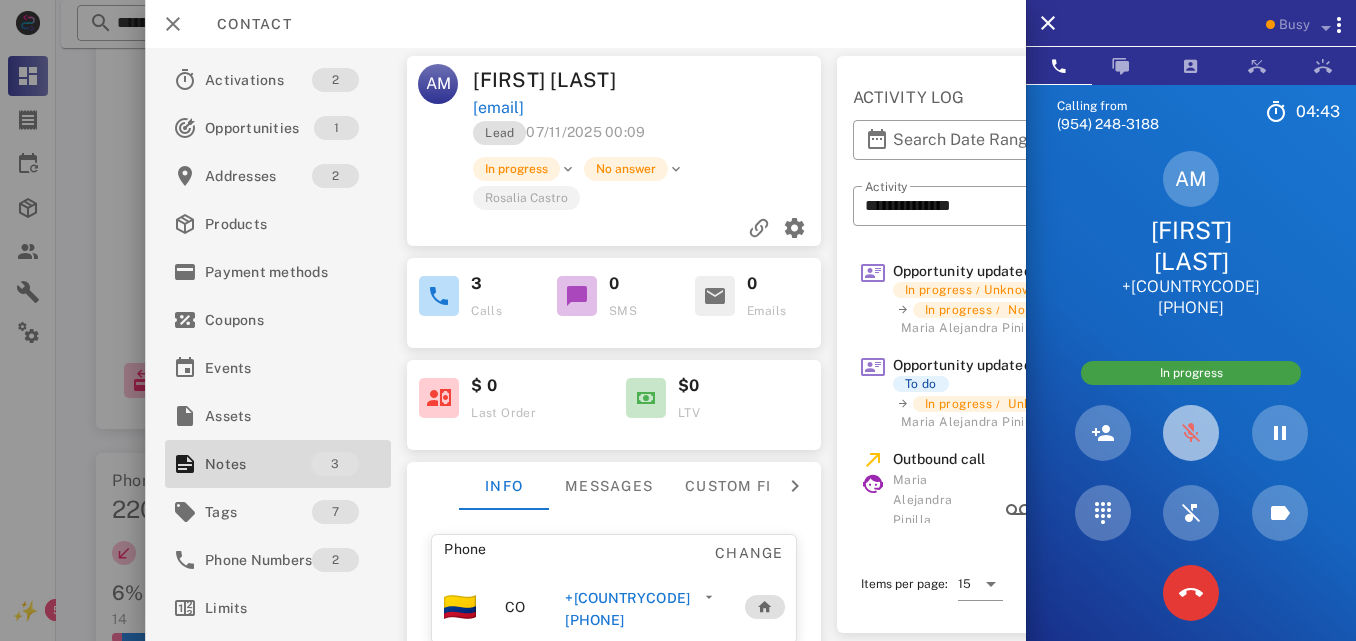 click at bounding box center [1191, 433] 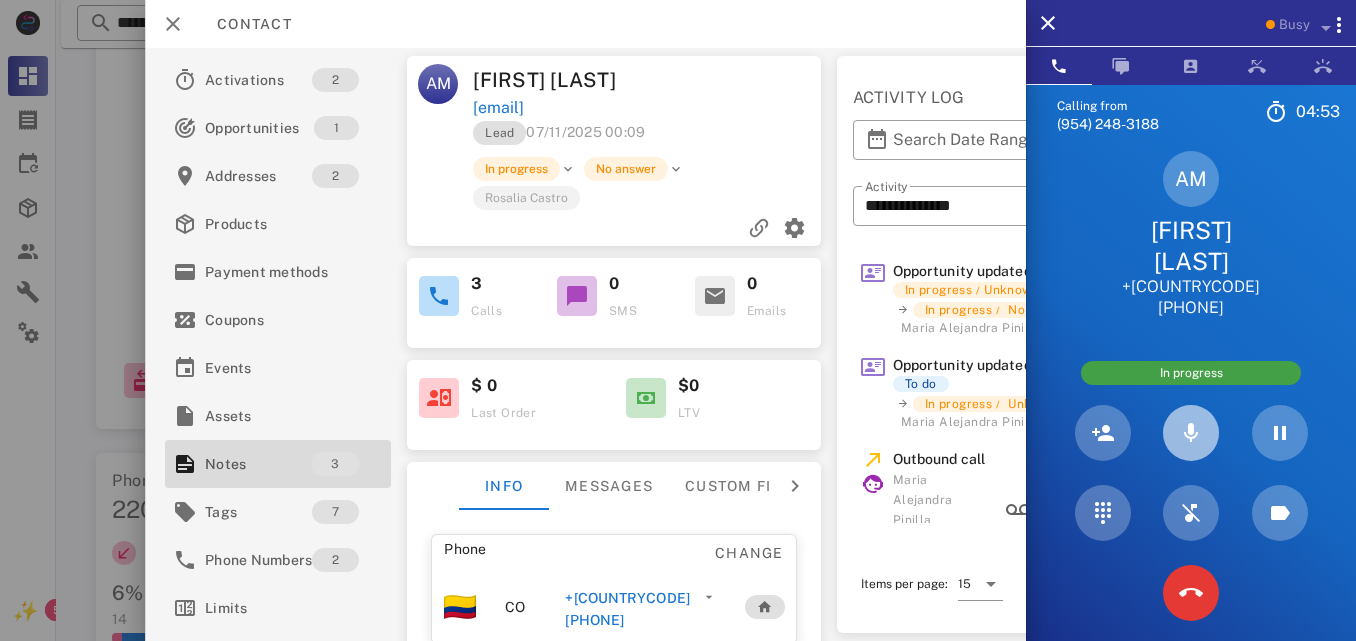 click at bounding box center (1191, 433) 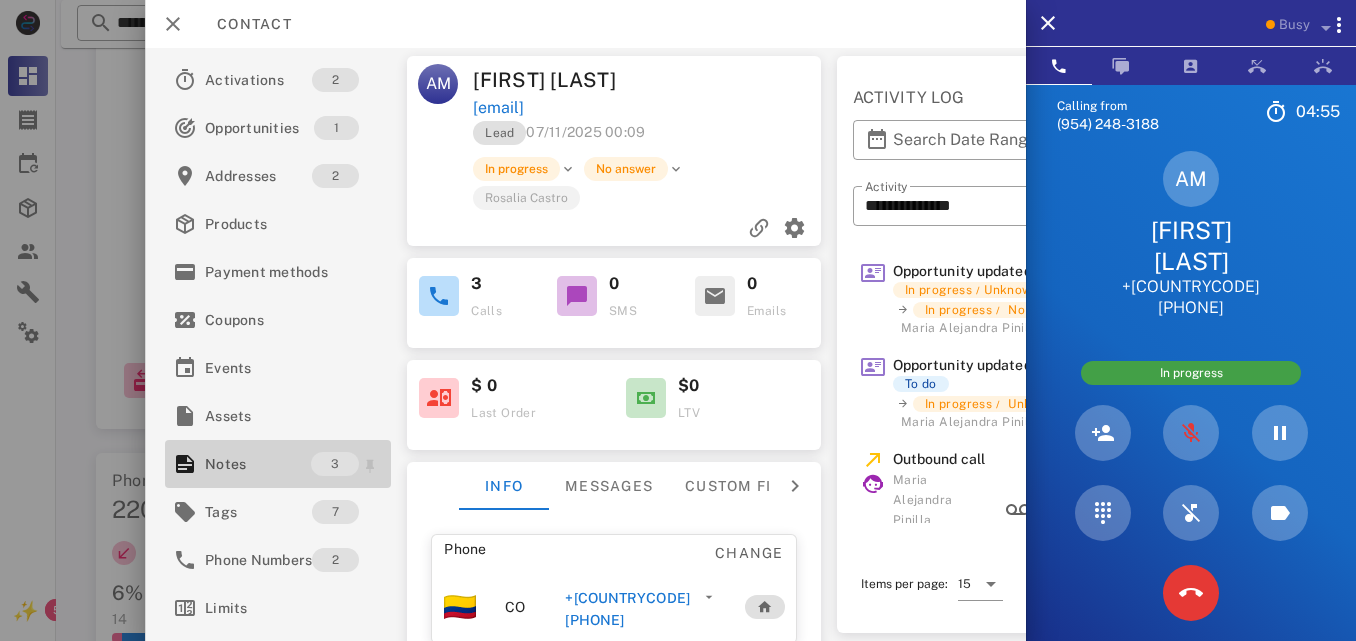 click on "Notes" at bounding box center [258, 464] 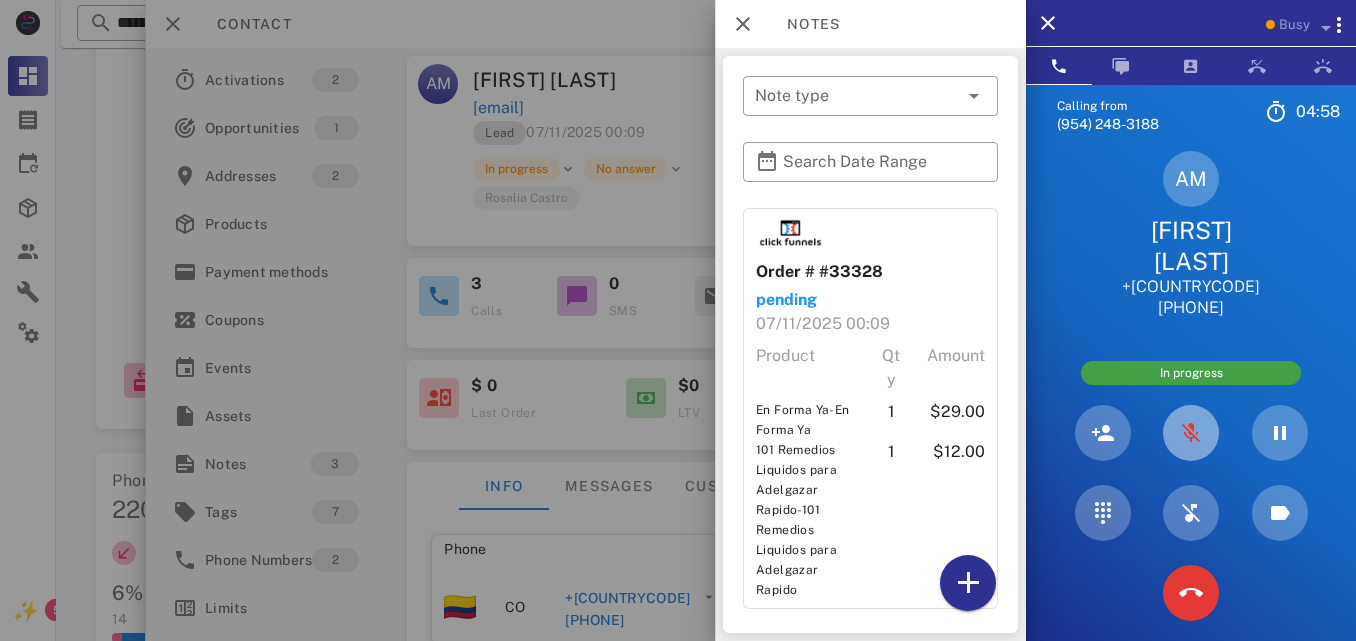 click at bounding box center [1191, 433] 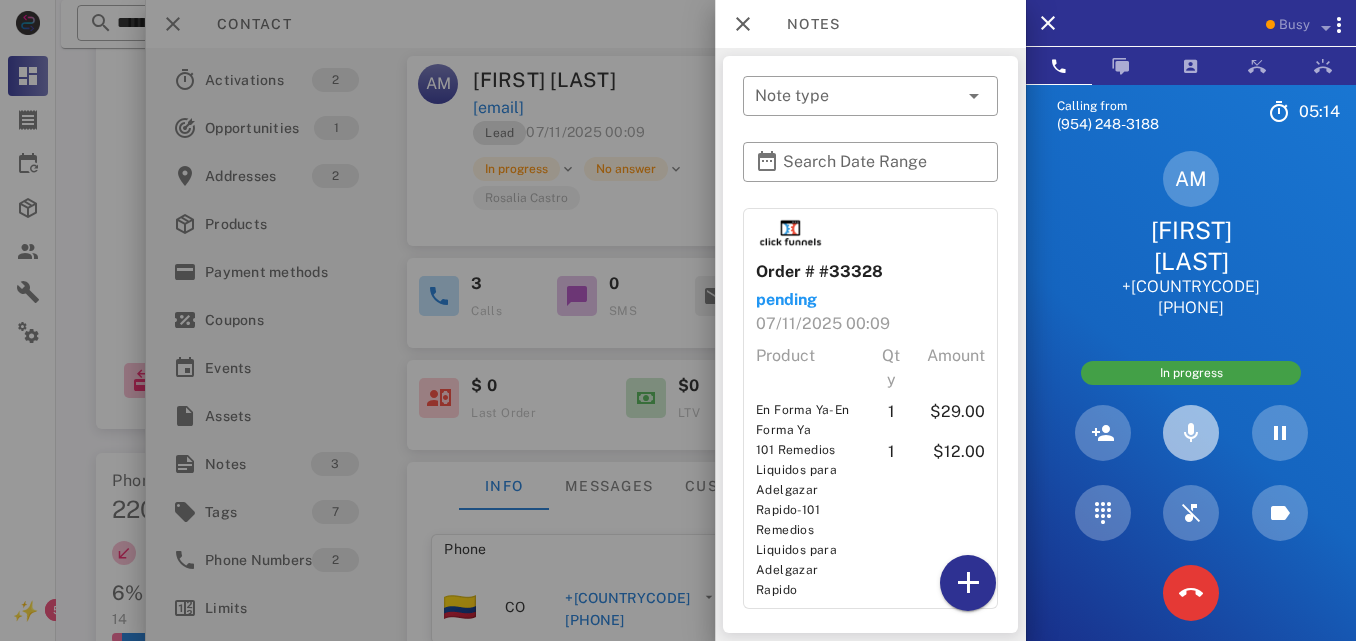 click at bounding box center [1191, 433] 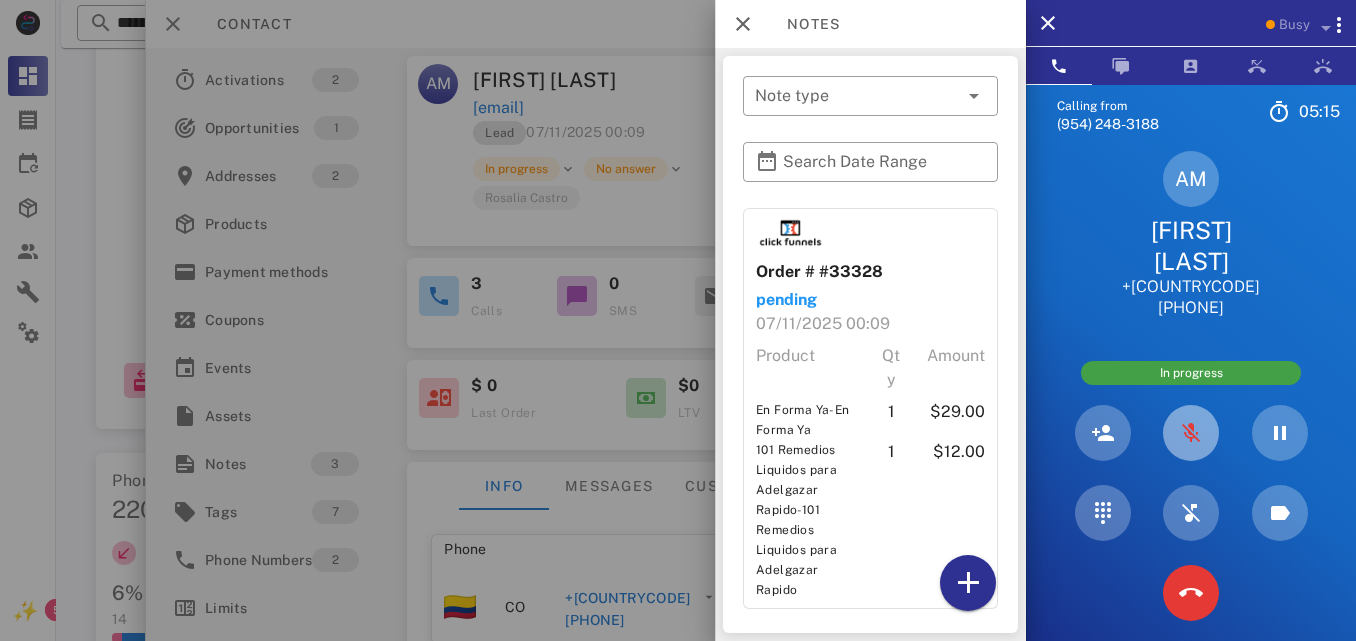 click at bounding box center [1191, 433] 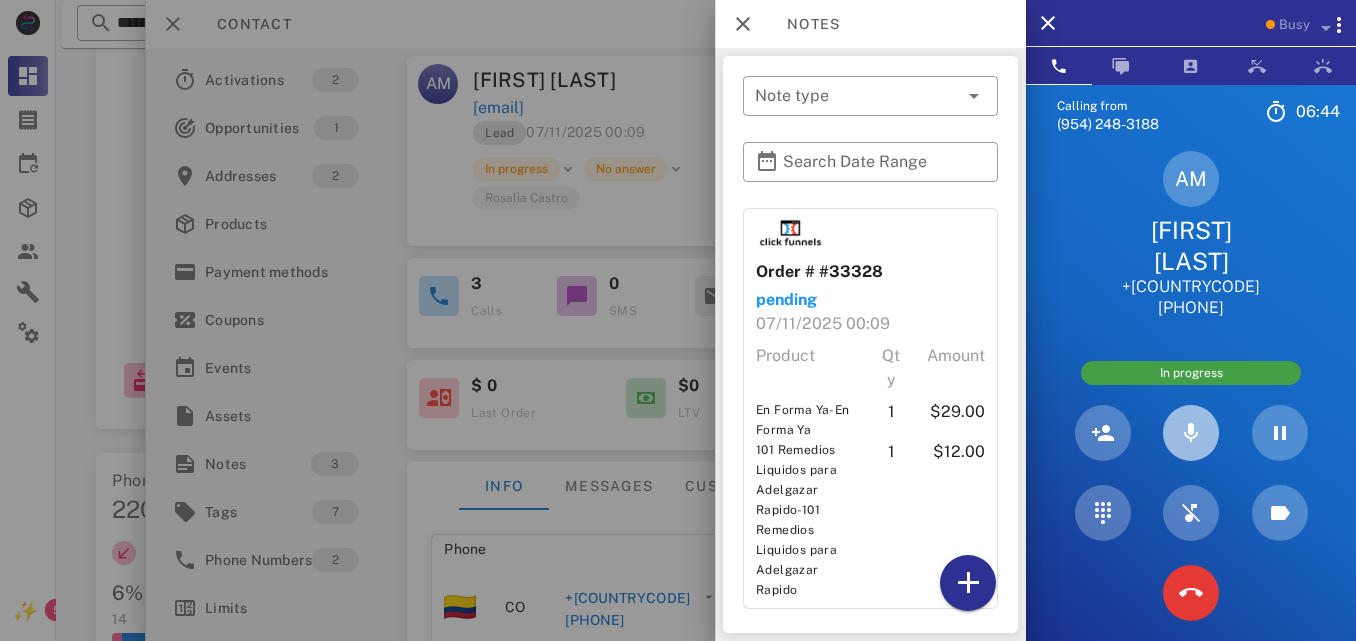 click at bounding box center (1191, 433) 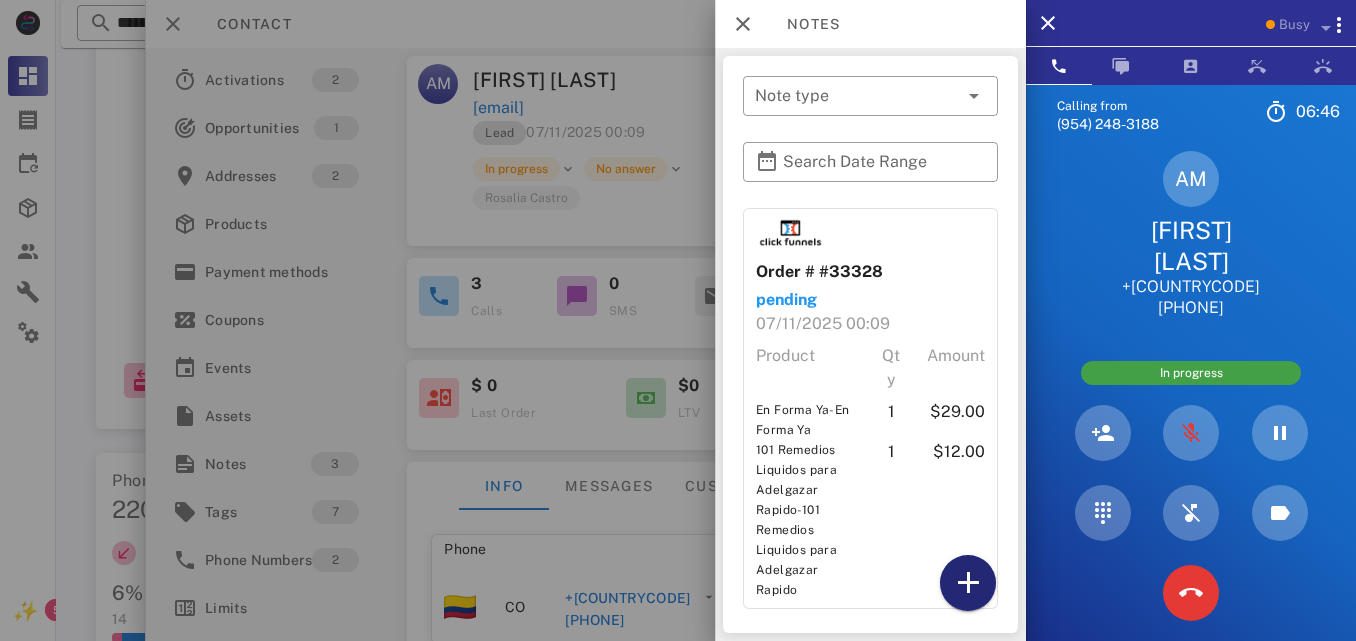 click at bounding box center (968, 583) 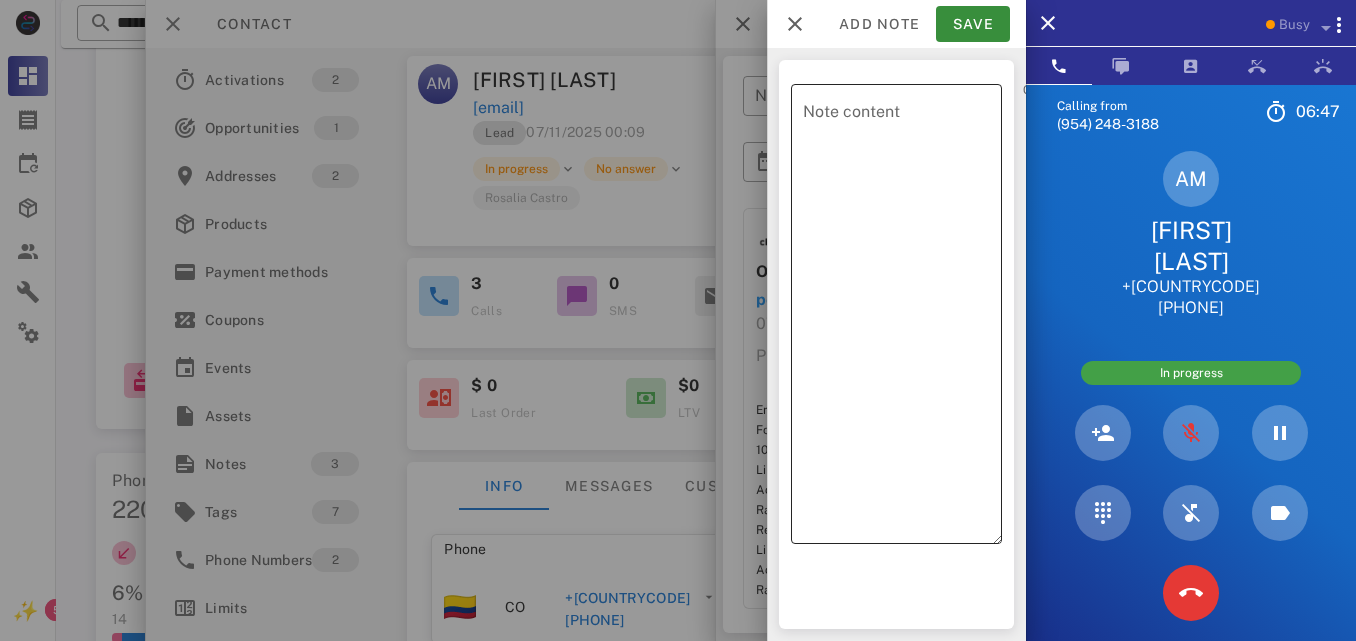 click on "Note content" at bounding box center (902, 319) 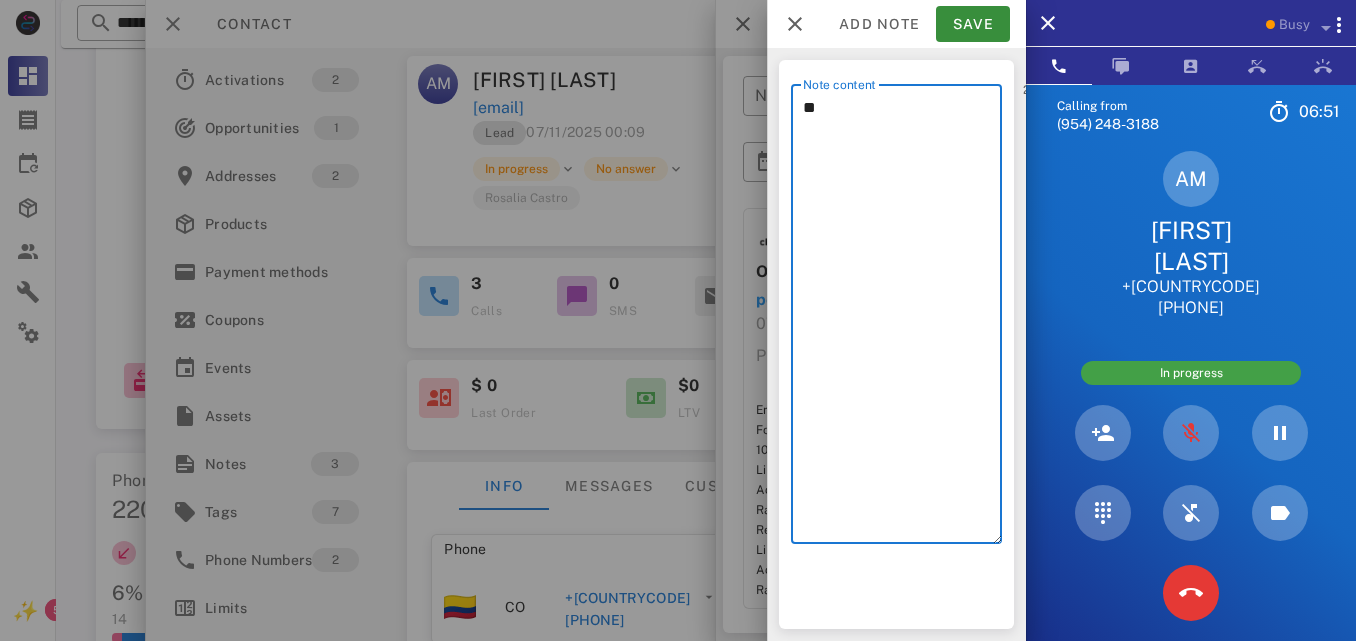 click on "**" at bounding box center [902, 319] 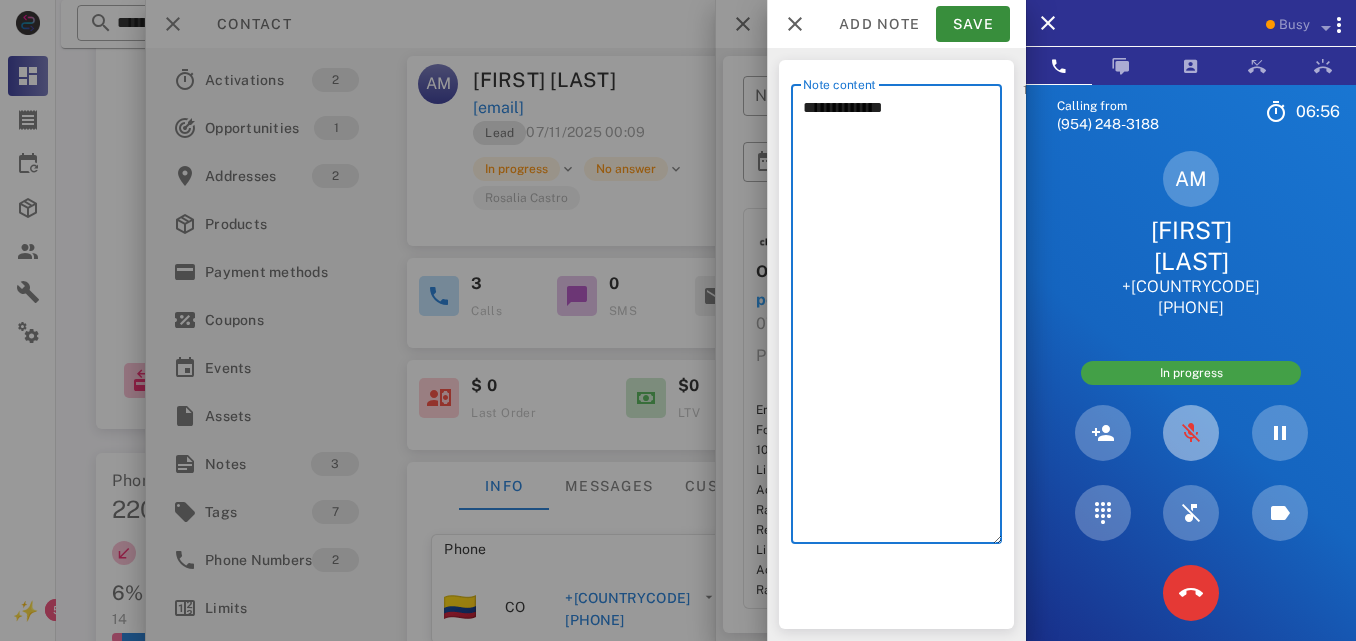 click at bounding box center (1191, 433) 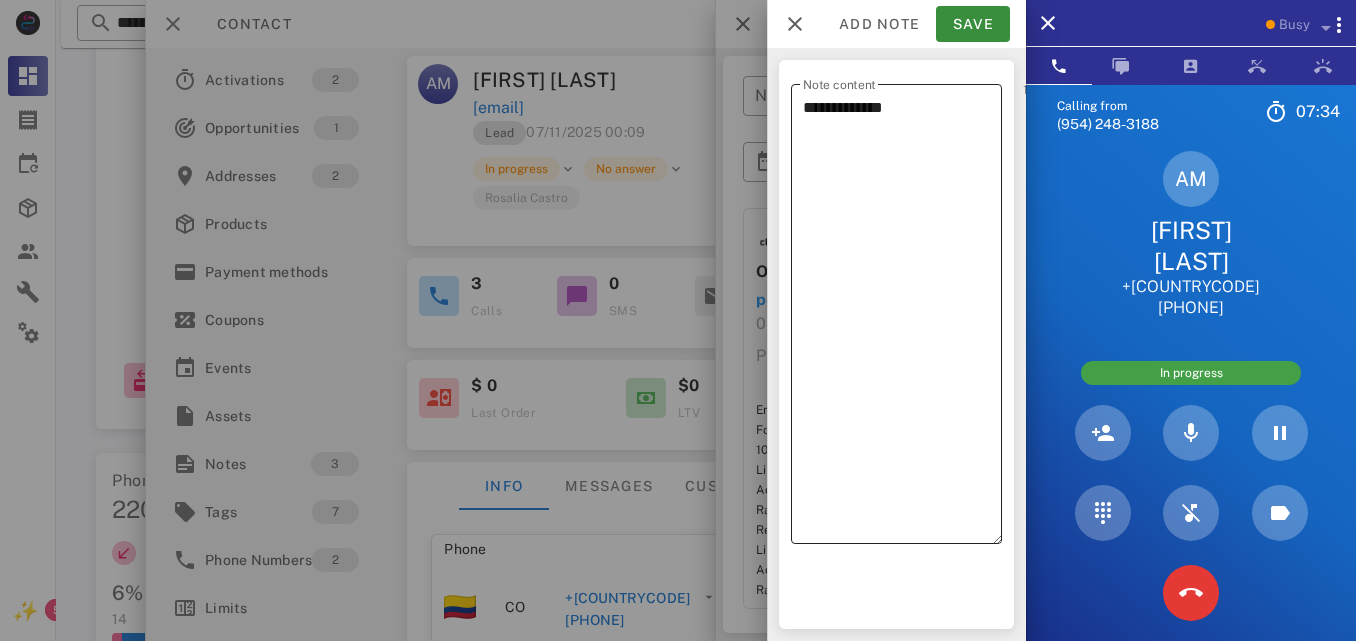click on "**********" at bounding box center (902, 319) 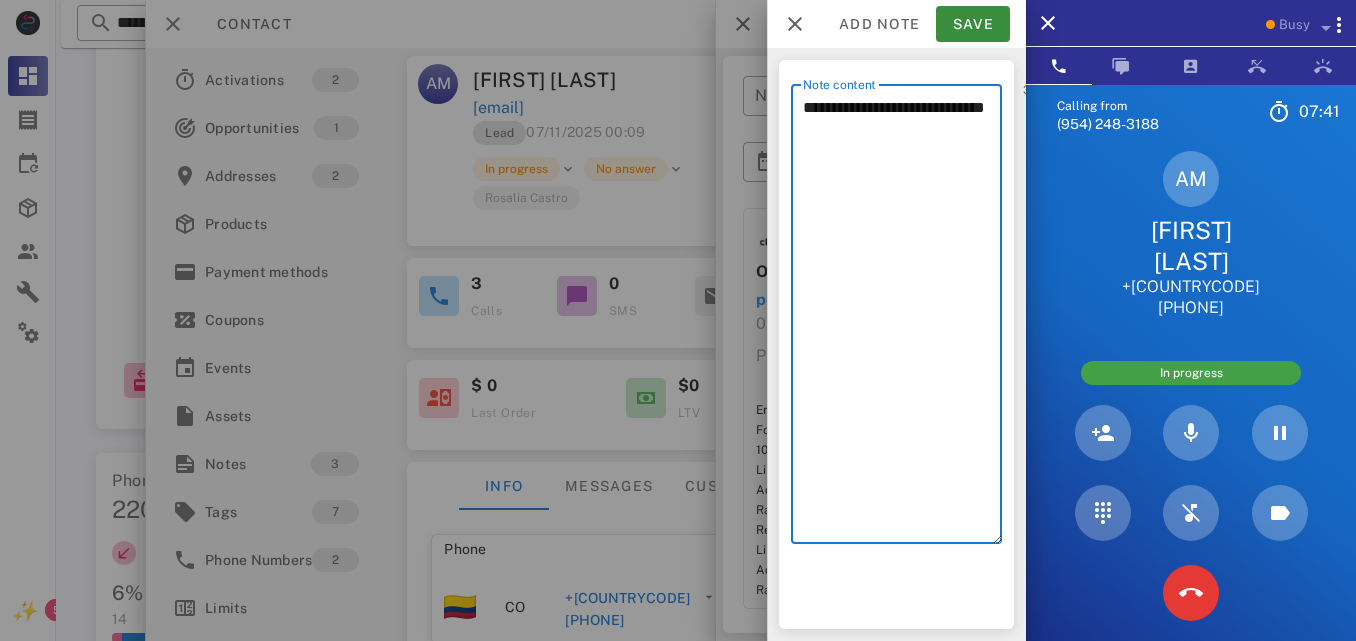 click on "**********" at bounding box center [902, 319] 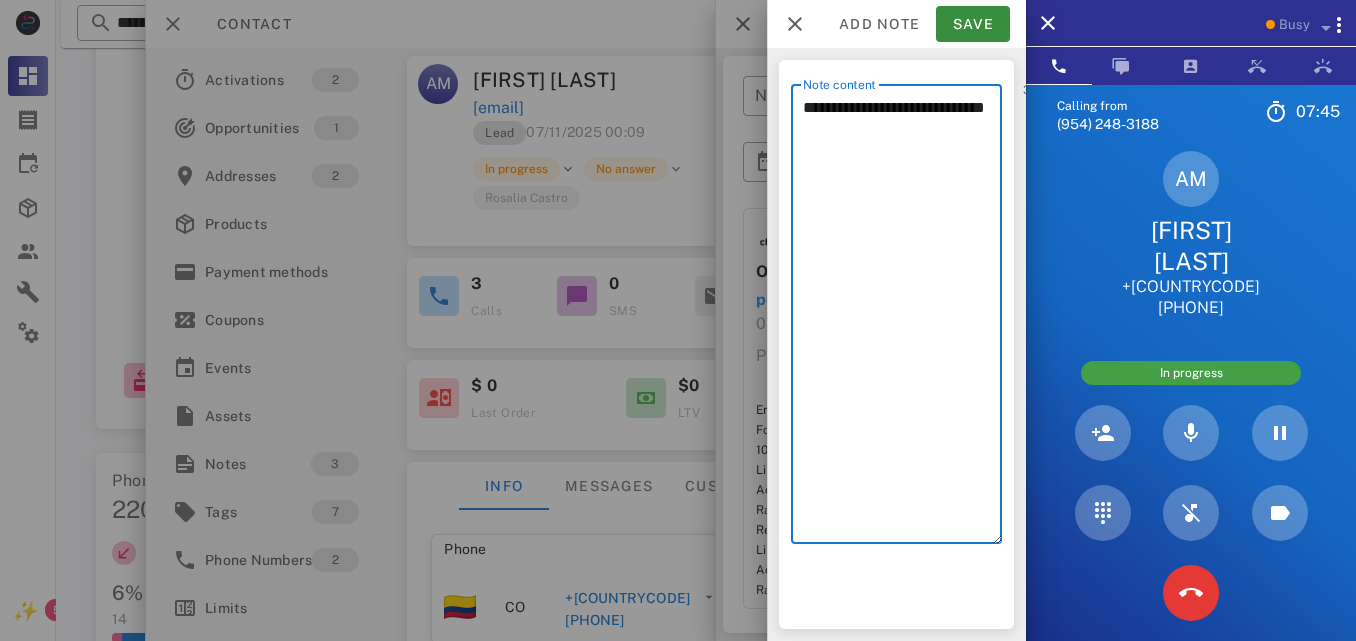 click on "**********" at bounding box center [902, 319] 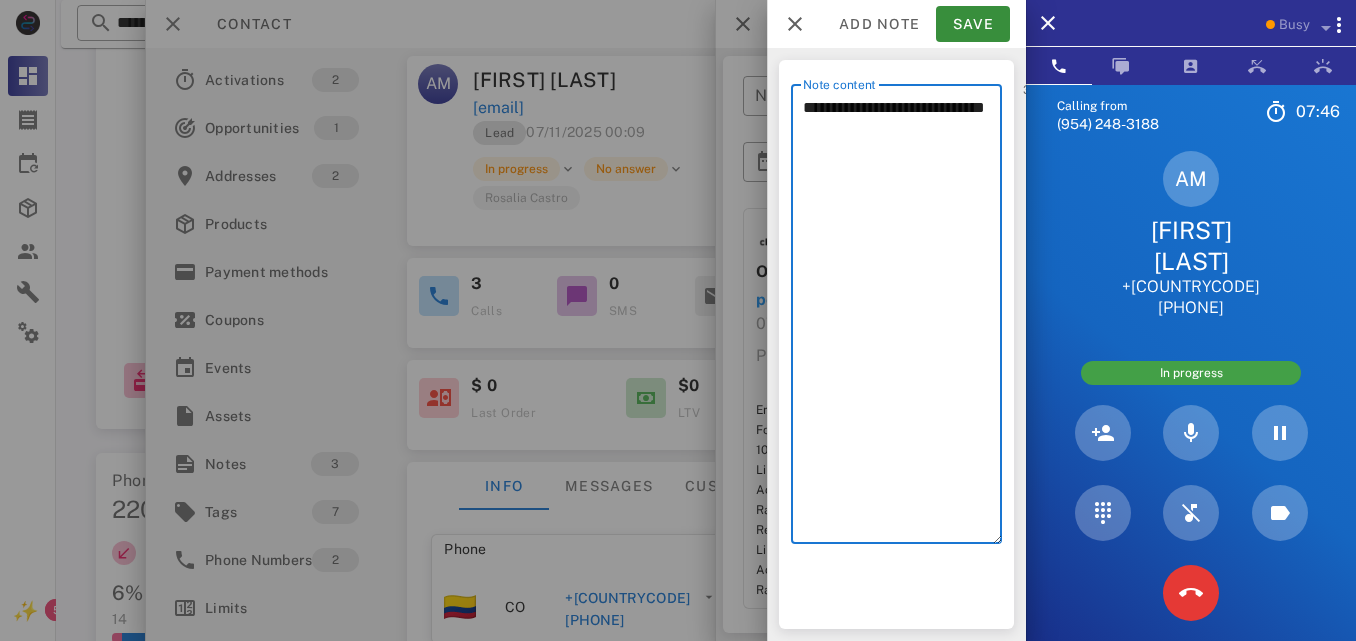 click on "**********" at bounding box center (902, 319) 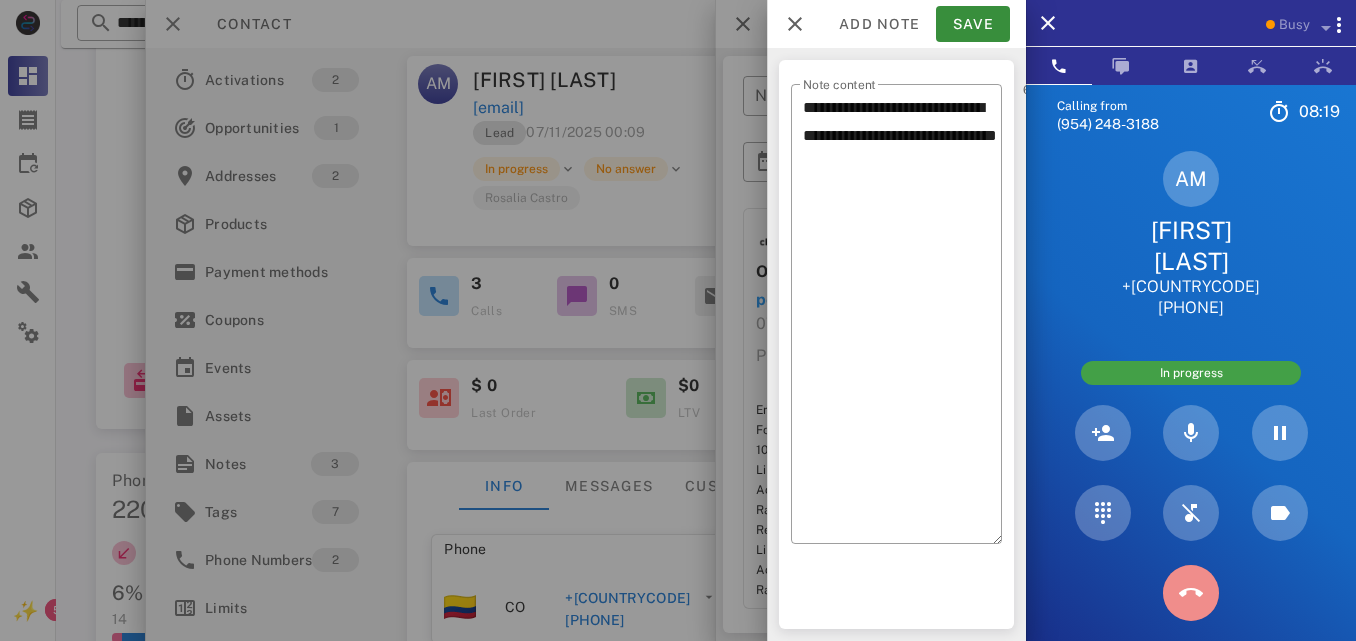 click at bounding box center (1191, 593) 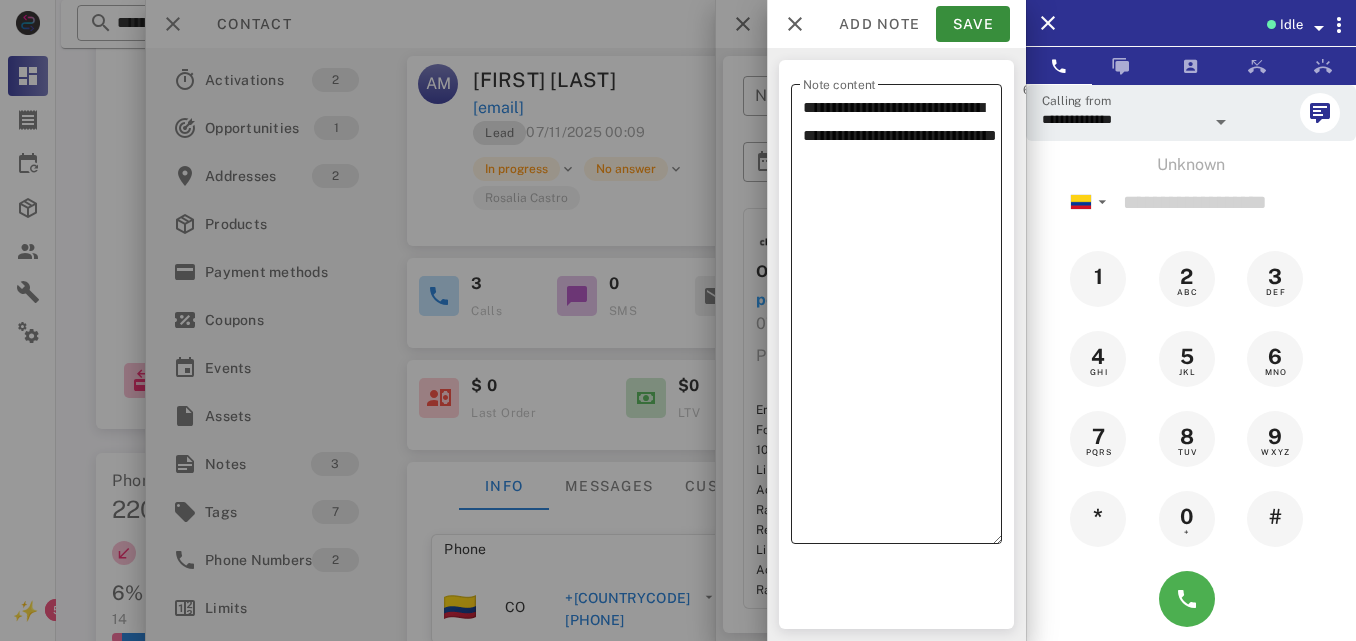 click on "**********" at bounding box center [902, 319] 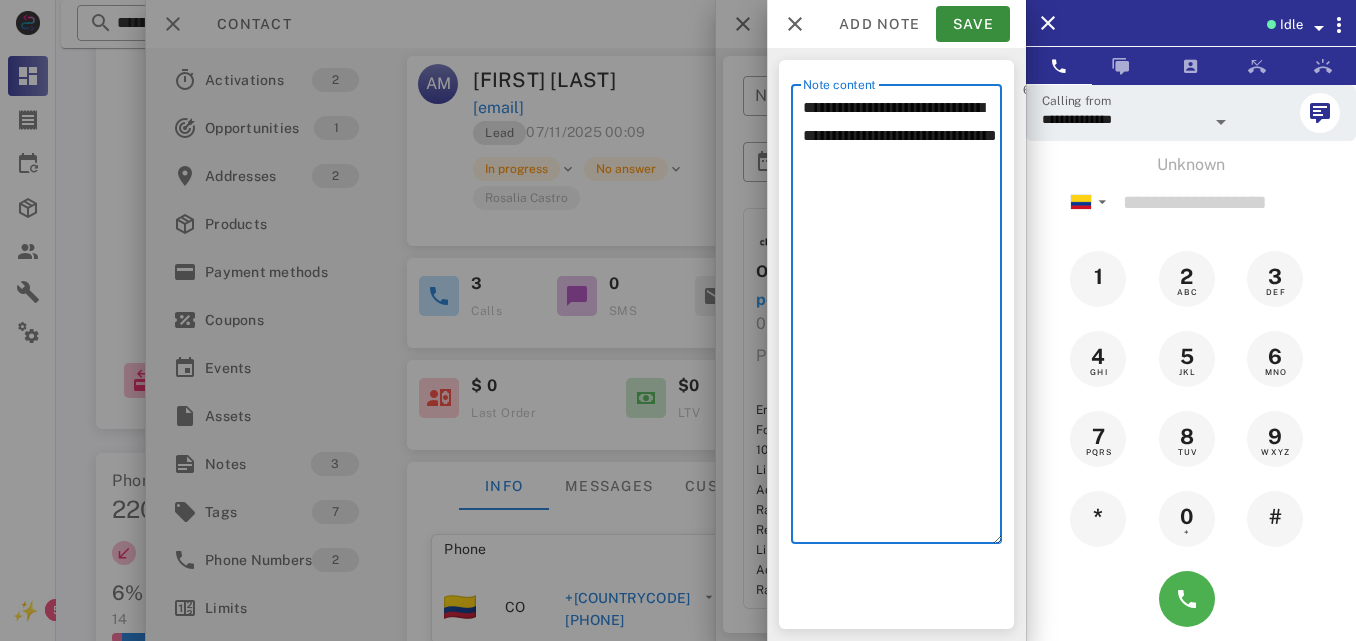 click on "**********" at bounding box center [902, 319] 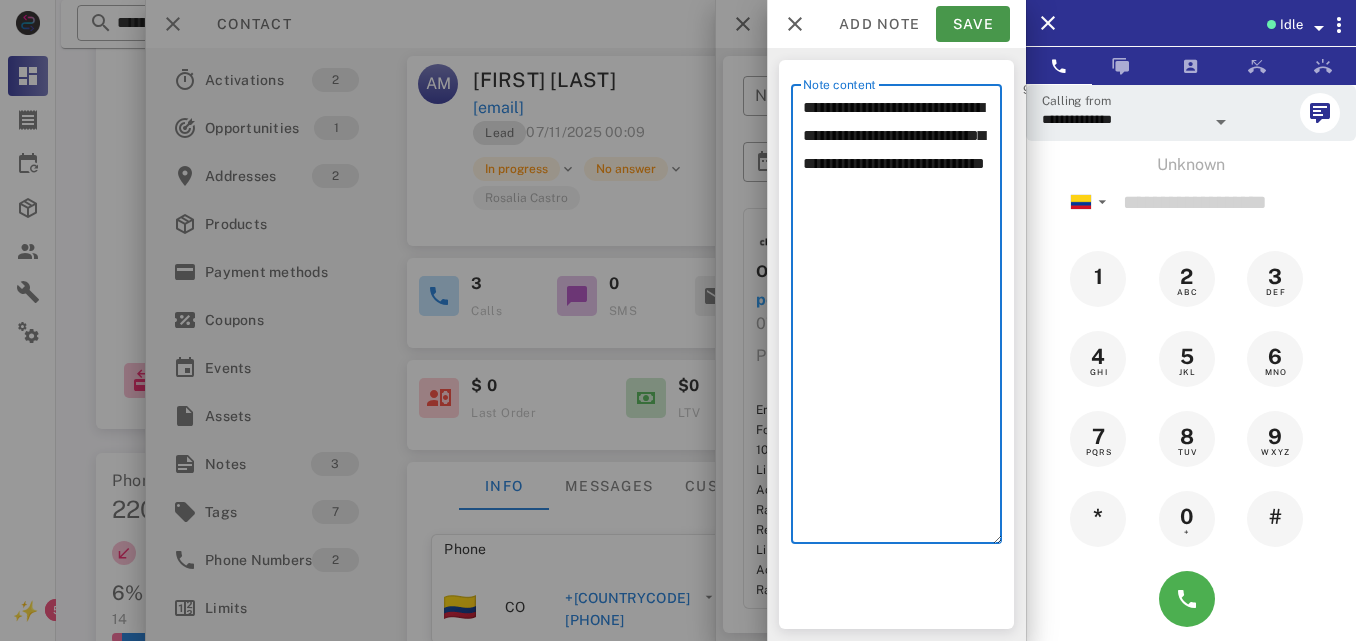 type on "**********" 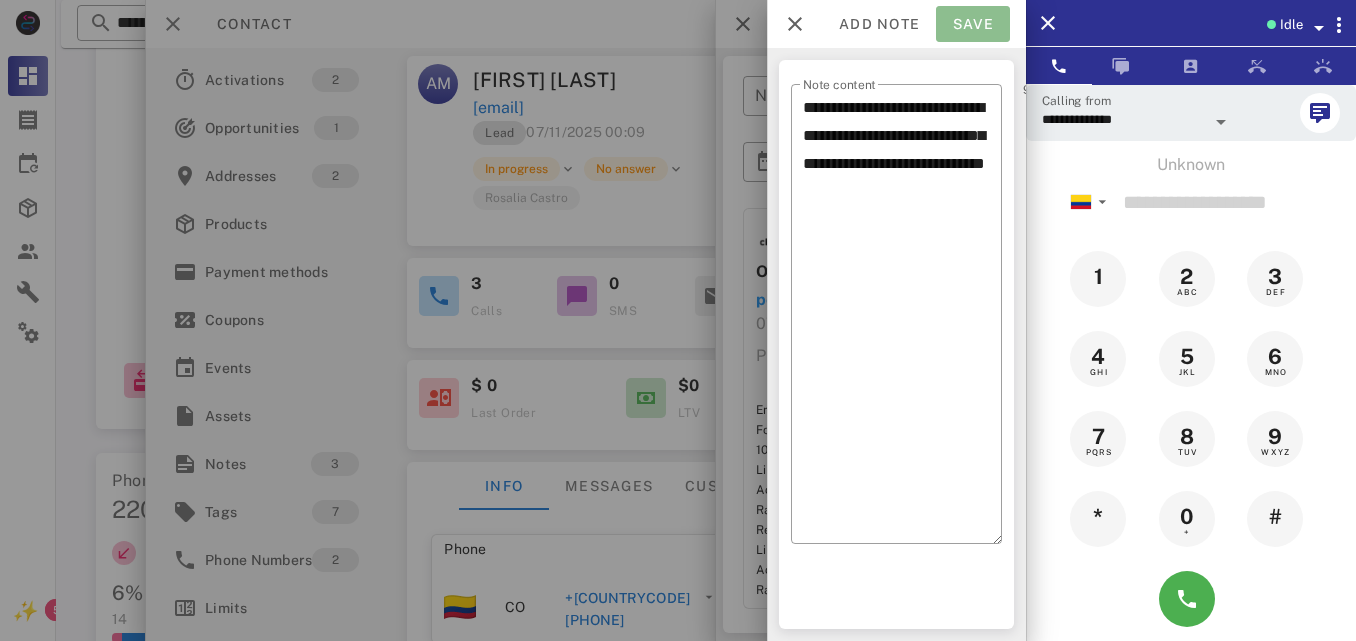 click on "Save" at bounding box center (973, 24) 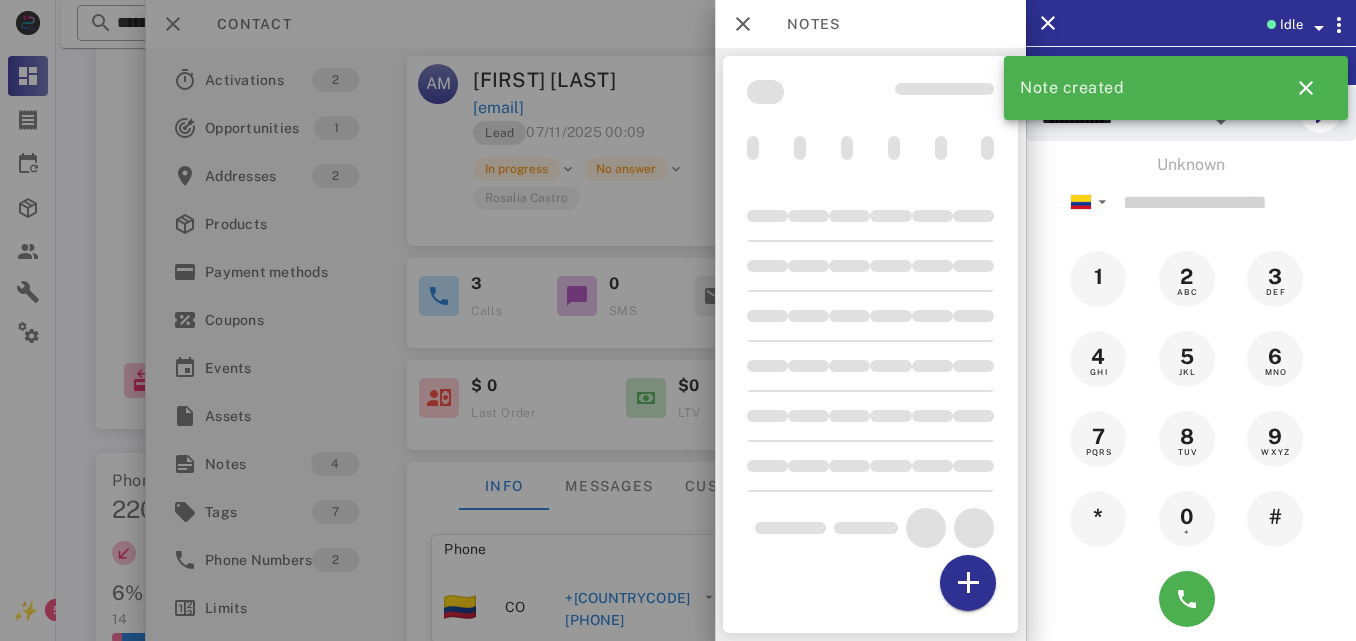 click at bounding box center (678, 320) 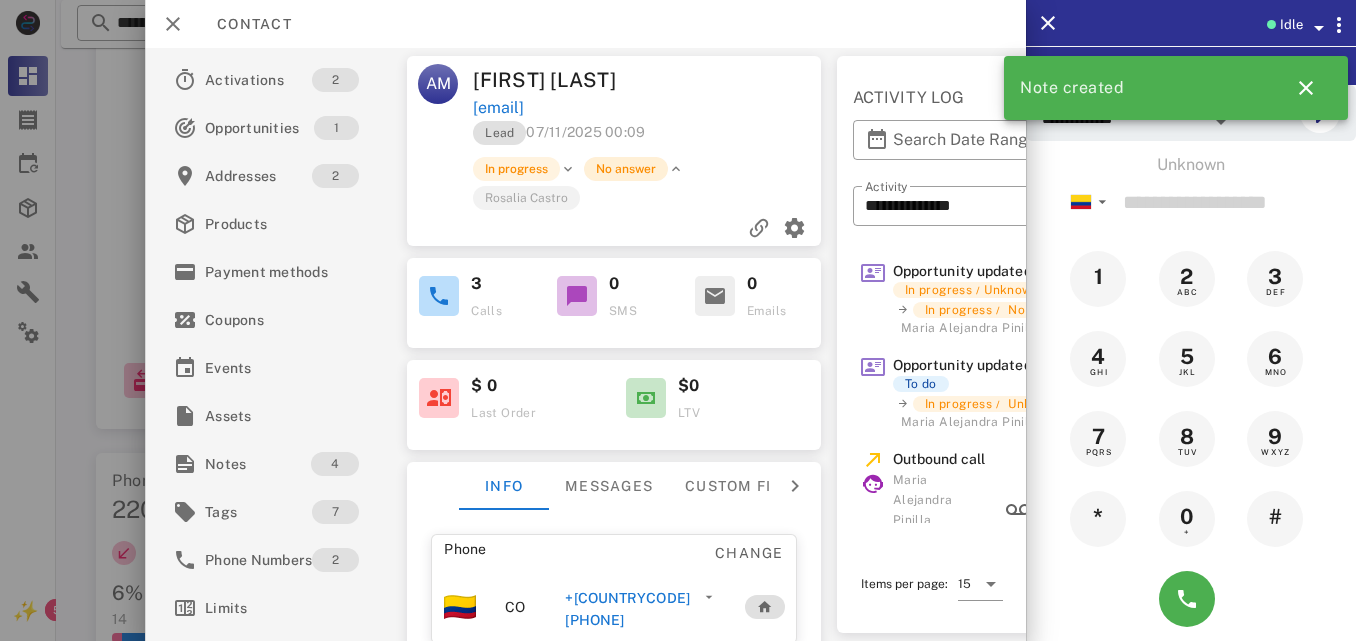 click on "No answer" at bounding box center (627, 169) 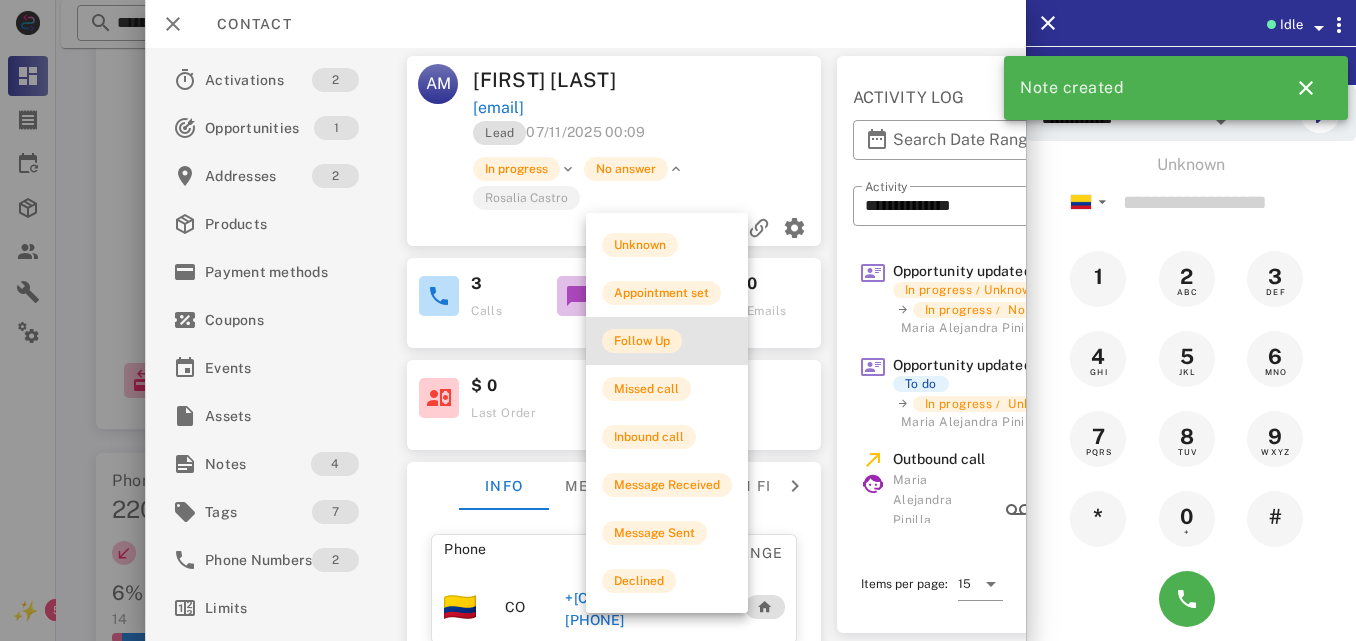 click on "Follow Up" at bounding box center [642, 341] 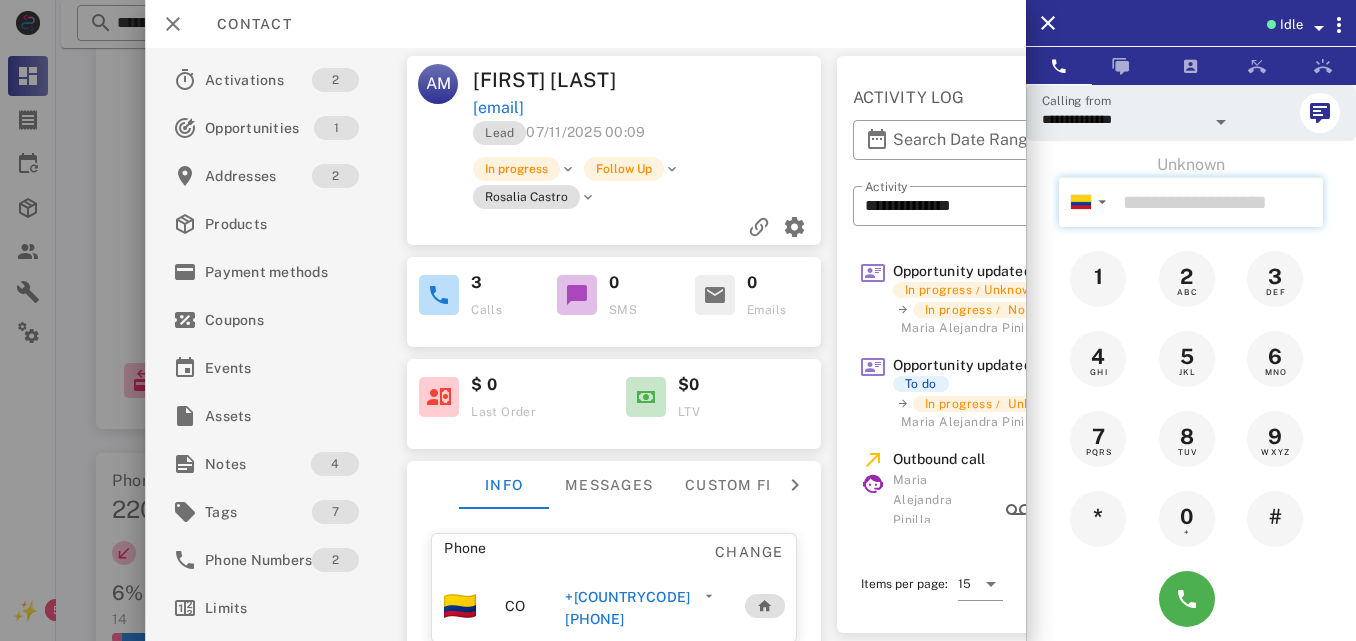 click at bounding box center [1219, 202] 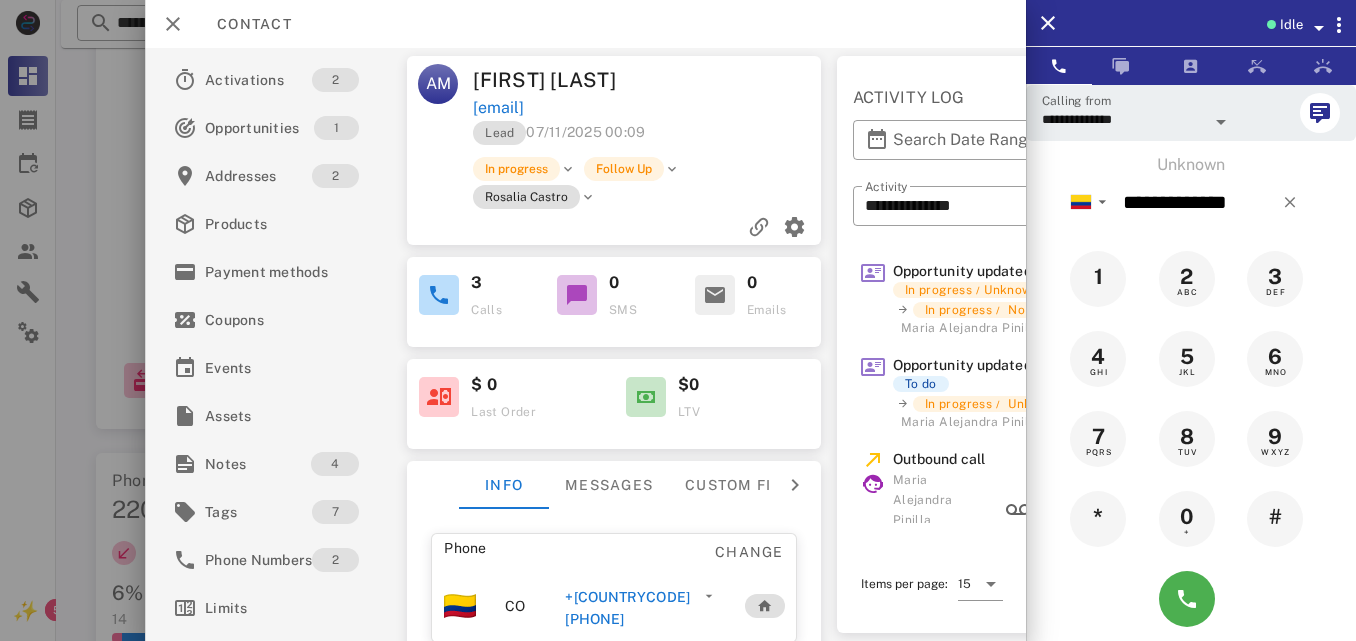 click on "2 ABC" at bounding box center (1191, 279) 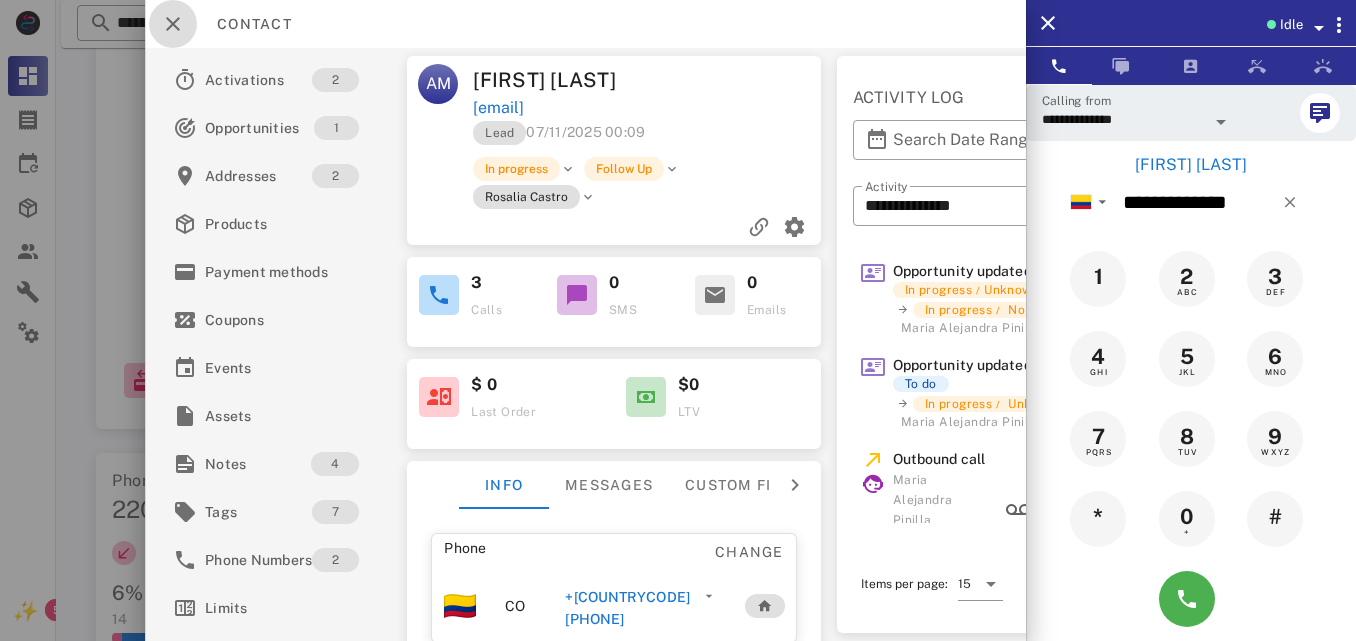 click at bounding box center (173, 24) 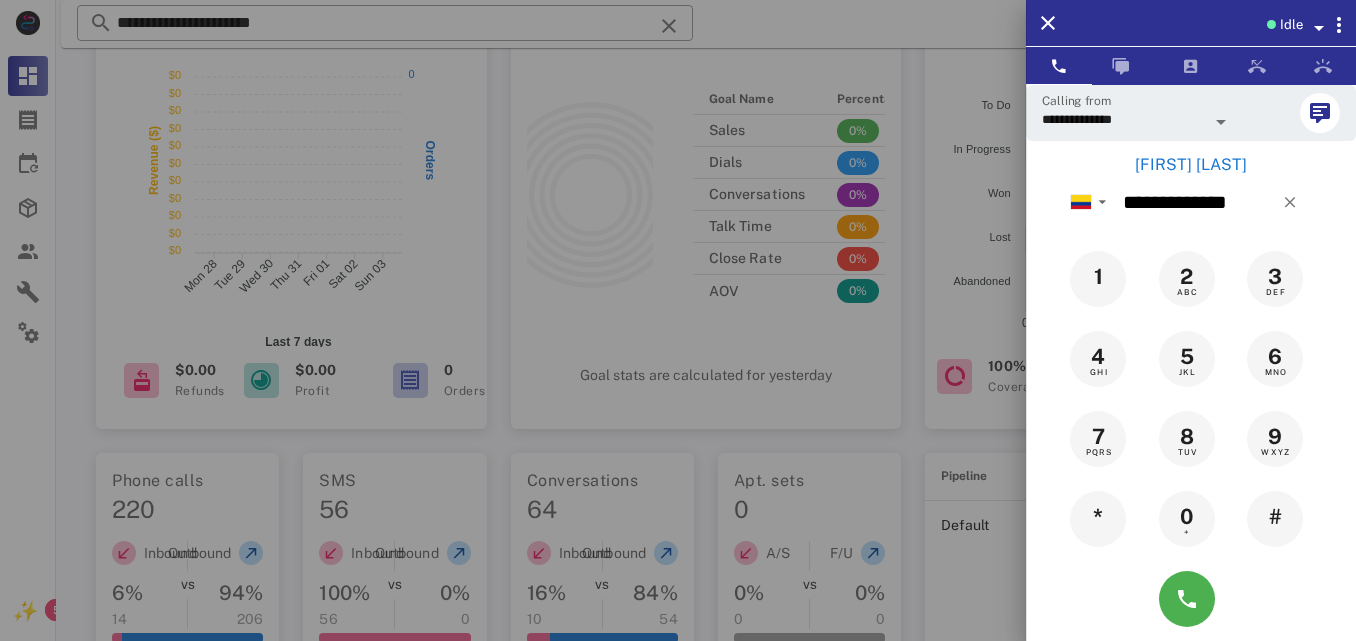 click on "[FIRST] [LAST]" at bounding box center [1191, 165] 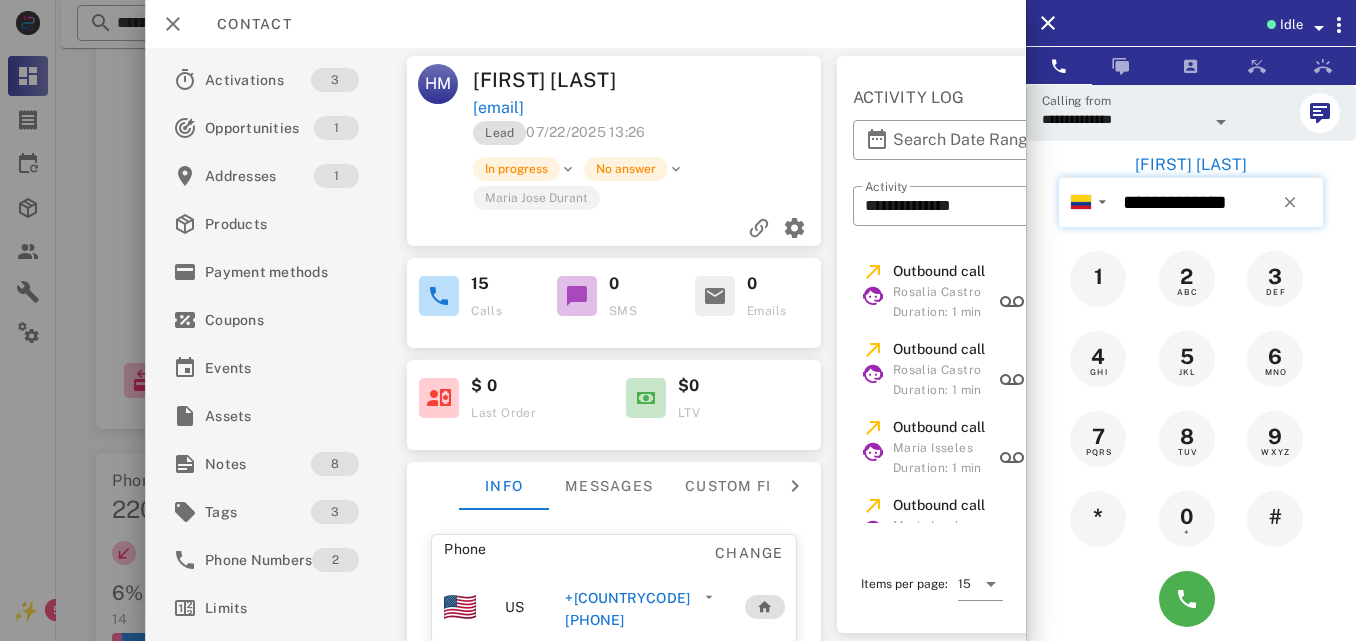 drag, startPoint x: 1159, startPoint y: 223, endPoint x: 1200, endPoint y: 311, distance: 97.082436 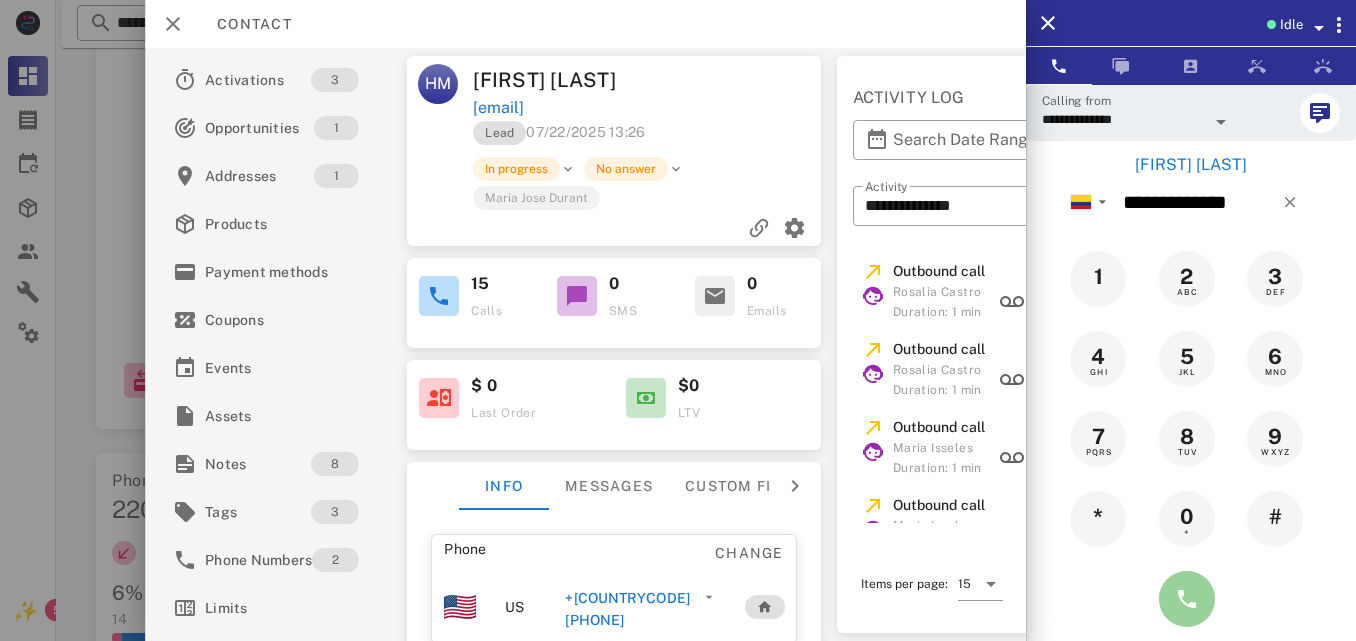 click at bounding box center [1187, 599] 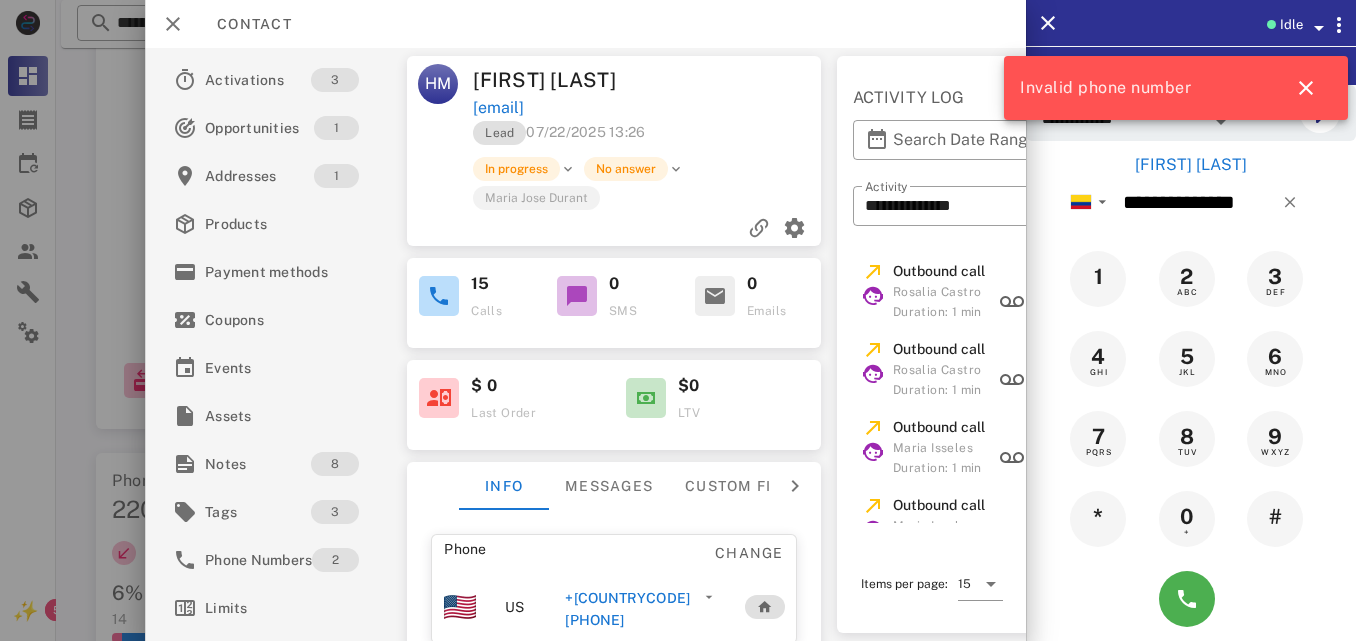 click on "+[COUNTRYCODE][PHONE]" at bounding box center (631, 609) 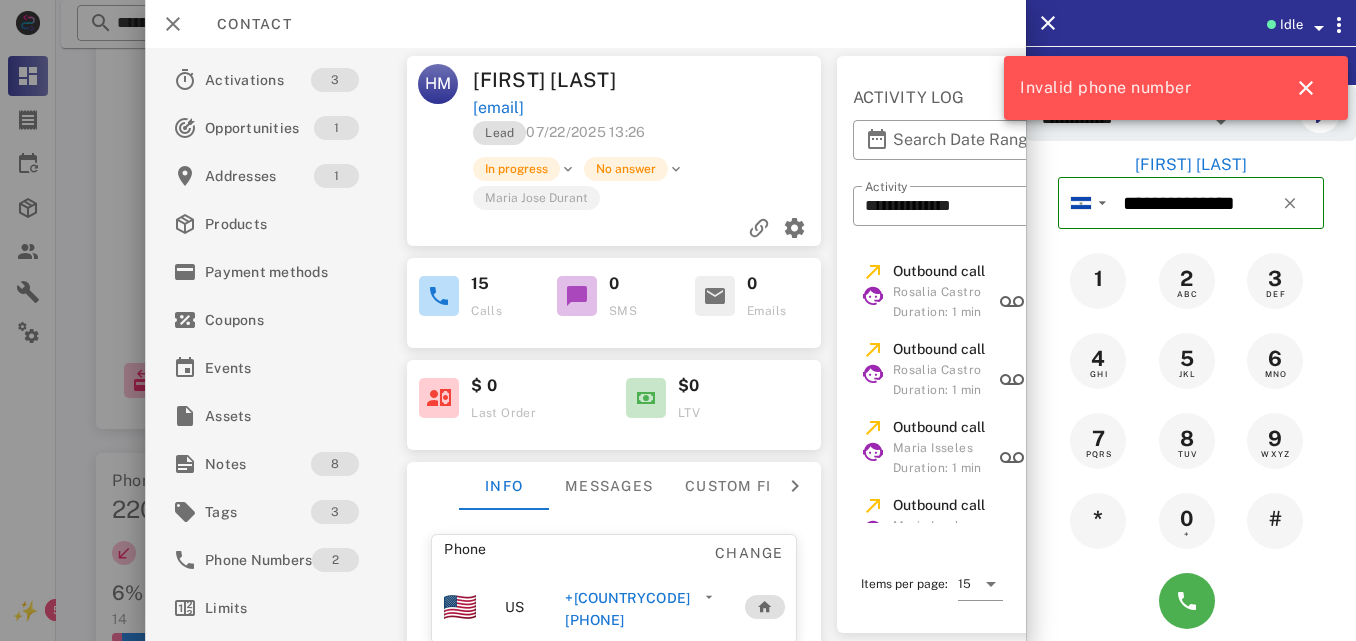 click on "+[COUNTRYCODE][PHONE]" at bounding box center (631, 609) 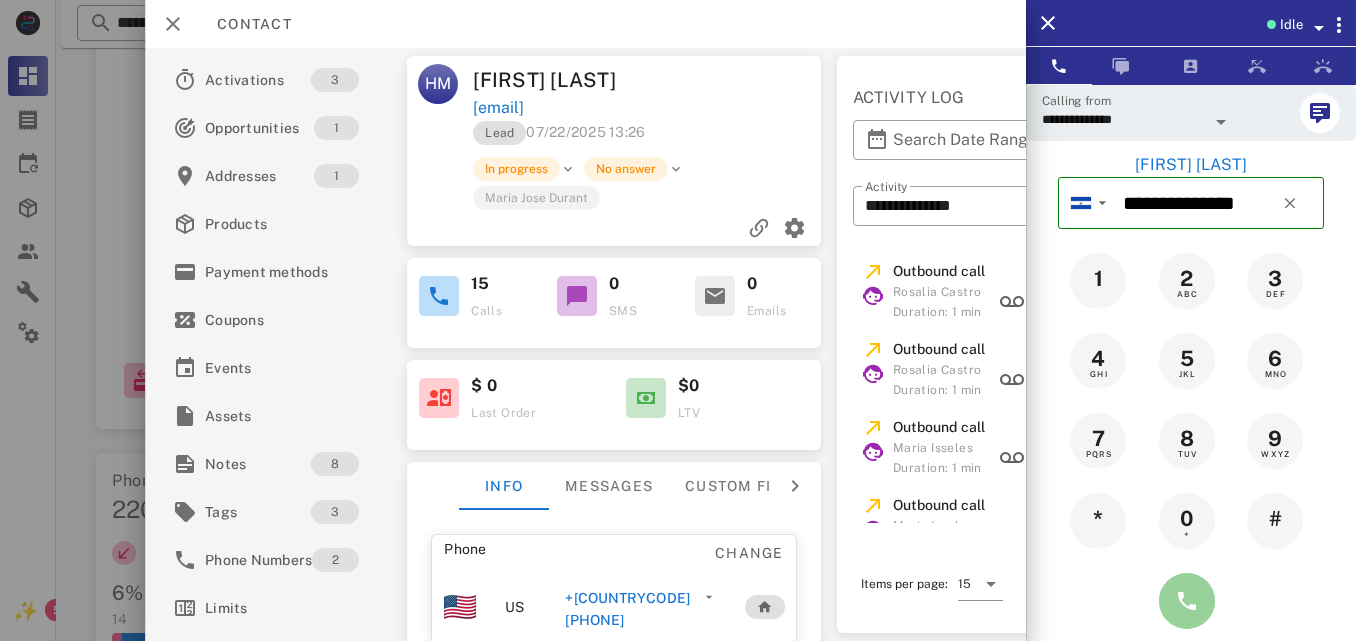 click at bounding box center (1187, 601) 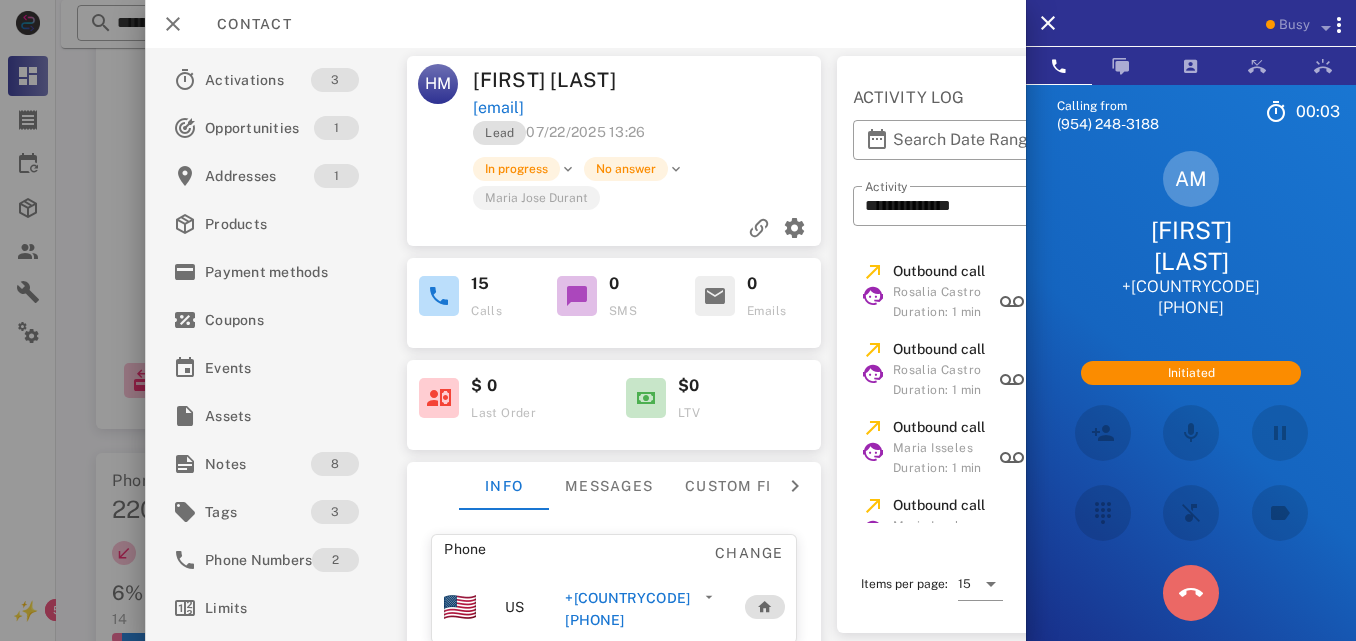 click at bounding box center (1191, 593) 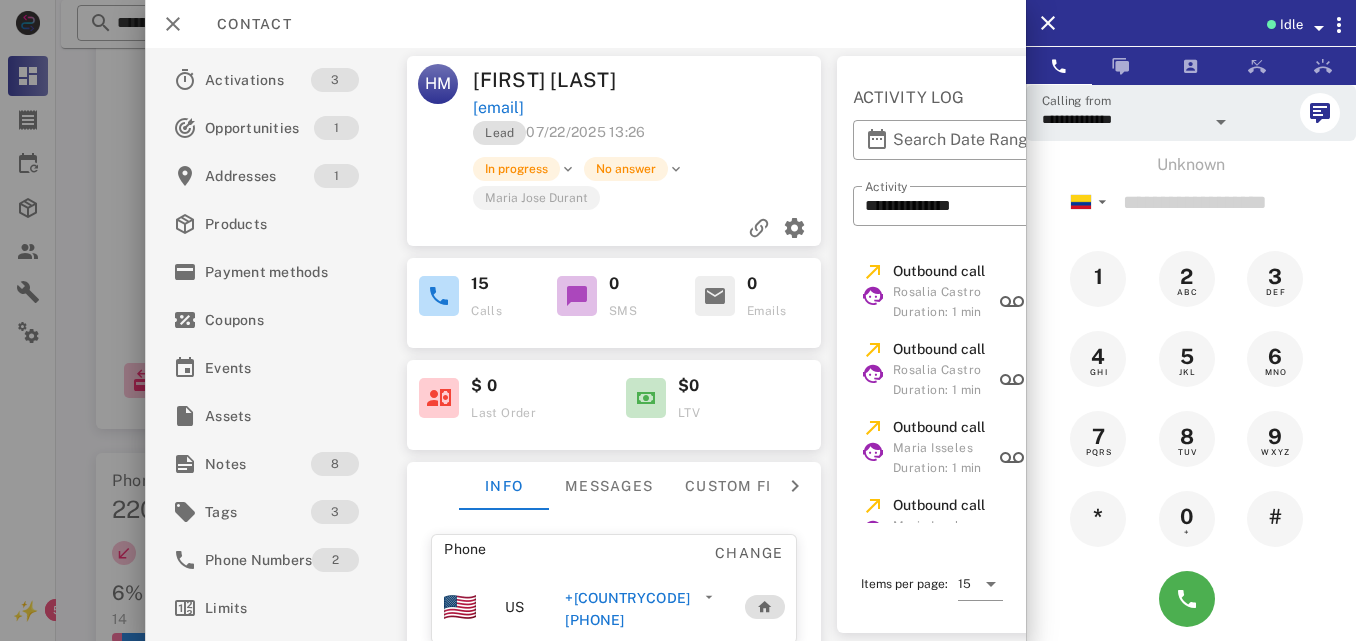 click on "+[COUNTRYCODE][PHONE]" at bounding box center (631, 609) 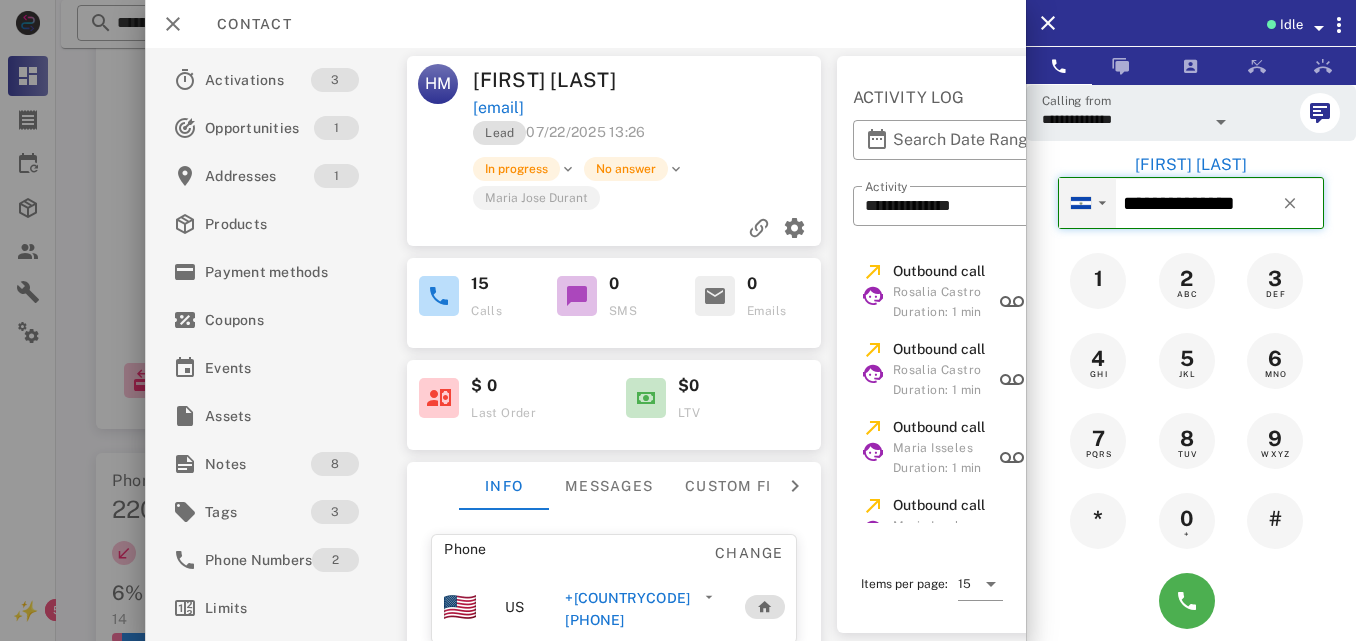 click on "▼" at bounding box center (1087, 202) 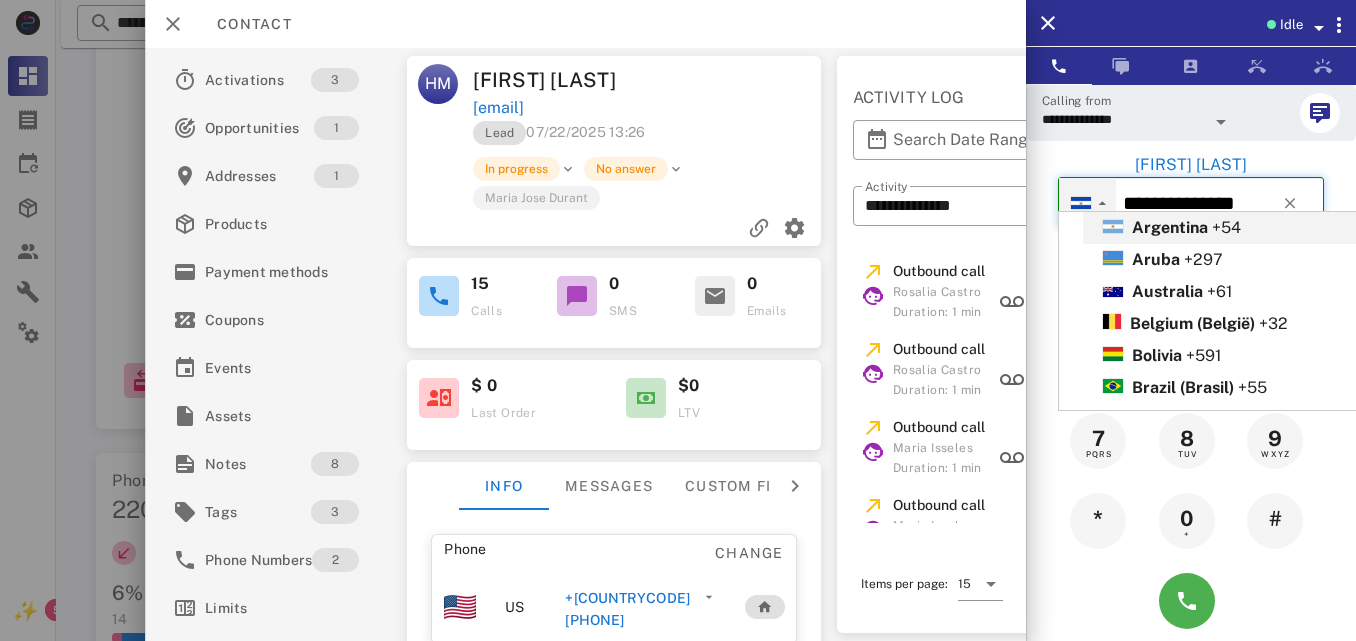 scroll, scrollTop: 0, scrollLeft: 0, axis: both 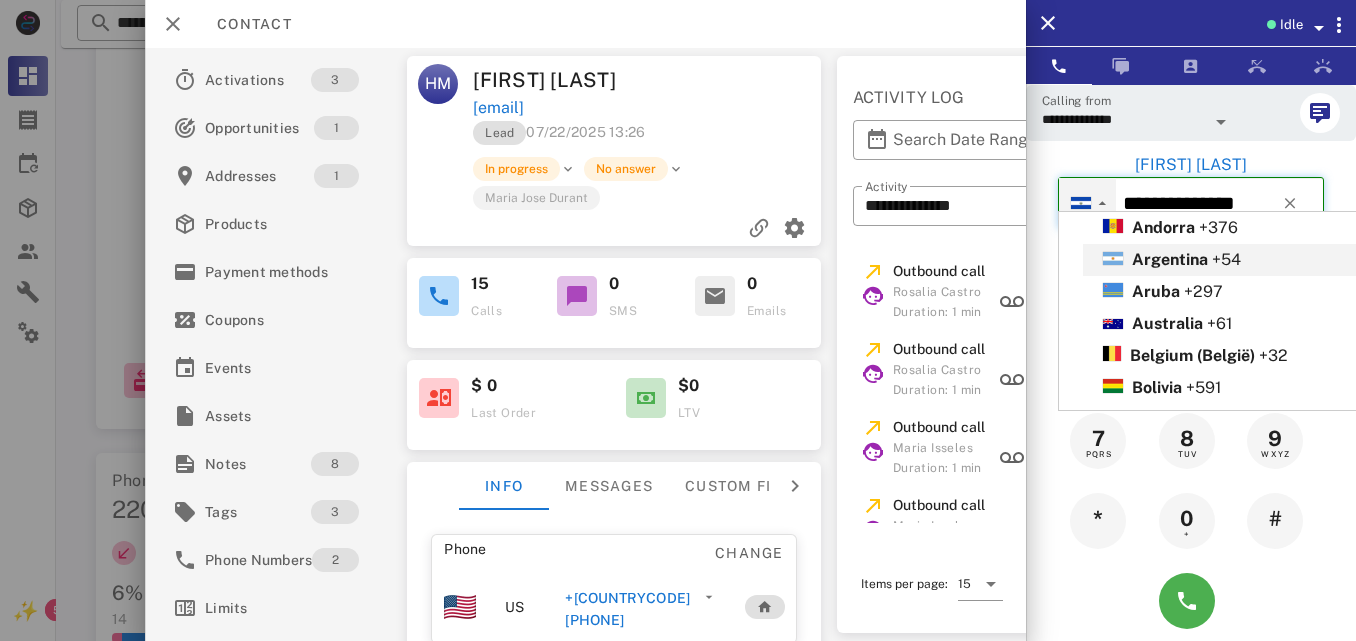 click on "Argentina" at bounding box center [1170, 259] 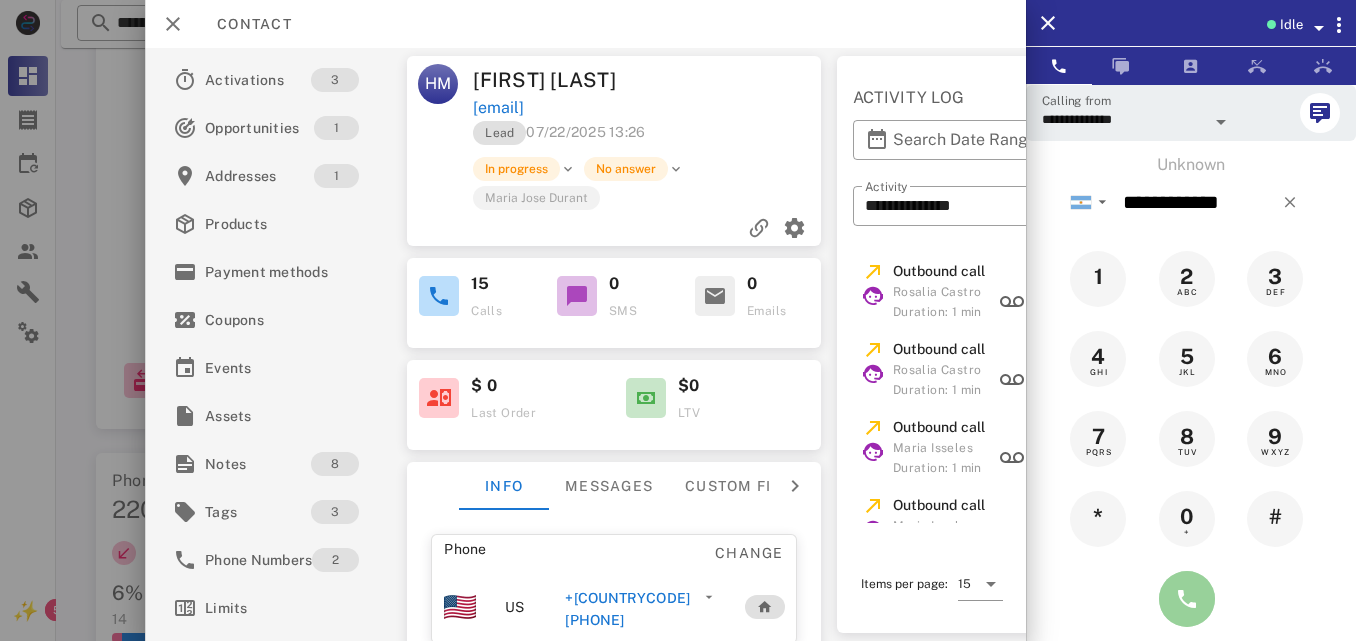 click at bounding box center [1187, 599] 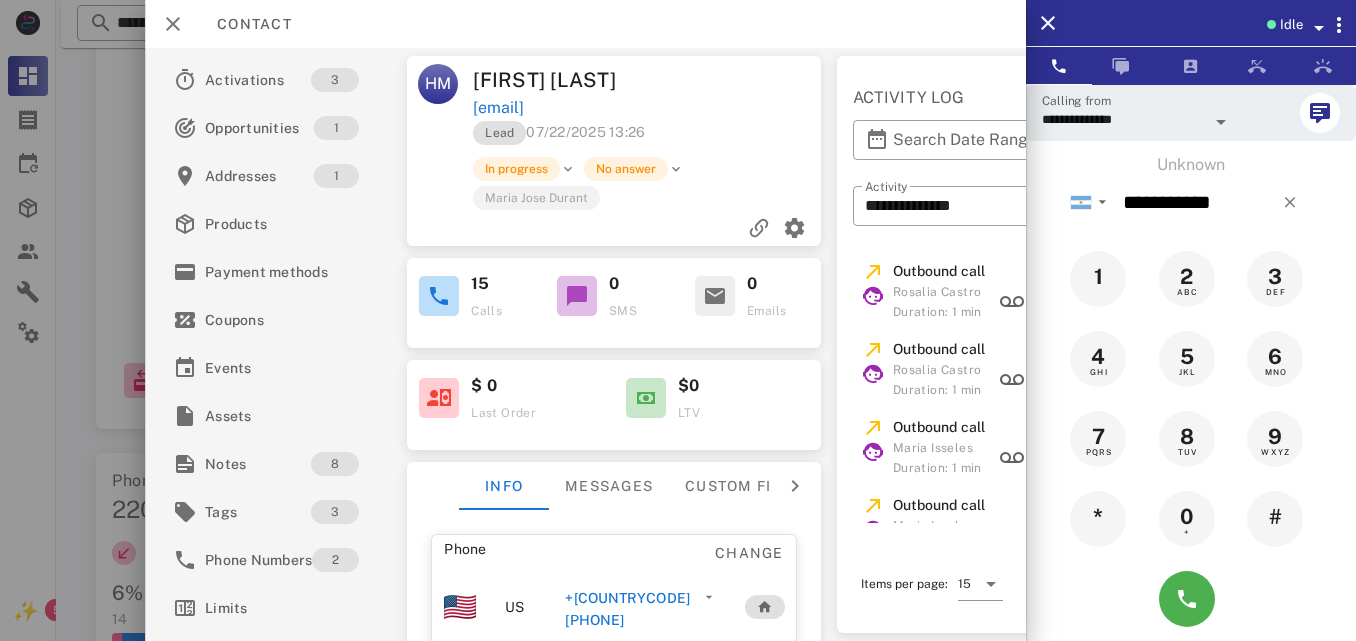 click on "+[COUNTRYCODE][PHONE]" at bounding box center [631, 609] 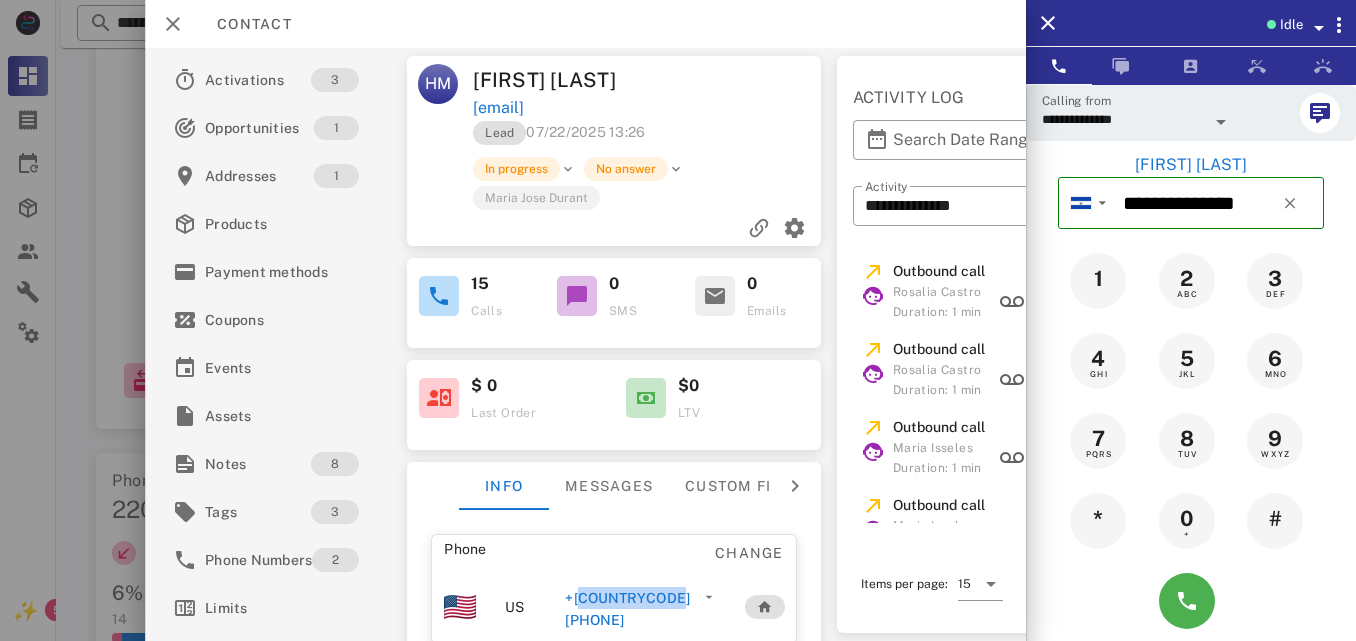click on "+[COUNTRYCODE][PHONE]" at bounding box center (631, 609) 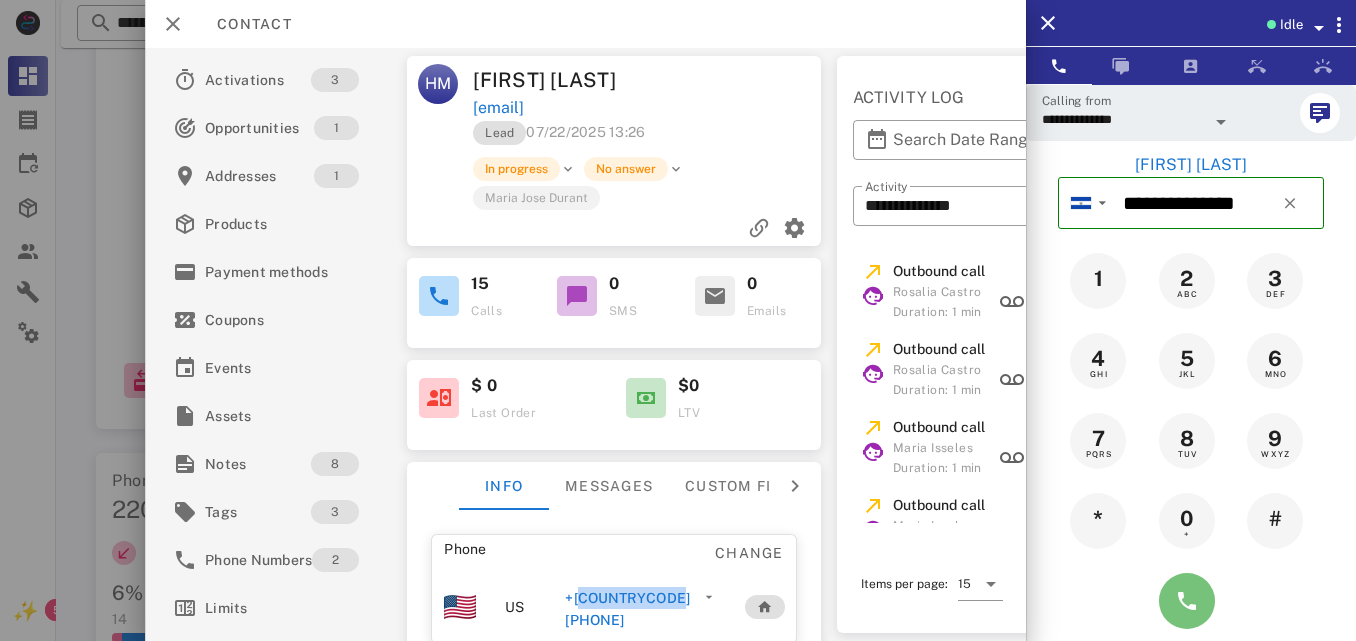 click at bounding box center [1187, 601] 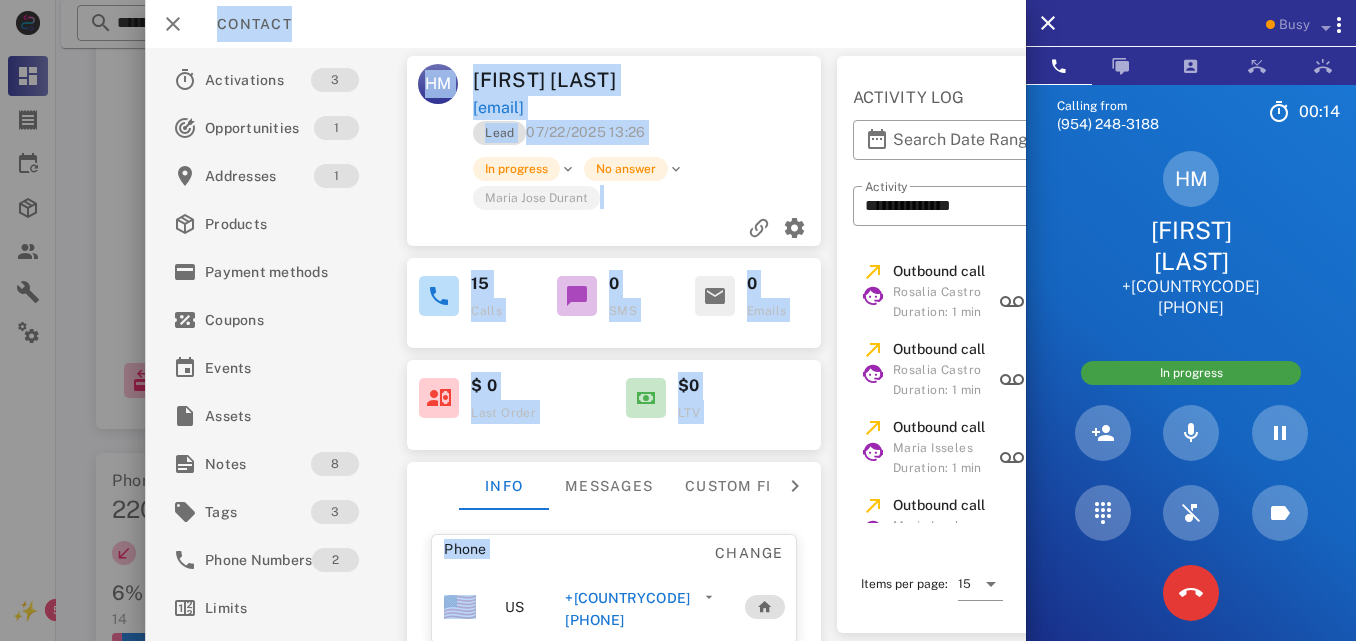 drag, startPoint x: 1181, startPoint y: 598, endPoint x: 710, endPoint y: 572, distance: 471.71707 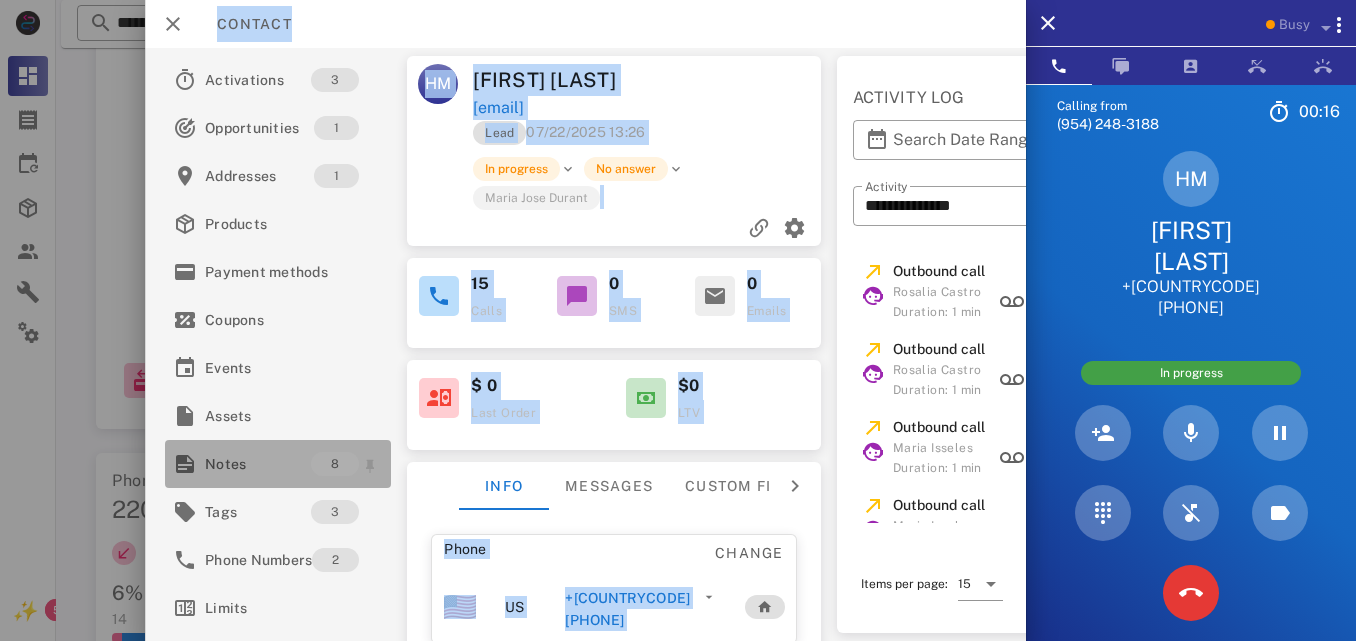 click on "Notes" at bounding box center [258, 464] 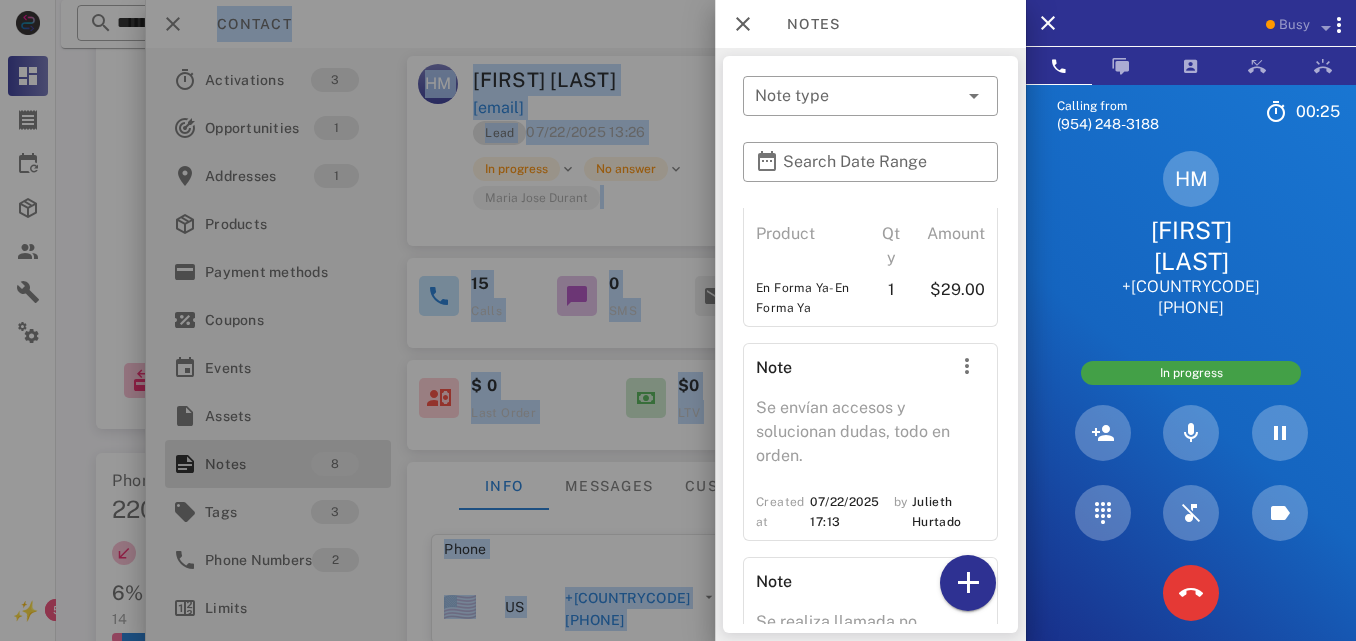 scroll, scrollTop: 0, scrollLeft: 0, axis: both 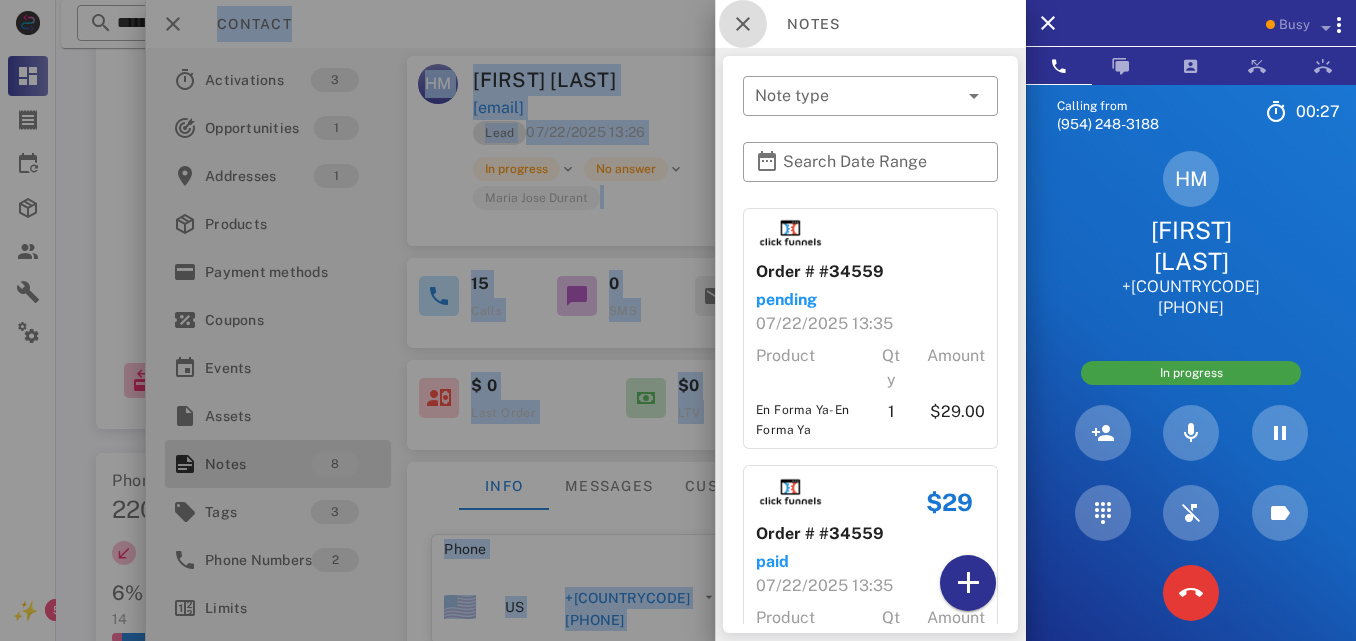 click at bounding box center (743, 24) 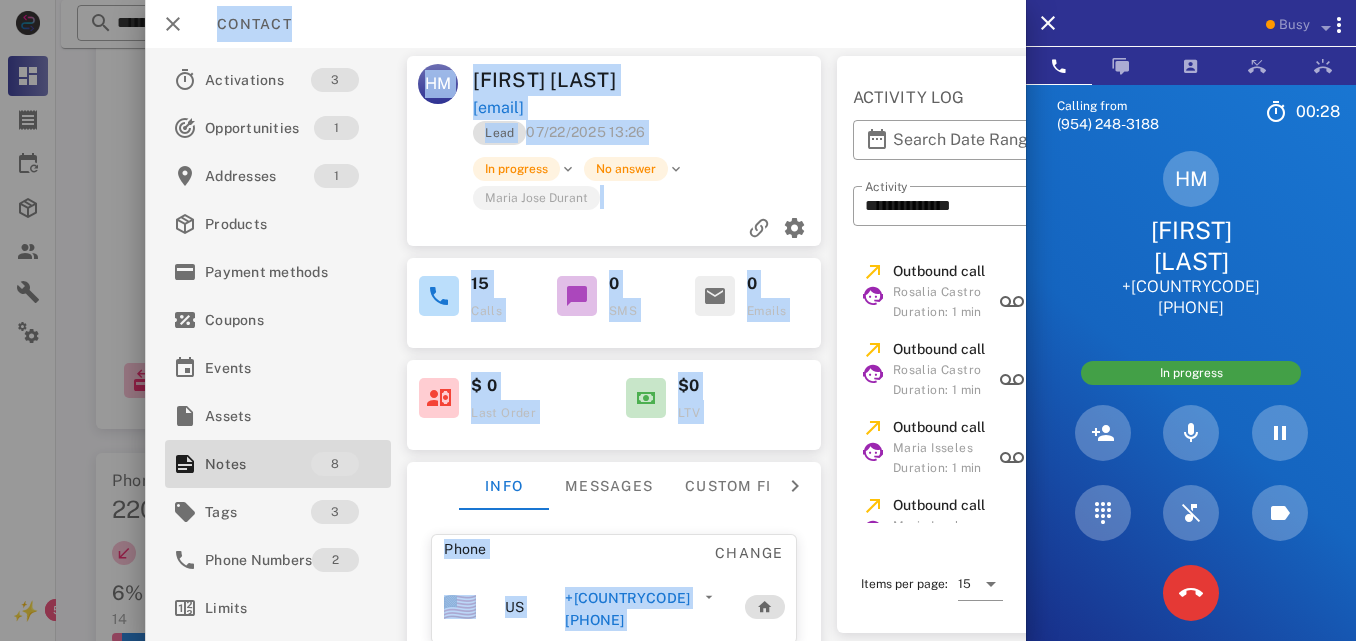 click on "Contact" at bounding box center [585, 24] 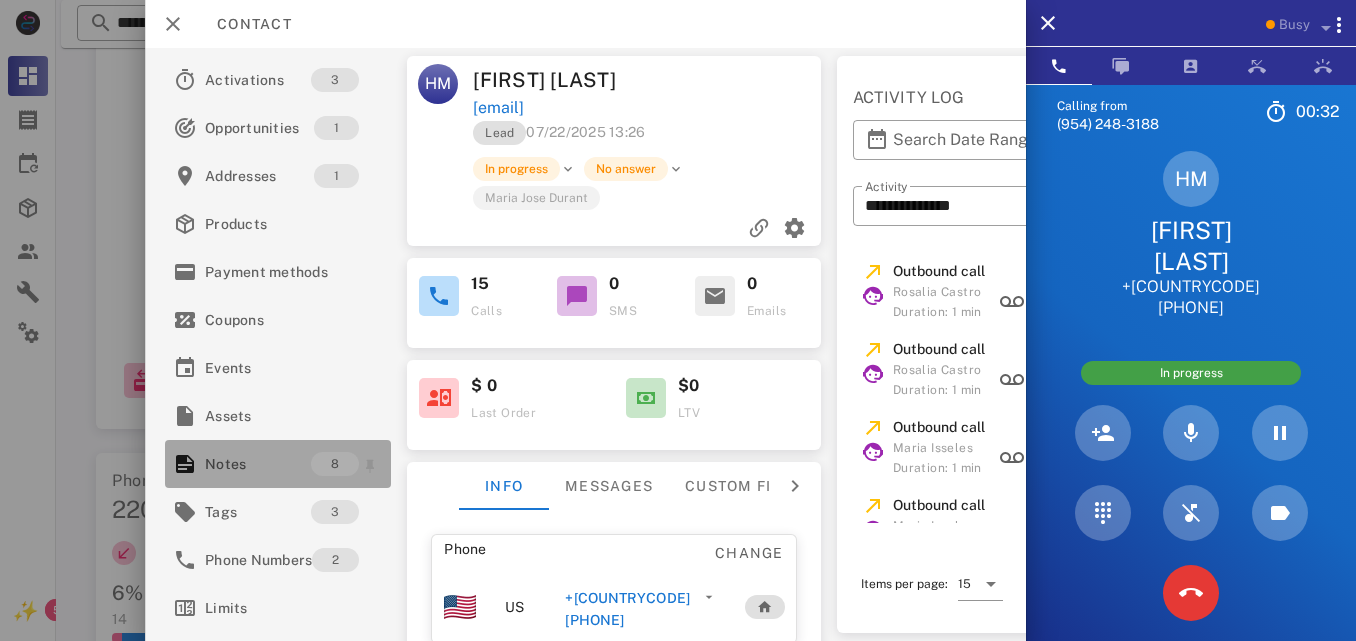 click on "Notes" at bounding box center (258, 464) 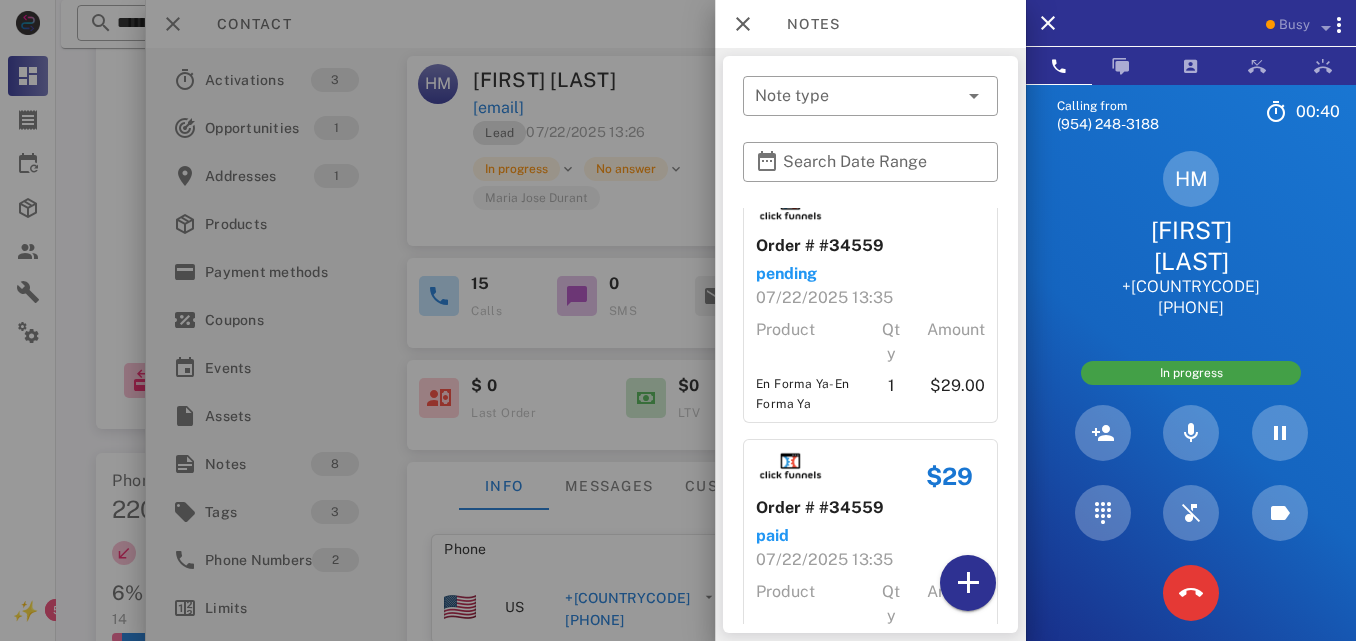 scroll, scrollTop: 0, scrollLeft: 0, axis: both 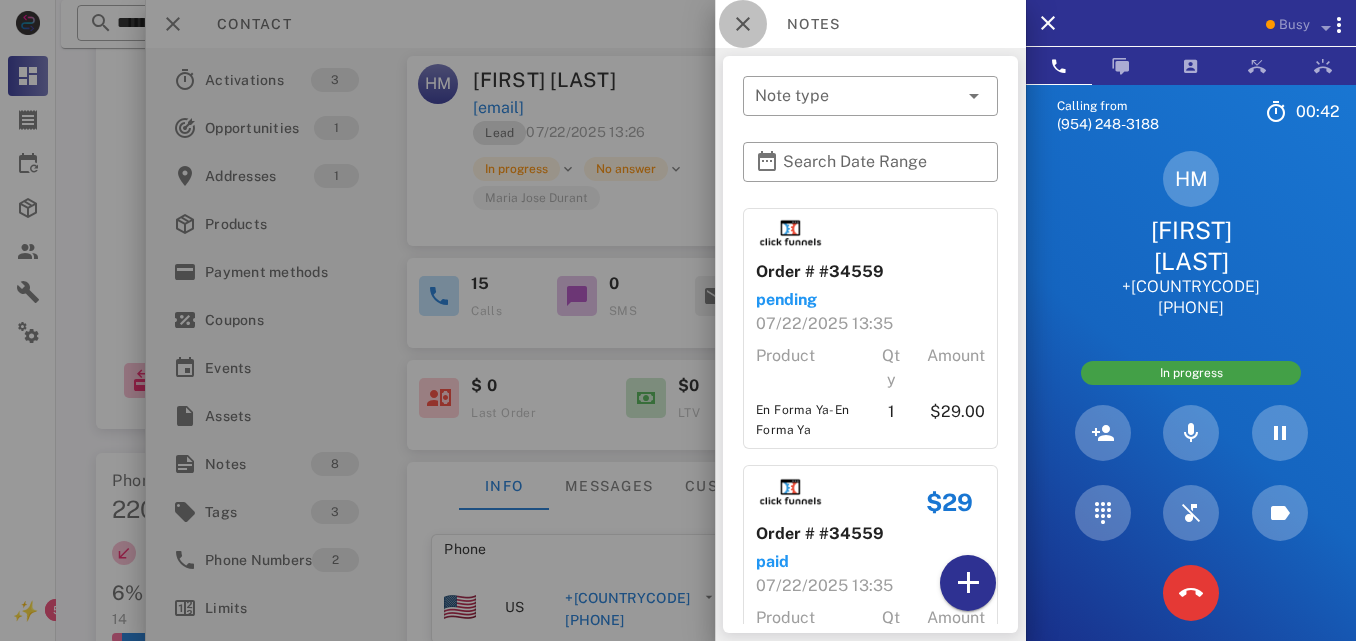 click at bounding box center (743, 24) 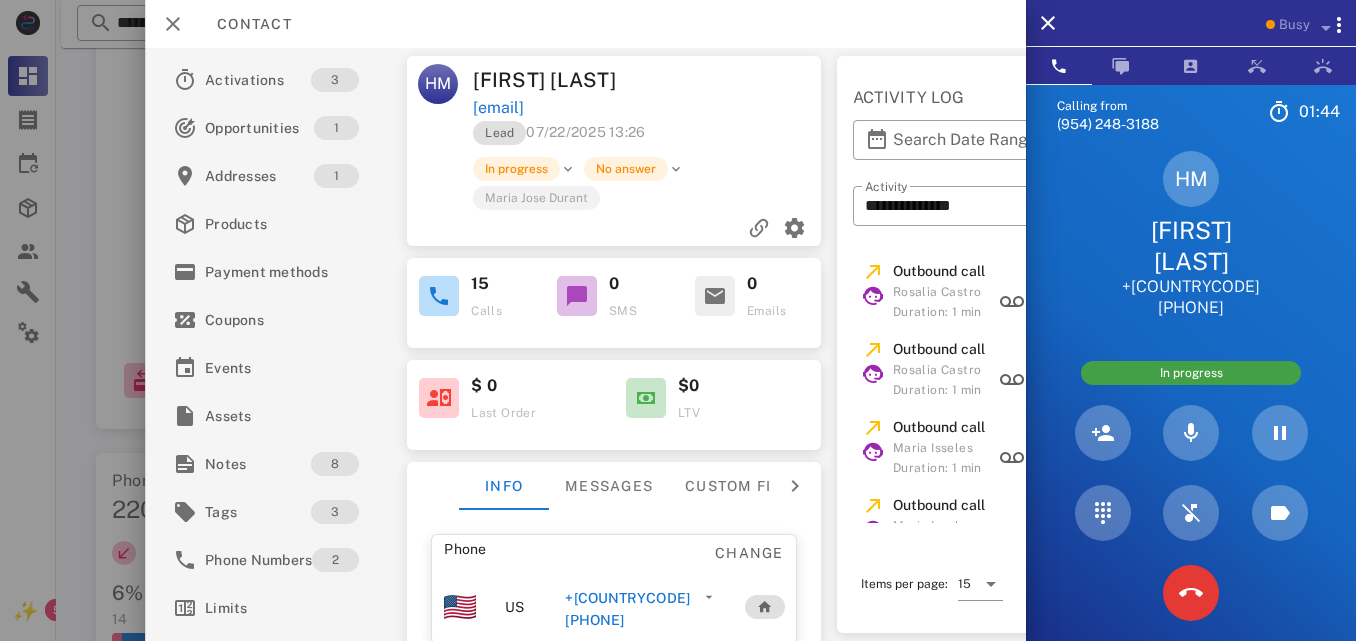 drag, startPoint x: 695, startPoint y: 111, endPoint x: 473, endPoint y: 107, distance: 222.03603 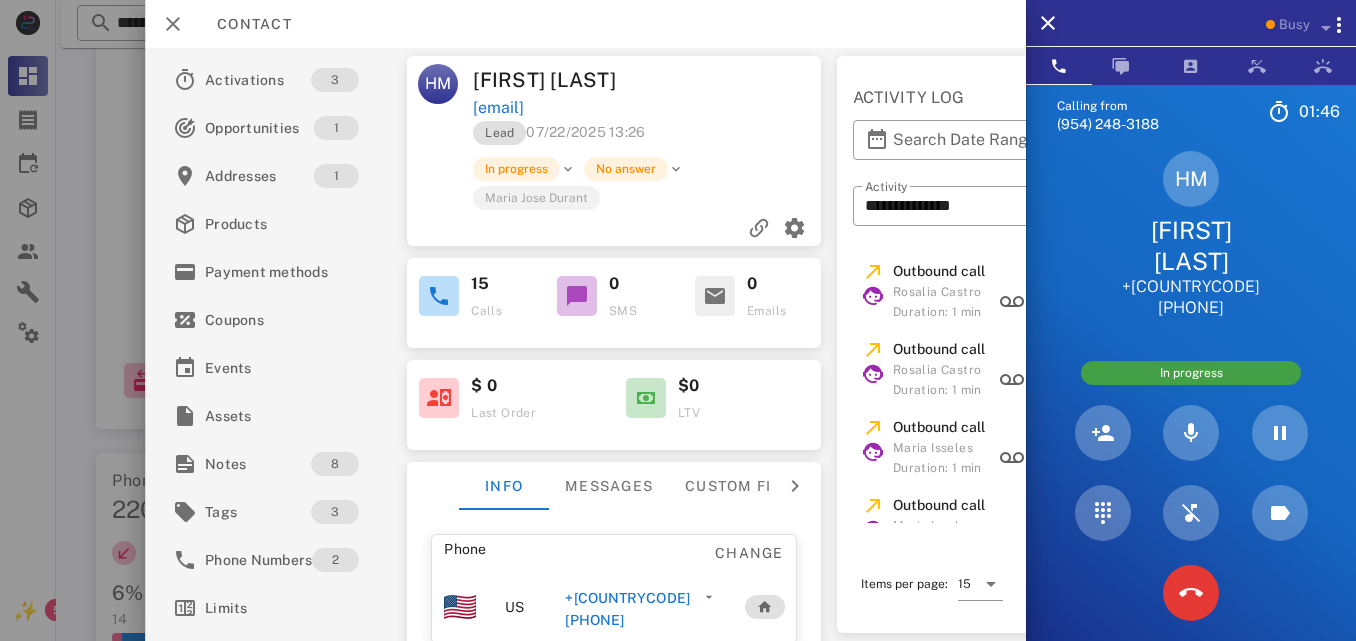 click on "[EMAIL]" at bounding box center [649, 108] 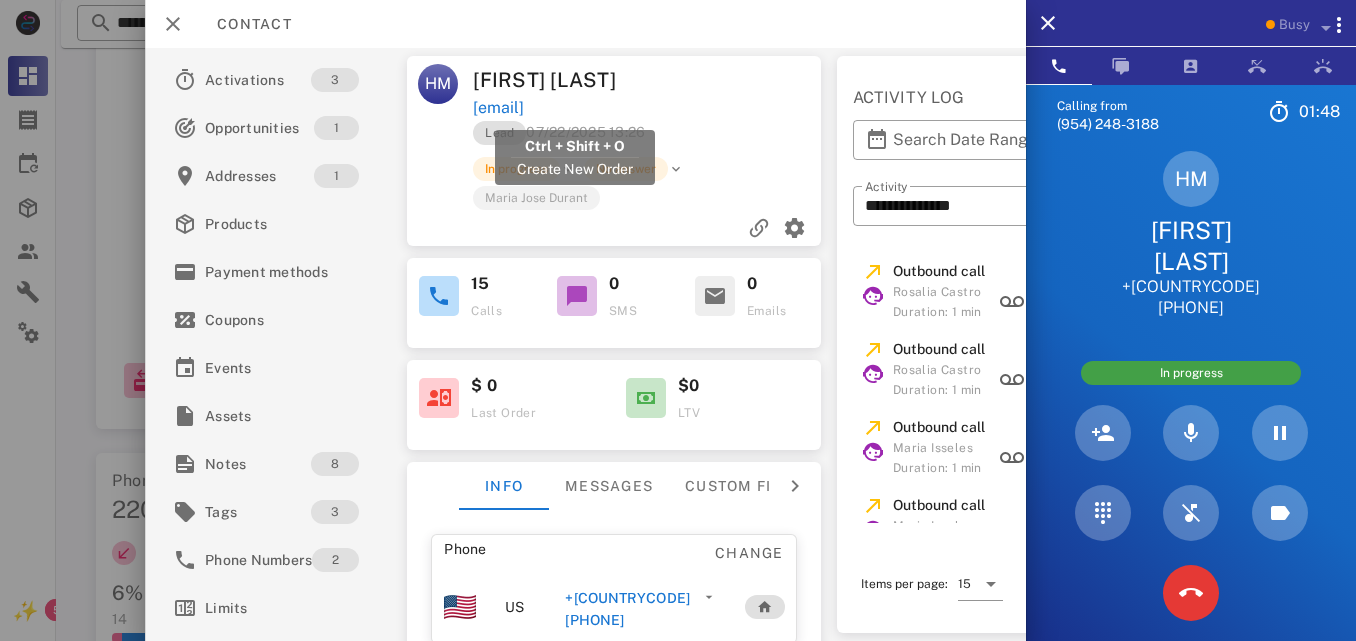 drag, startPoint x: 691, startPoint y: 104, endPoint x: 474, endPoint y: 106, distance: 217.00922 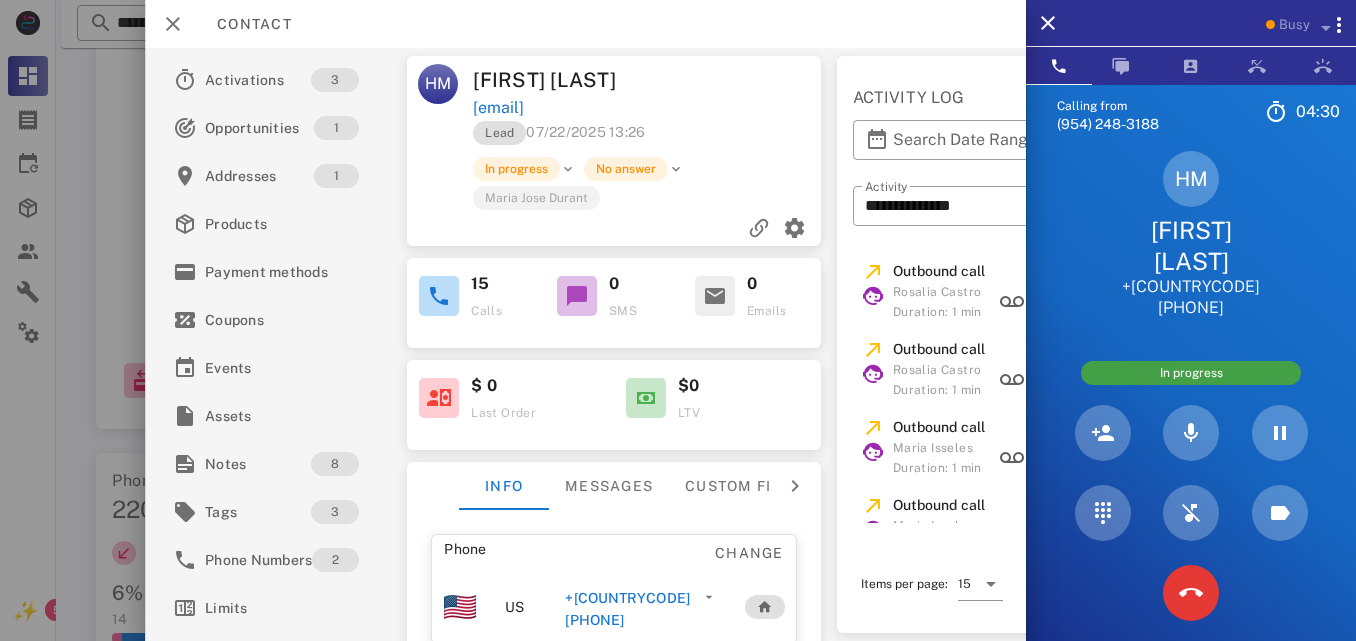 click on "Lead   [DATE] [TIME]" at bounding box center [649, 138] 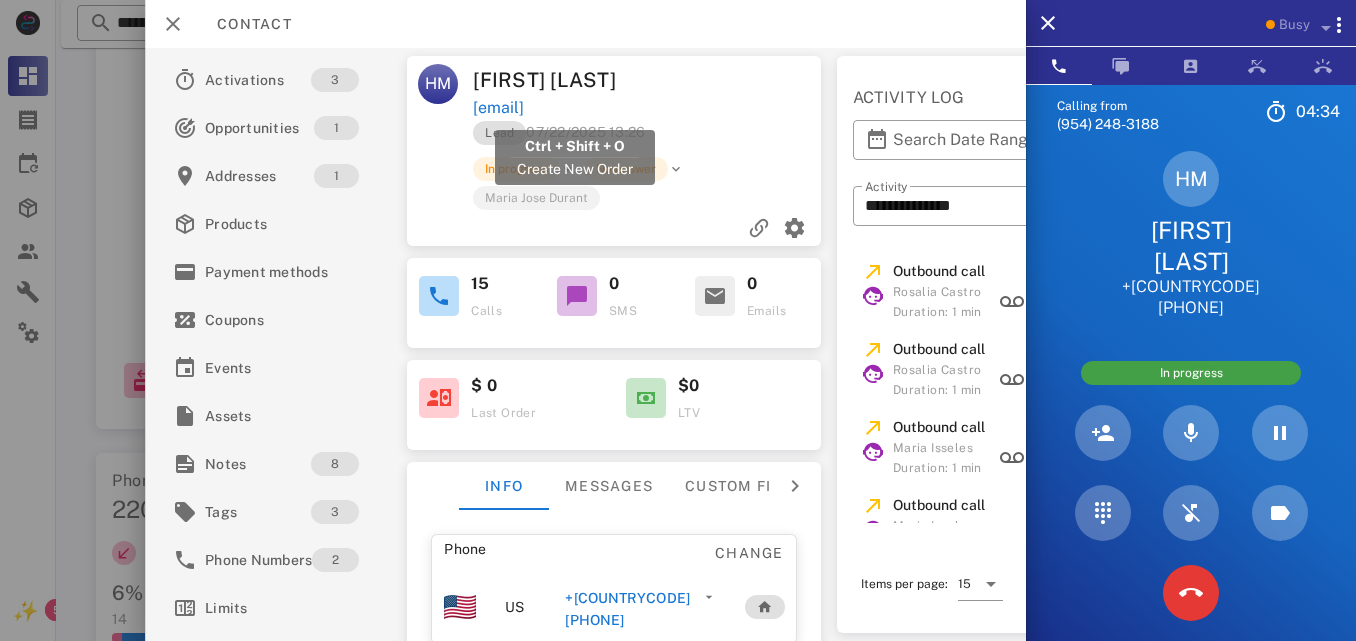 drag, startPoint x: 706, startPoint y: 110, endPoint x: 477, endPoint y: 111, distance: 229.00218 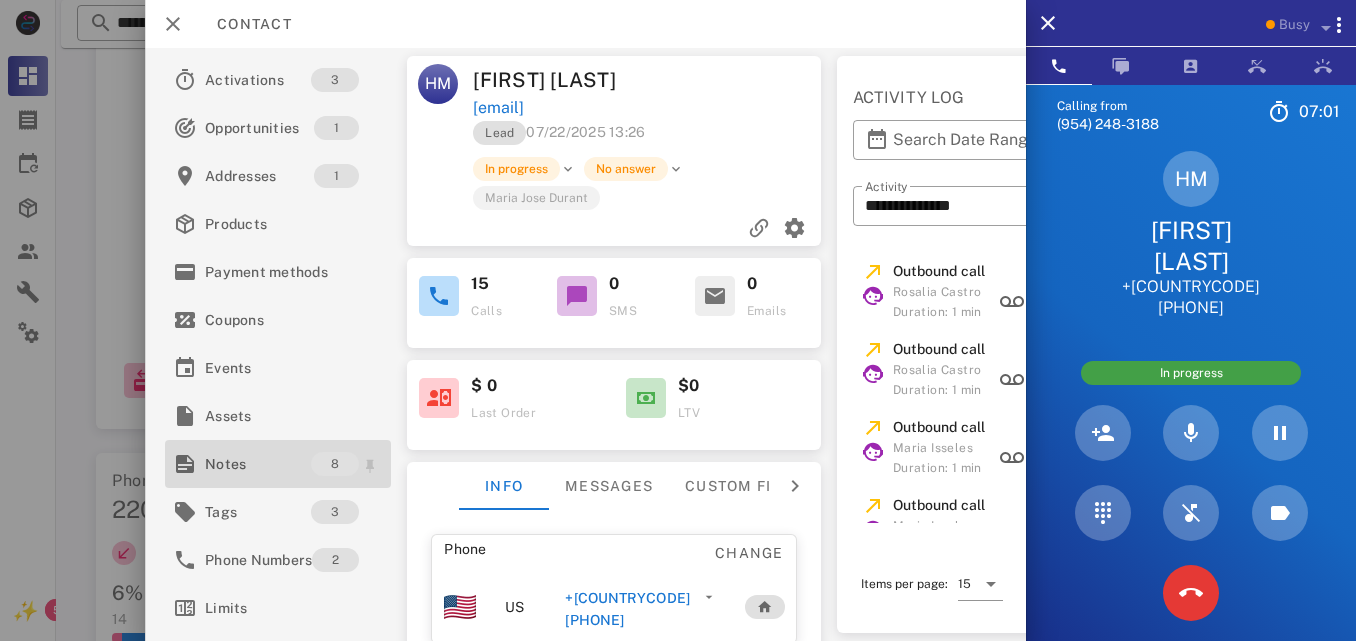 click on "Notes" at bounding box center [258, 464] 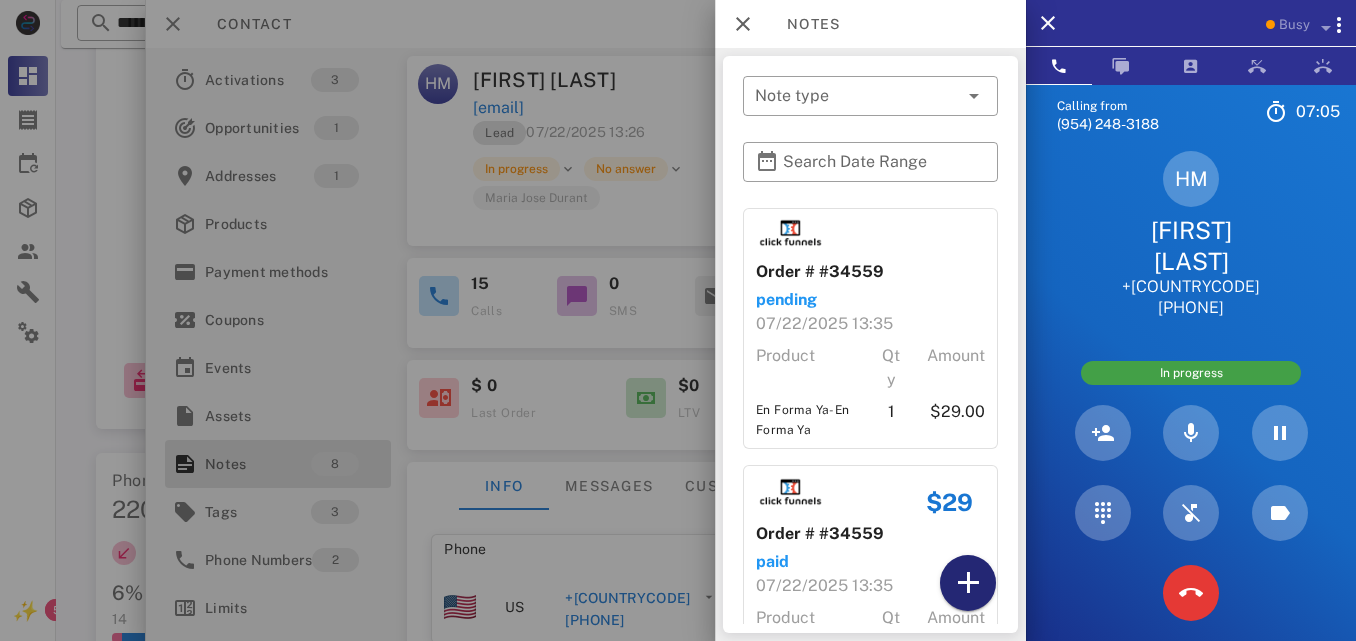 click at bounding box center [968, 583] 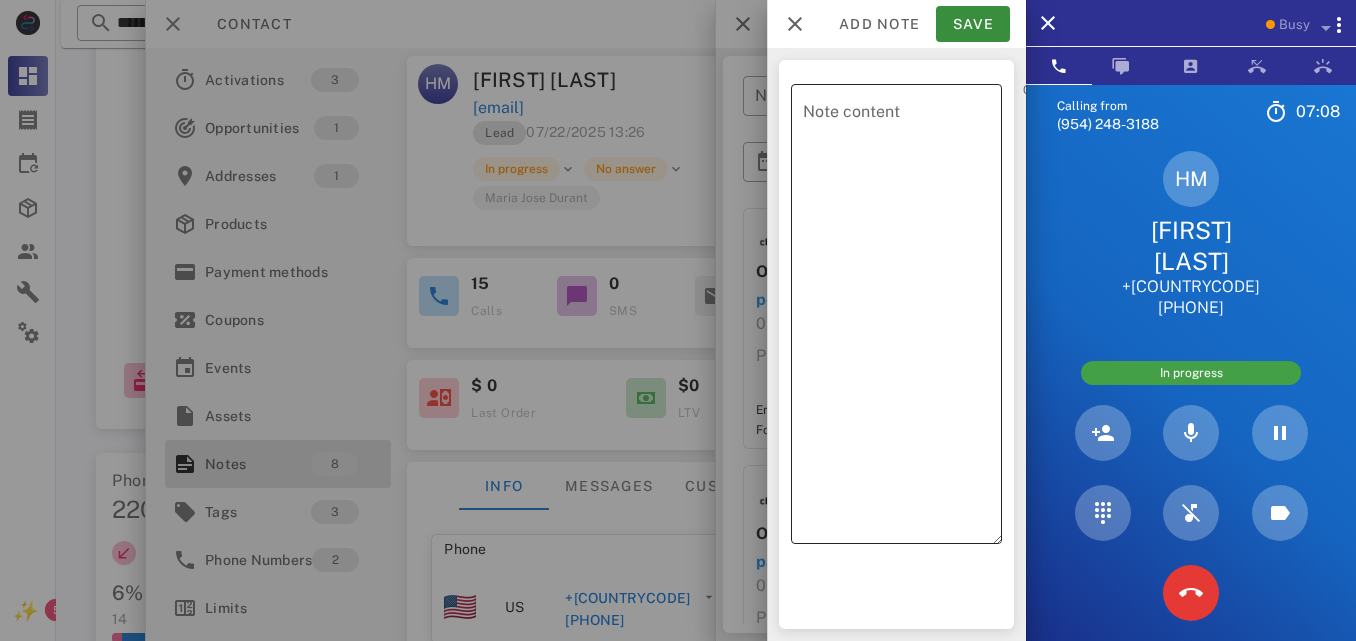 click on "Note content" at bounding box center [902, 319] 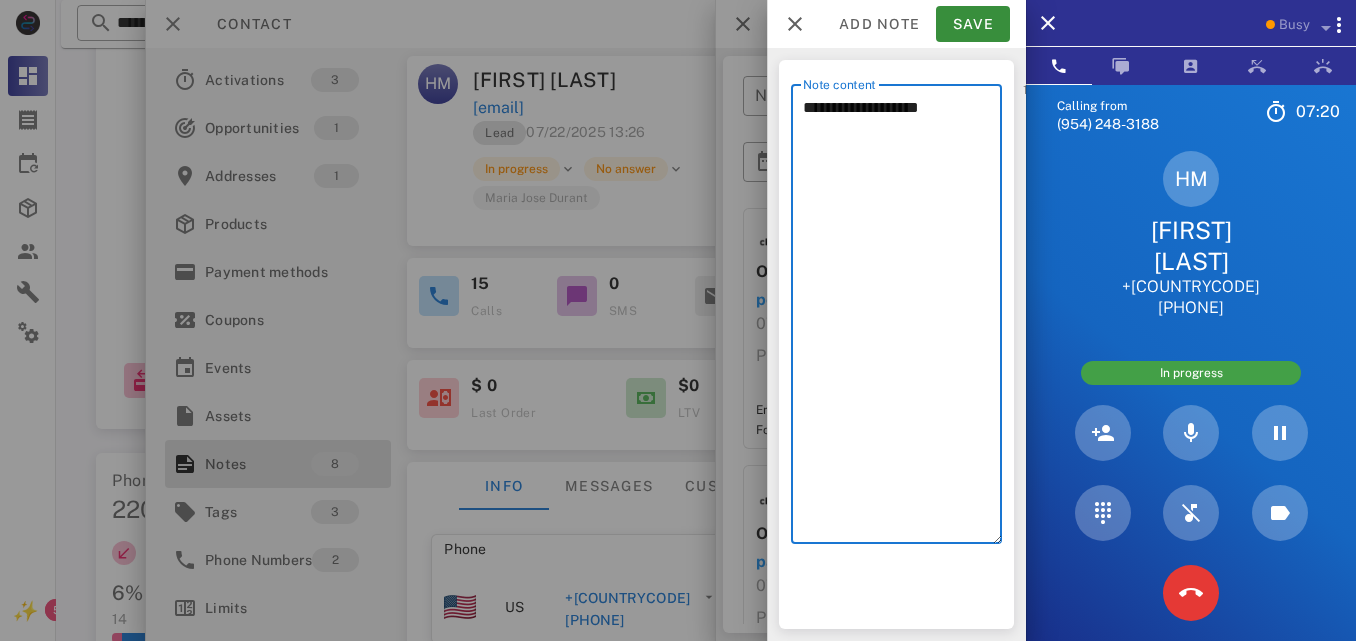 click on "**********" at bounding box center (902, 319) 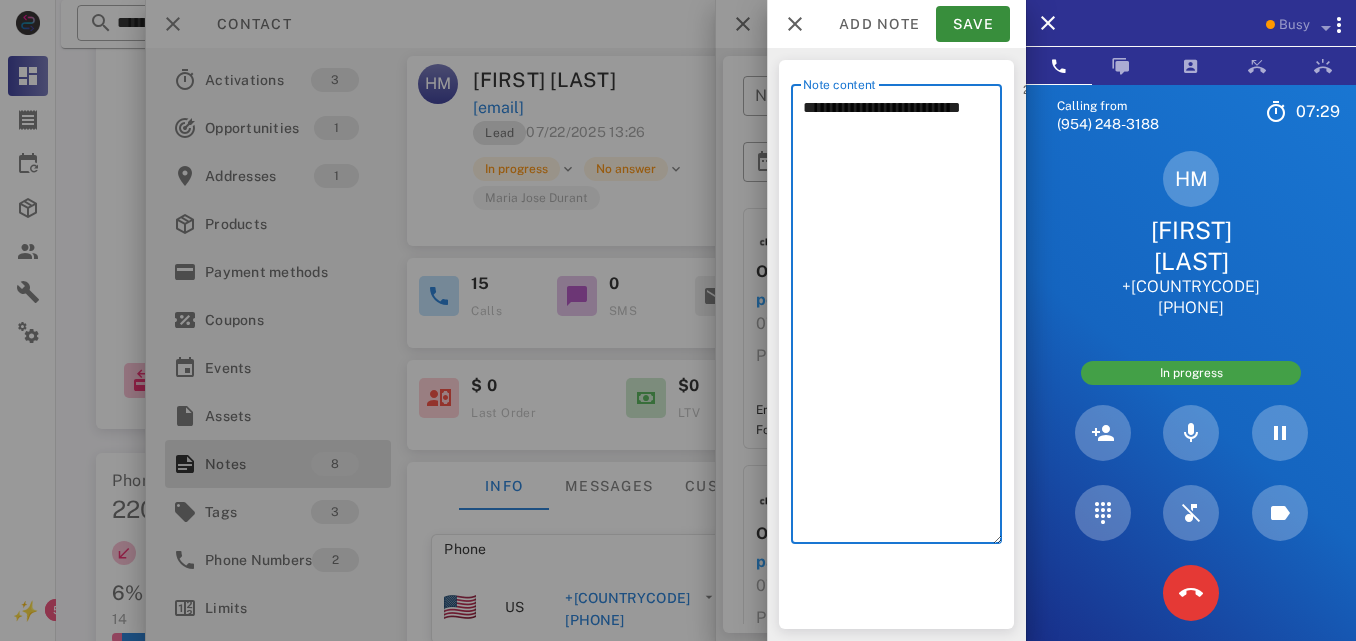 click on "**********" at bounding box center (902, 319) 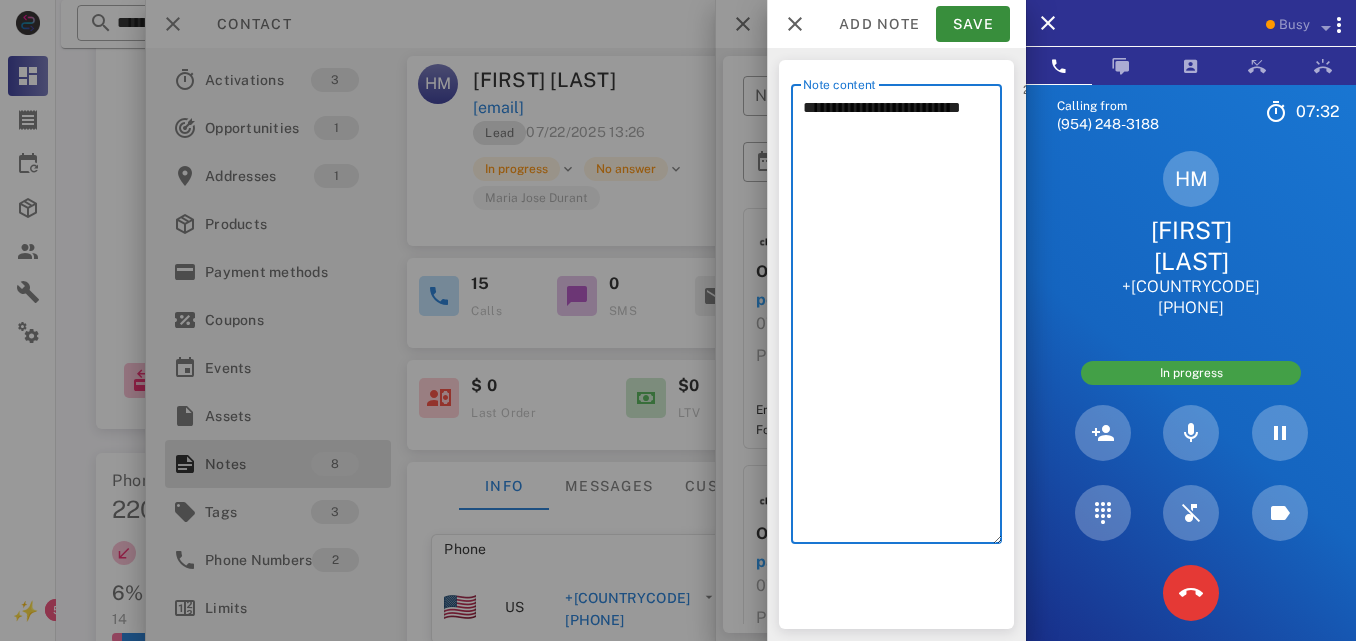 drag, startPoint x: 883, startPoint y: 109, endPoint x: 937, endPoint y: 146, distance: 65.459915 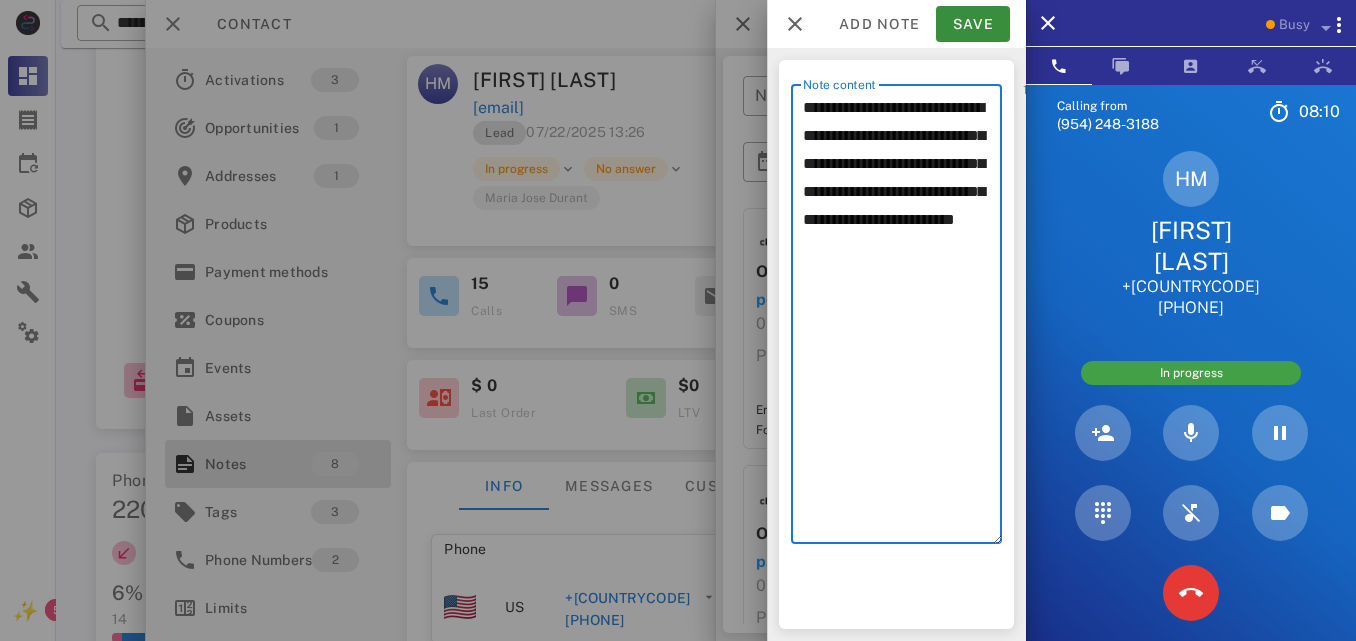 click on "**********" at bounding box center (902, 319) 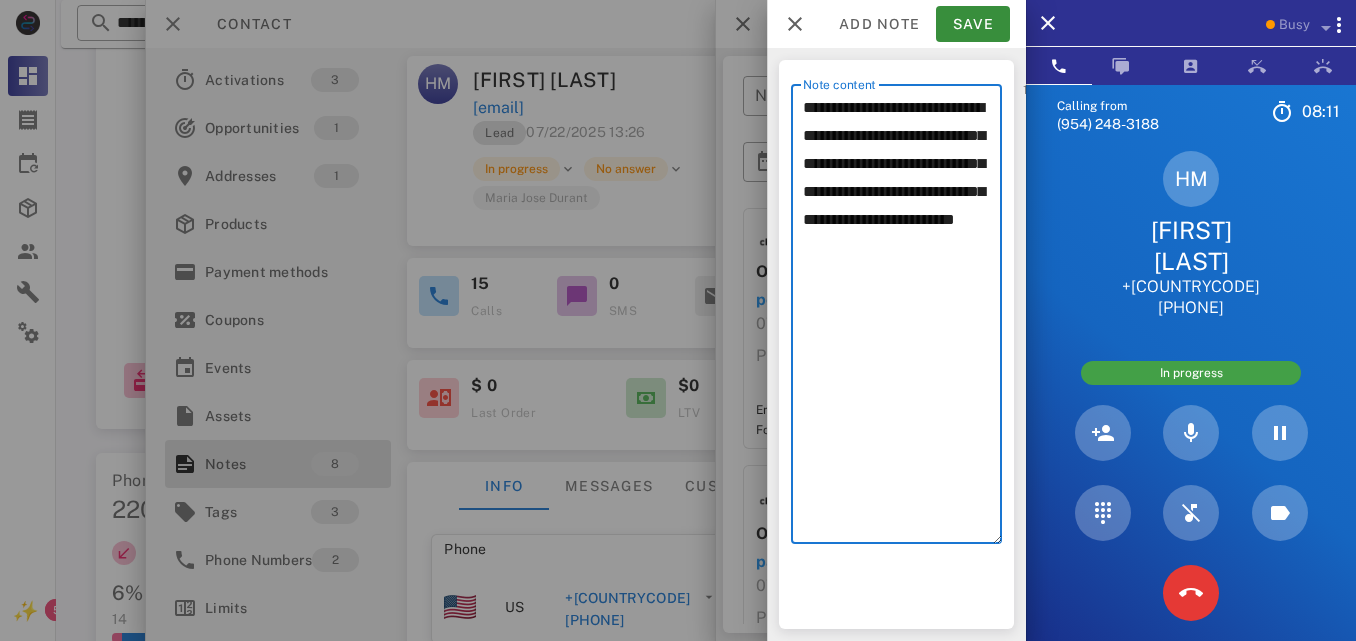 click on "**********" at bounding box center (902, 319) 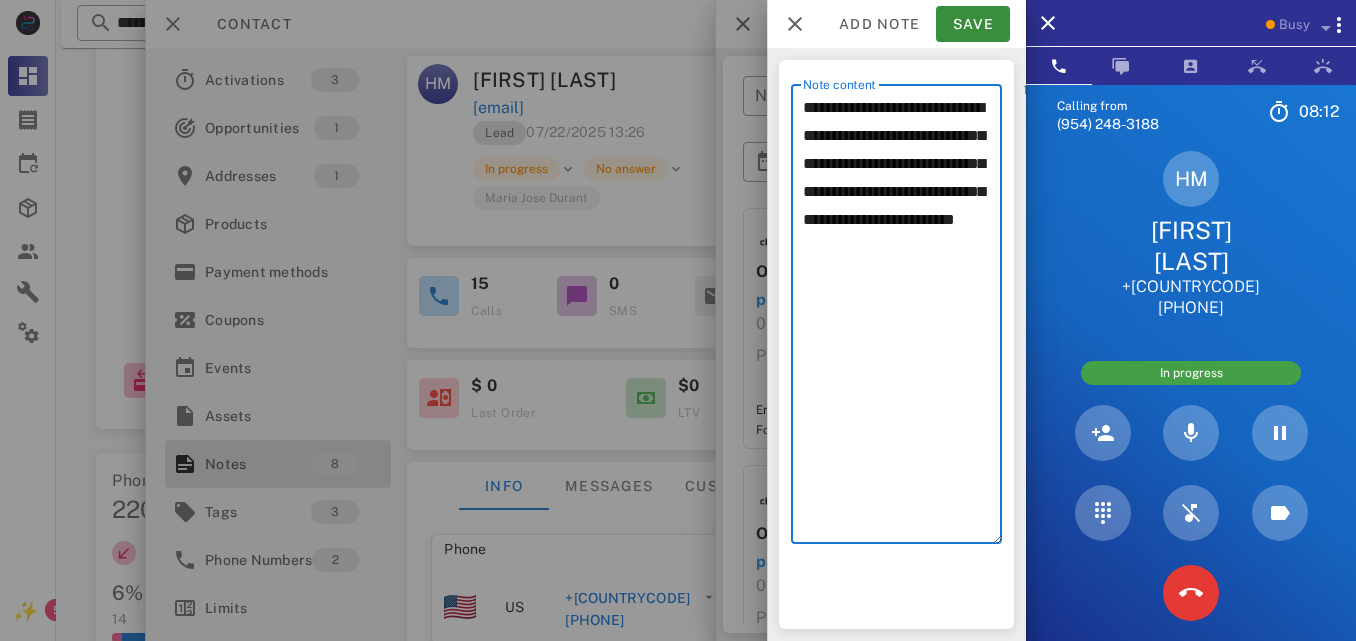 click on "**********" at bounding box center [902, 319] 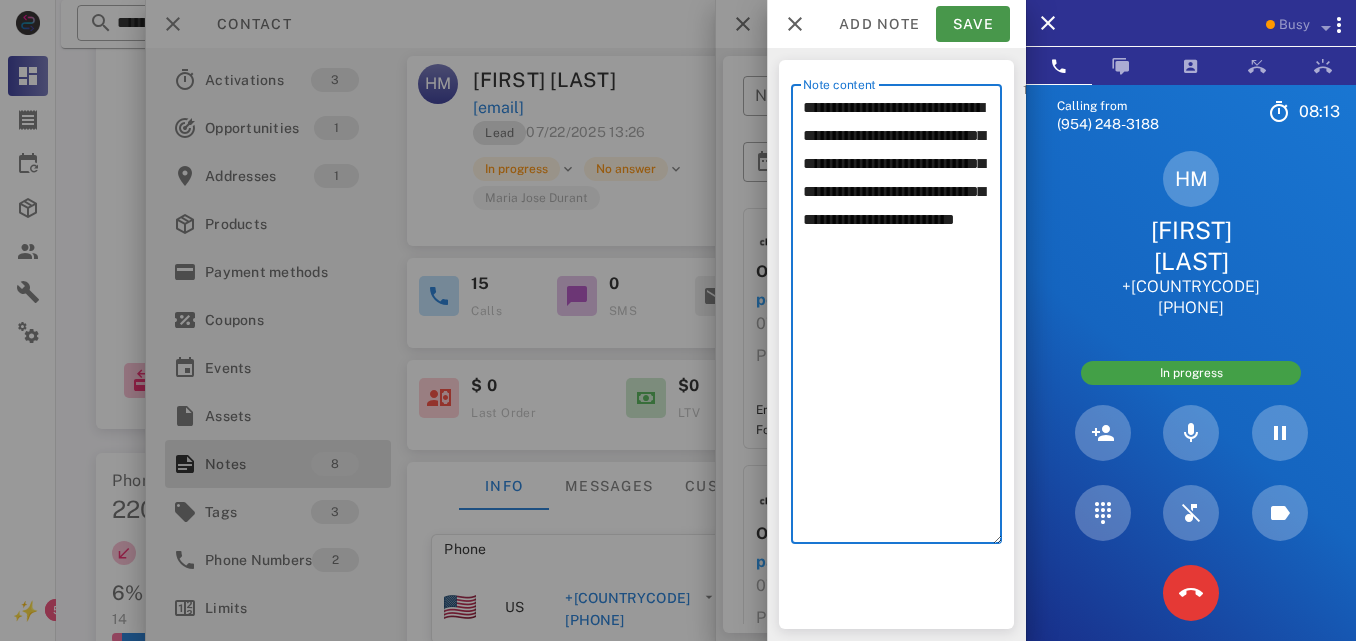 type on "**********" 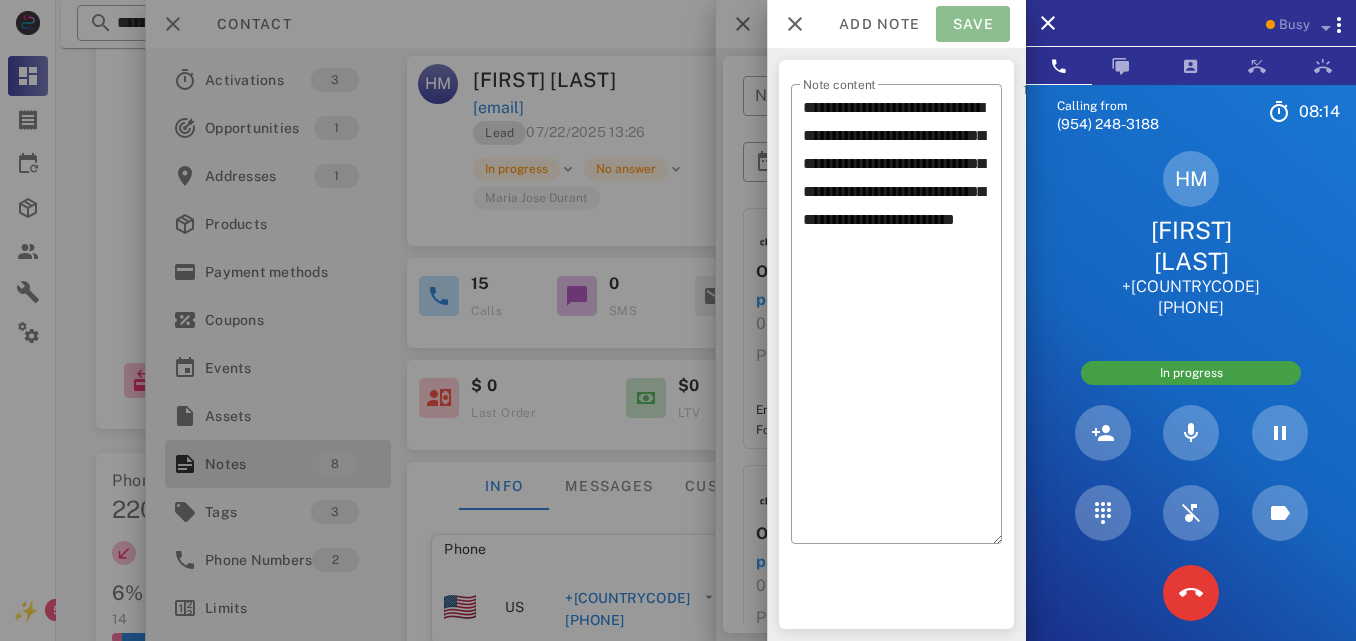 click on "Save" at bounding box center (973, 24) 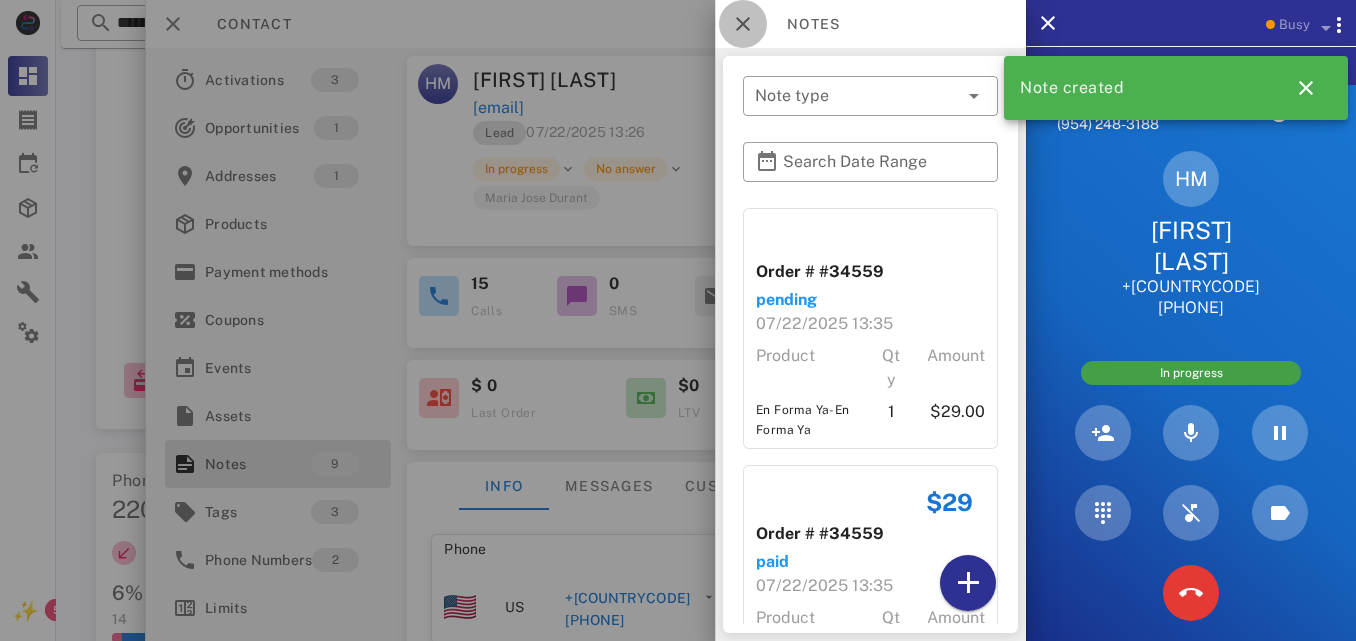 click at bounding box center [743, 24] 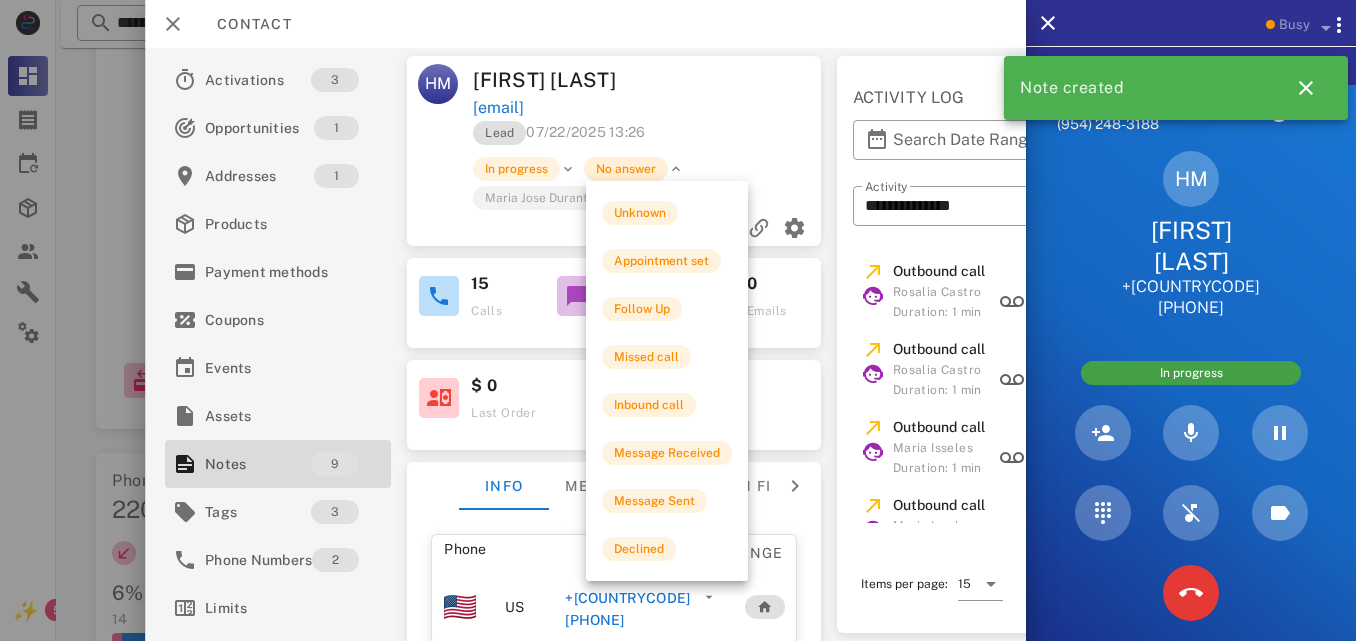 click on "No answer" at bounding box center (627, 169) 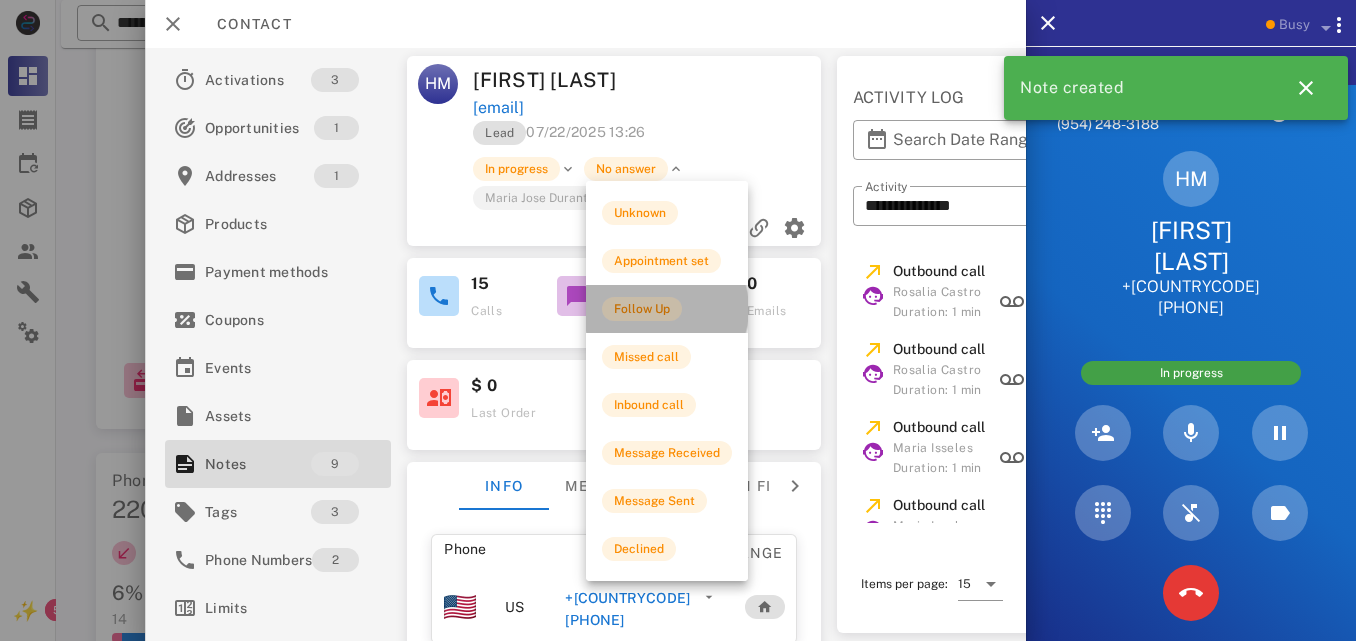 click on "Follow Up" at bounding box center [642, 309] 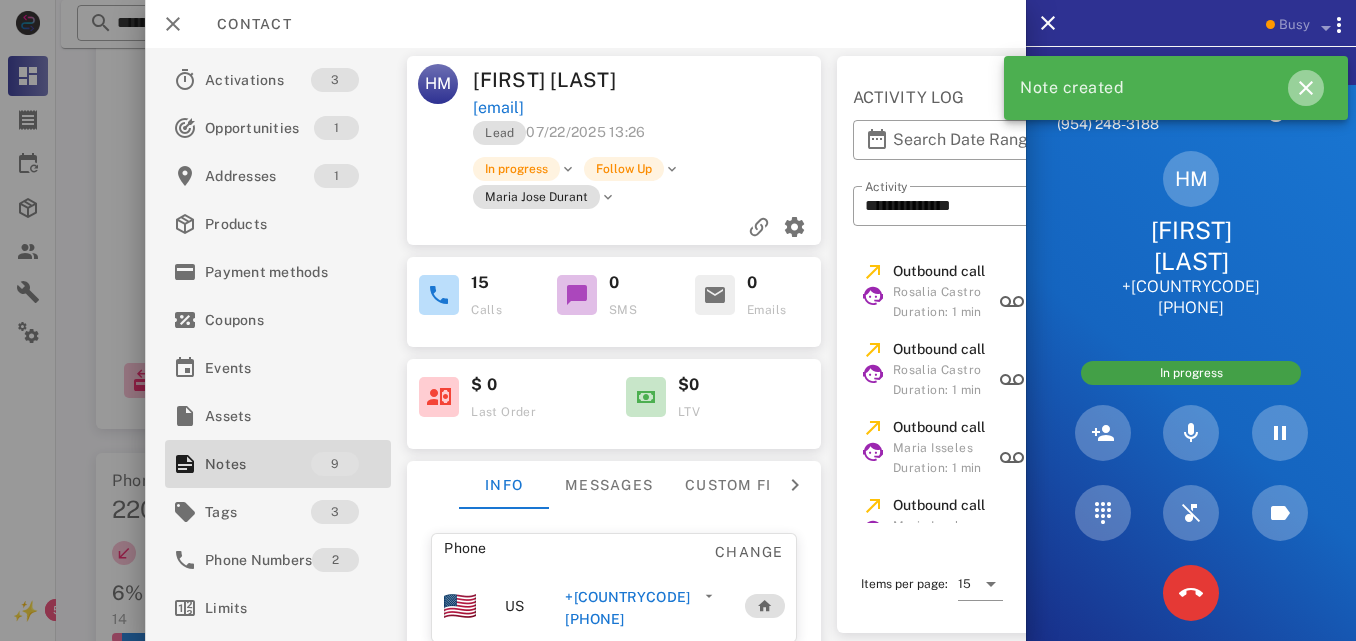 click at bounding box center [1306, 88] 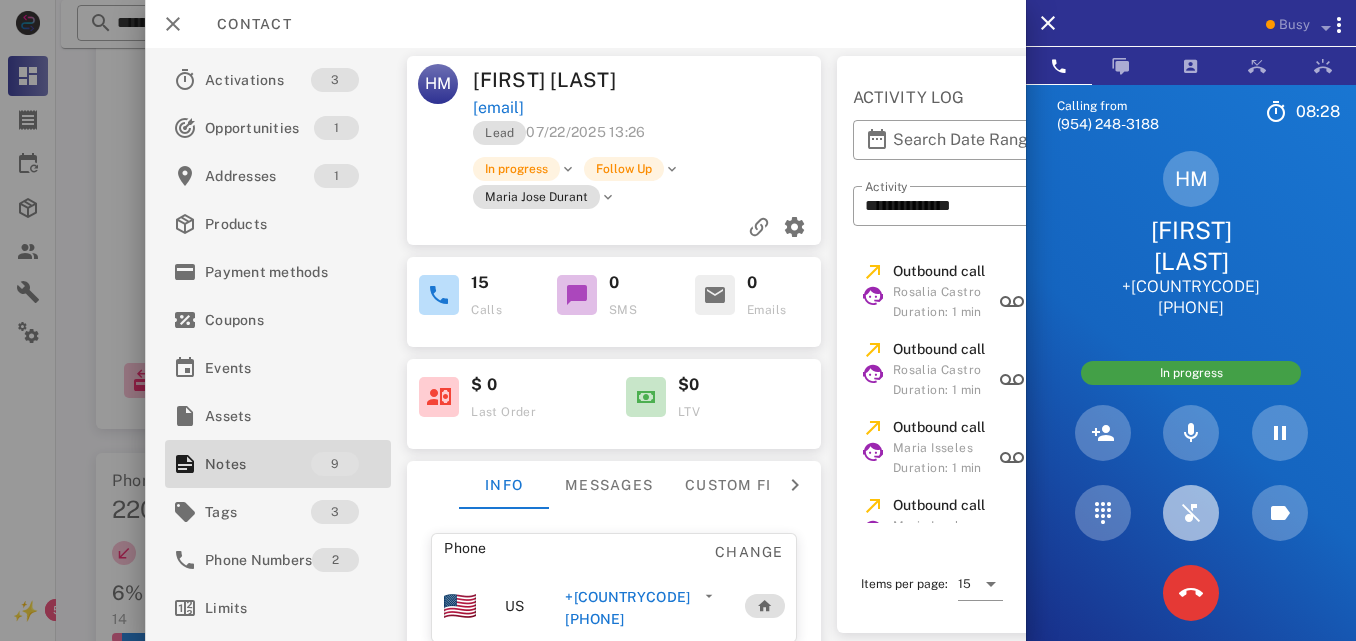 click at bounding box center (1191, 513) 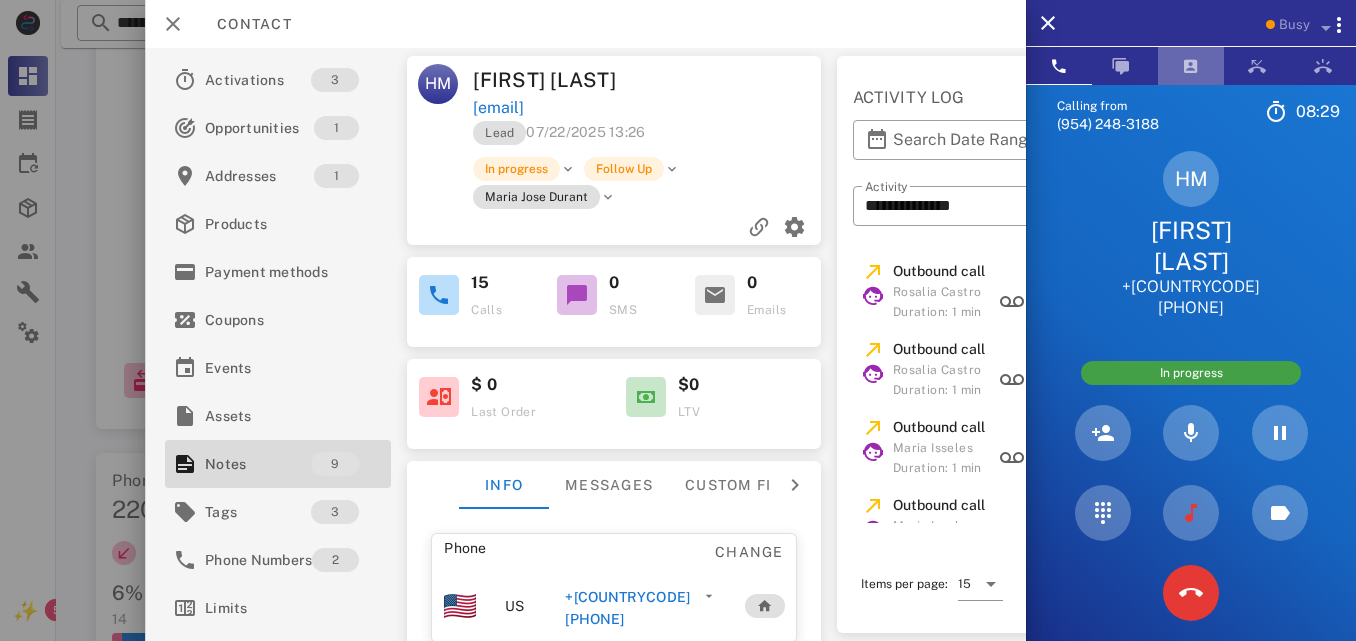 click at bounding box center (1191, 66) 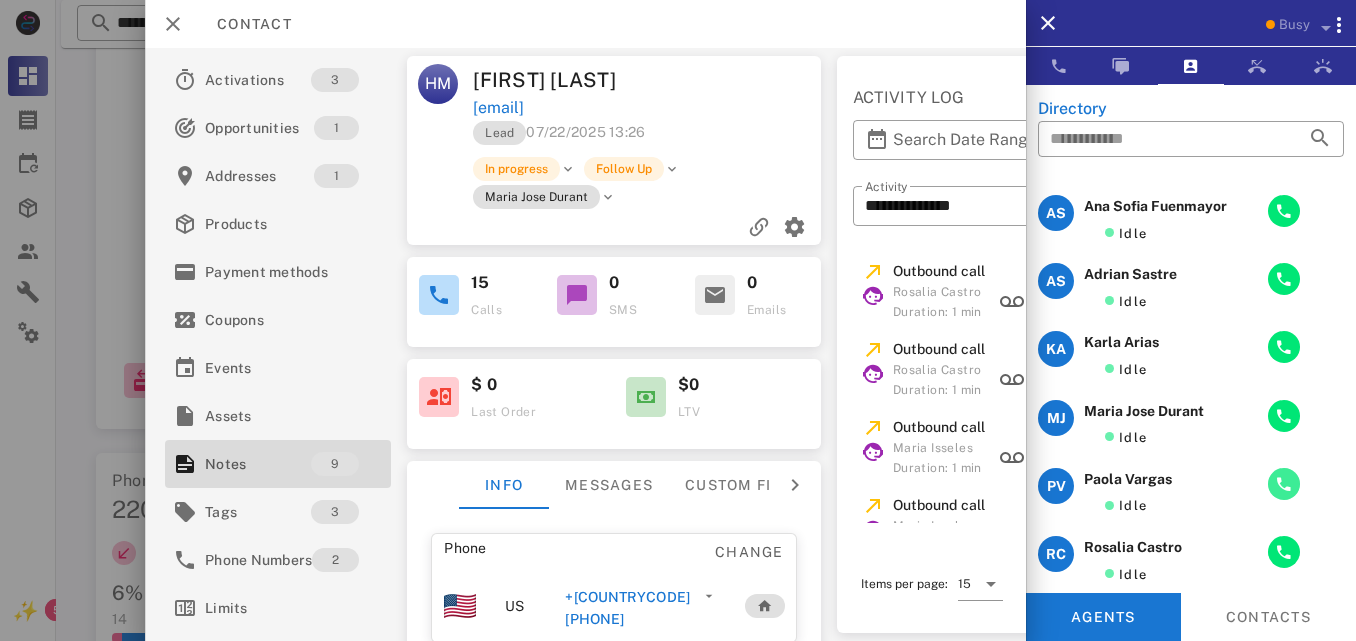 click at bounding box center (1284, 484) 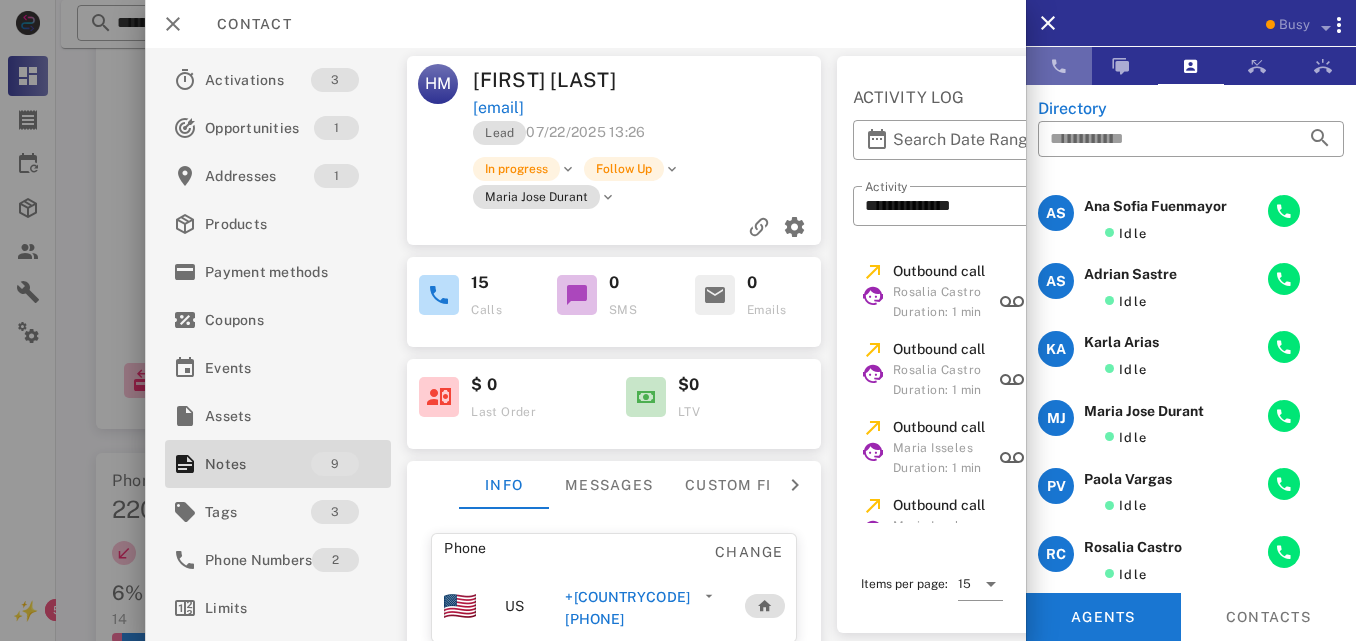 click at bounding box center (1059, 66) 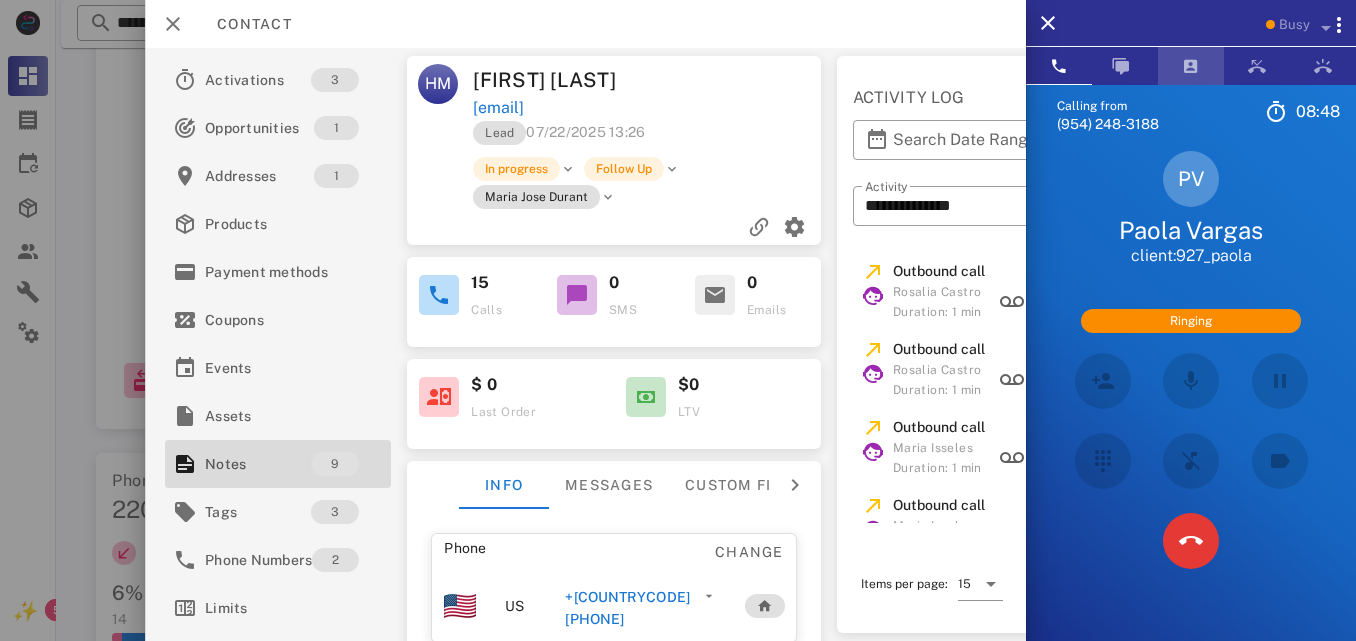 click at bounding box center (1191, 66) 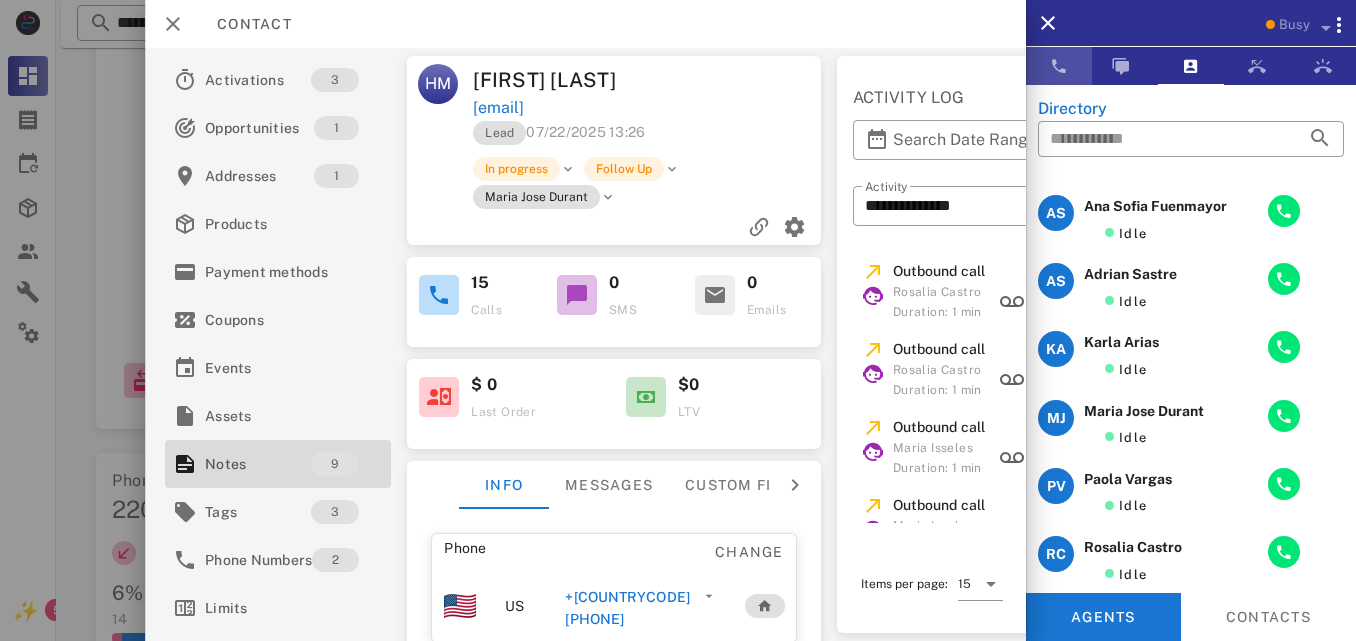 click at bounding box center [1059, 66] 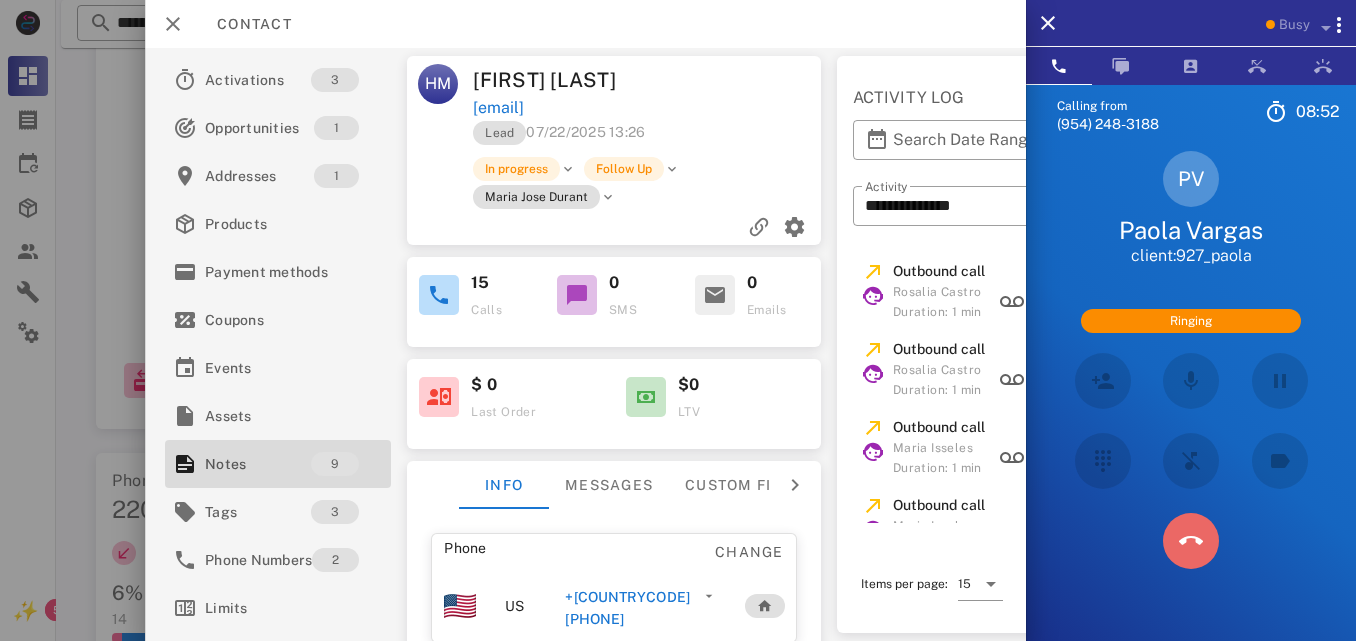 click at bounding box center [1191, 541] 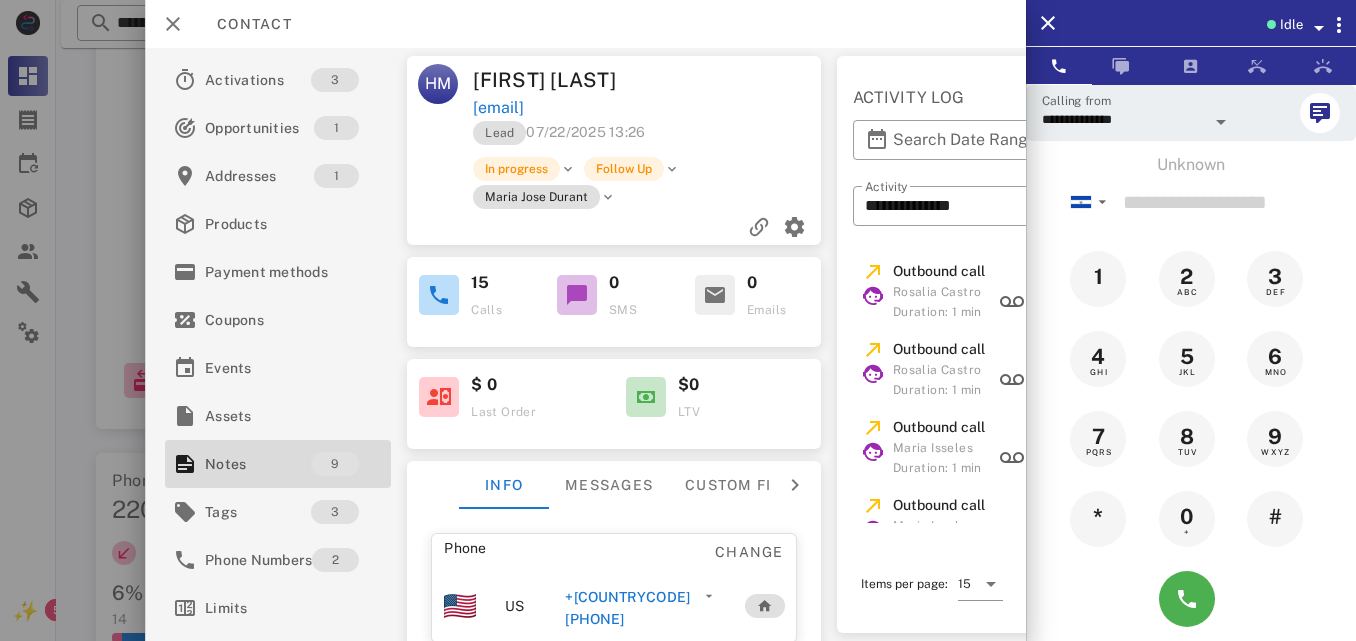 drag, startPoint x: 696, startPoint y: 102, endPoint x: 472, endPoint y: 106, distance: 224.0357 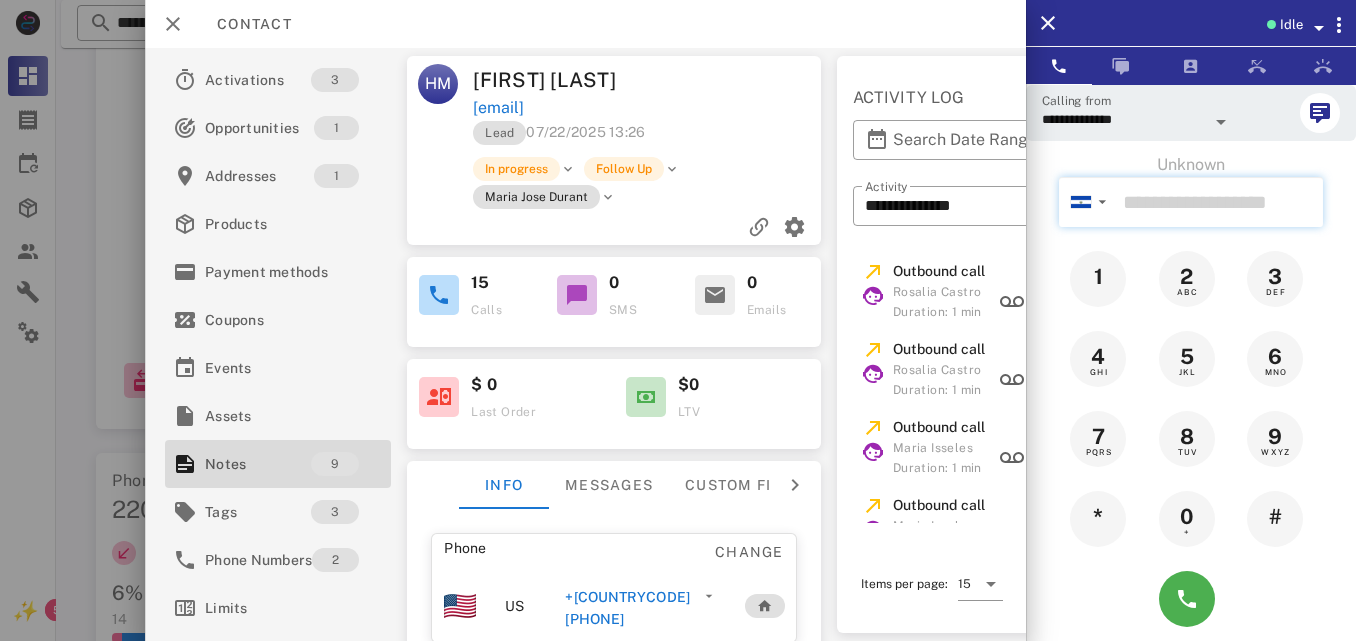 click at bounding box center [1219, 202] 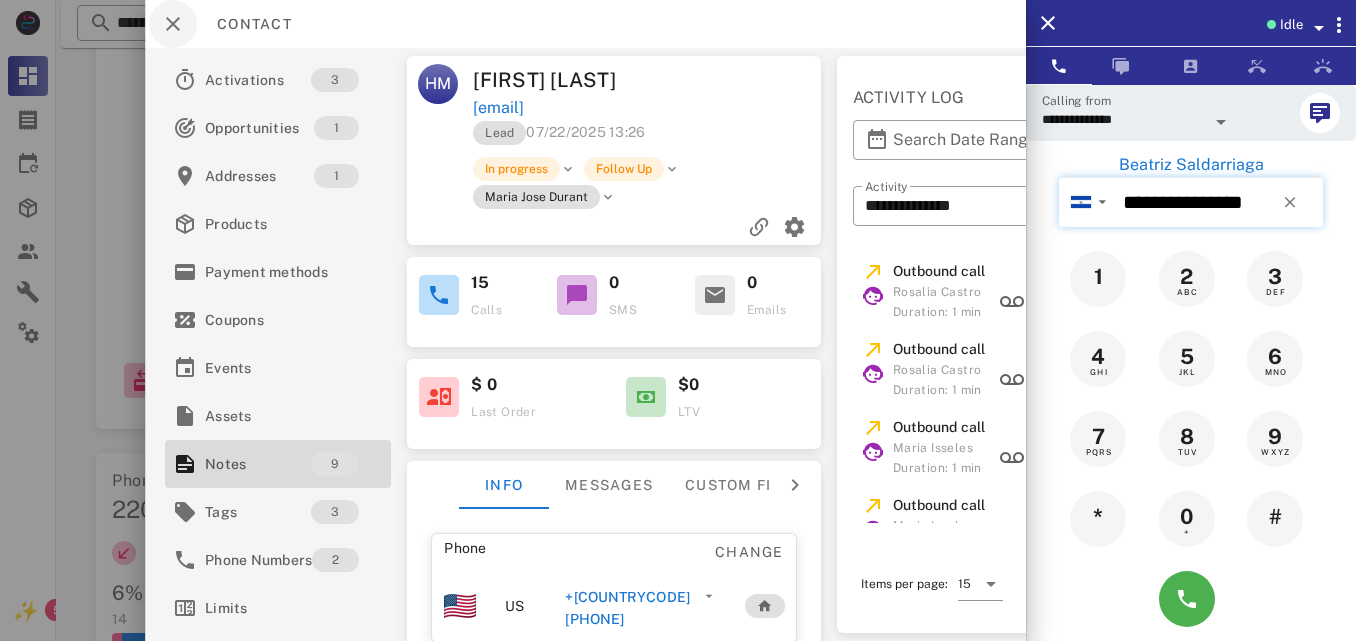 type on "**********" 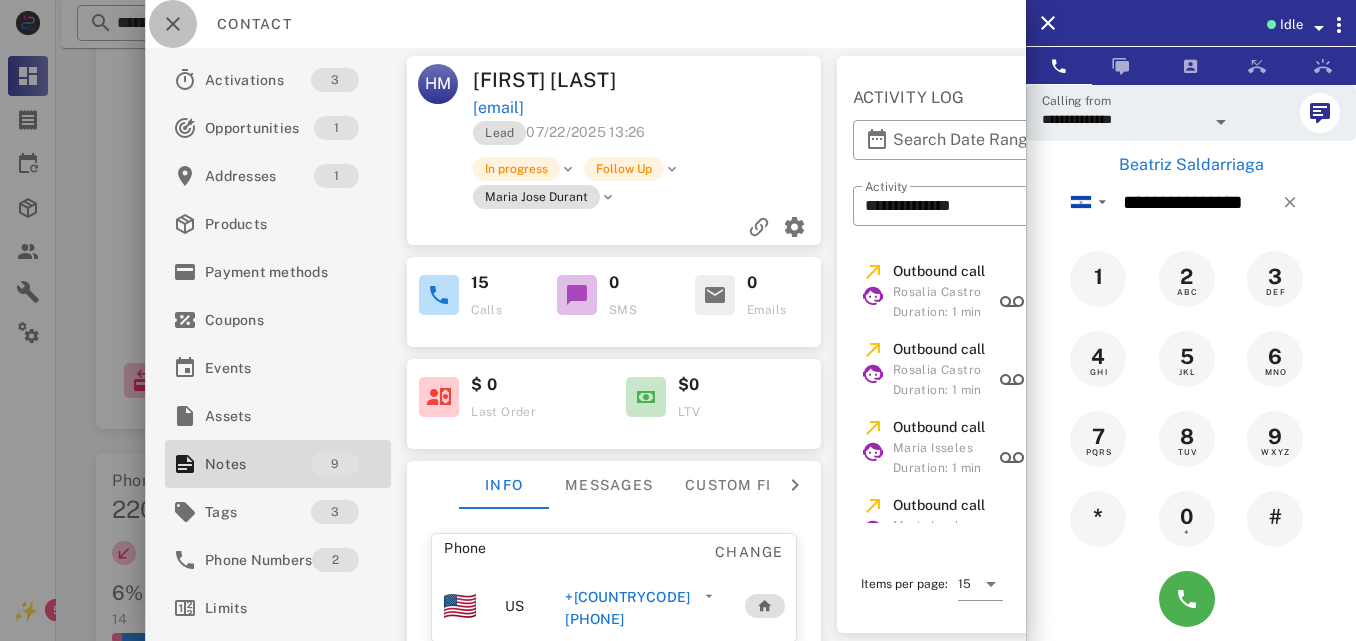 click at bounding box center (173, 24) 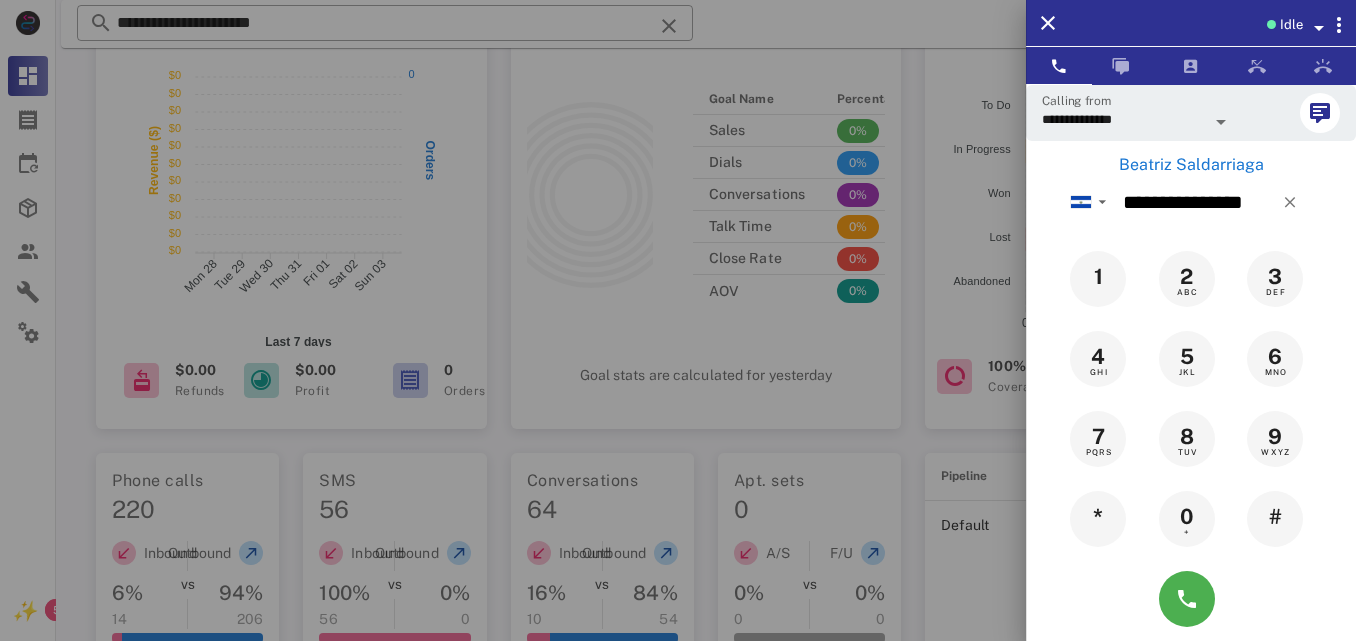 click at bounding box center (678, 320) 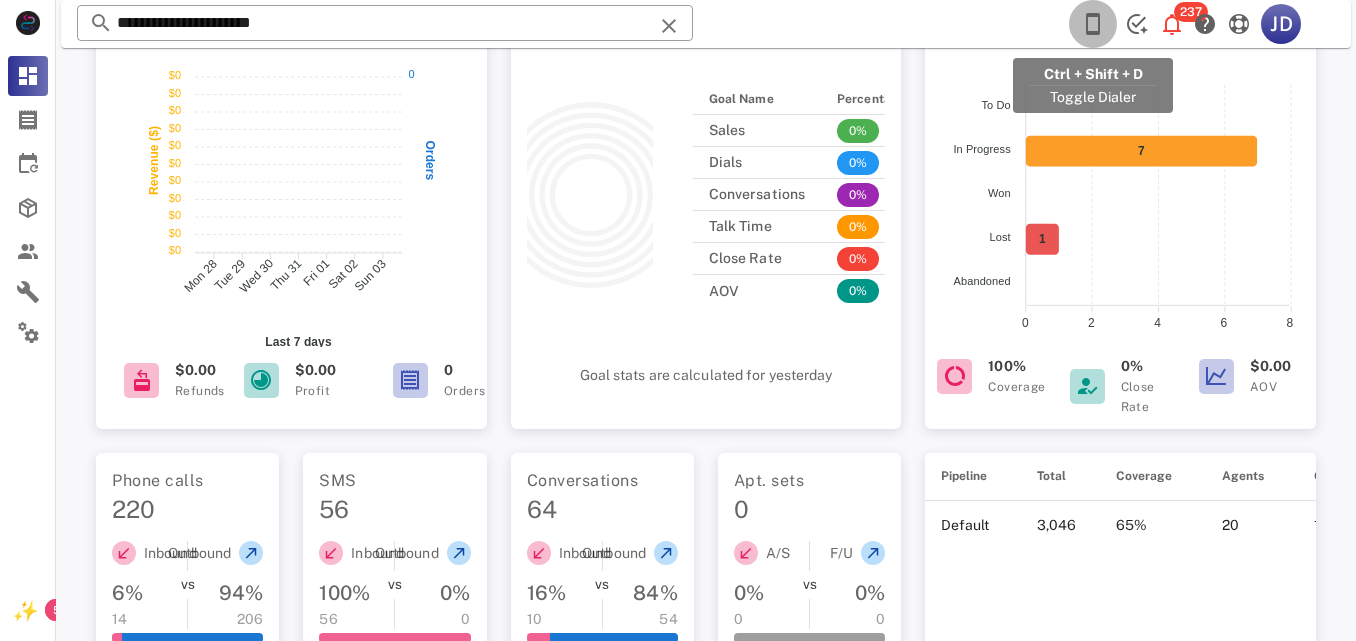 click at bounding box center (1093, 24) 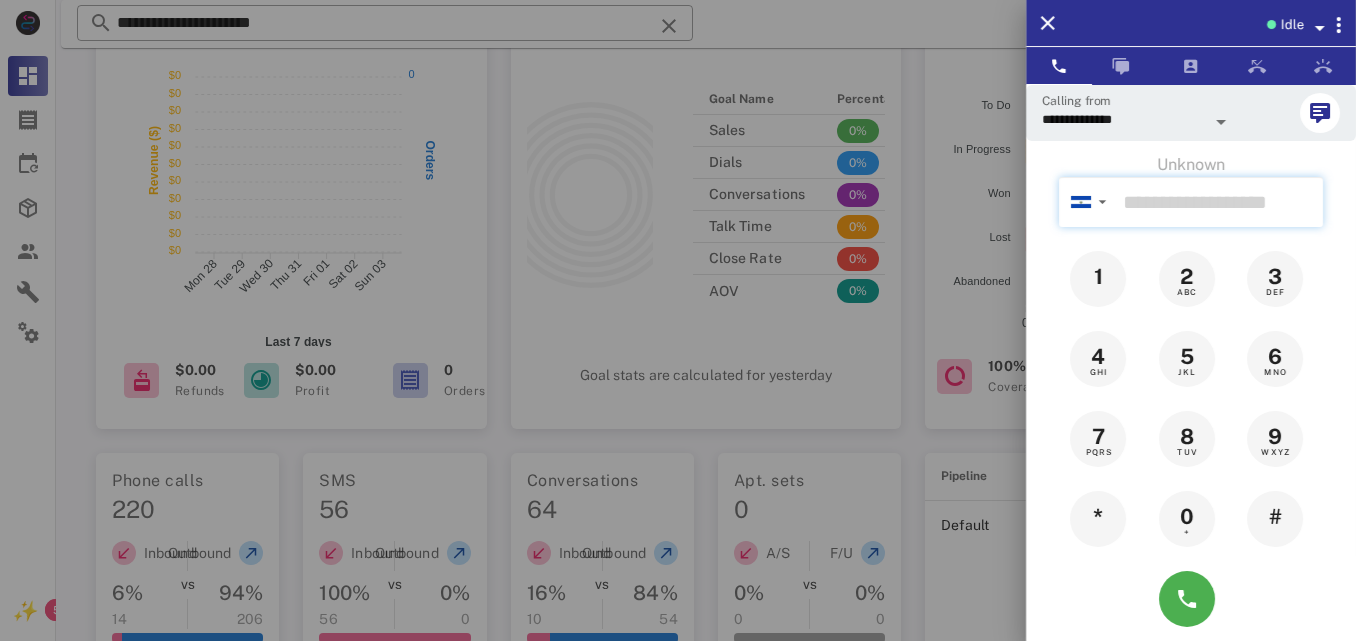 click at bounding box center [1219, 202] 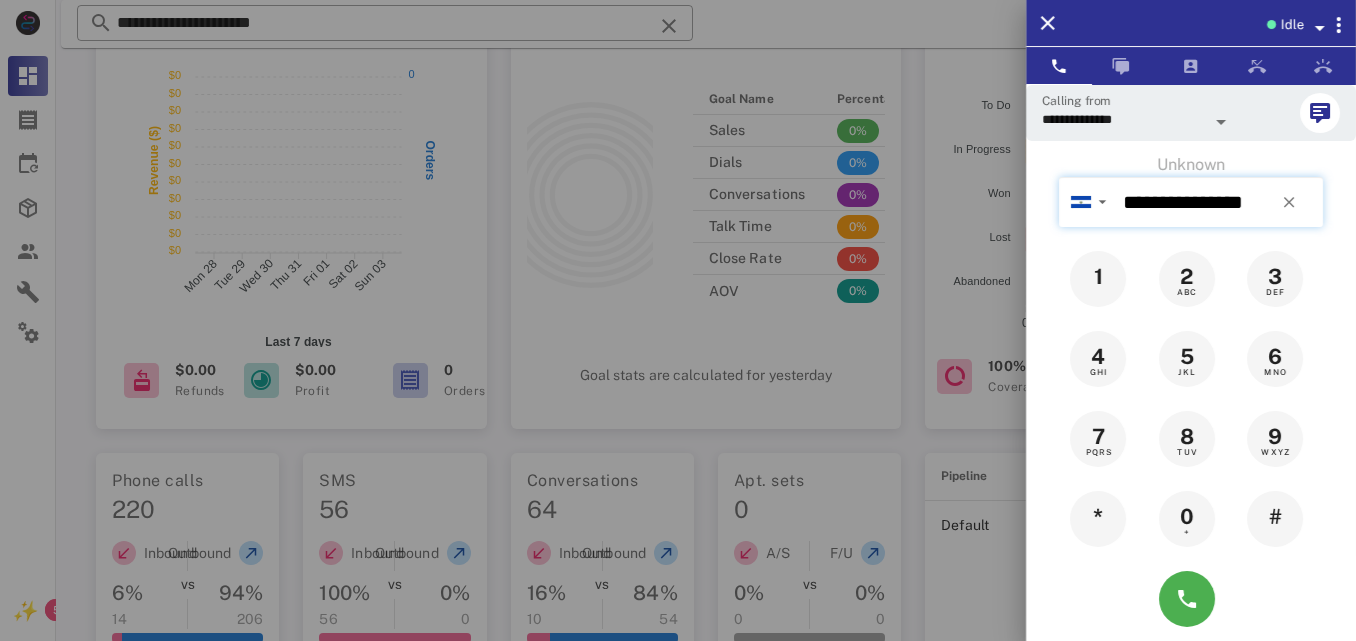 drag, startPoint x: 1191, startPoint y: 212, endPoint x: 1192, endPoint y: 249, distance: 37.01351 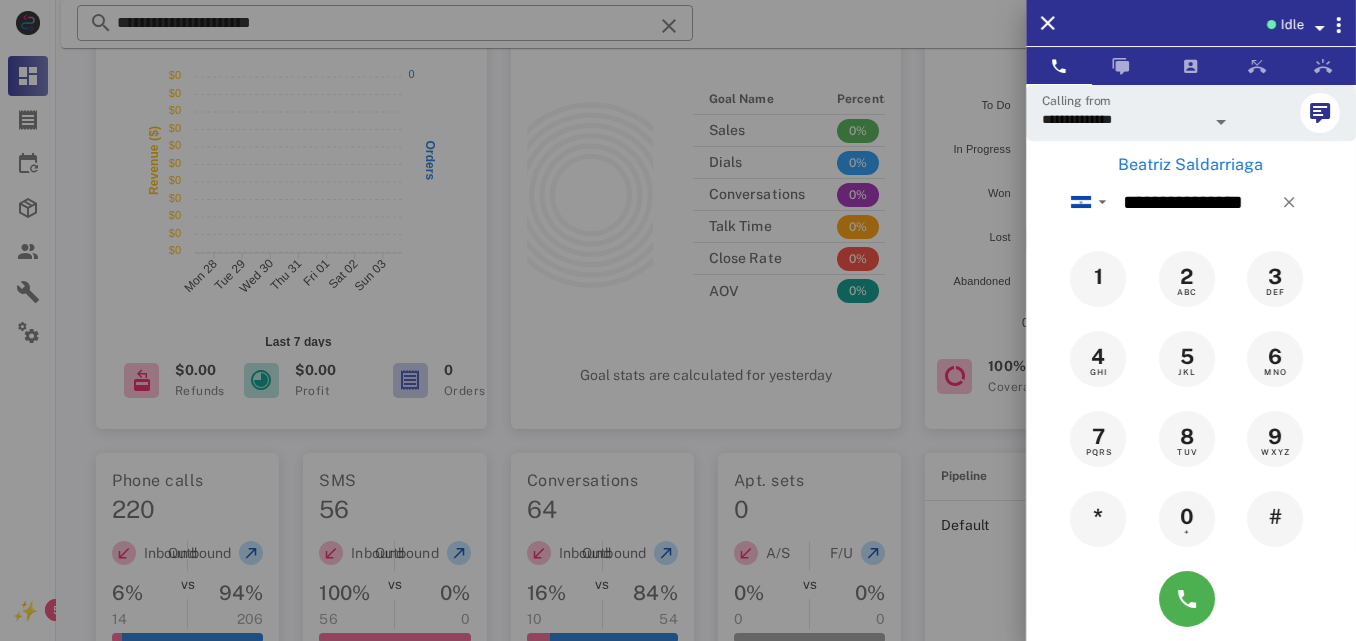 click on "Beatriz Saldarriaga" at bounding box center [1191, 165] 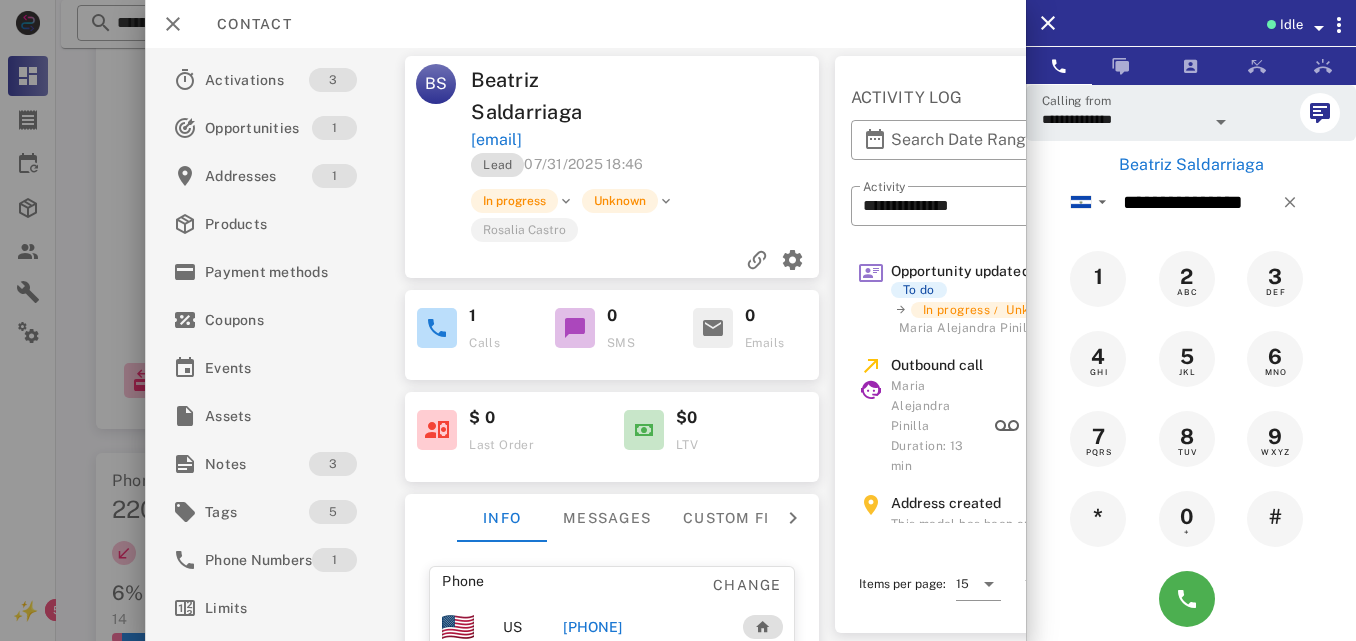 click on "[PHONE]" at bounding box center (593, 627) 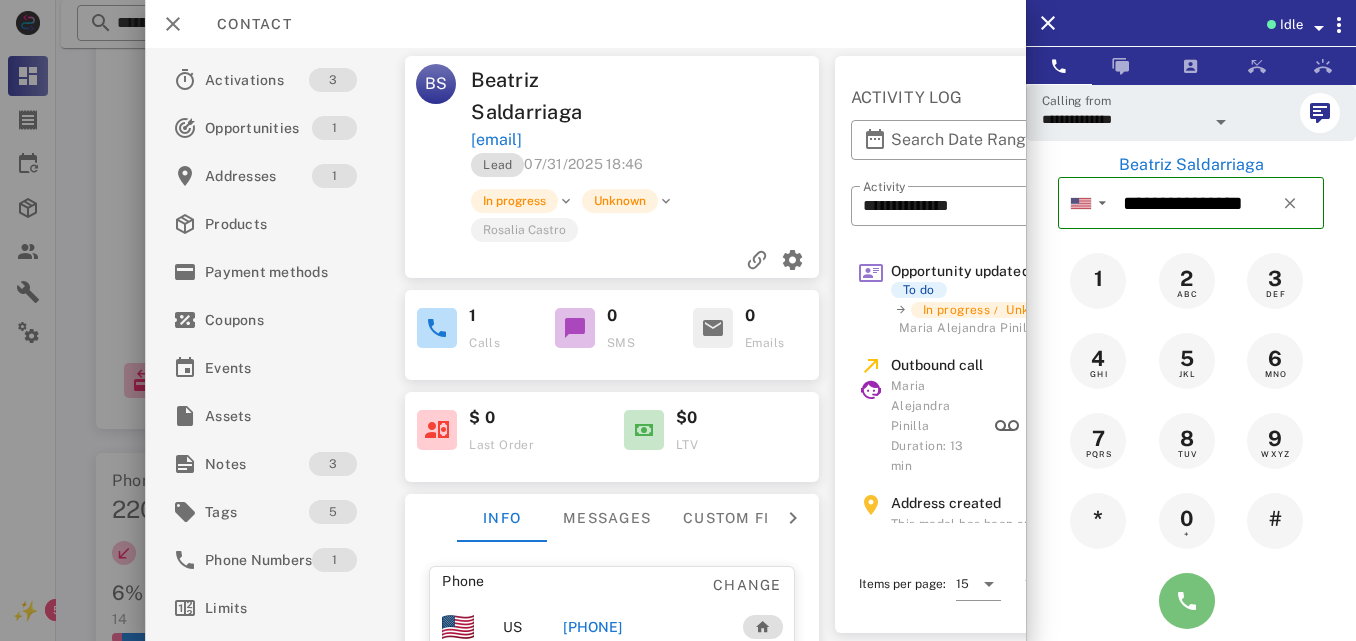 click at bounding box center (1187, 601) 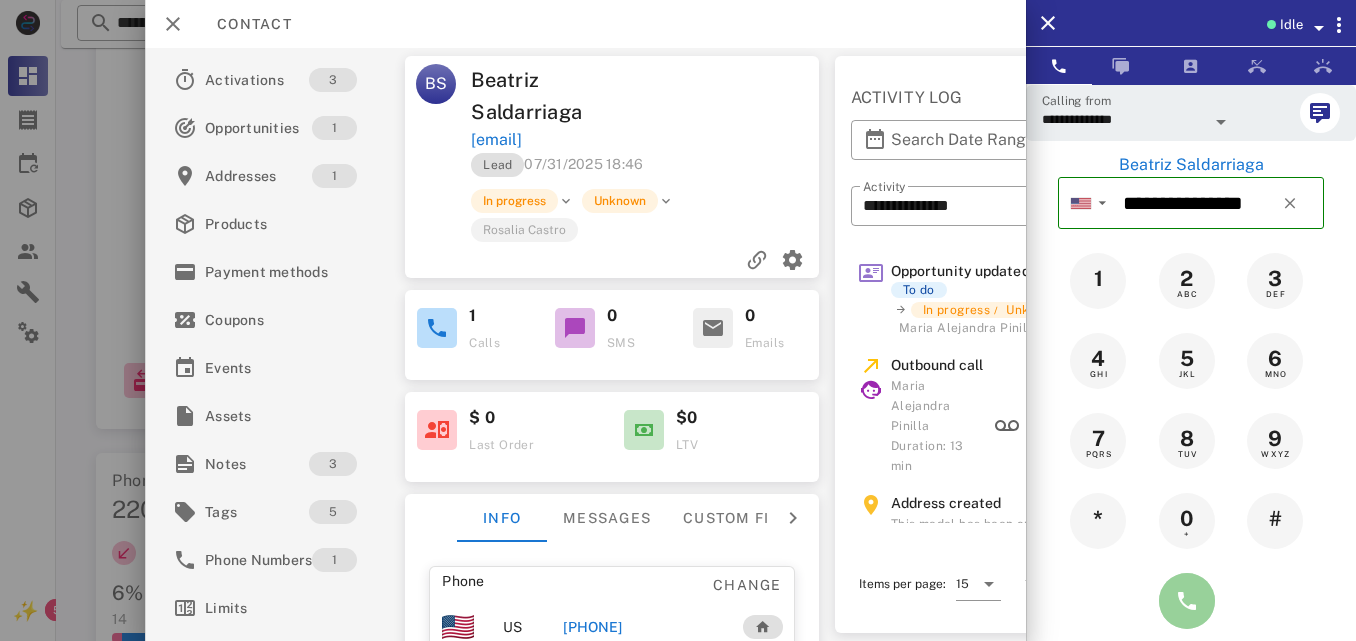 click at bounding box center [1187, 601] 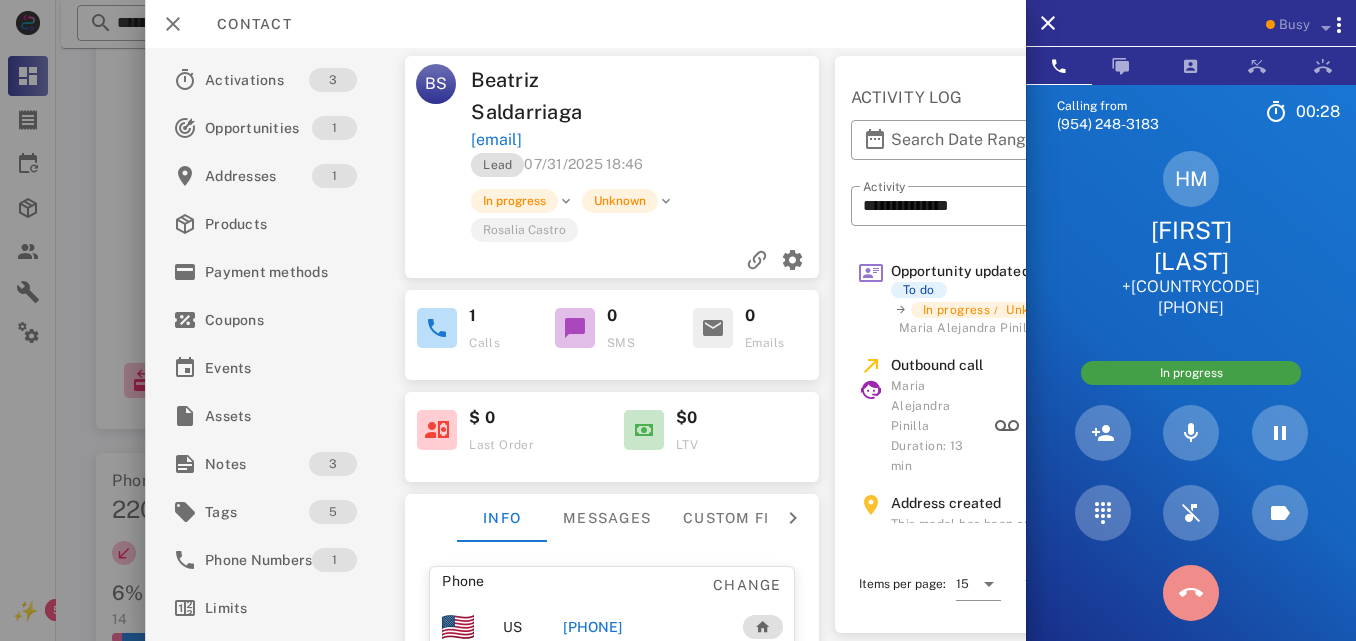 click at bounding box center [1191, 593] 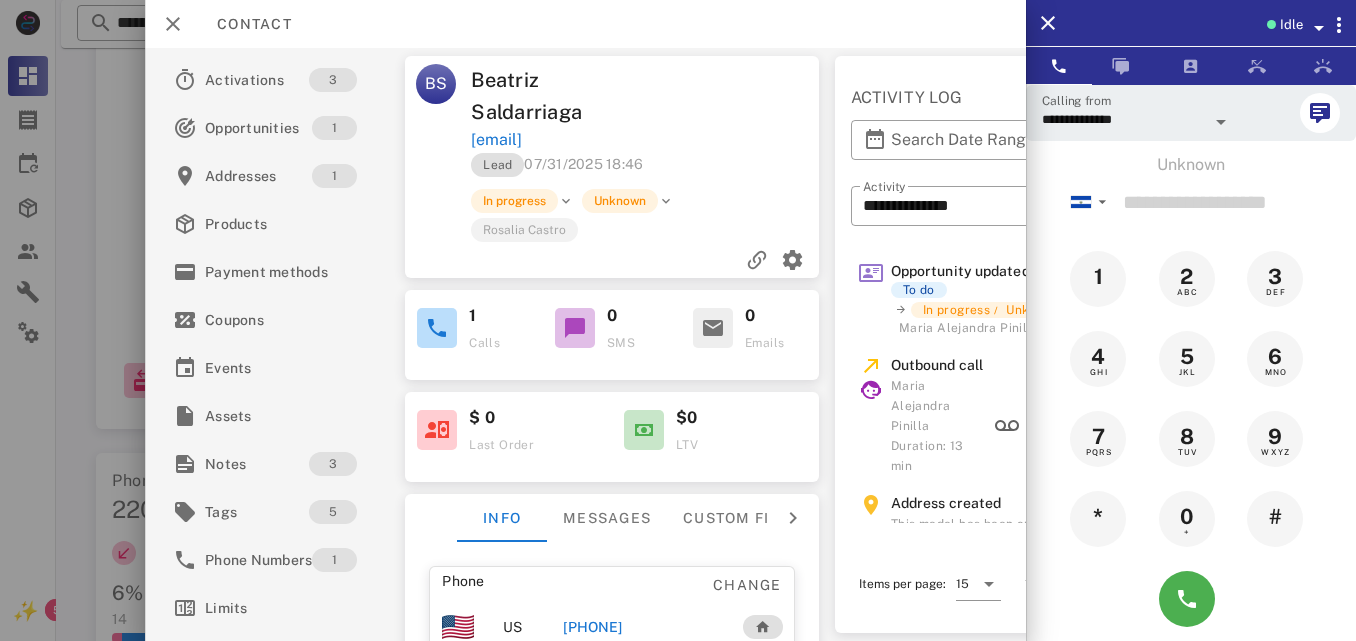 click on "[PHONE]" at bounding box center [593, 627] 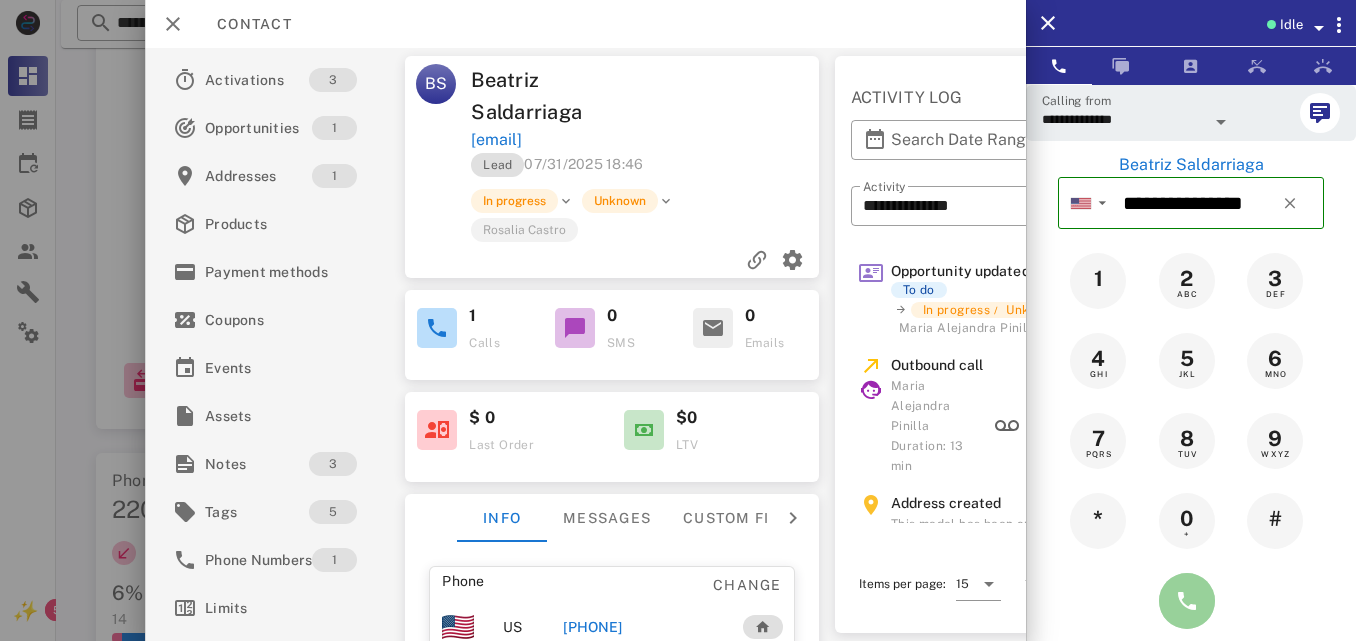 click at bounding box center (1187, 601) 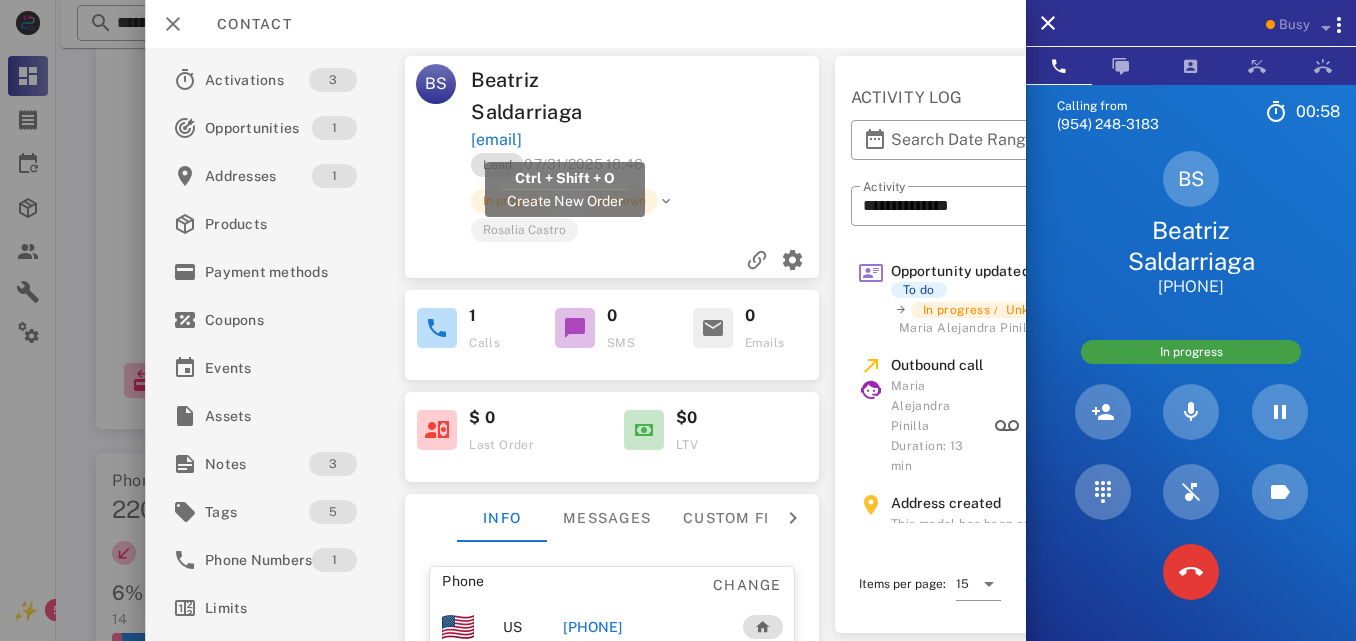 drag, startPoint x: 674, startPoint y: 139, endPoint x: 472, endPoint y: 146, distance: 202.12125 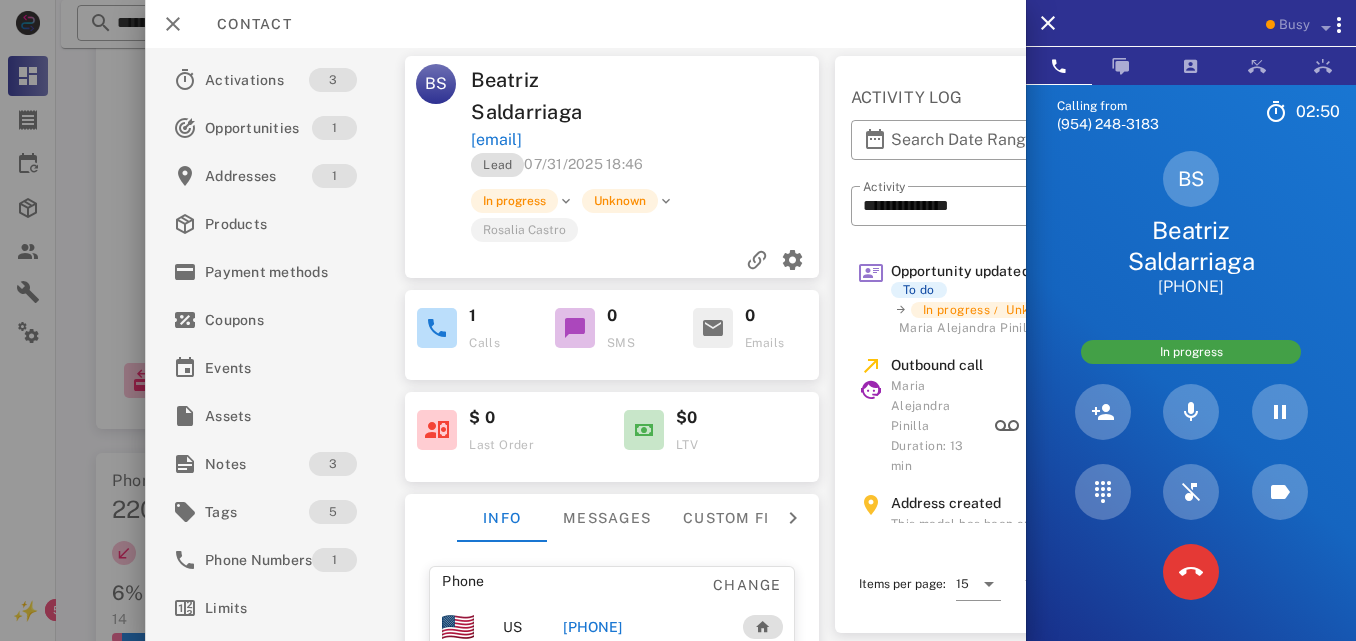 click at bounding box center [736, 96] 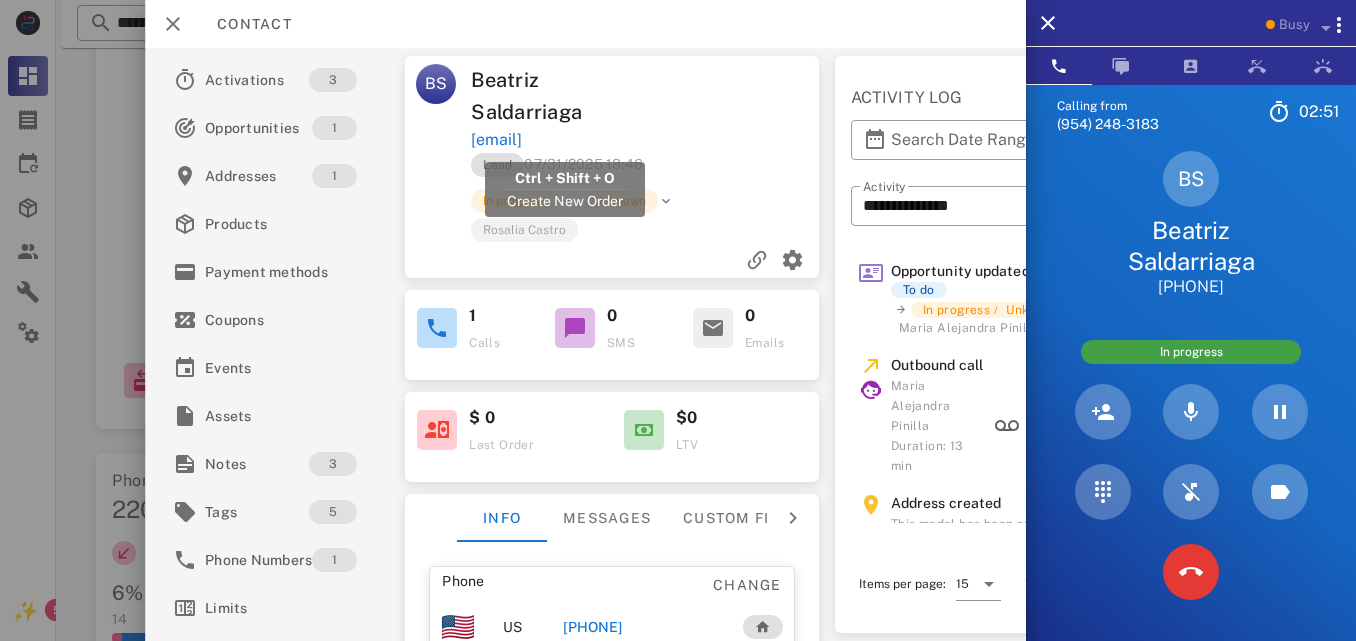 click on "[EMAIL]" at bounding box center [497, 140] 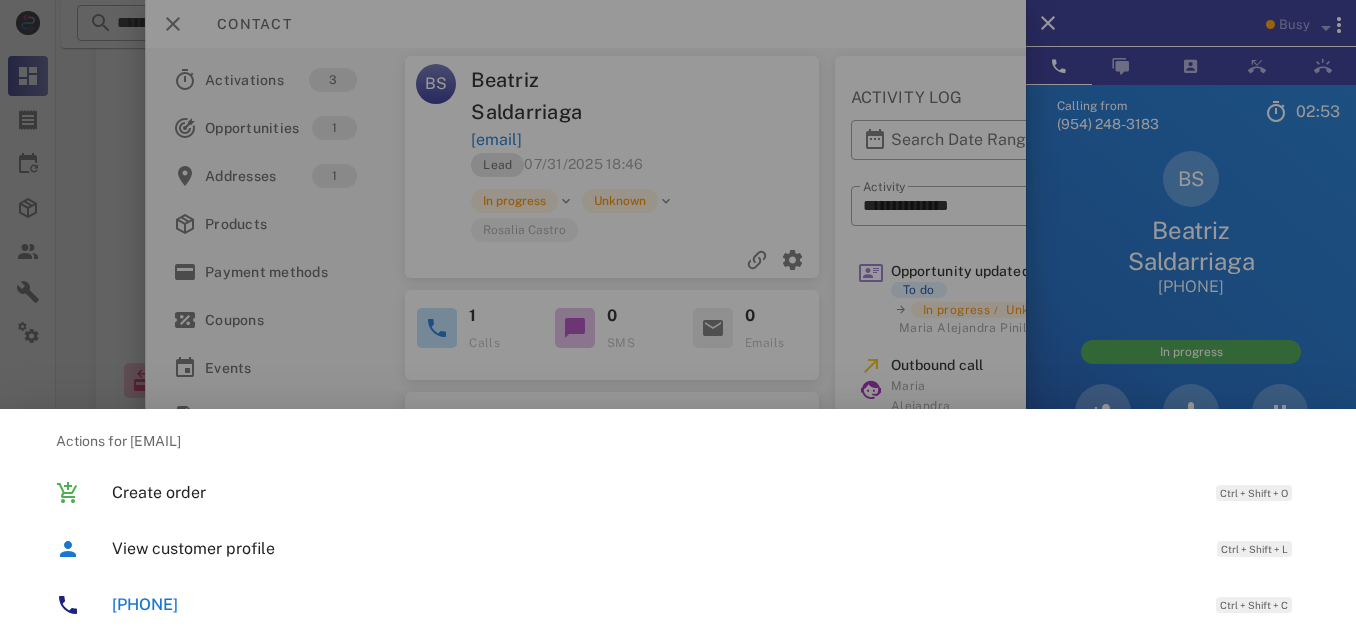 click at bounding box center [678, 320] 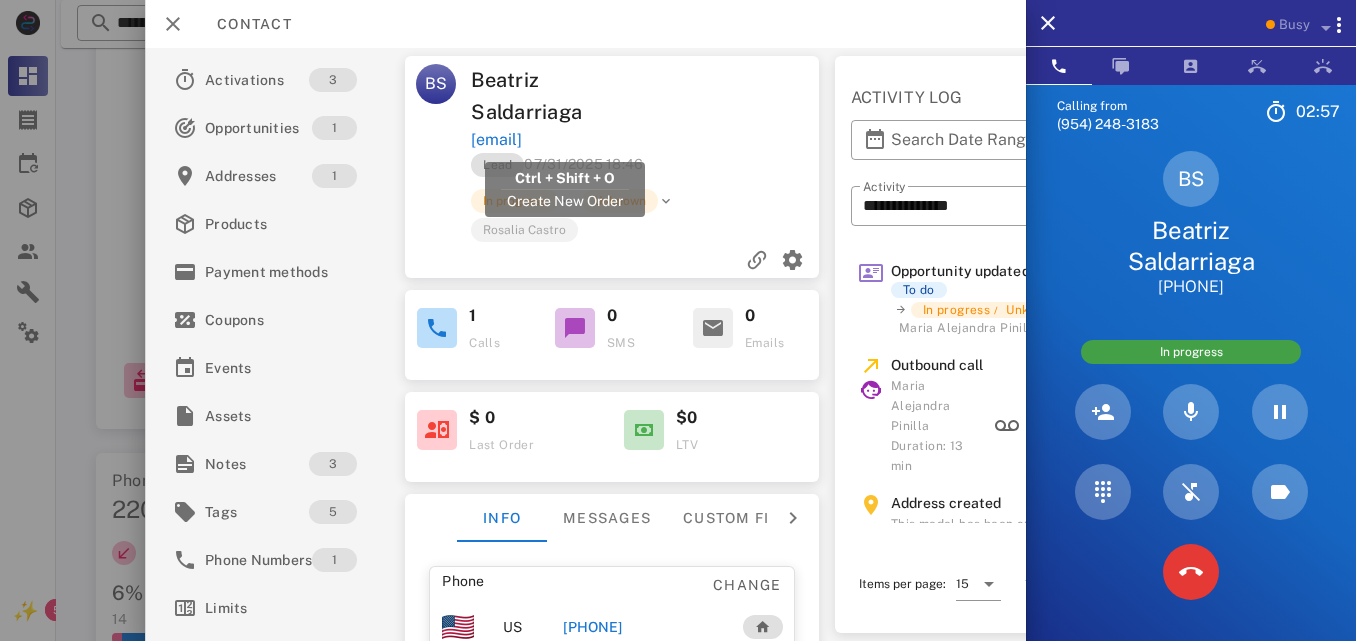 drag, startPoint x: 685, startPoint y: 134, endPoint x: 473, endPoint y: 143, distance: 212.19095 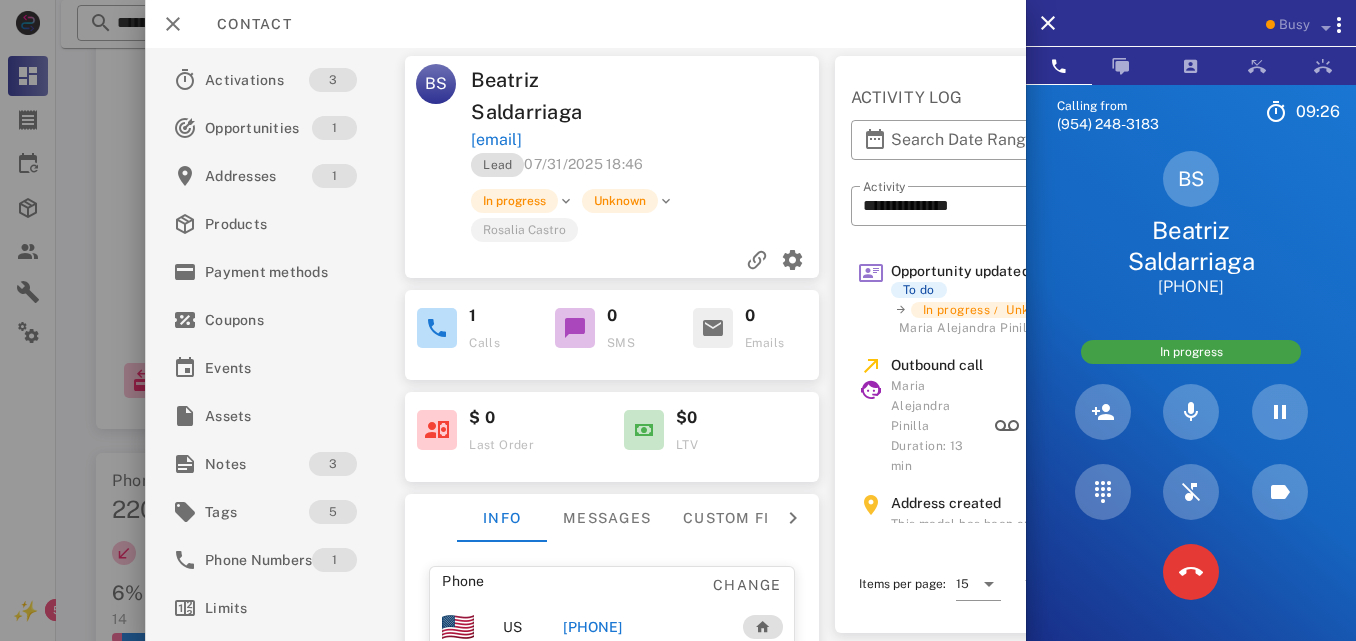 click on "[EMAIL]" at bounding box center (647, 140) 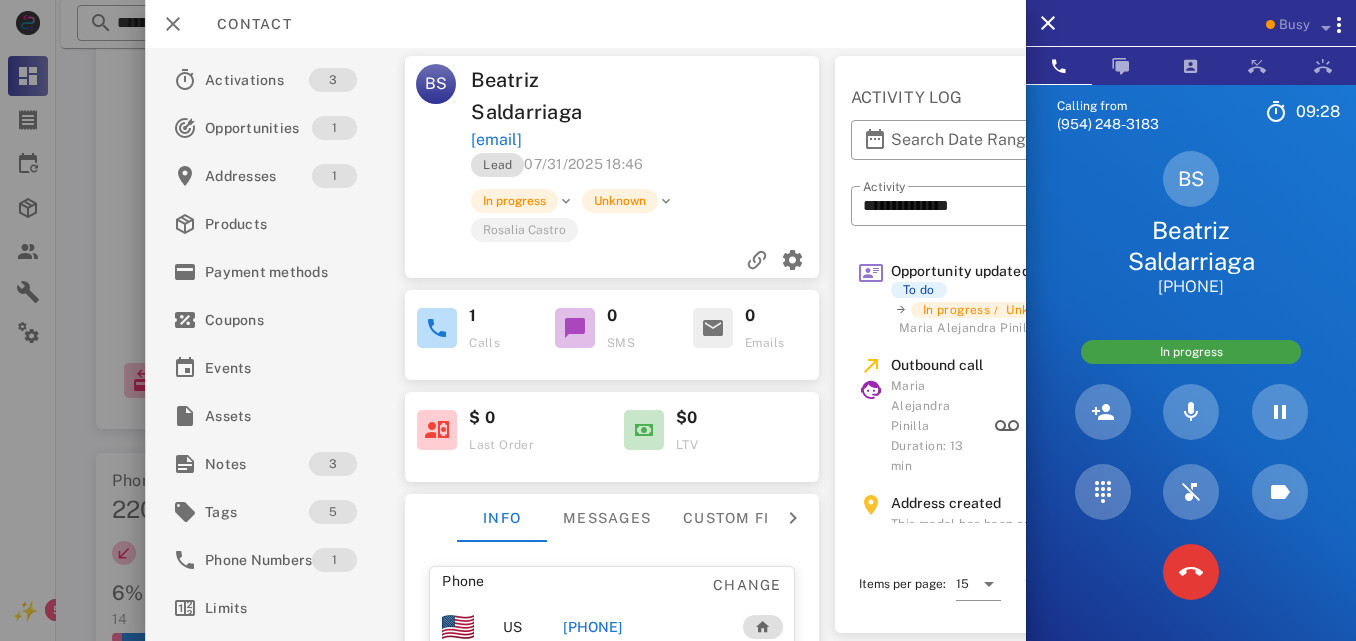 drag, startPoint x: 661, startPoint y: 145, endPoint x: 474, endPoint y: 142, distance: 187.02406 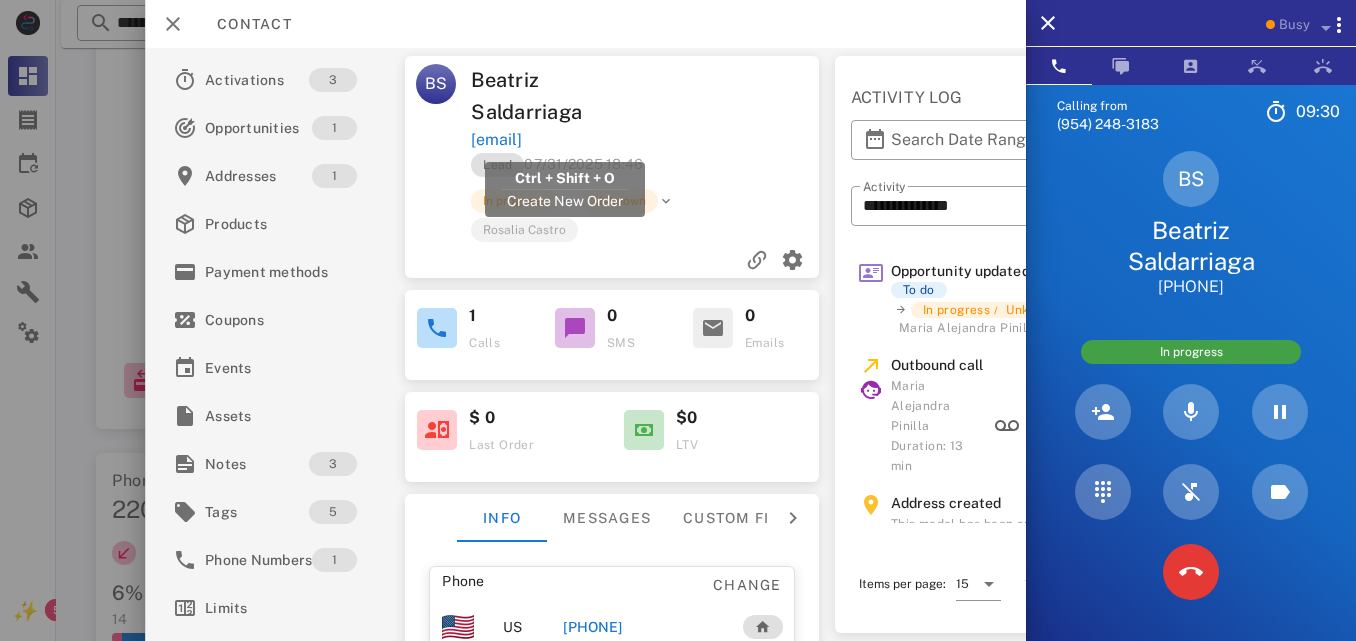 copy on "[EMAIL]" 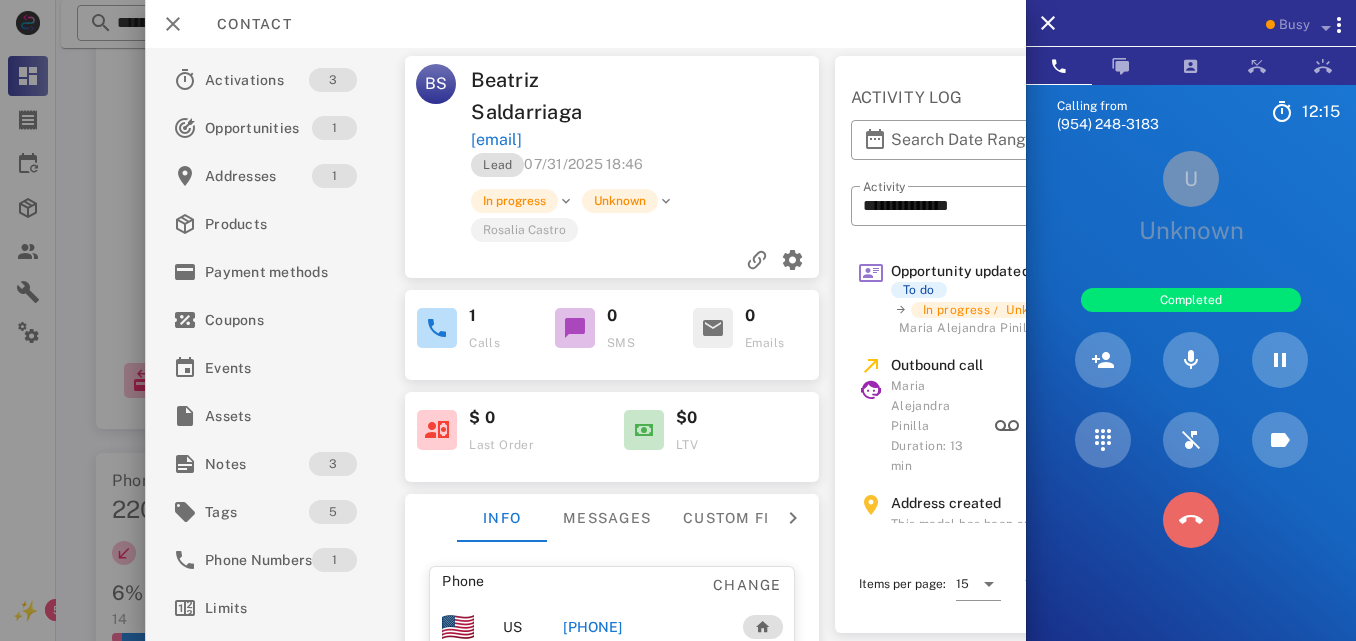 click at bounding box center (1191, 520) 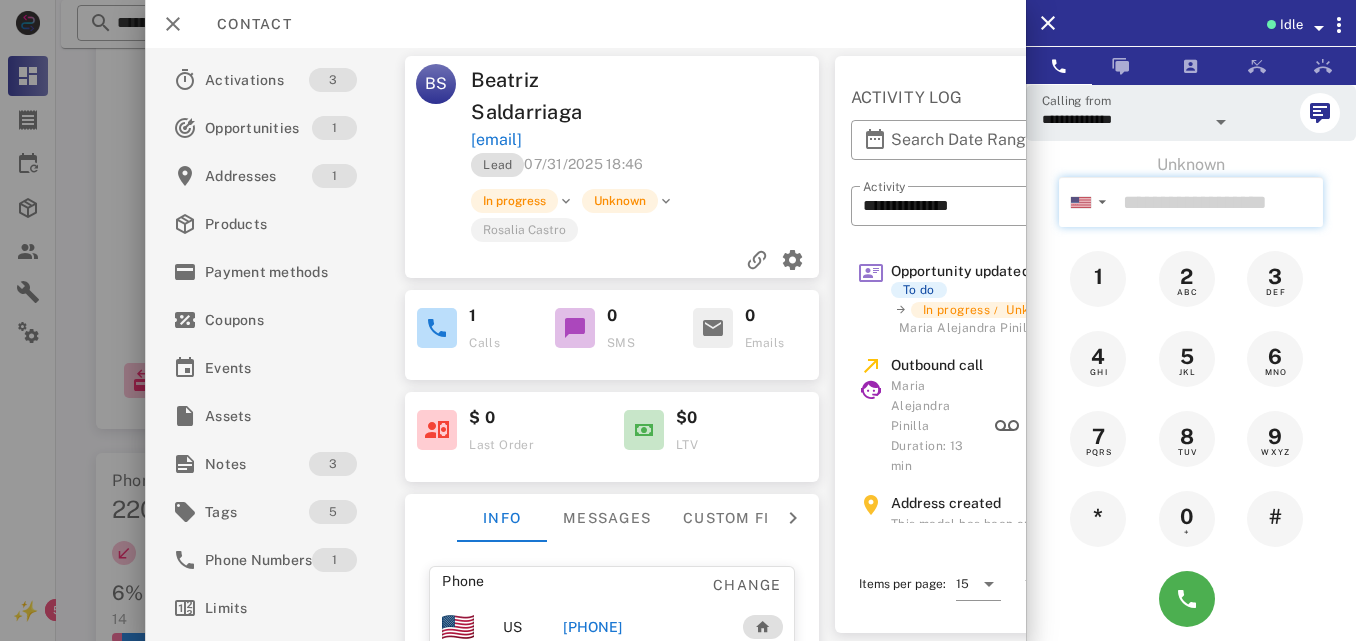 click at bounding box center [1219, 202] 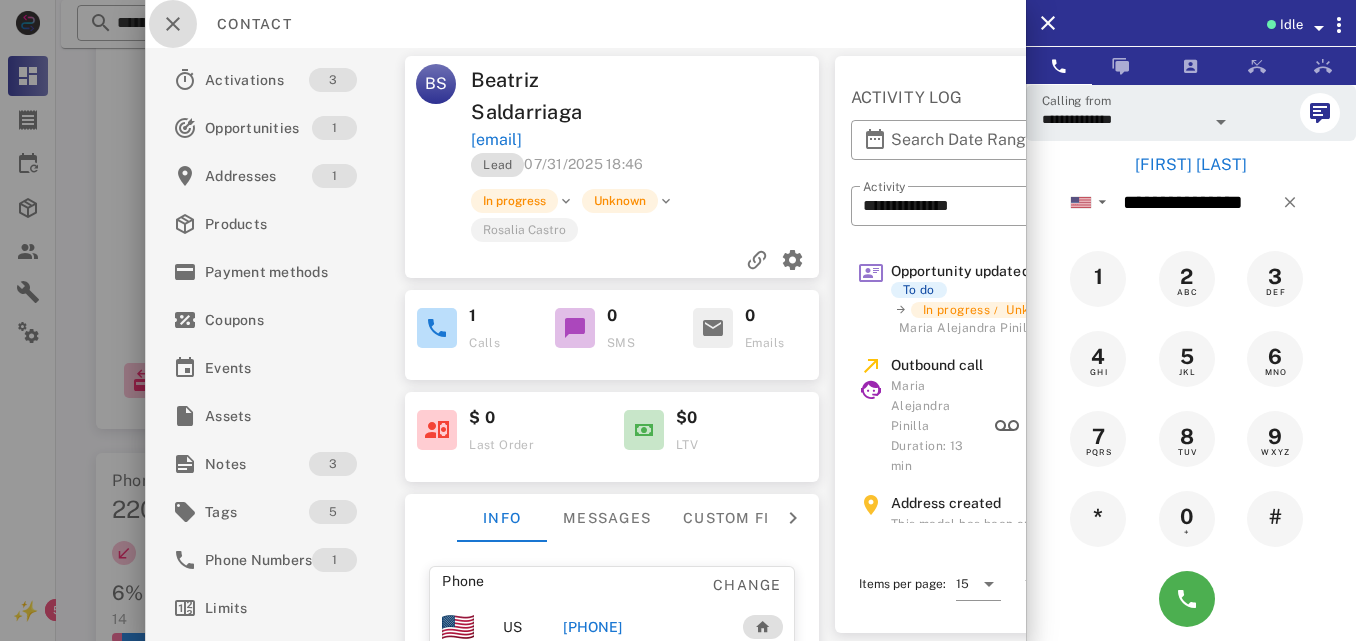 click at bounding box center [173, 24] 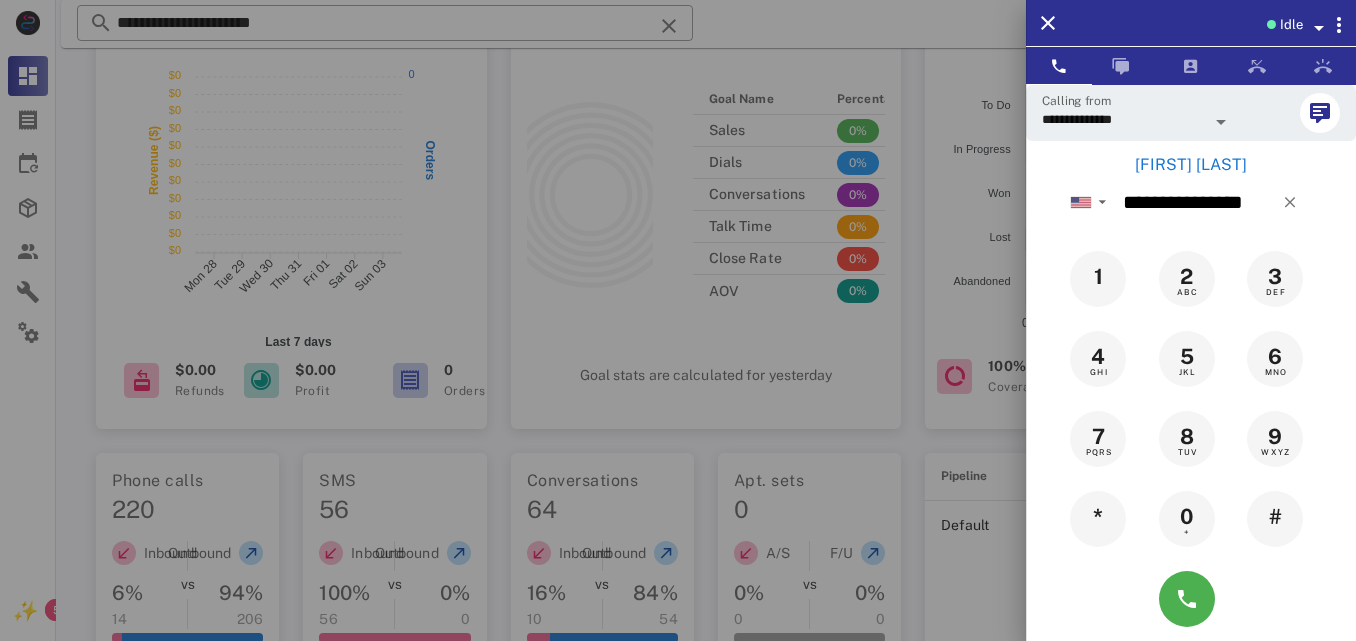 click on "[FIRST] [LAST]" at bounding box center [1191, 165] 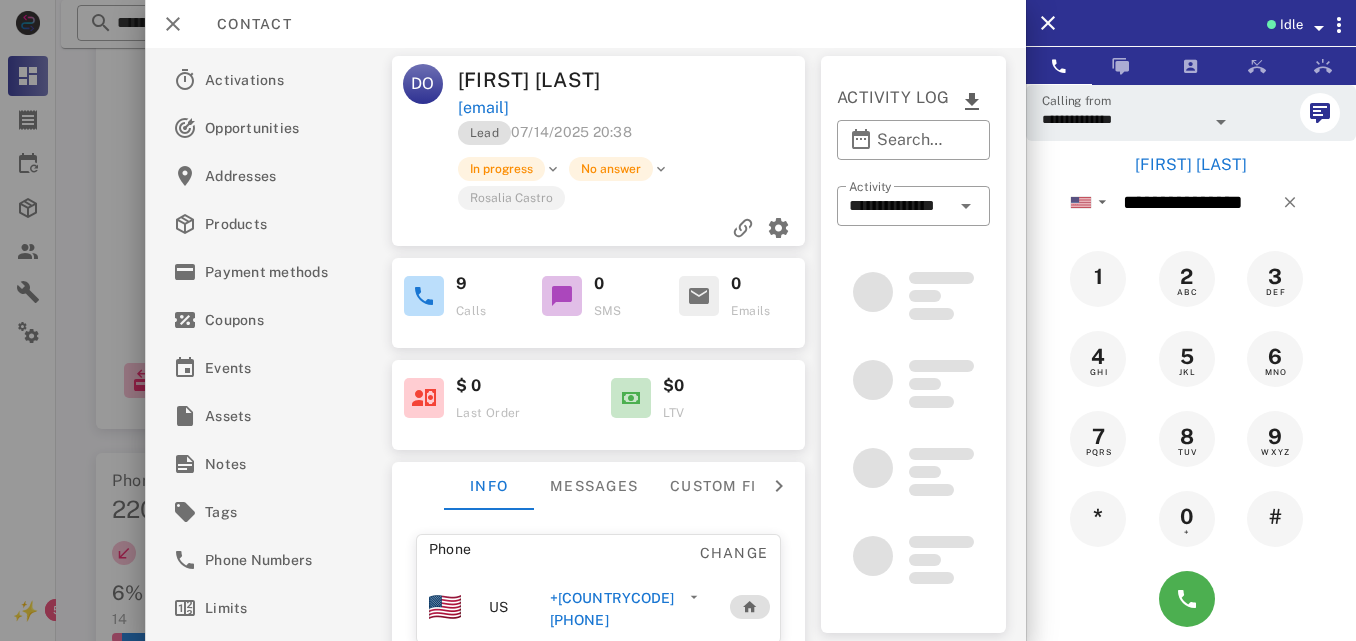 click on "+[COUNTRYCODE][PHONE]" at bounding box center [615, 609] 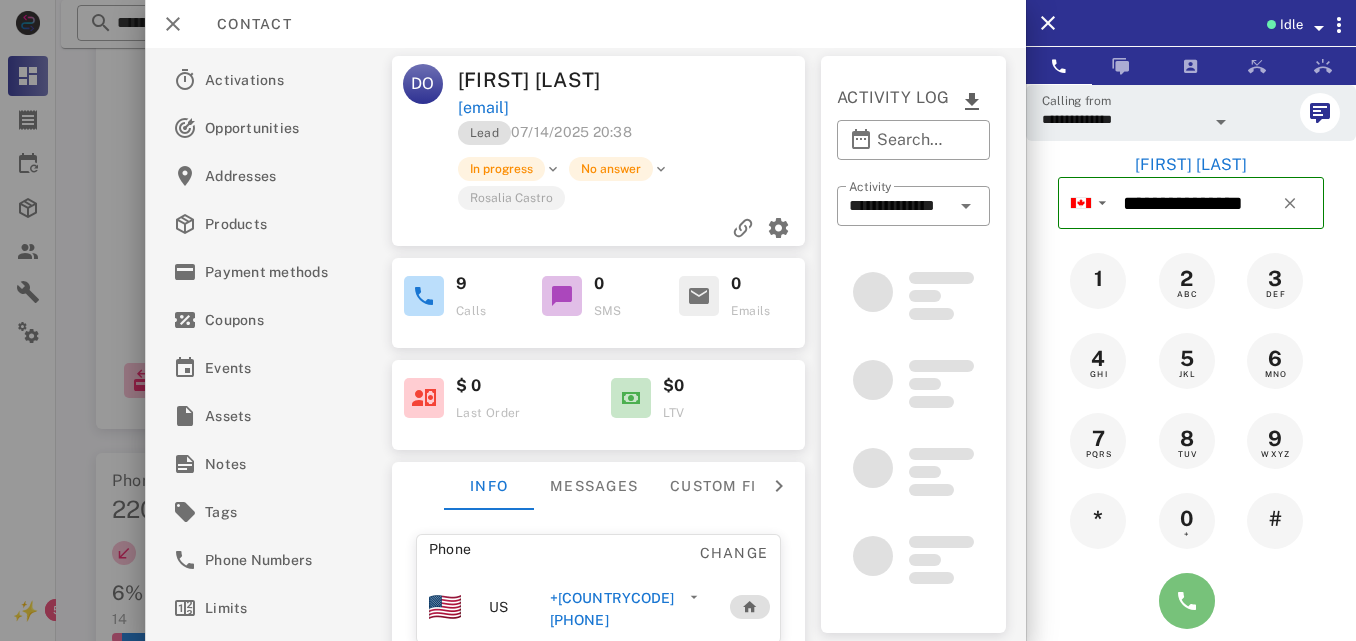click at bounding box center [1187, 601] 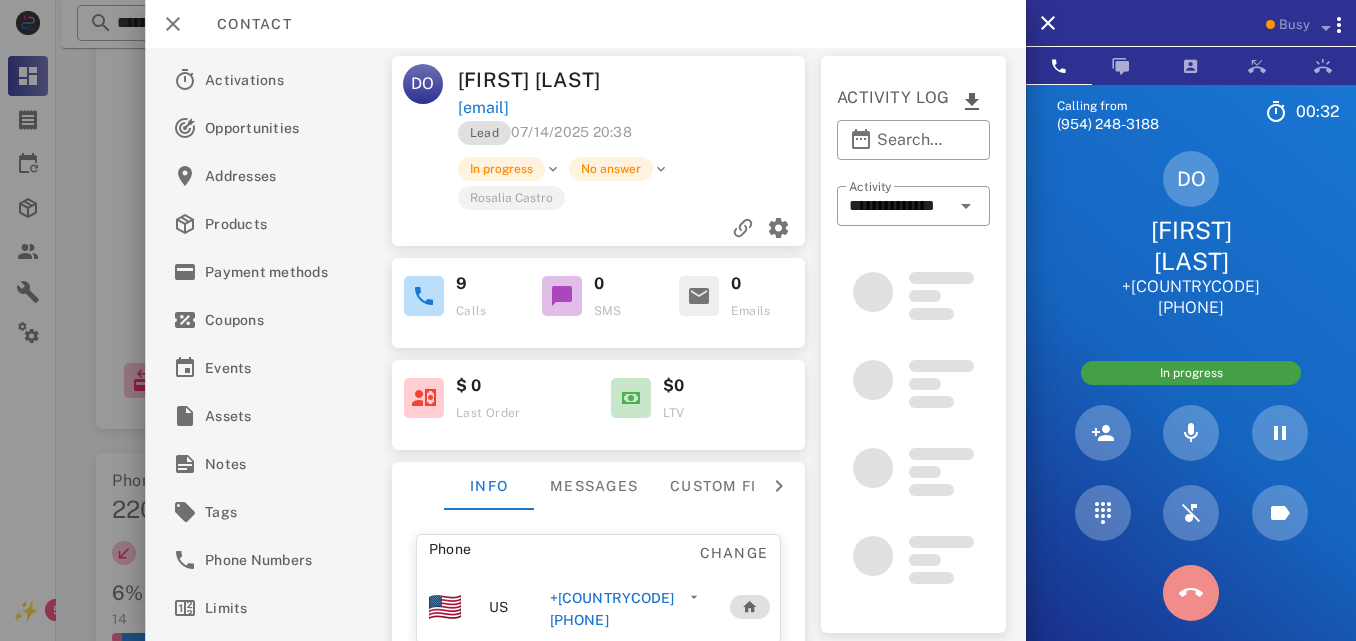click at bounding box center (1191, 593) 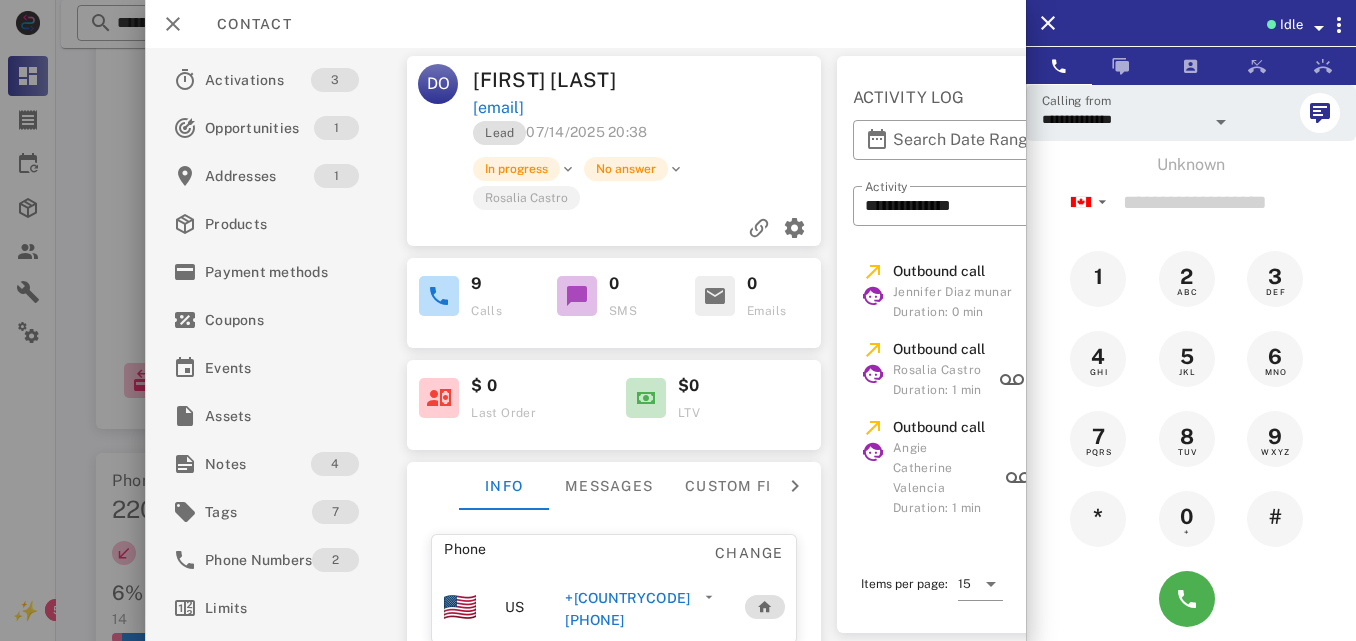 click on "+[COUNTRYCODE][PHONE]" at bounding box center (631, 609) 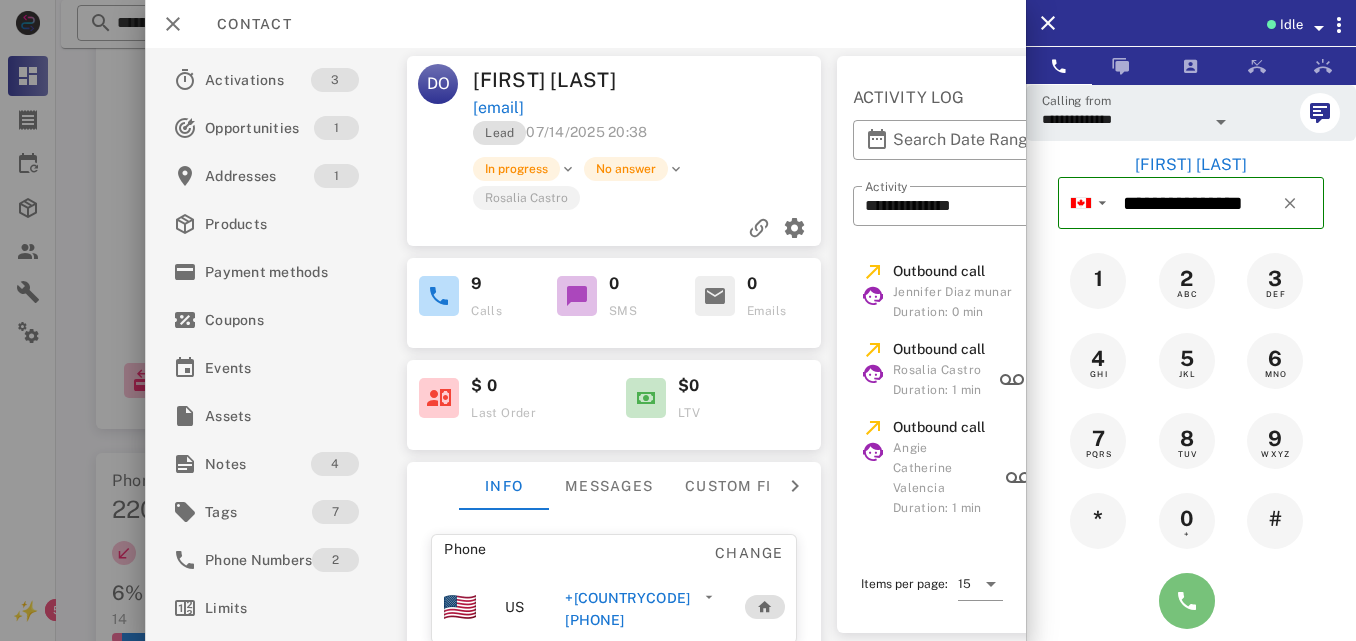 click at bounding box center (1187, 601) 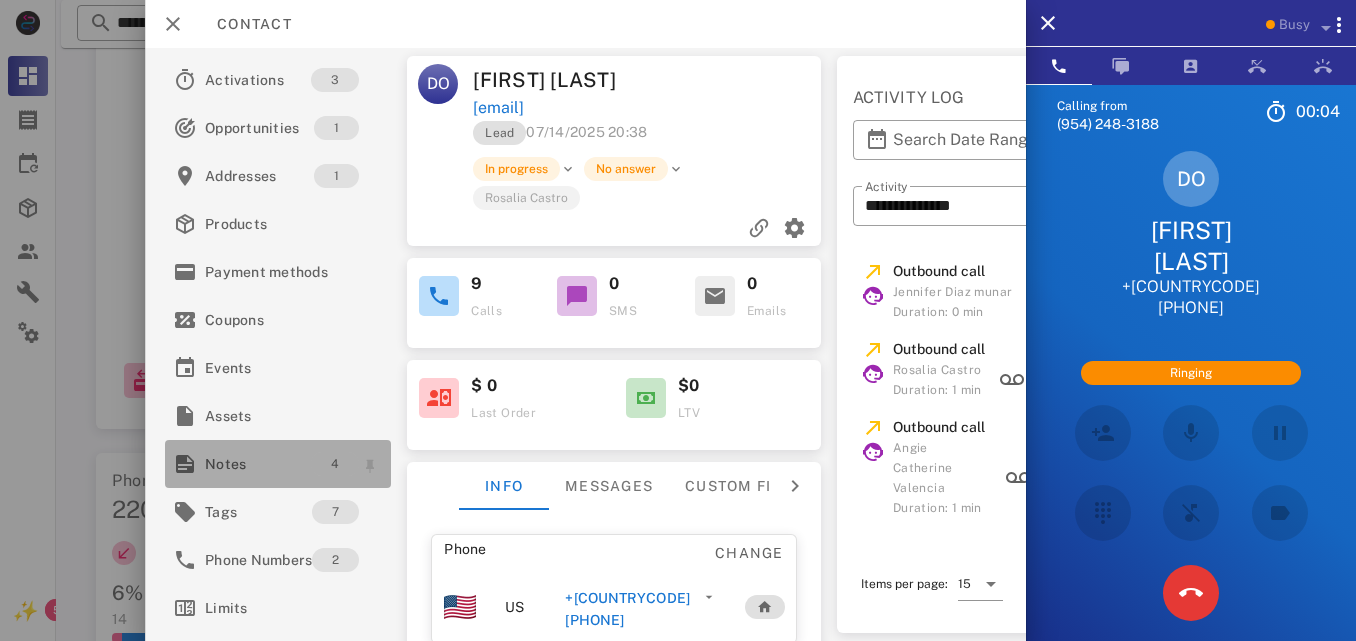 click on "4" at bounding box center [336, 464] 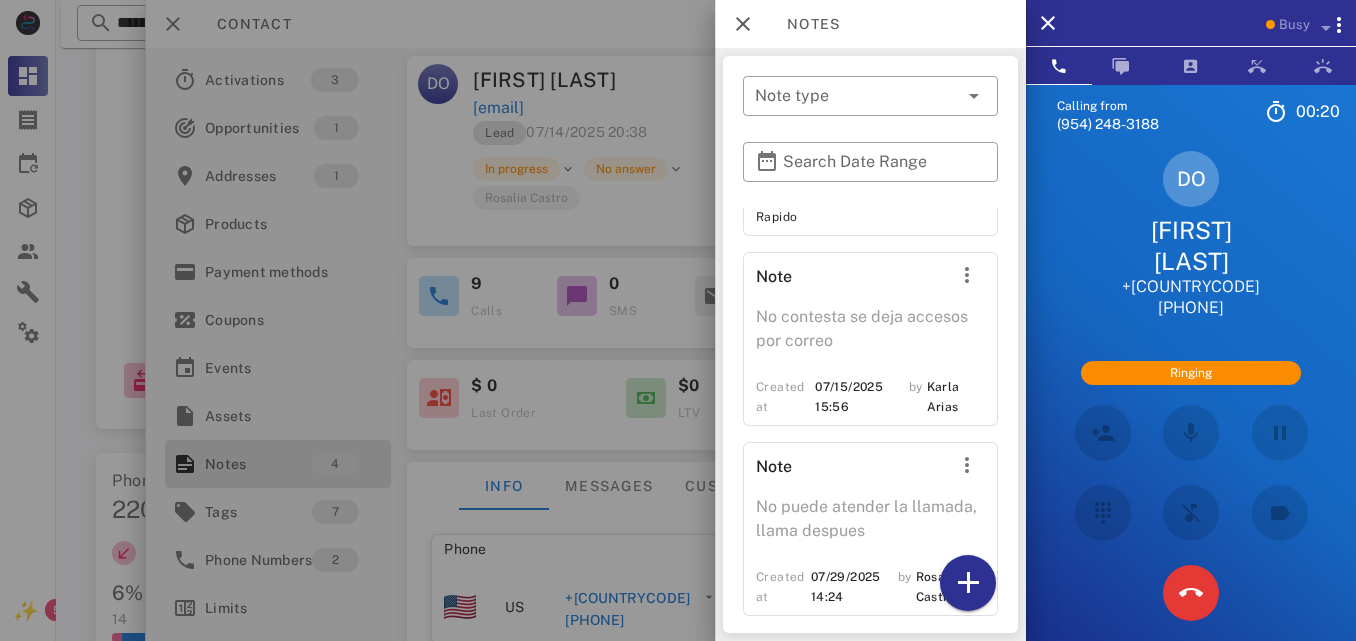 scroll, scrollTop: 814, scrollLeft: 0, axis: vertical 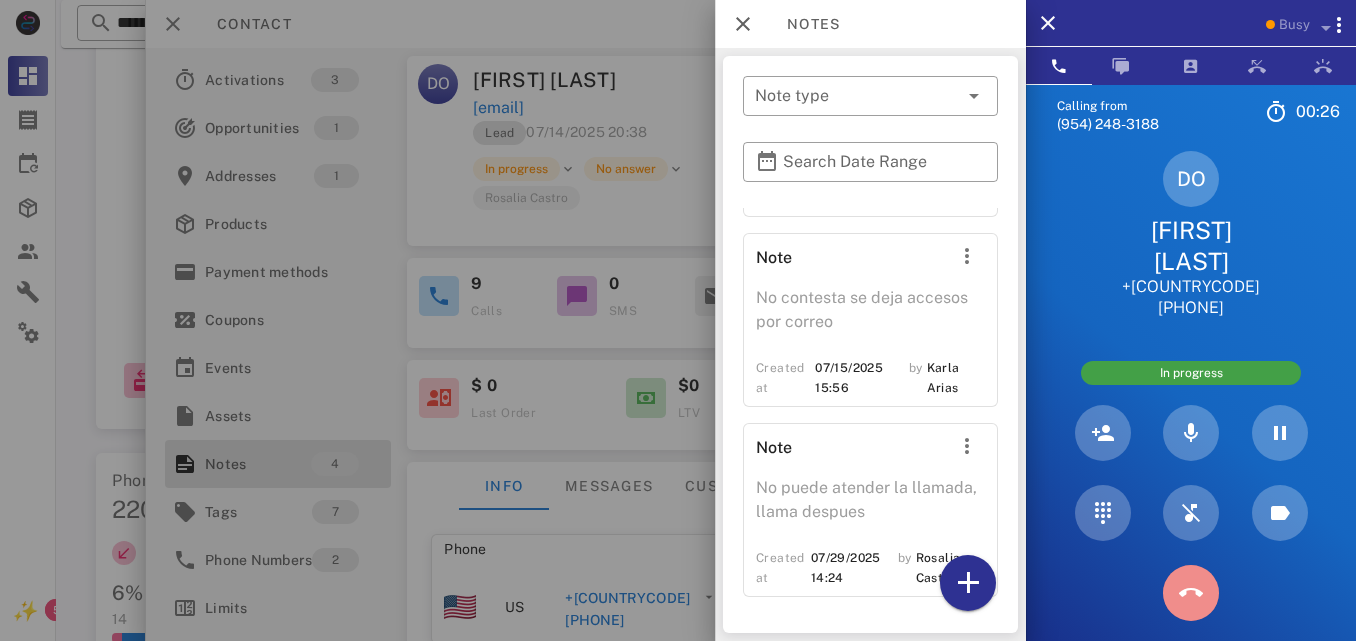 click at bounding box center [1191, 592] 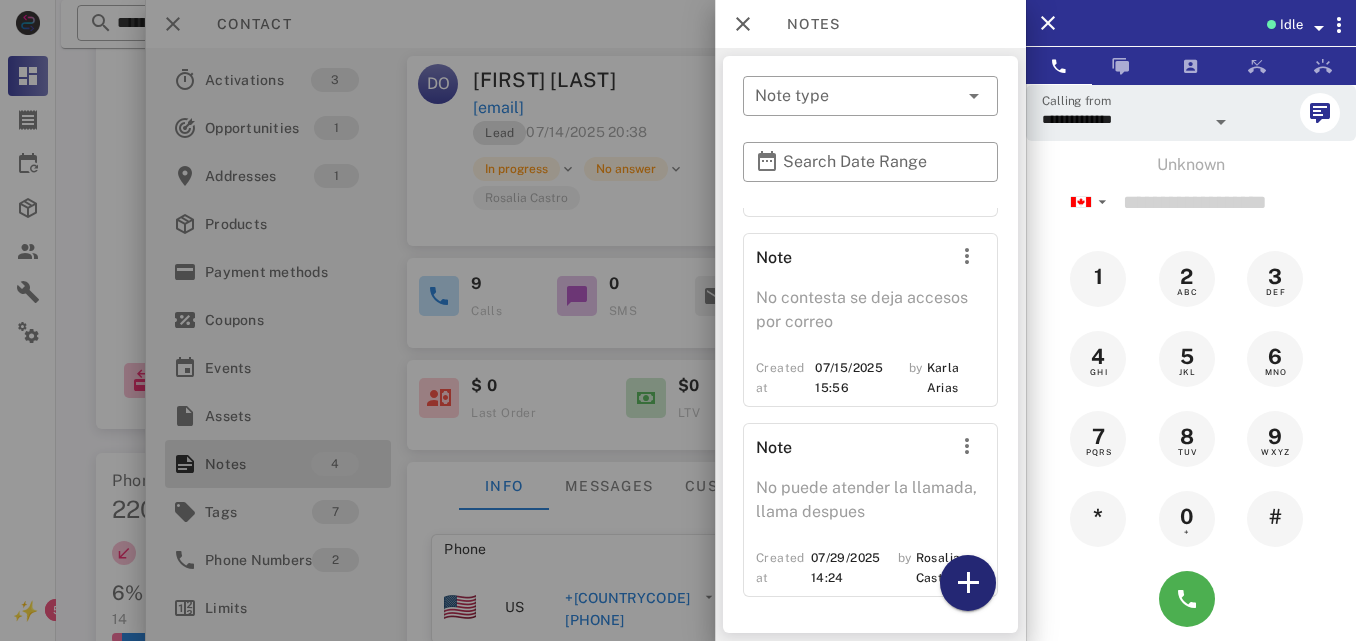click at bounding box center (968, 583) 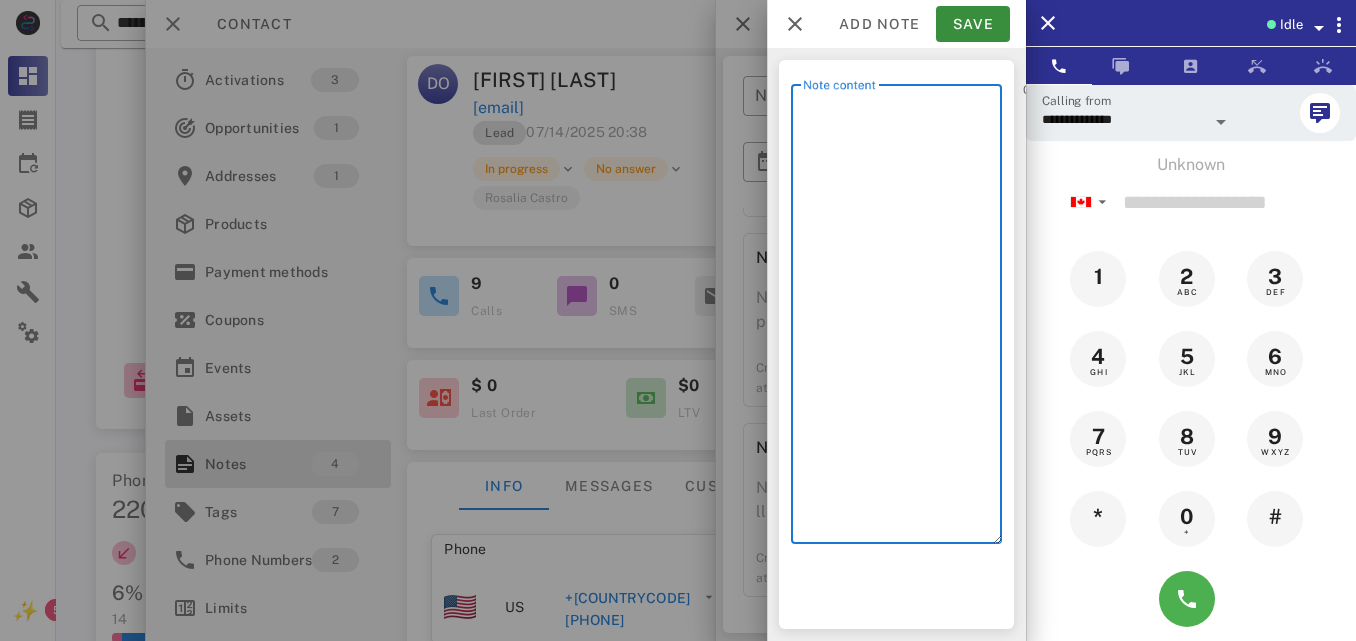 click on "Note content" at bounding box center (902, 319) 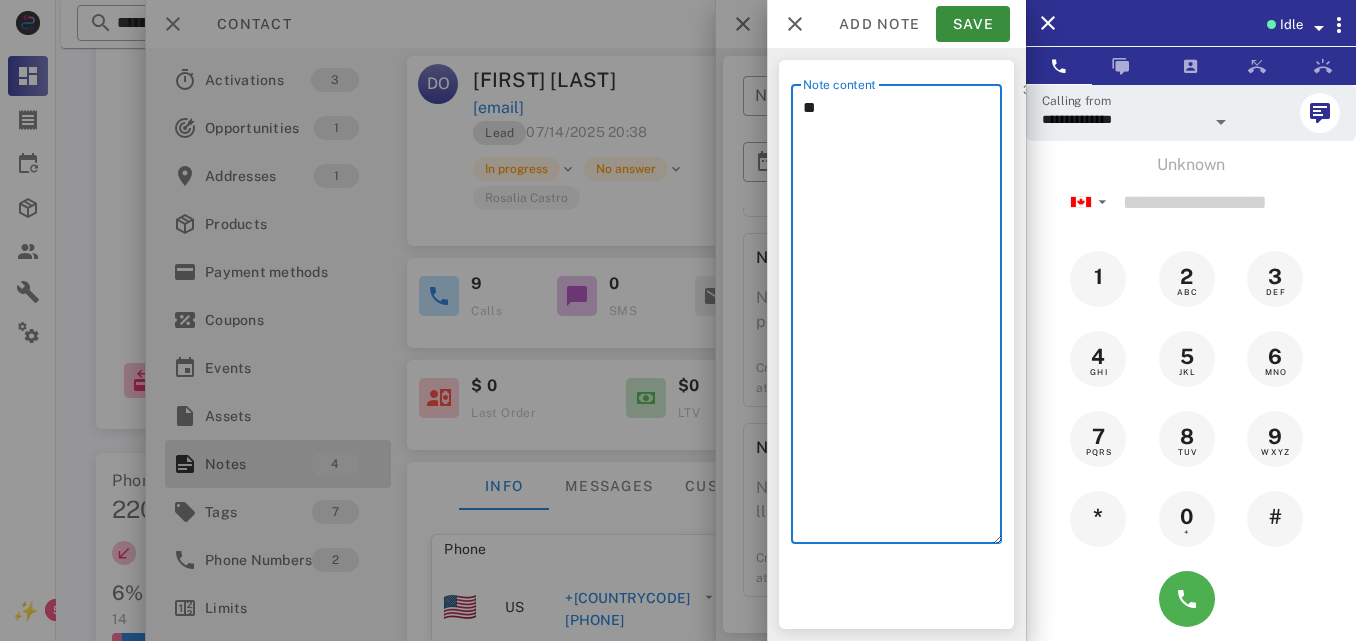 type on "*" 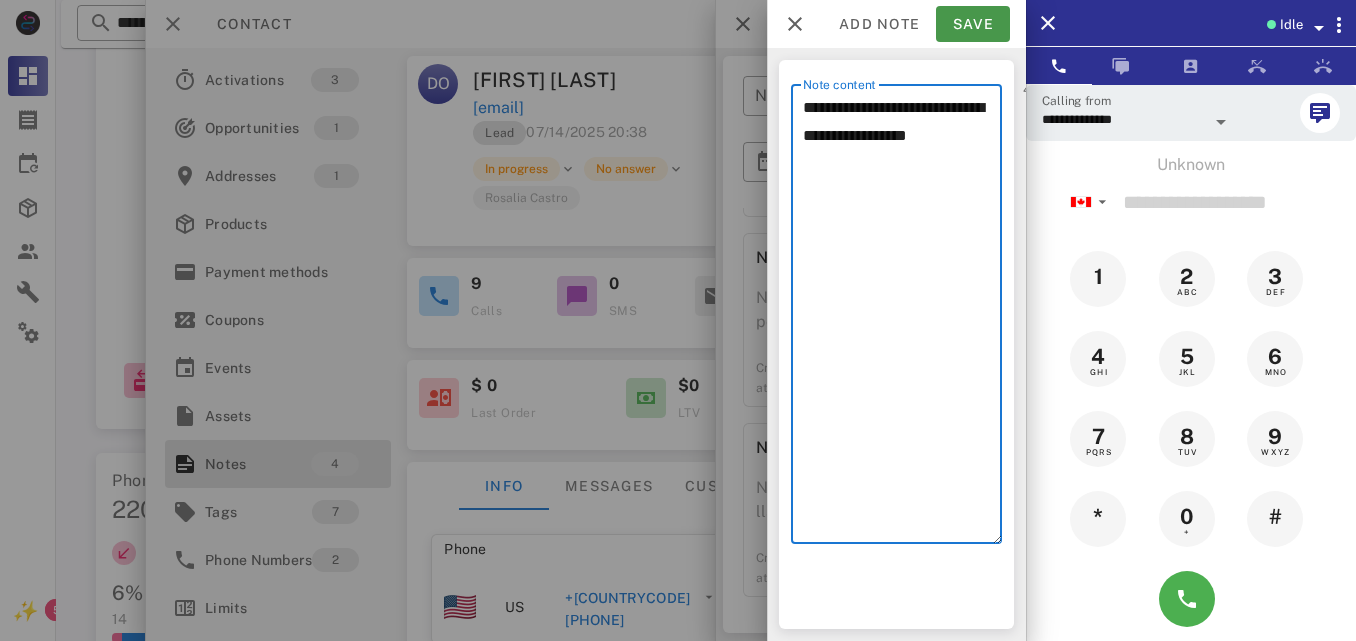 type on "**********" 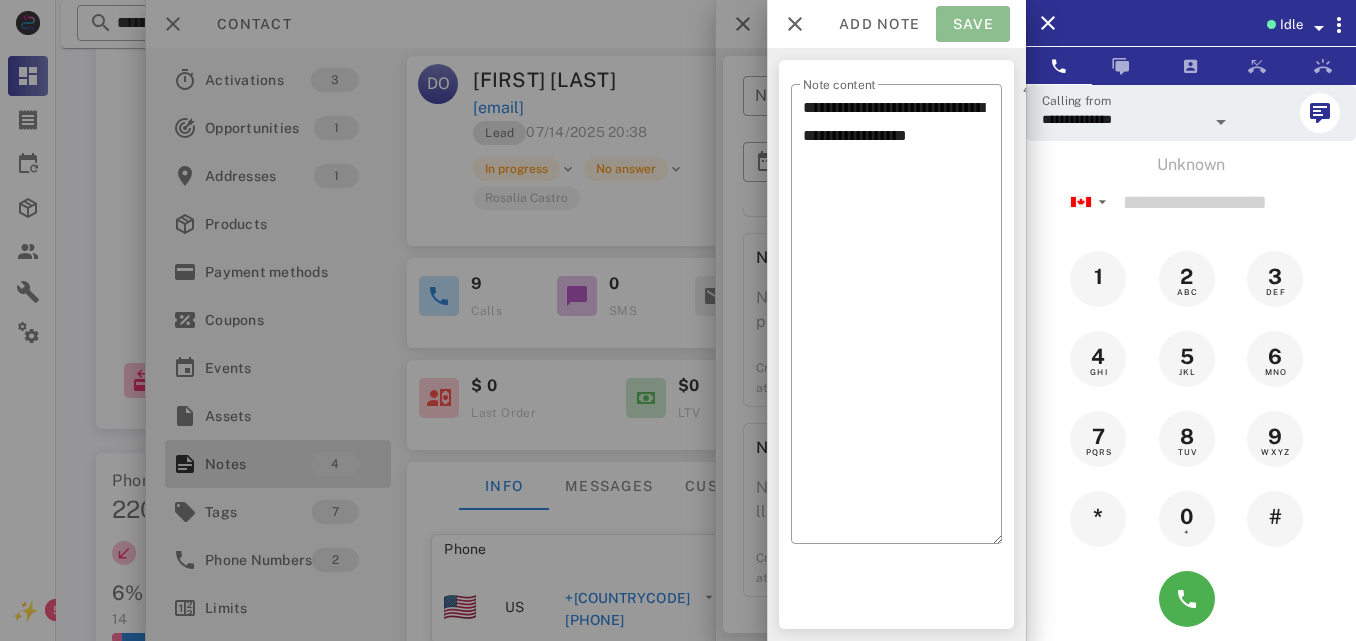 click on "Save" at bounding box center (973, 24) 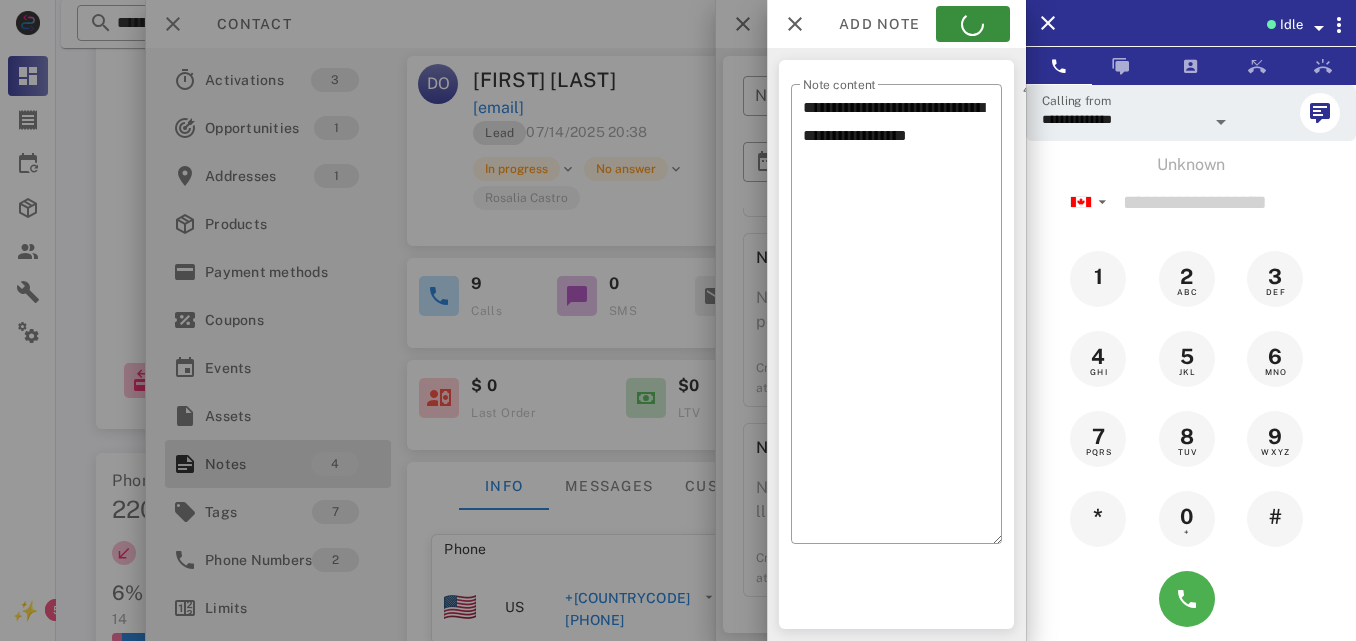drag, startPoint x: 968, startPoint y: 24, endPoint x: 734, endPoint y: 125, distance: 254.86664 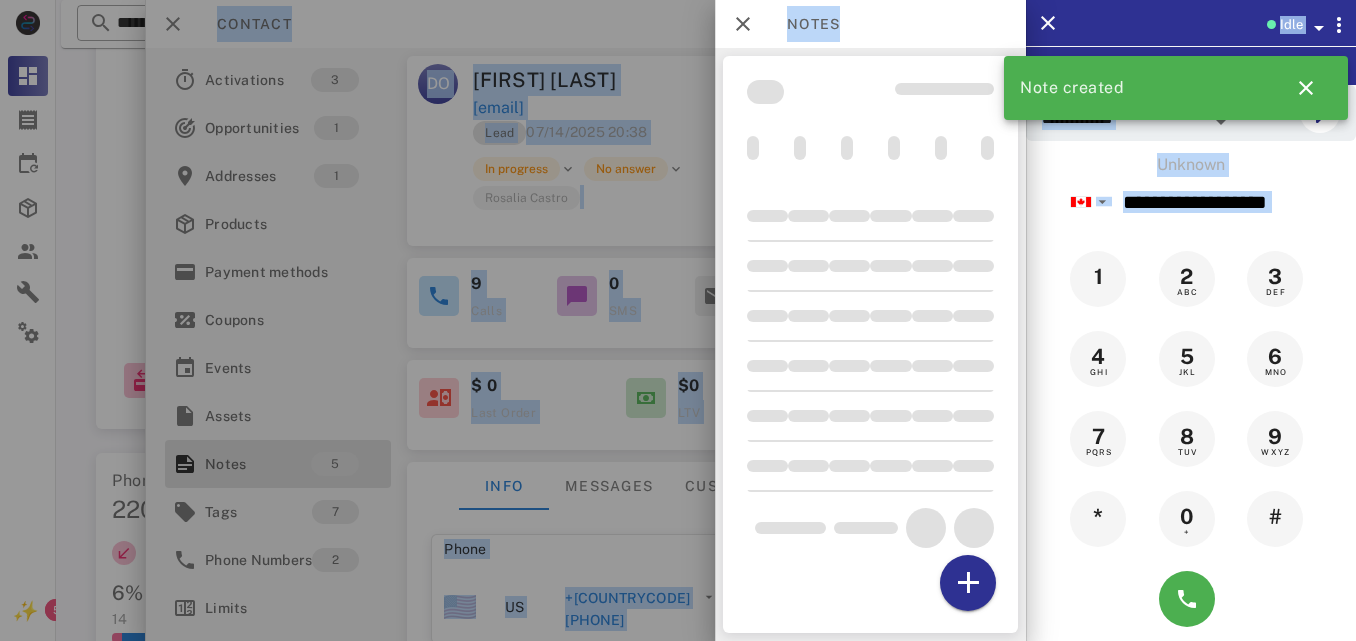 click at bounding box center (678, 320) 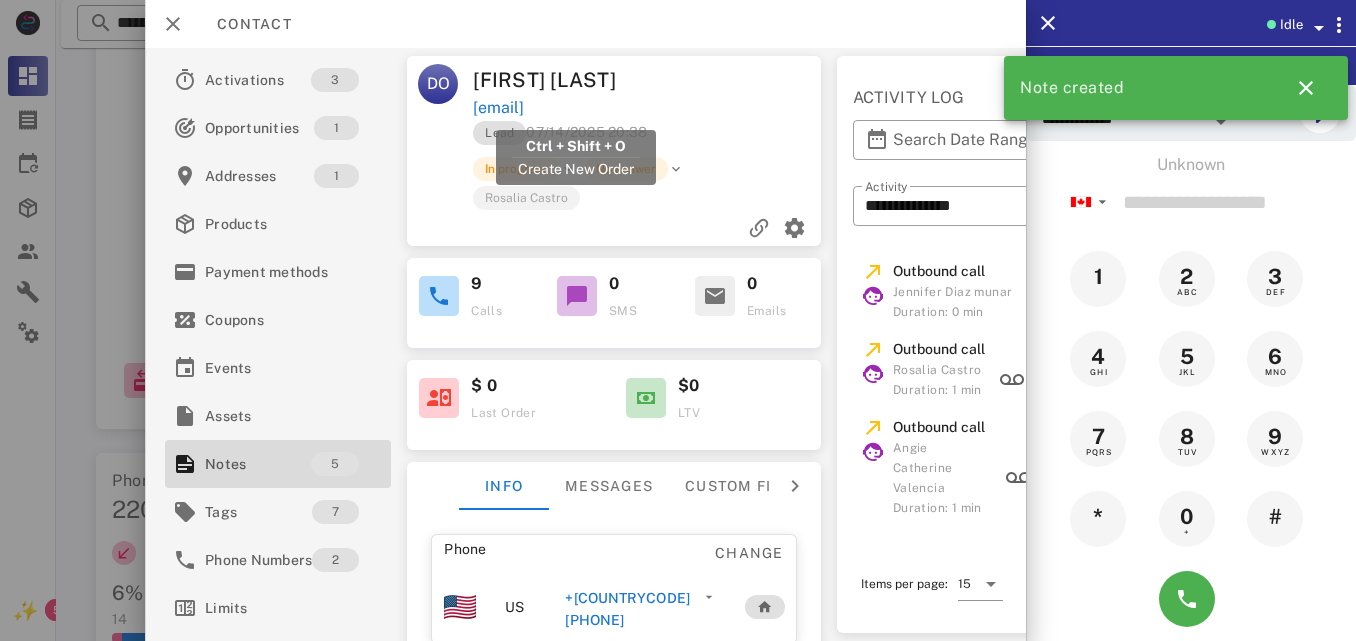 drag, startPoint x: 691, startPoint y: 113, endPoint x: 478, endPoint y: 106, distance: 213.11499 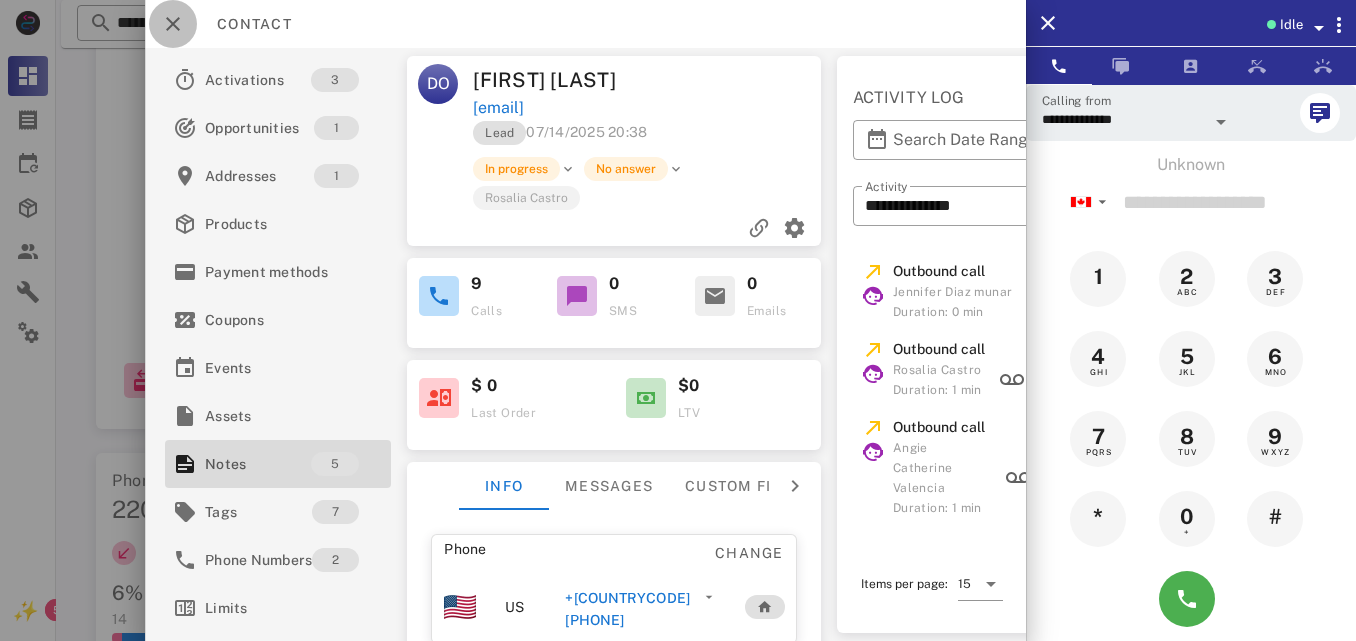 drag, startPoint x: 169, startPoint y: 21, endPoint x: 761, endPoint y: 198, distance: 617.894 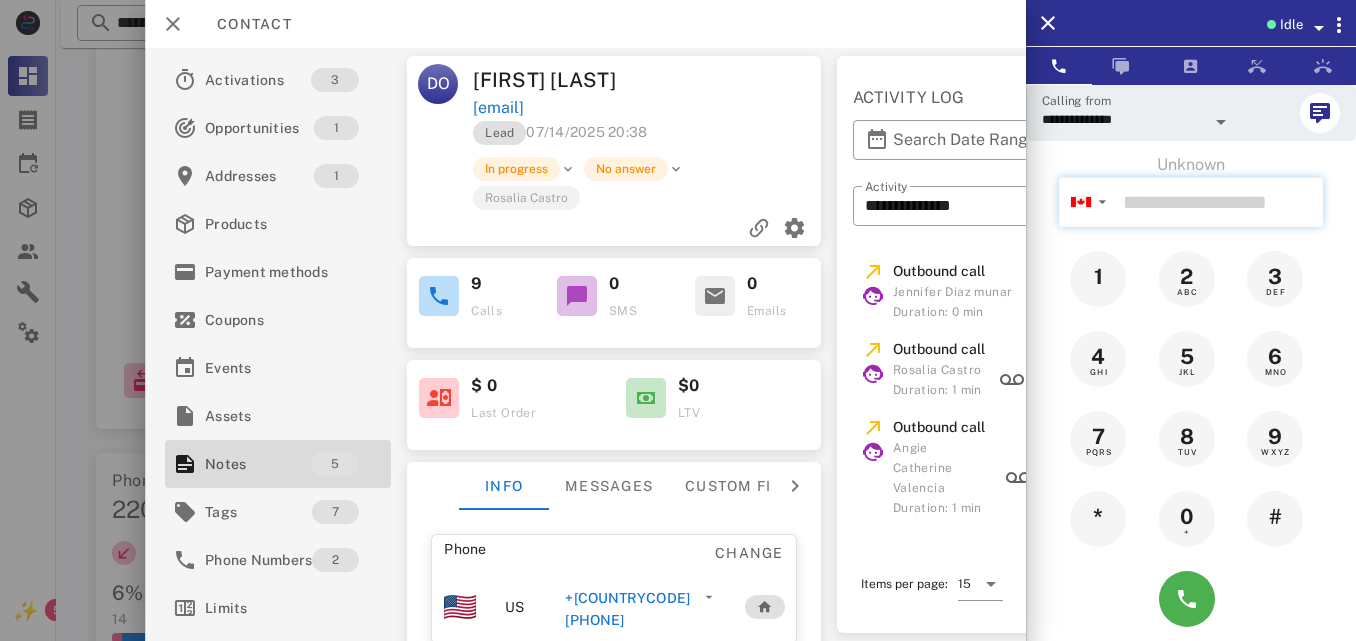 click at bounding box center (1219, 202) 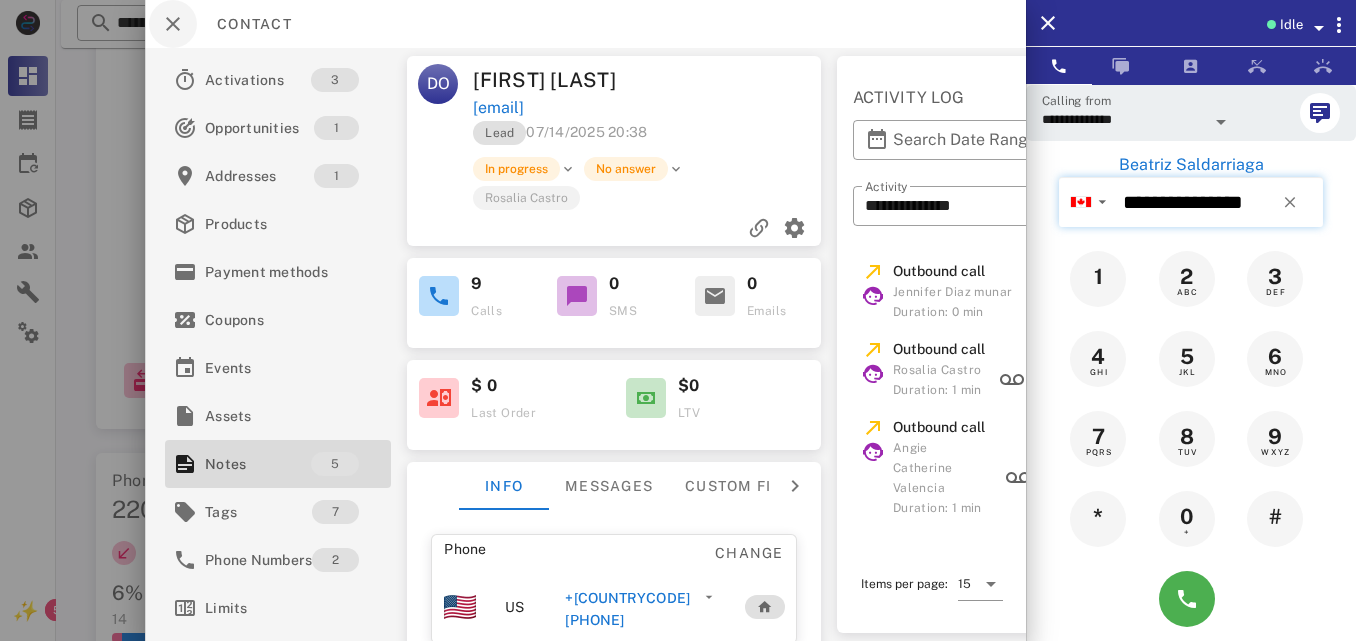 type on "**********" 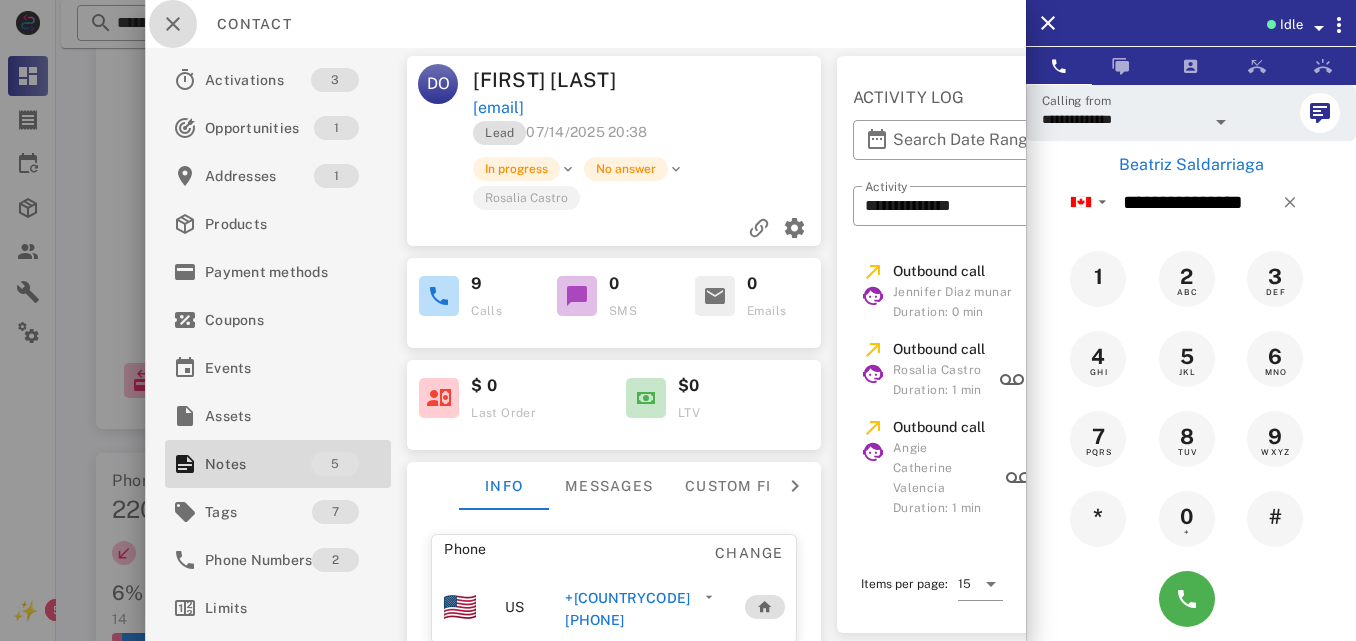 click at bounding box center [173, 24] 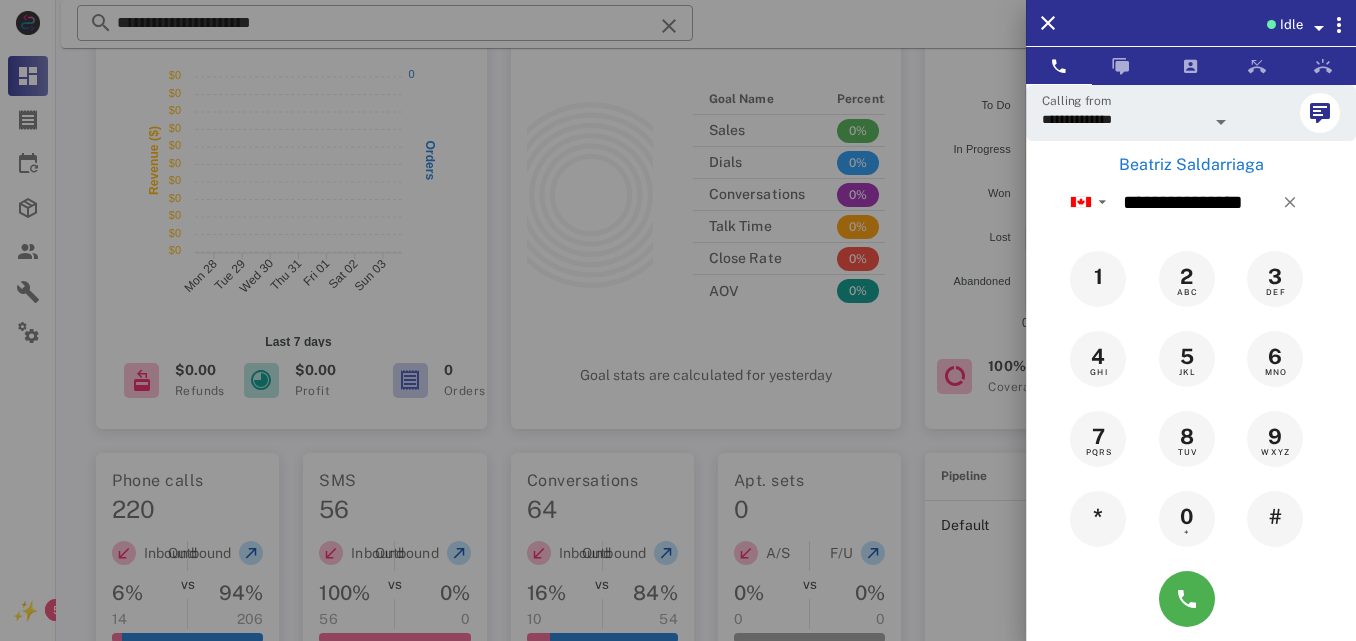 click at bounding box center (678, 320) 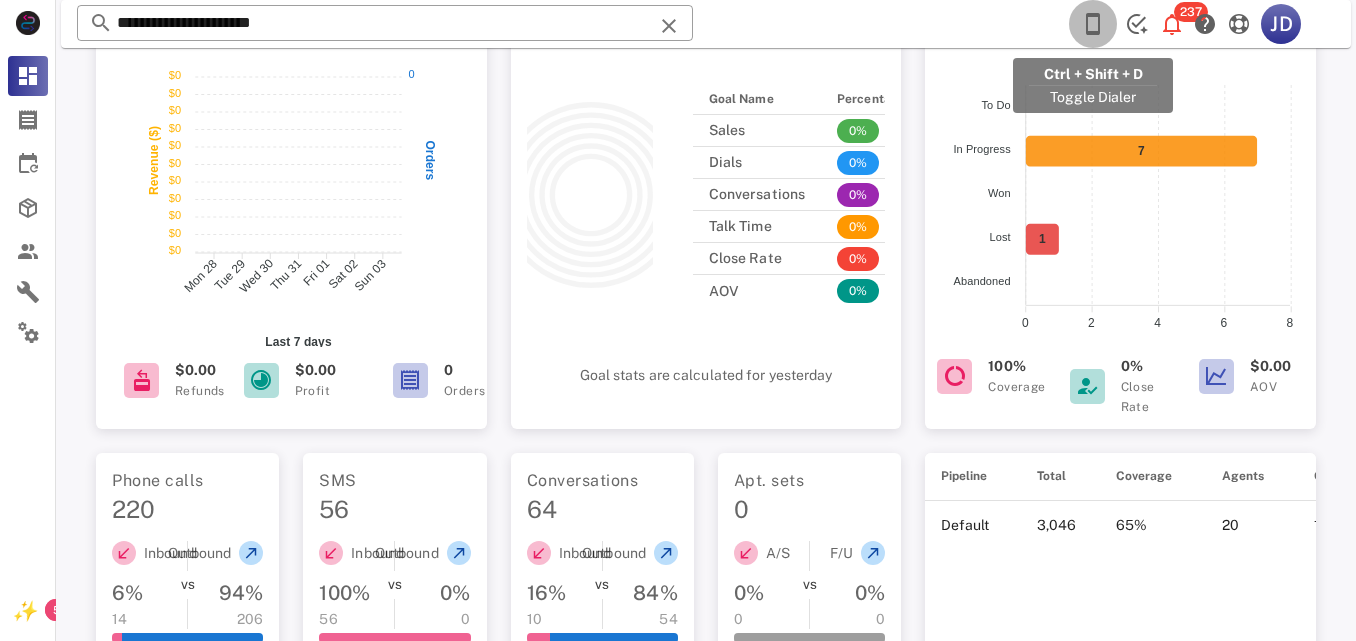 click at bounding box center [1093, 24] 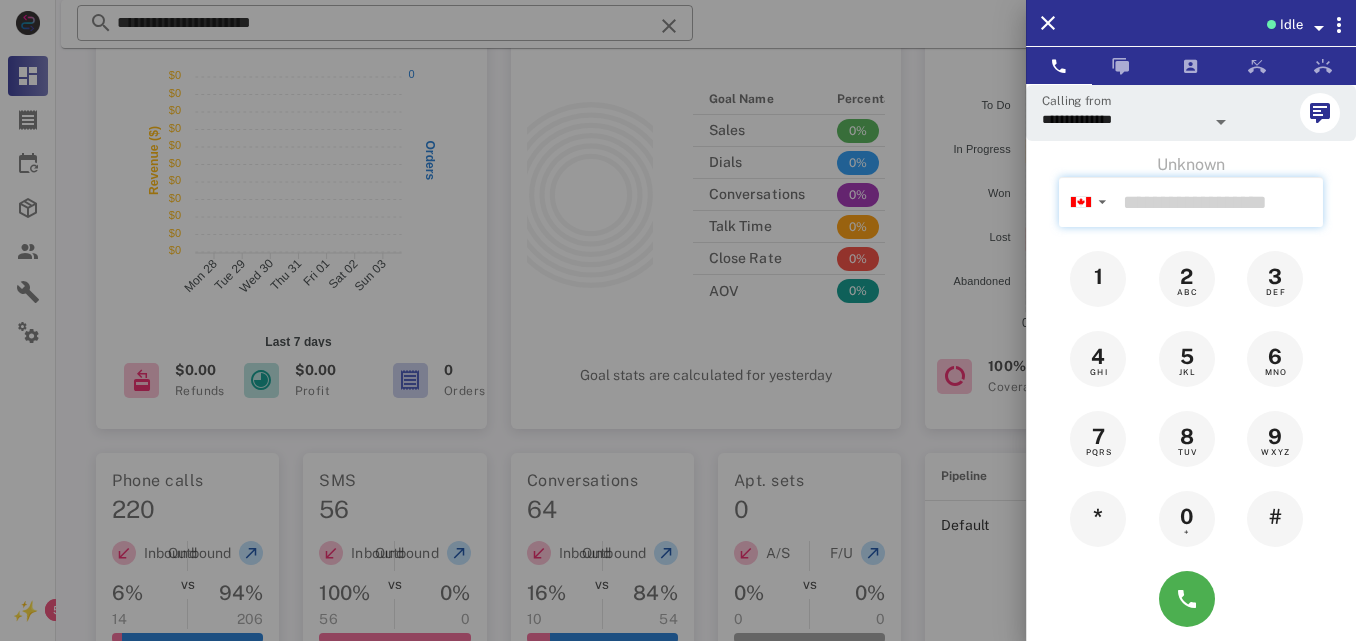 click at bounding box center [1219, 202] 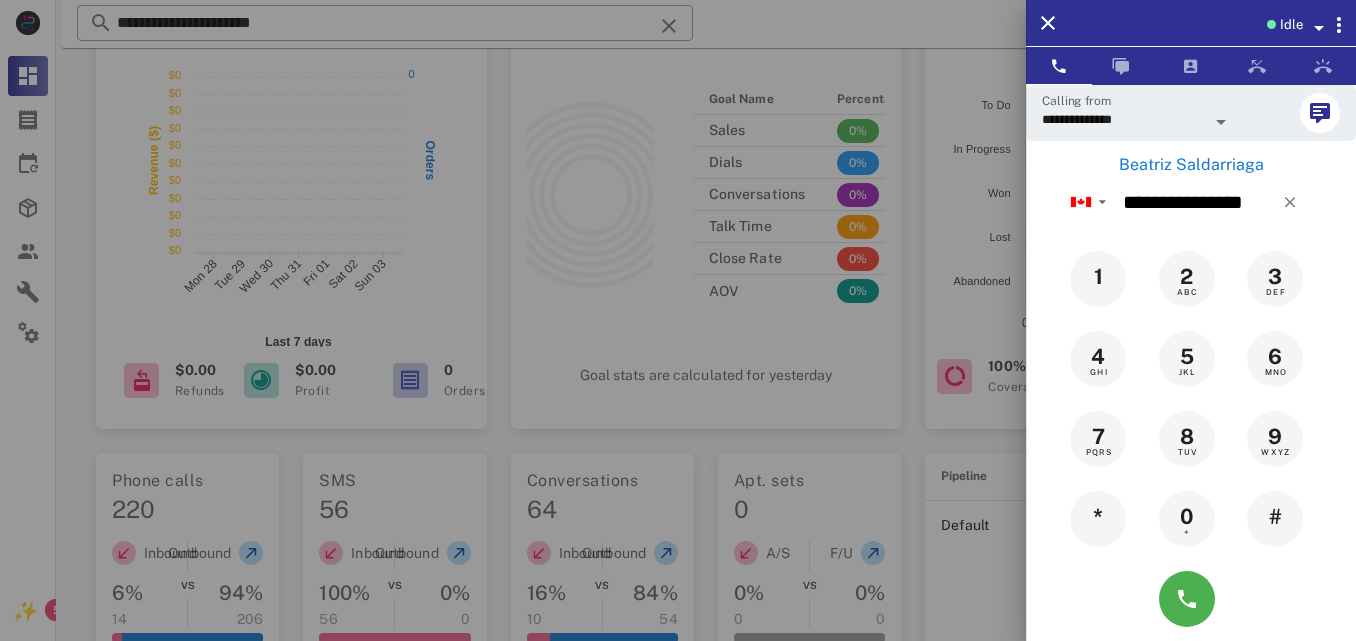 click on "Beatriz Saldarriaga" at bounding box center [1191, 165] 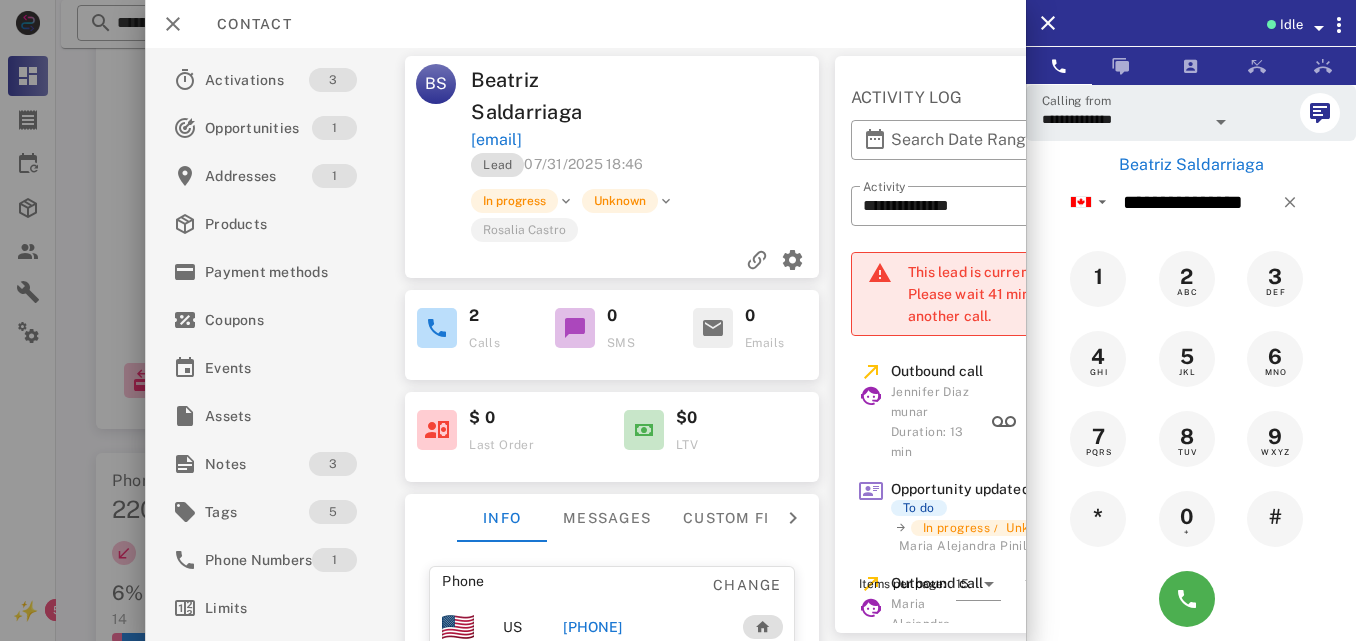 drag, startPoint x: 629, startPoint y: 624, endPoint x: 830, endPoint y: 422, distance: 284.9649 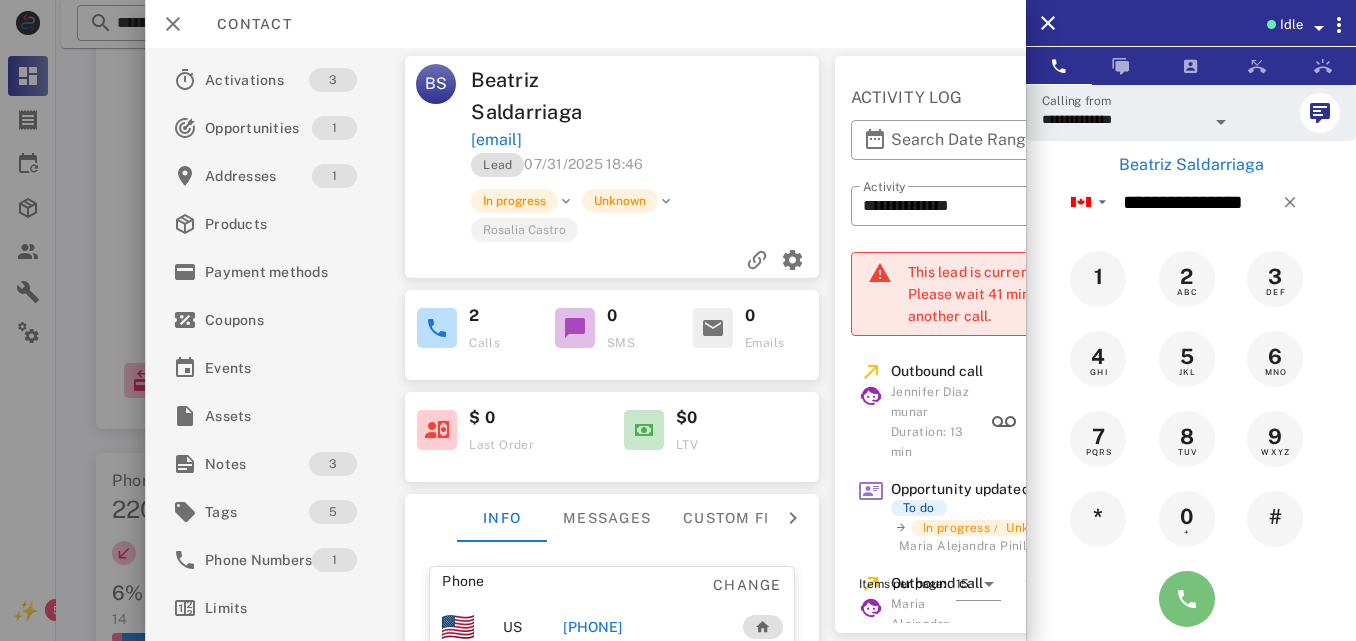 click at bounding box center [1187, 599] 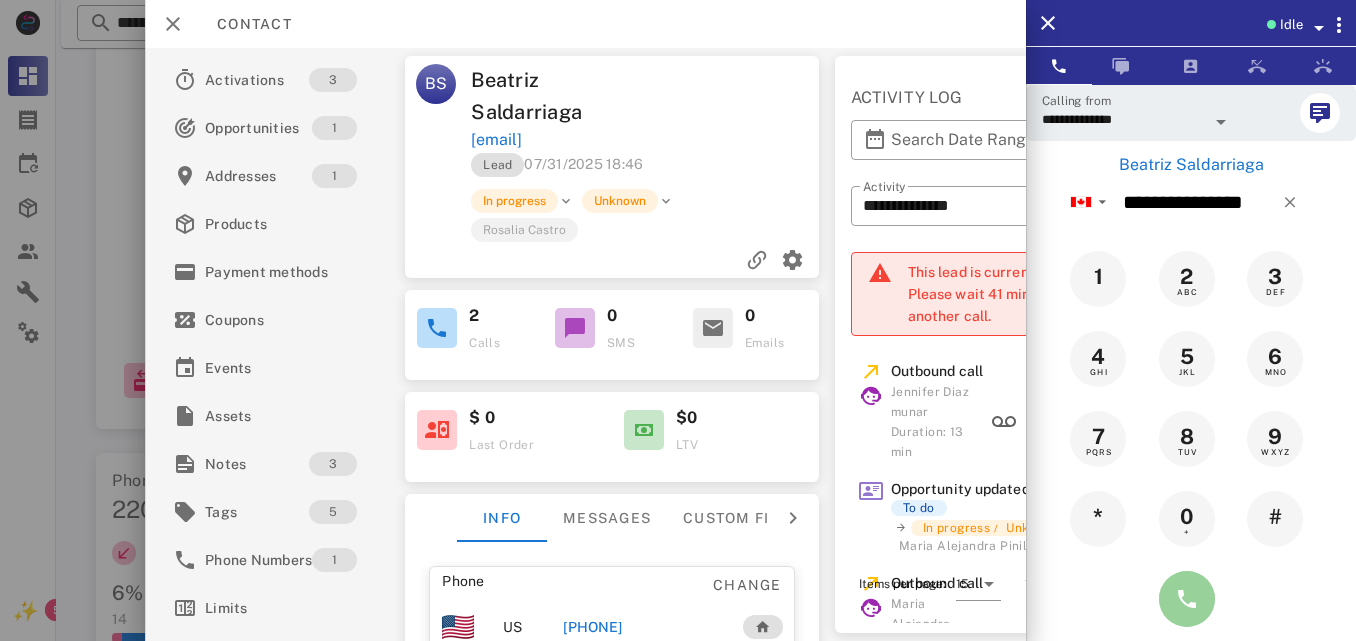 click at bounding box center [1187, 599] 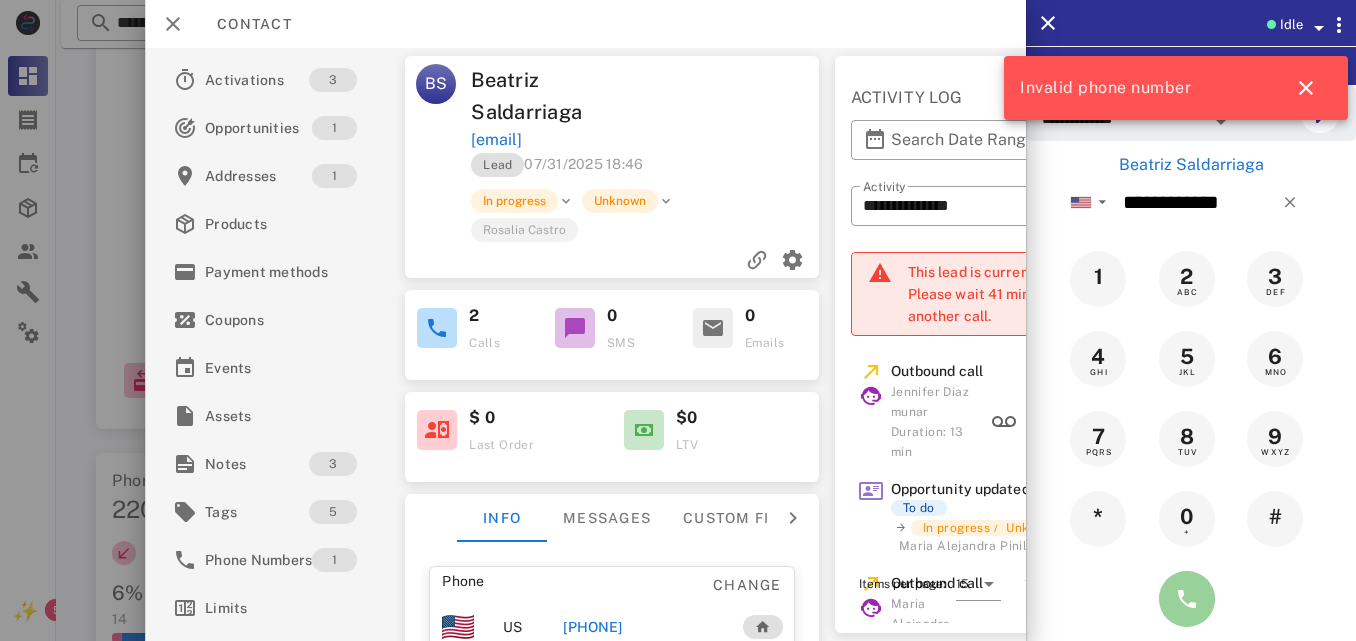 click at bounding box center [1187, 599] 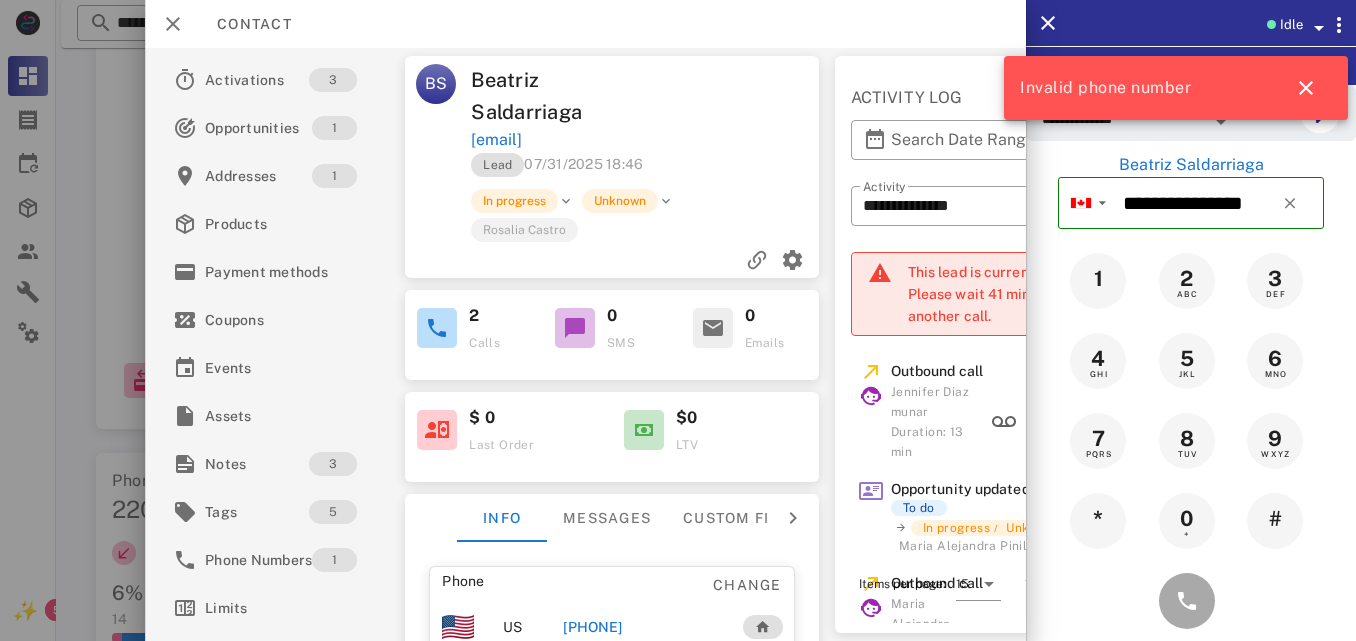click at bounding box center [1191, 601] 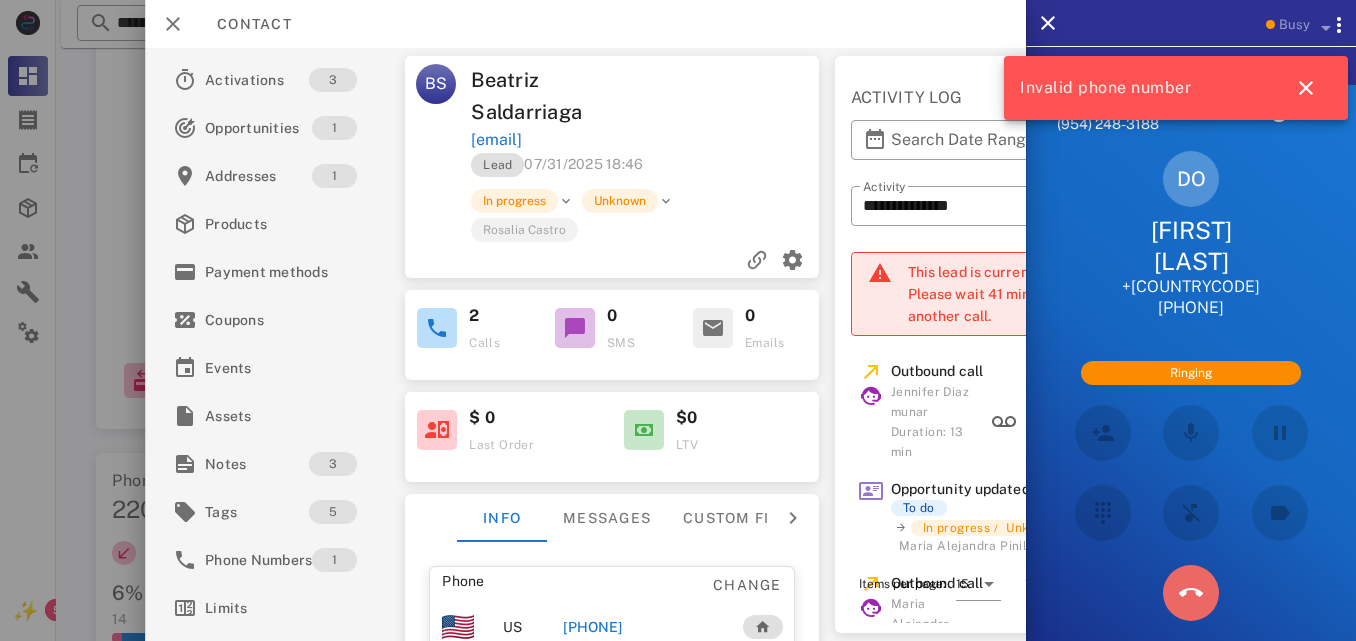 click at bounding box center (1190, 592) 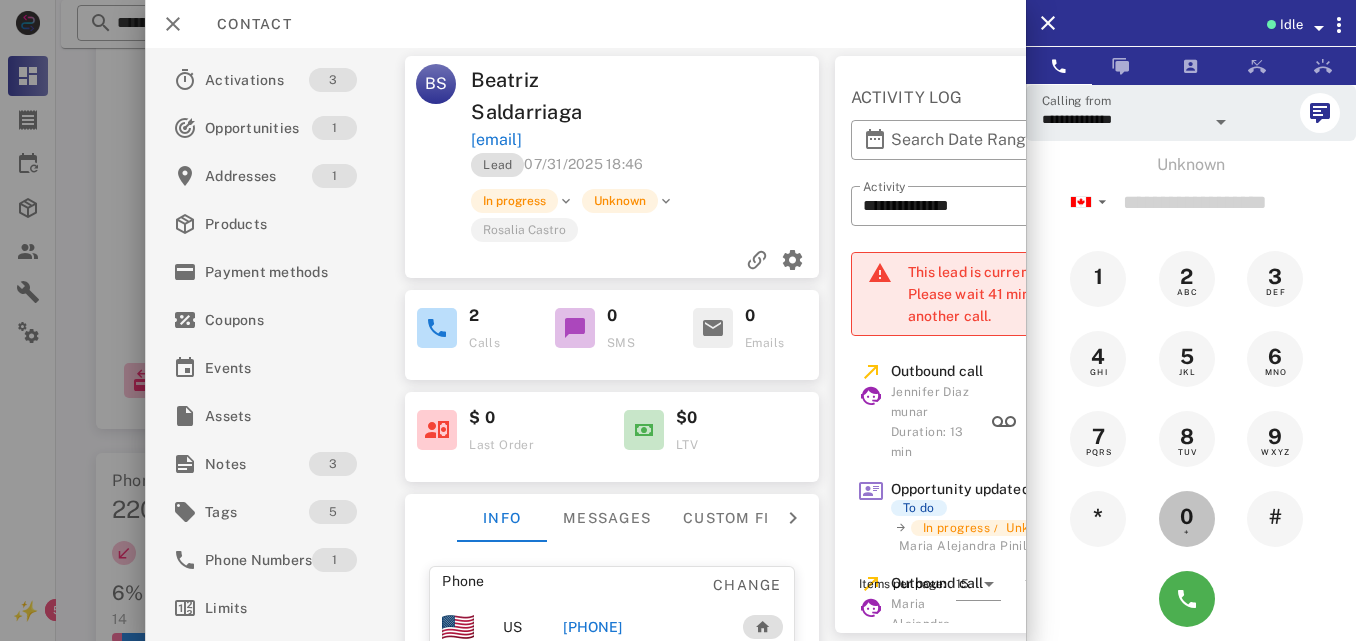 drag, startPoint x: 1190, startPoint y: 534, endPoint x: 1229, endPoint y: 226, distance: 310.45935 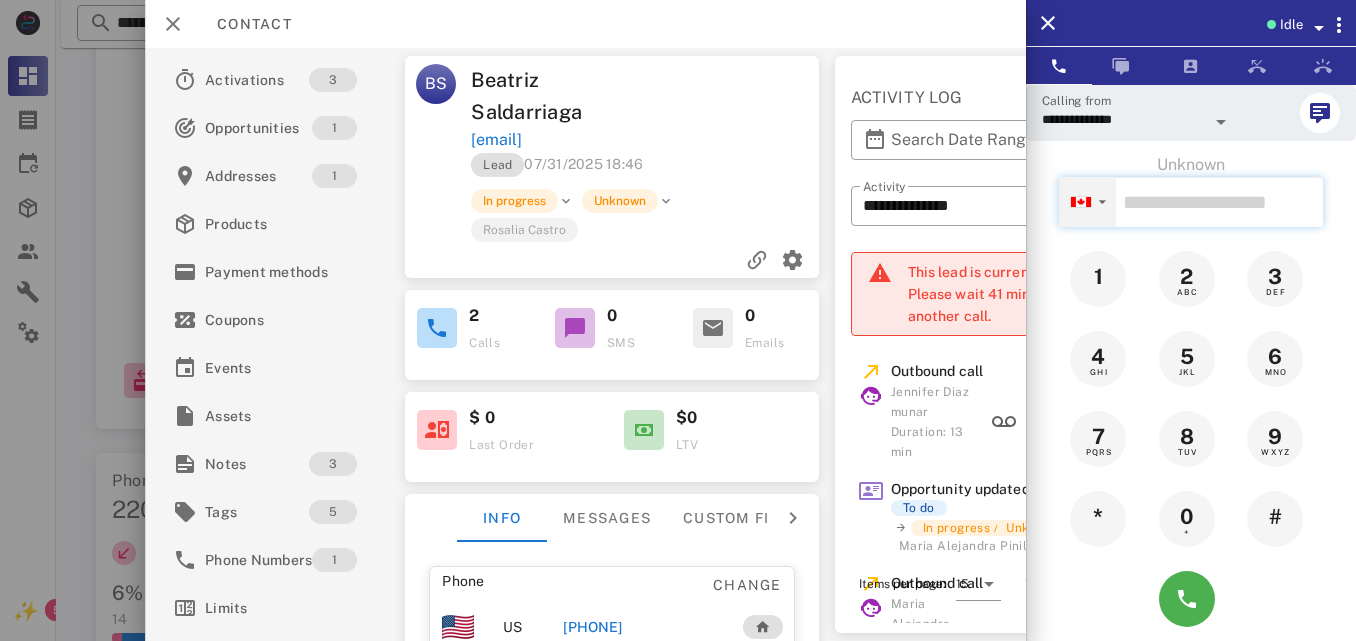 click on "▼     Andorra
+376
Argentina
+54
Aruba
+297
Australia
+61
Belgium (België)
+32
Bolivia
+591
Brazil (Brasil)
+55
Canada
+1
Chile
+56
Colombia
+57
Costa Rica
+506
Dominican Republic (República Dominicana)
+1
Ecuador
+593
El Salvador
+503
France
+33
Germany (Deutschland)
+49
Guadeloupe
+590
Guatemala
+502
Honduras
+504
Iceland (Ísland)
+354
India (भारत)
+91
Israel (‫ישראל‬‎)
+972
Italy (Italia)
+39
Japan (日本)
+81" at bounding box center (1087, 202) 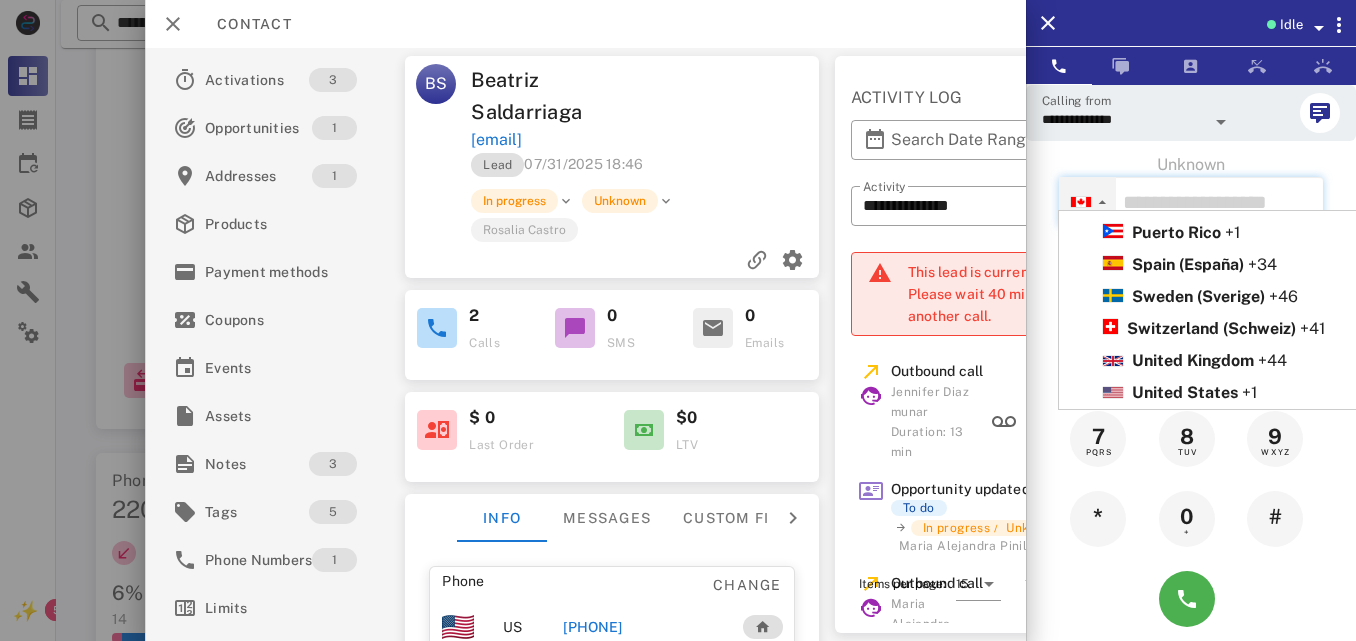 scroll, scrollTop: 1042, scrollLeft: 0, axis: vertical 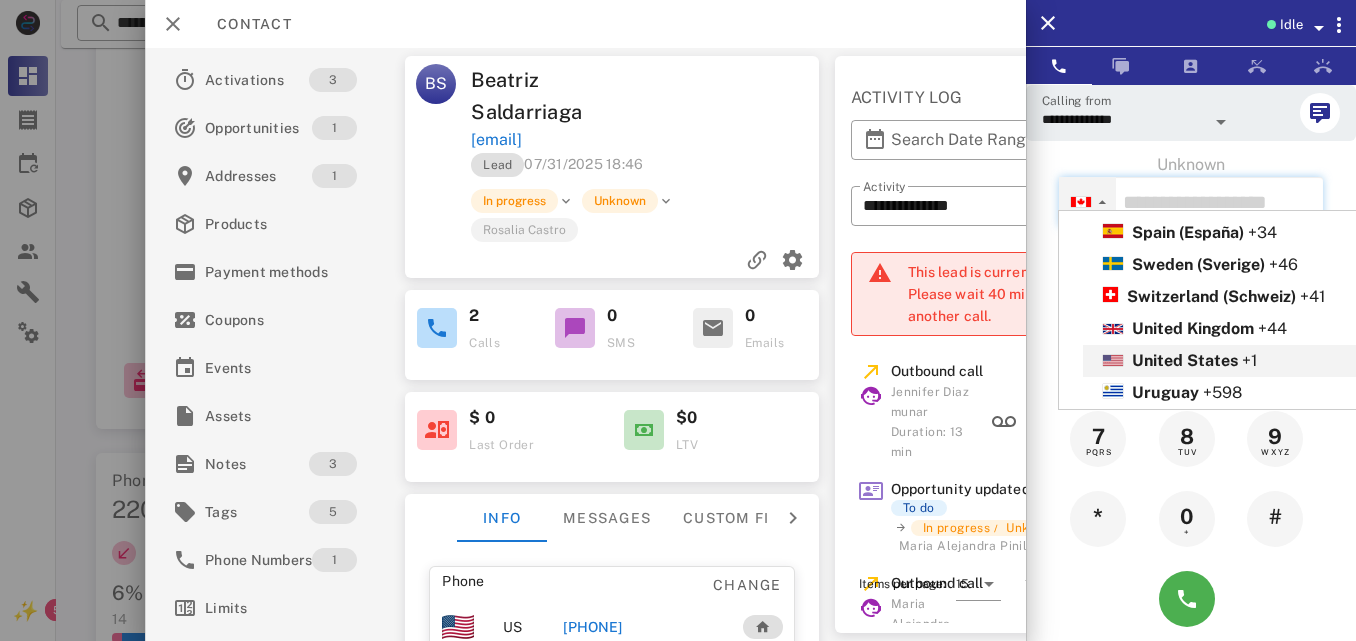 click on "United States" at bounding box center [1185, 360] 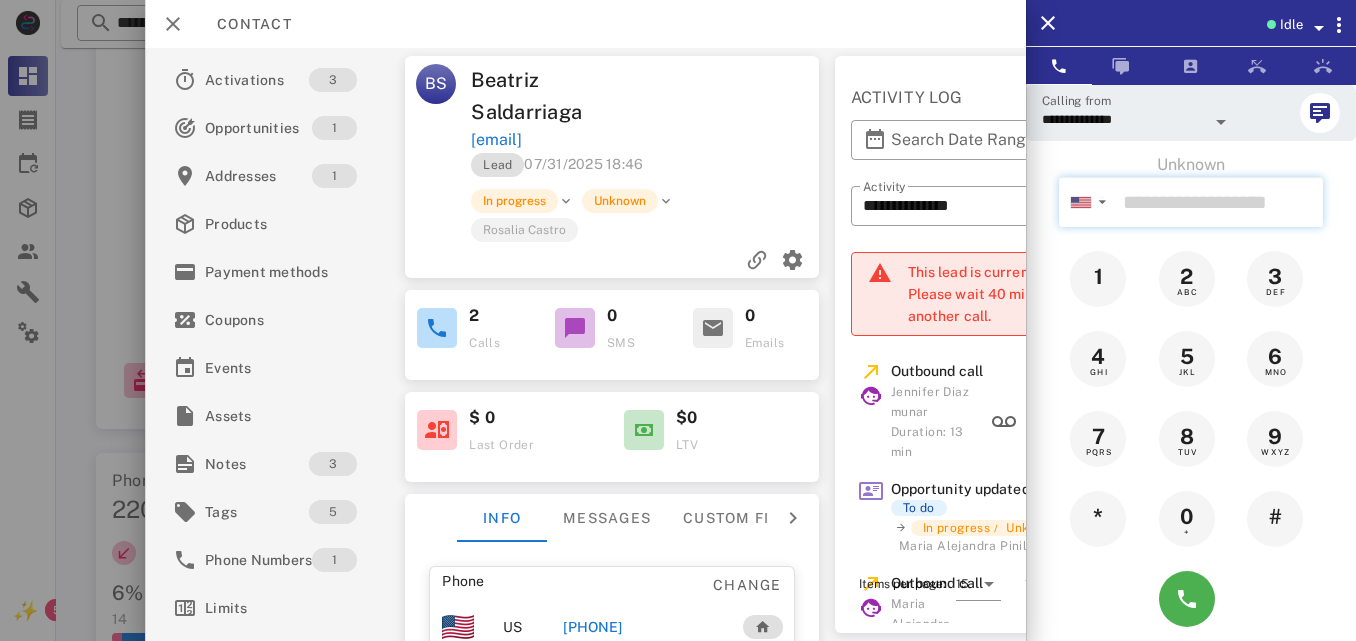 click at bounding box center (1219, 202) 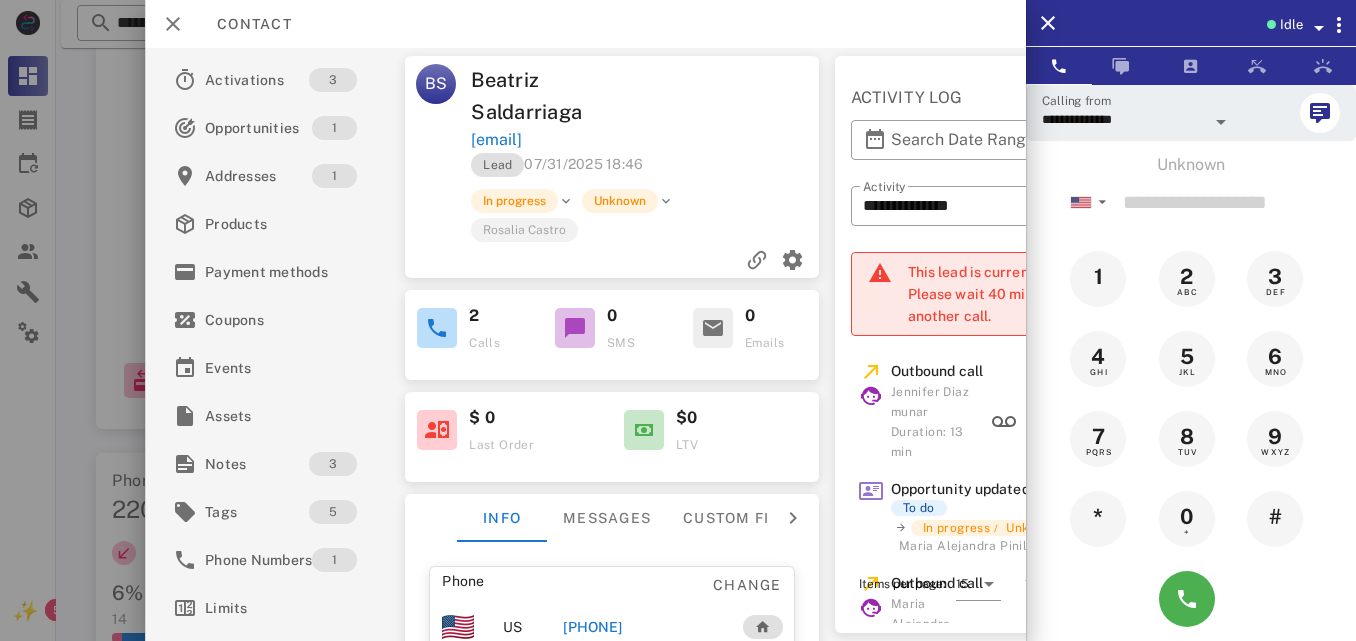 click on "[PHONE]" at bounding box center (593, 627) 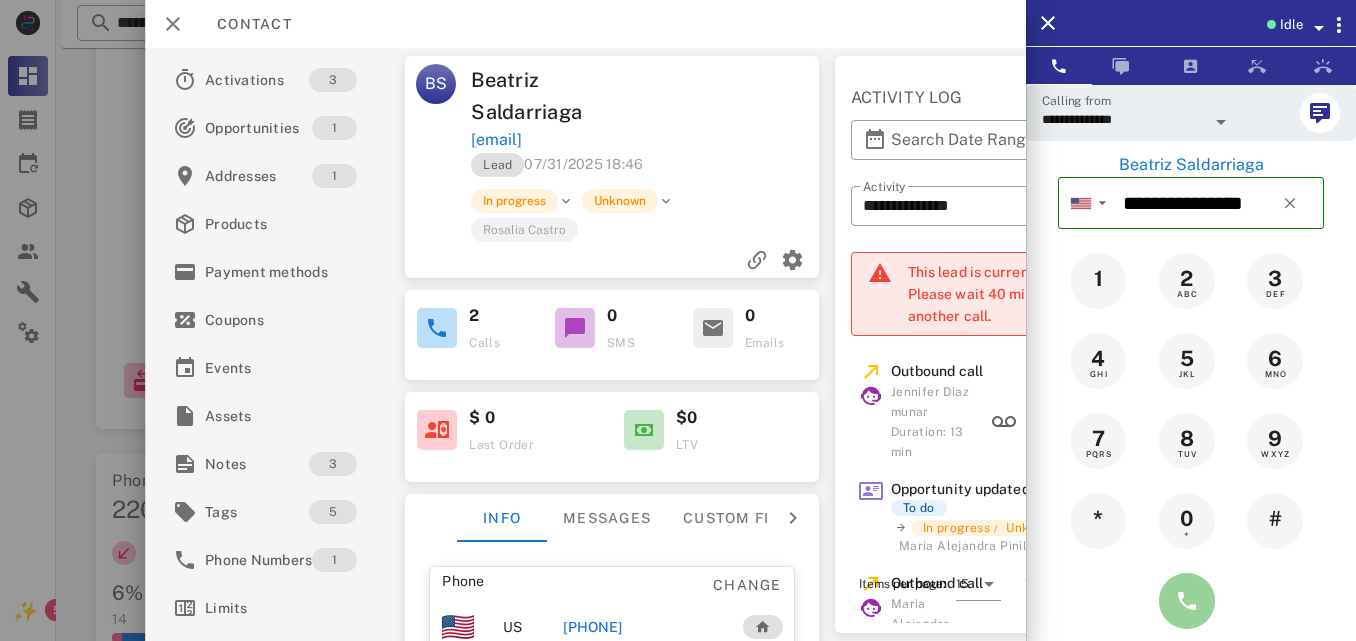 click at bounding box center [1187, 601] 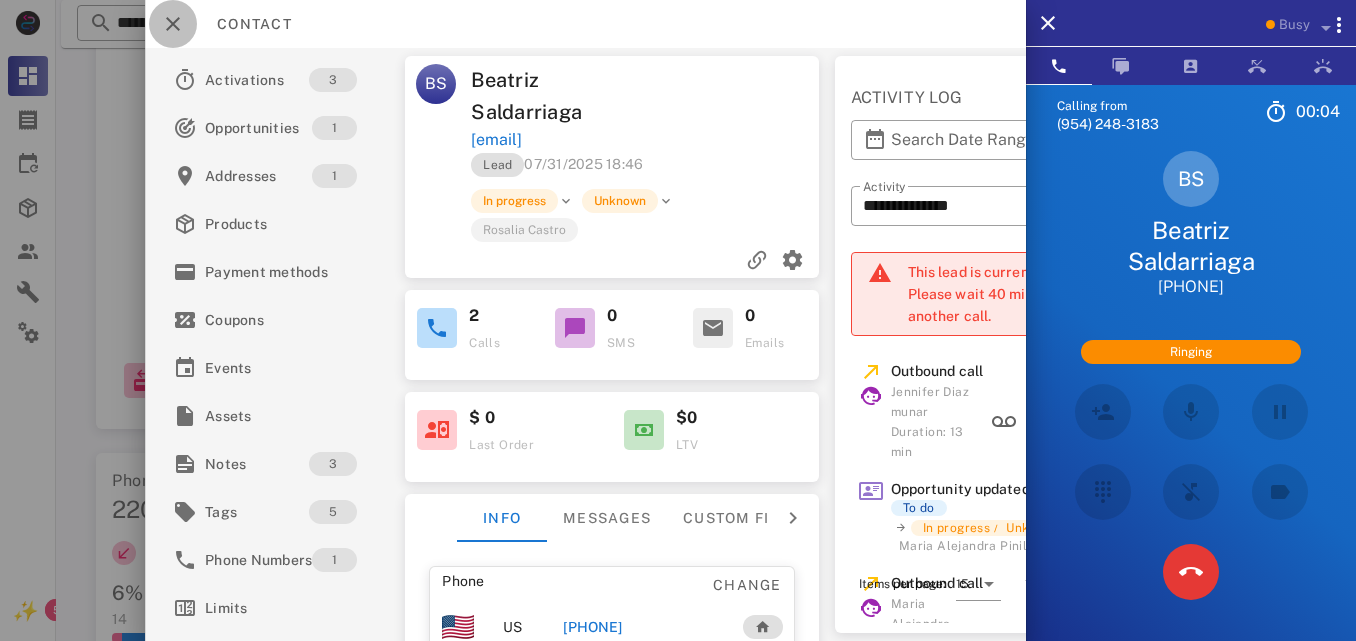 drag, startPoint x: 170, startPoint y: 22, endPoint x: 286, endPoint y: 50, distance: 119.331474 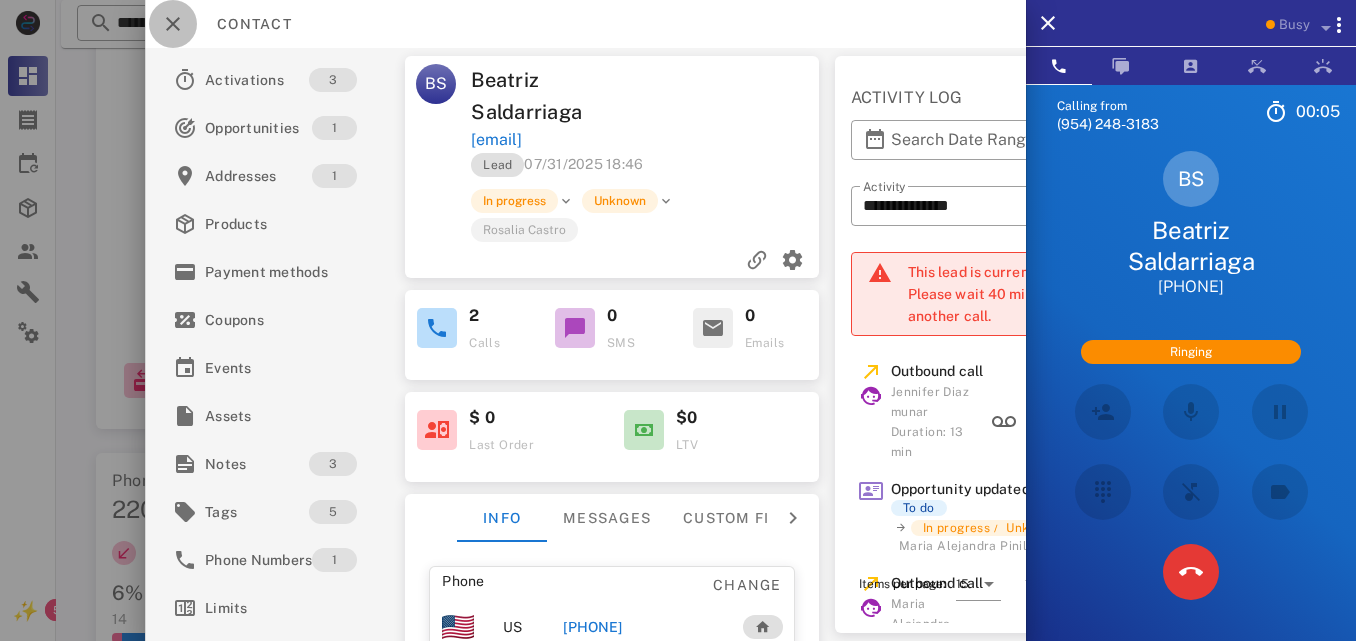 click at bounding box center [173, 24] 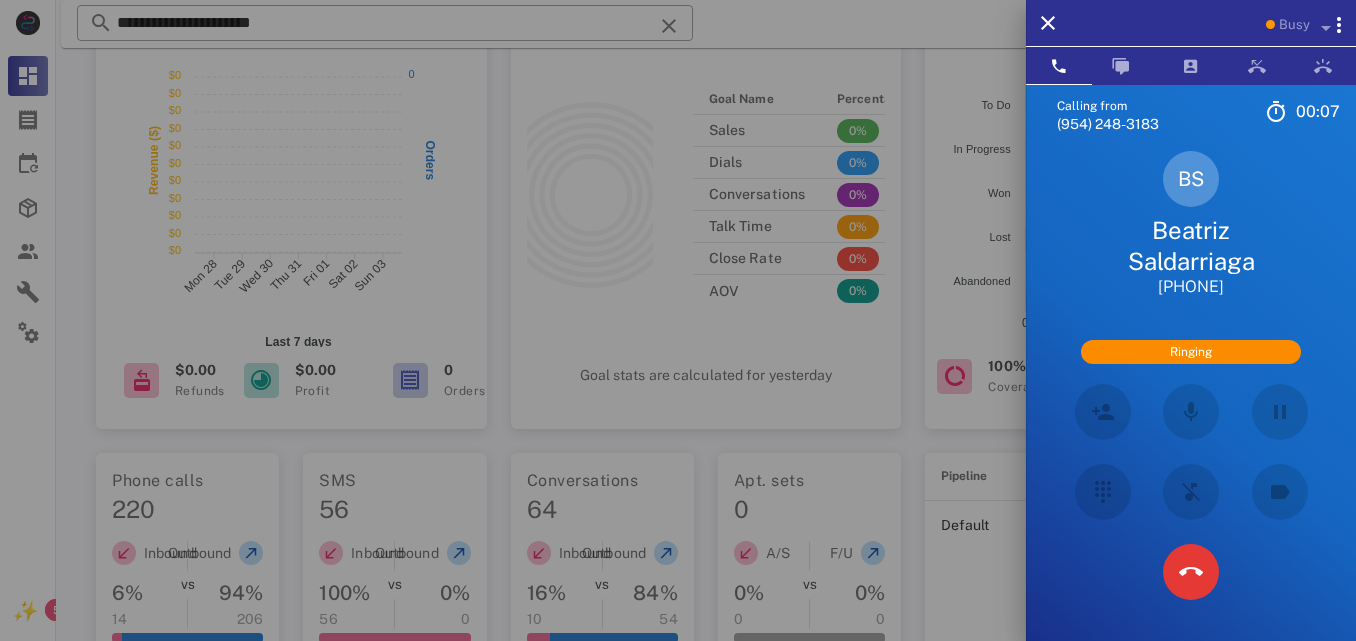 click at bounding box center [678, 320] 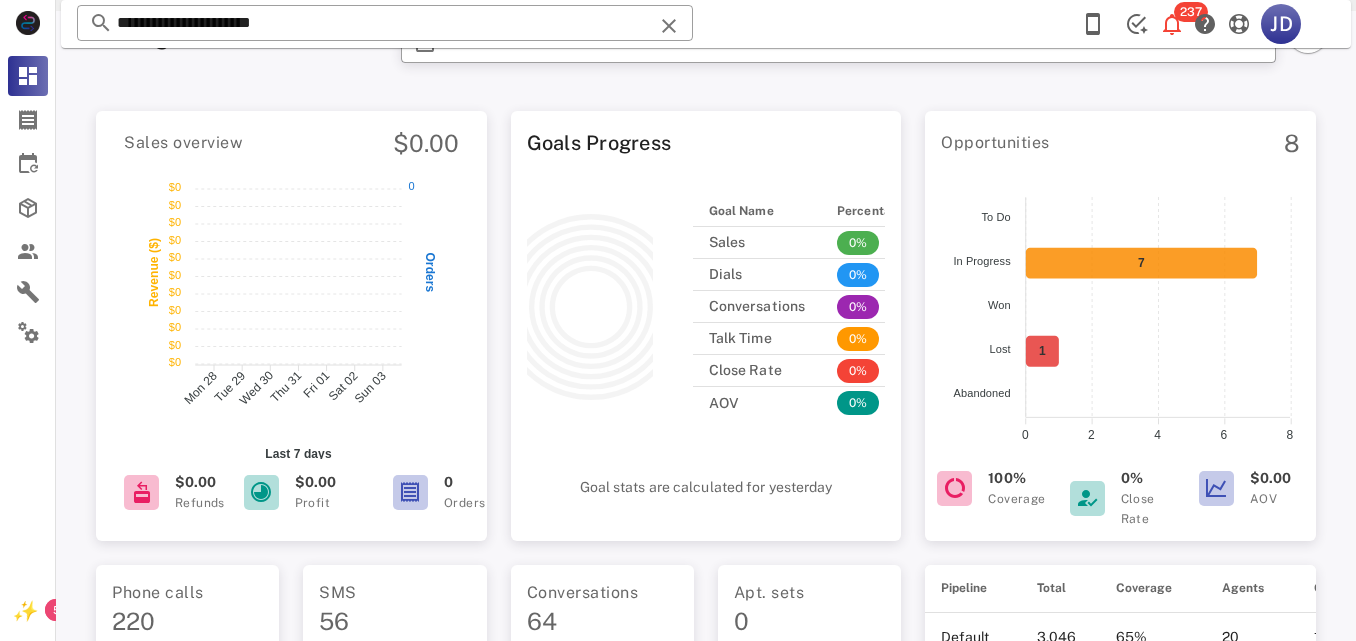 scroll, scrollTop: 0, scrollLeft: 0, axis: both 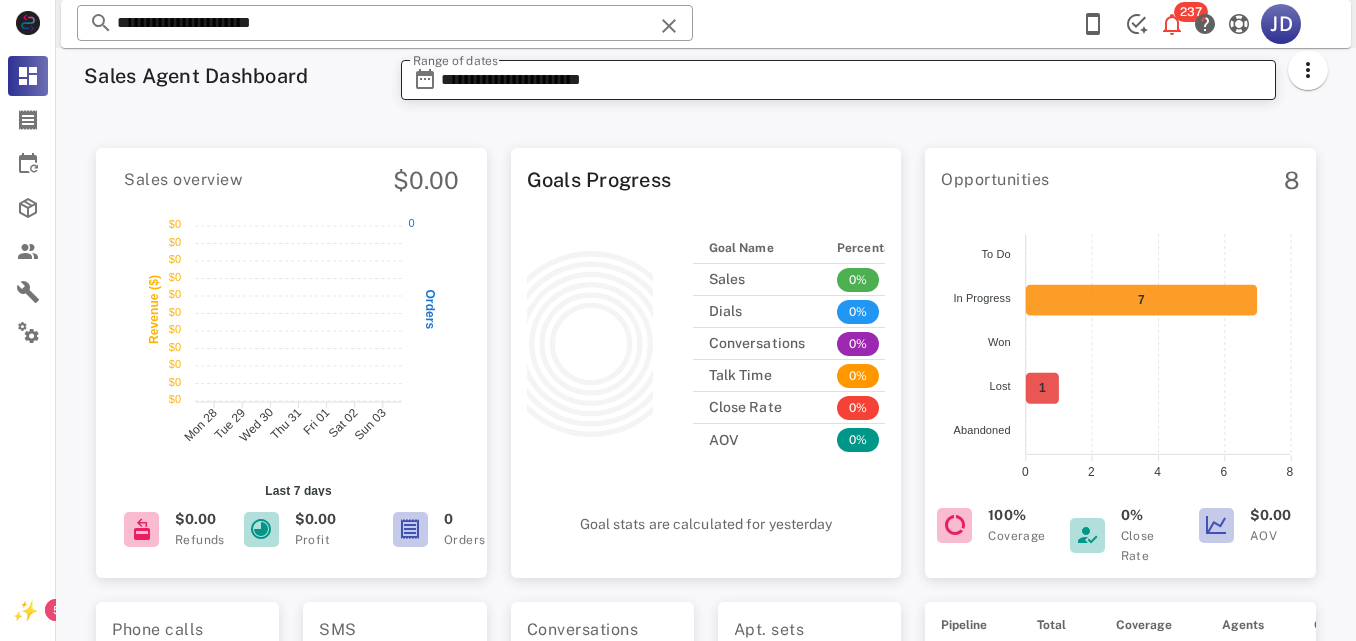 click on "**********" at bounding box center (852, 80) 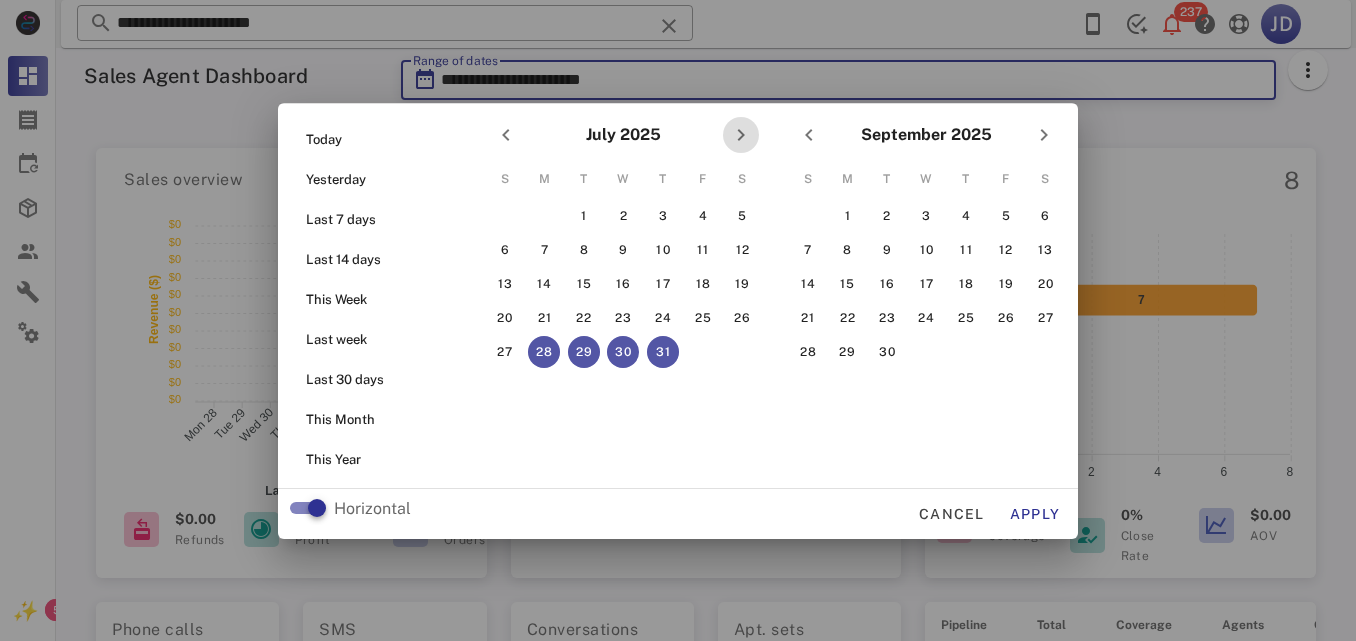 click at bounding box center (741, 135) 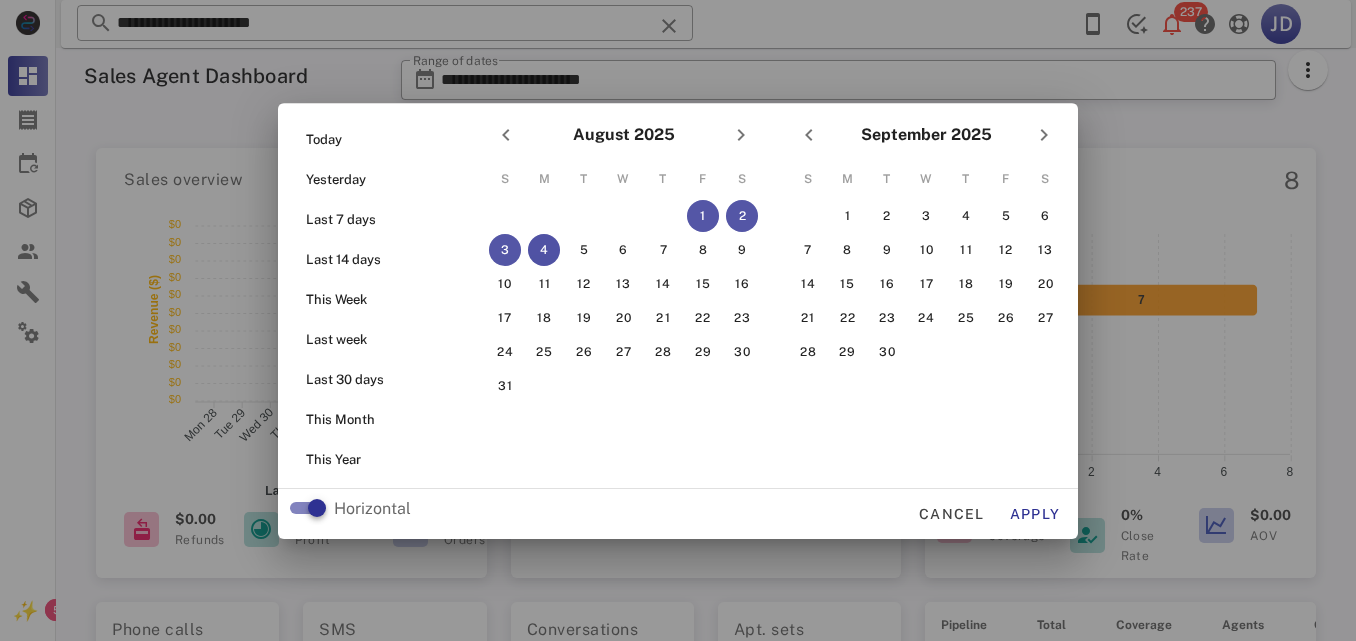 click on "4" at bounding box center [544, 250] 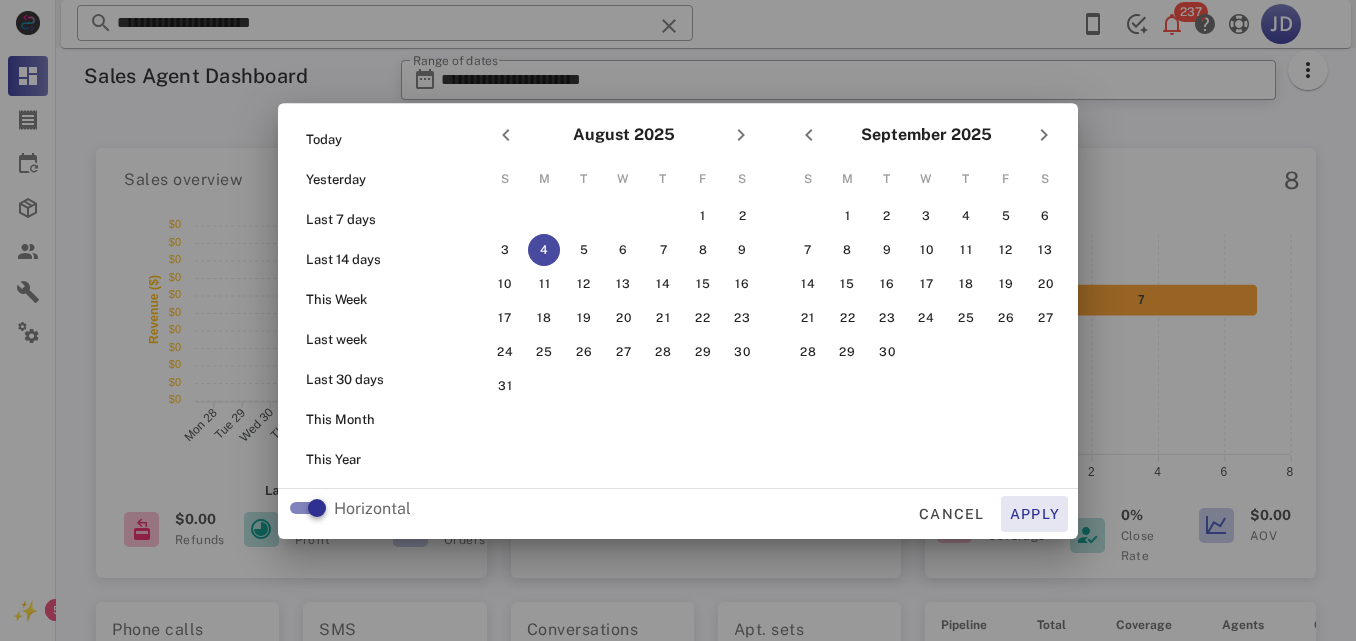 click on "Apply" at bounding box center [1035, 514] 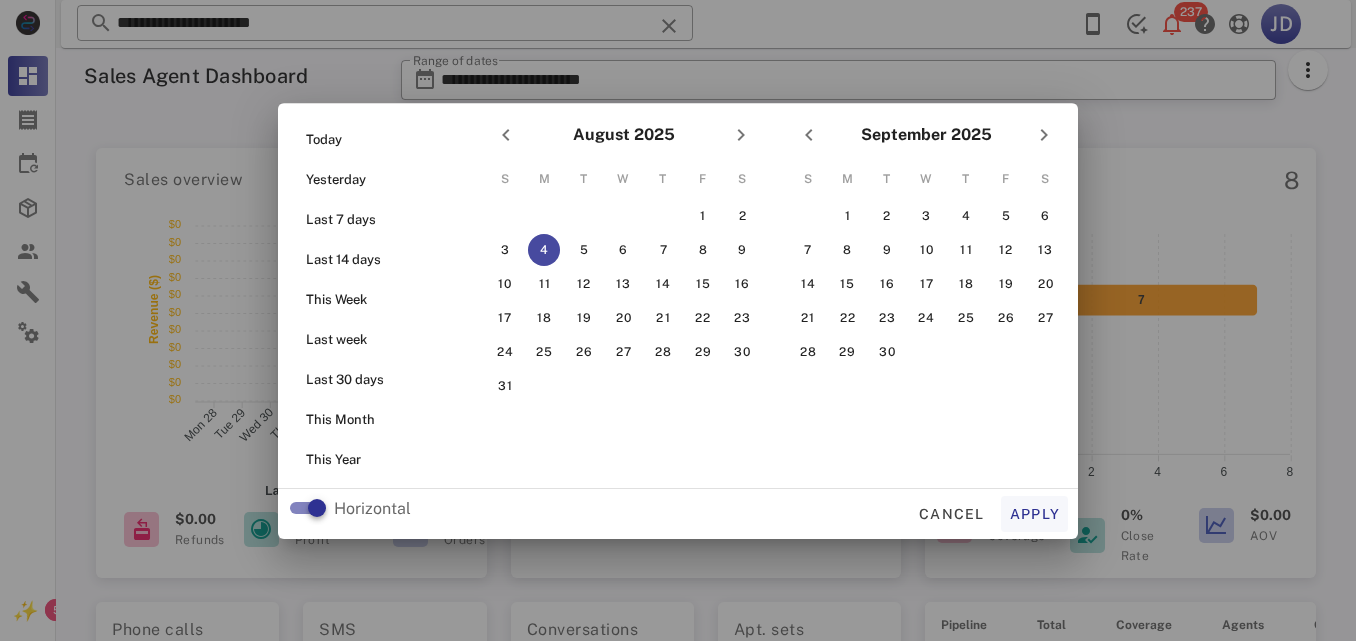 type on "**********" 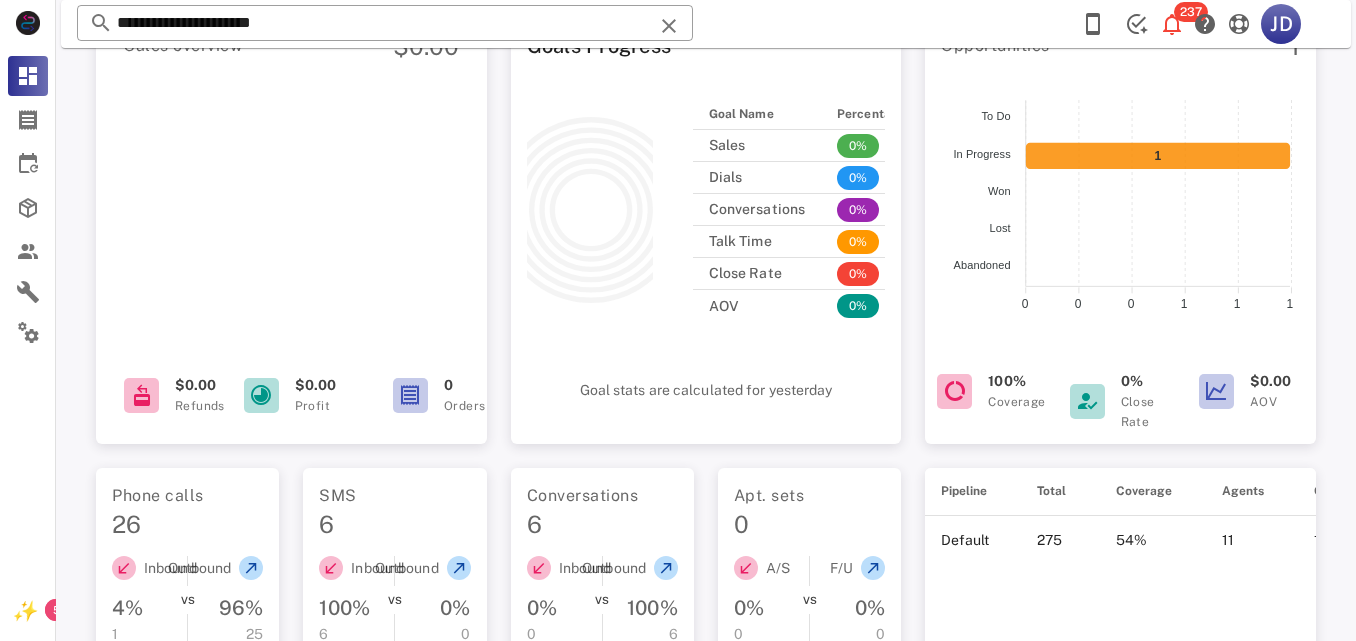 scroll, scrollTop: 173, scrollLeft: 0, axis: vertical 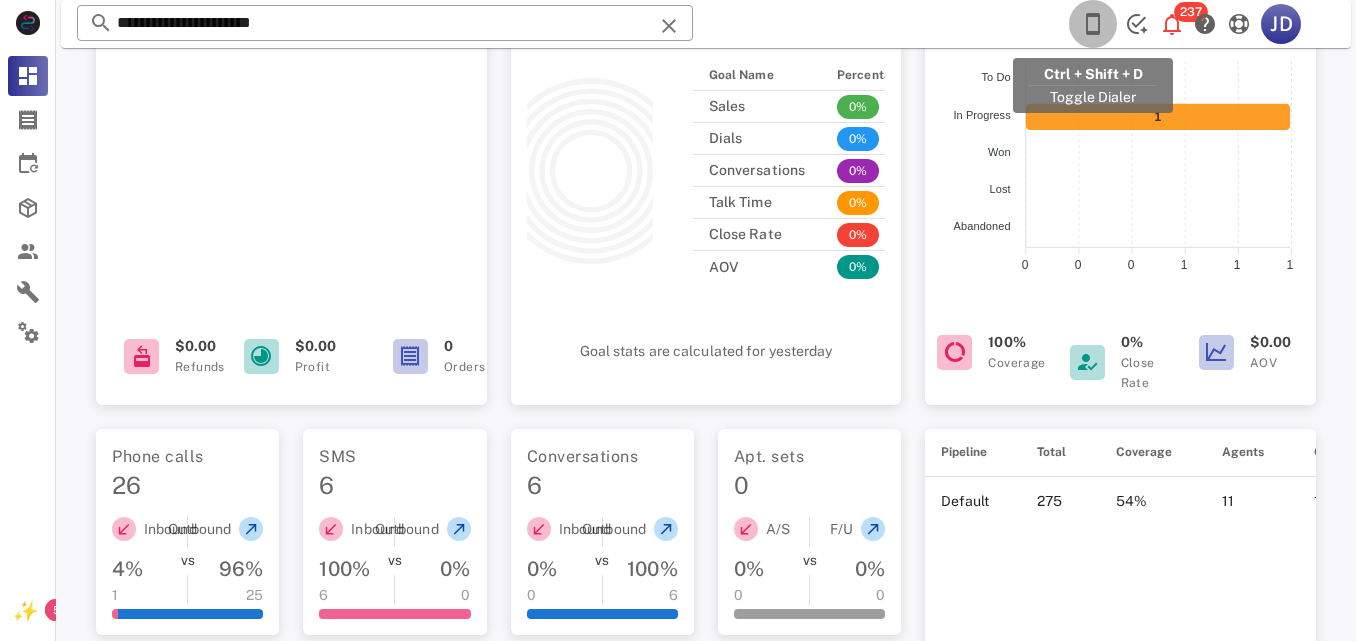 click at bounding box center (1093, 24) 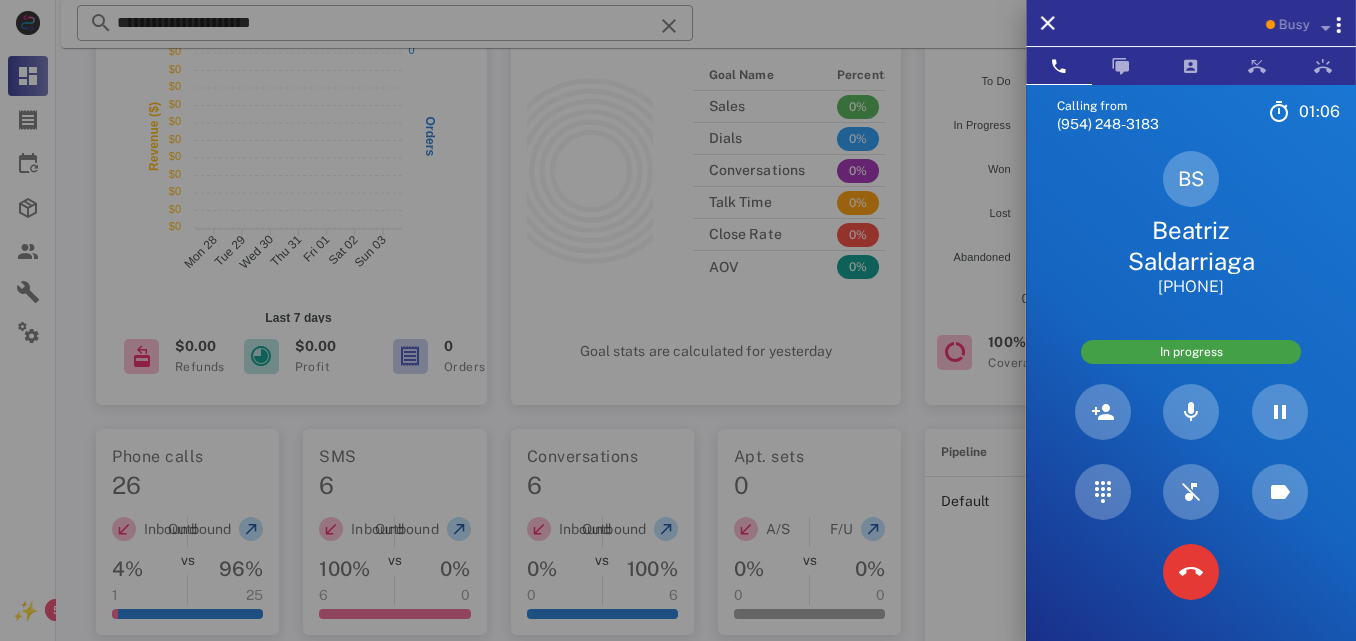 click on "BS   [FIRST] [LAST]  +[COUNTRYCODE][PHONE]" at bounding box center [1191, 224] 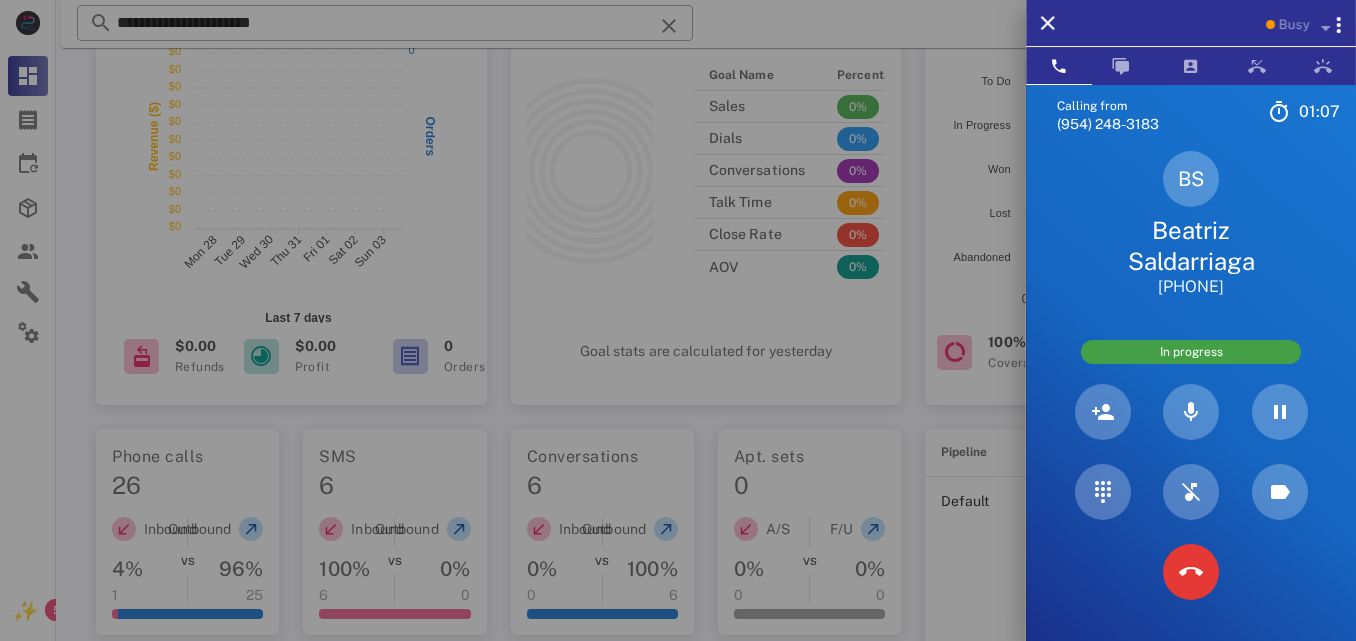 click on "Beatriz Saldarriaga" at bounding box center (1191, 246) 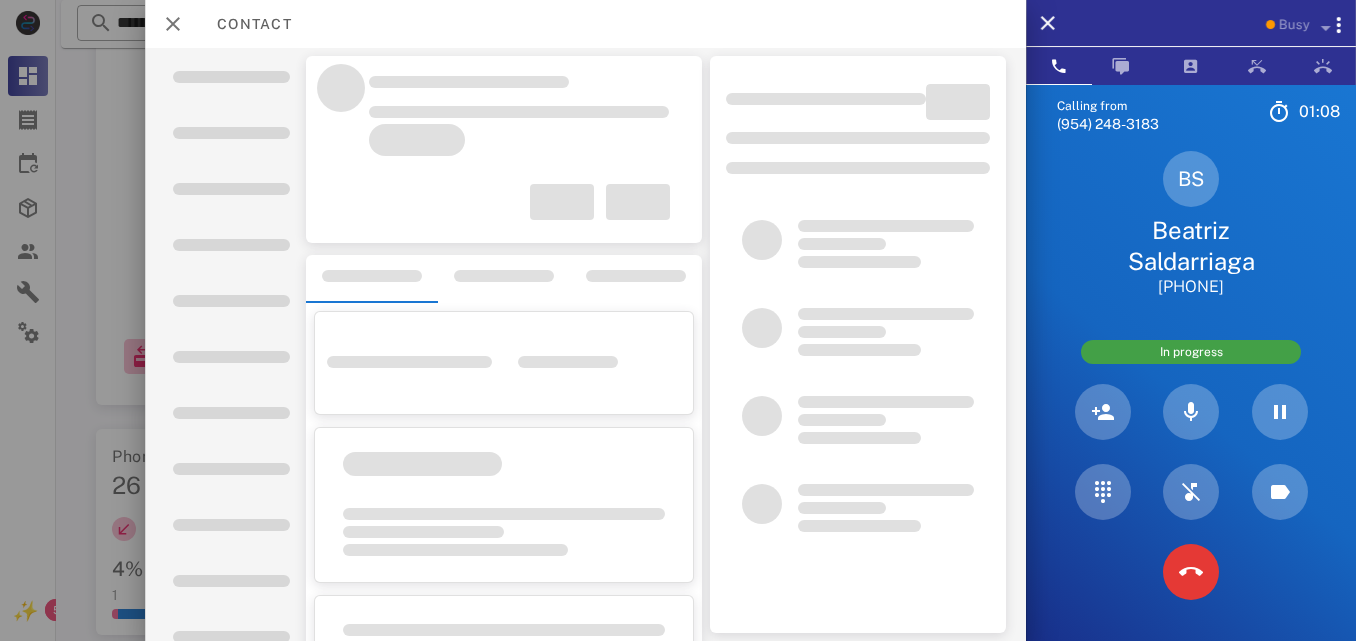 click on "Beatriz Saldarriaga" at bounding box center (1191, 246) 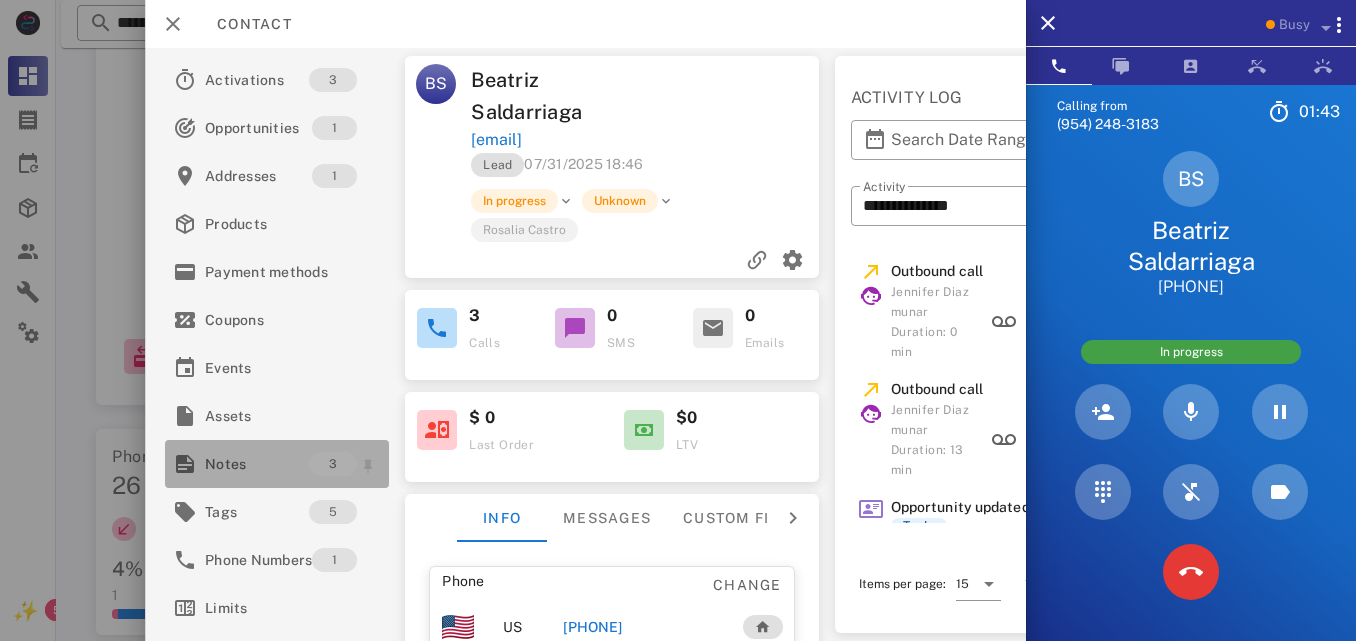 click on "Notes" at bounding box center [257, 464] 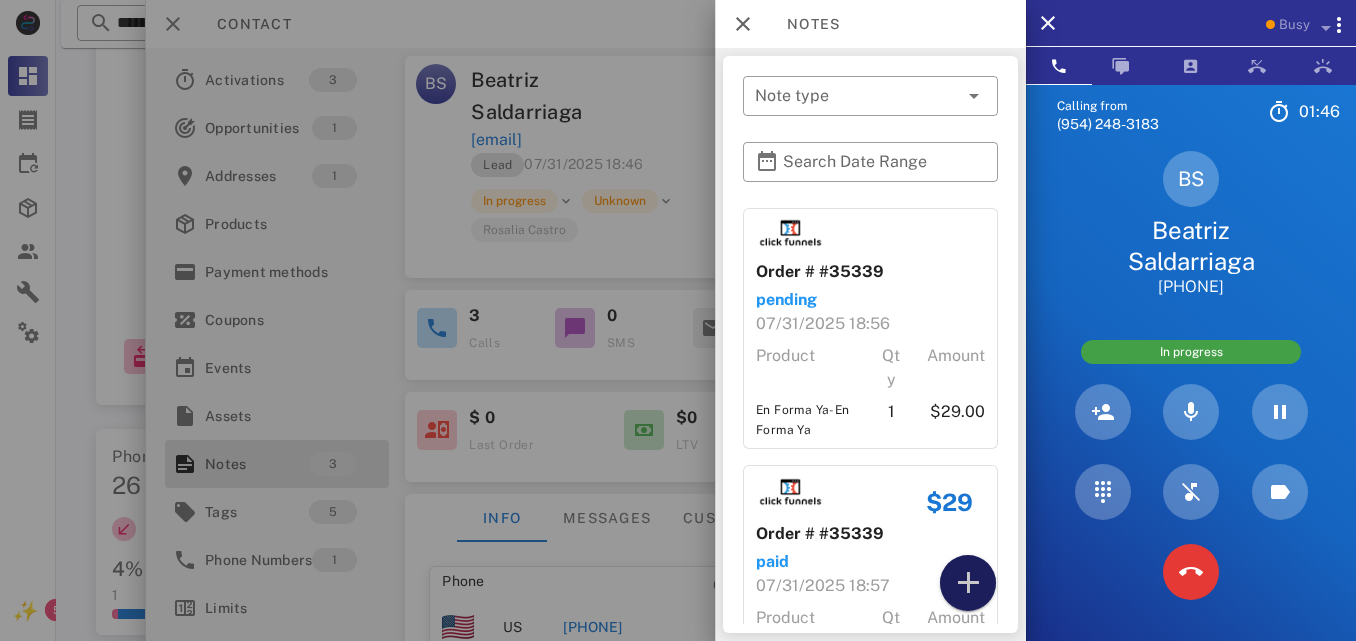 click at bounding box center (968, 583) 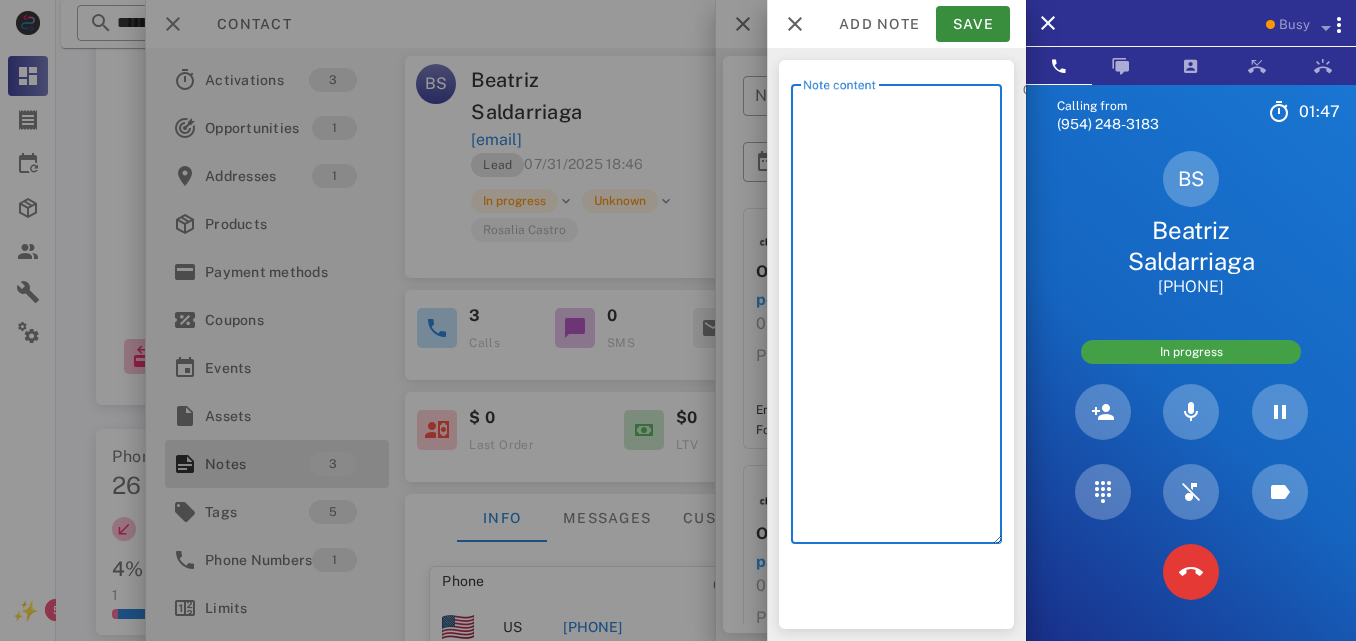 click on "Note content" at bounding box center [902, 319] 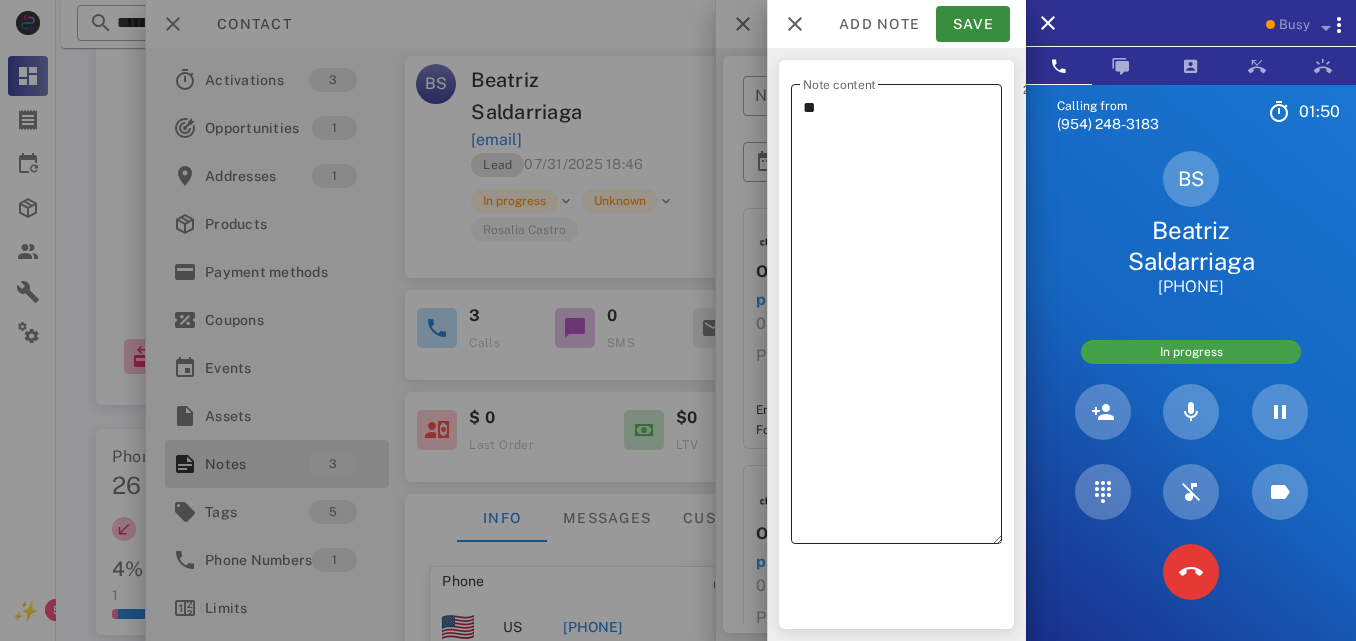 click on "**" at bounding box center [902, 319] 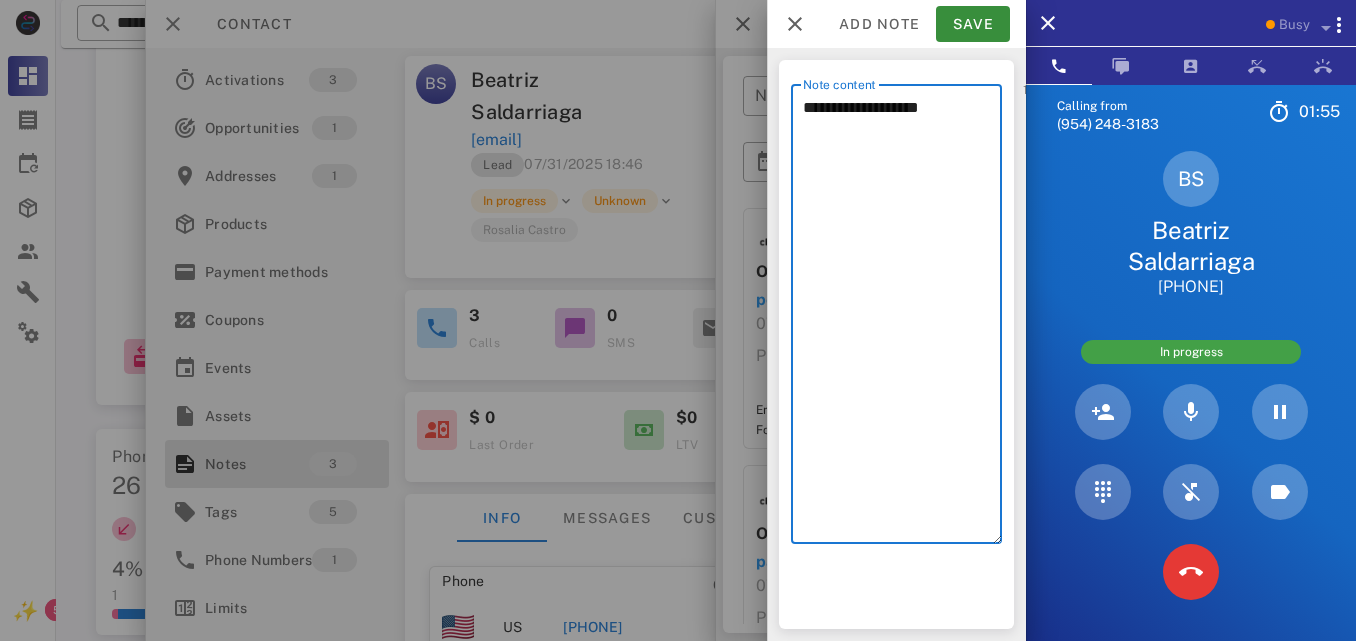 click on "**********" at bounding box center [902, 319] 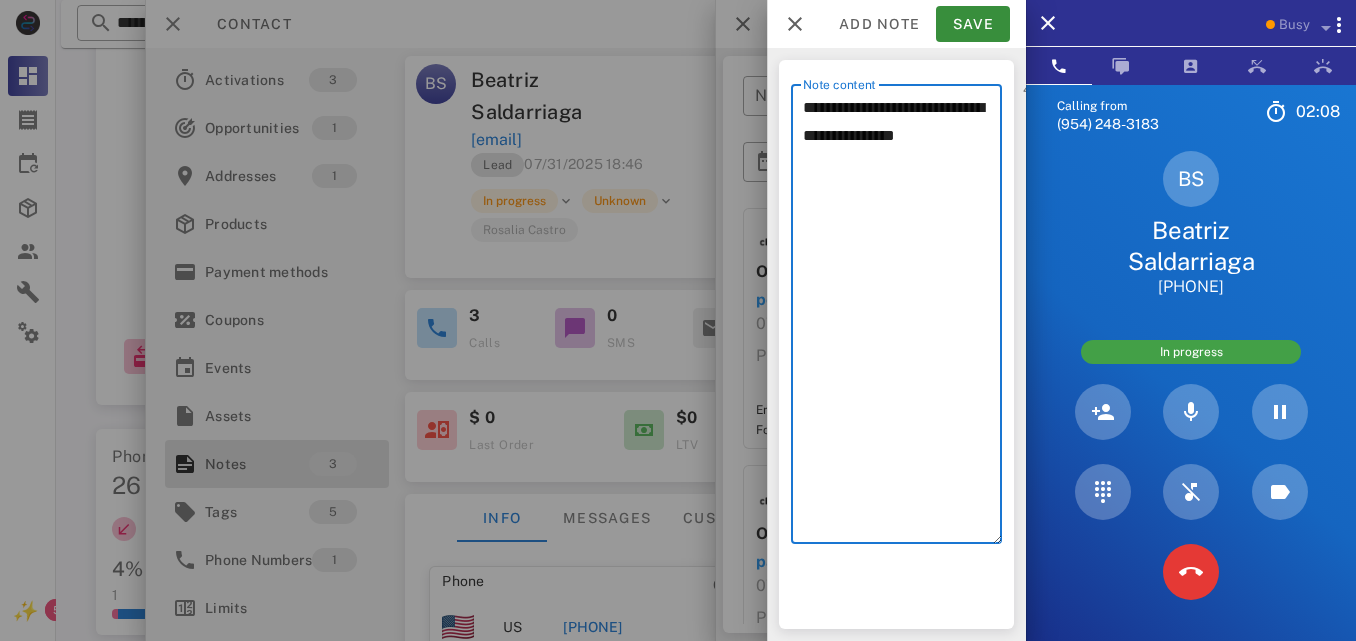 click on "**********" at bounding box center [902, 319] 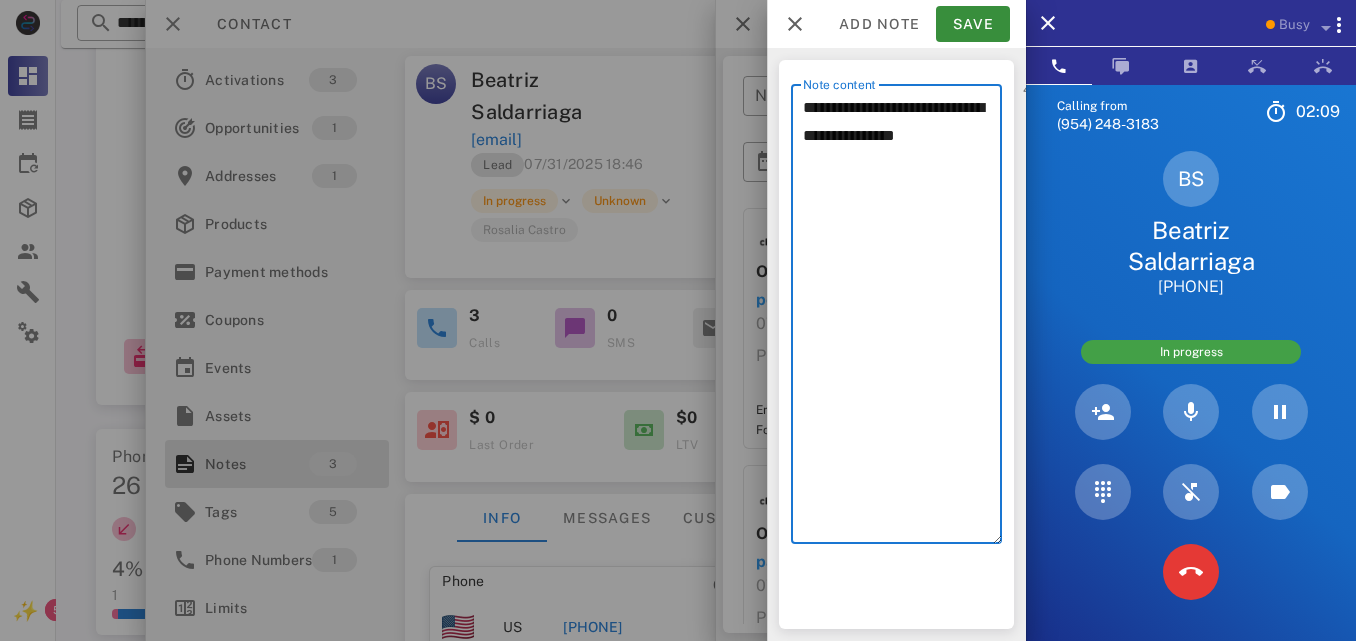 click on "**********" at bounding box center [902, 319] 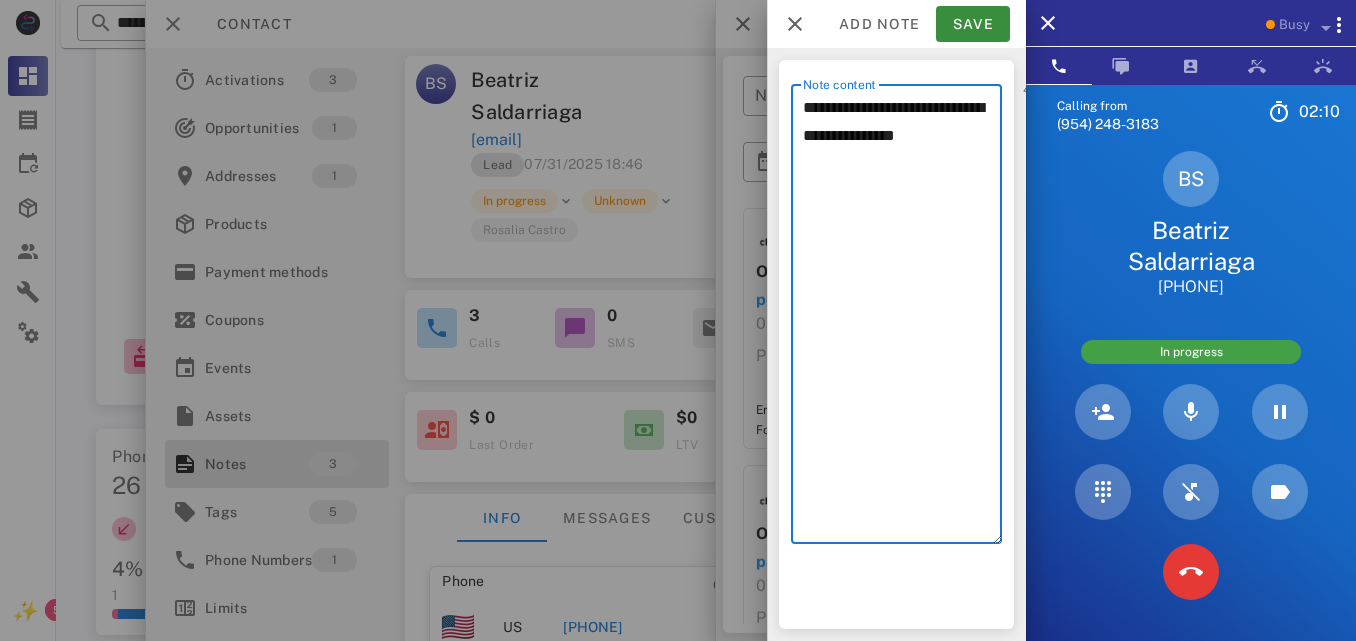 click on "**********" at bounding box center [902, 319] 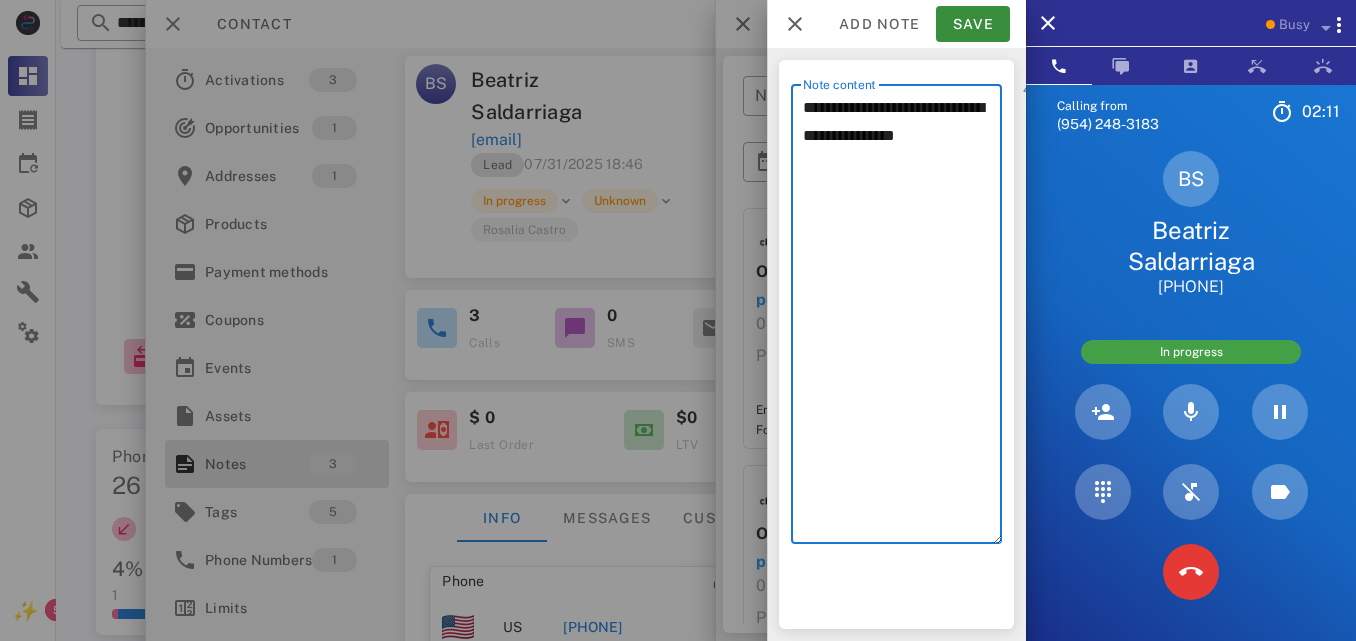 click on "**********" at bounding box center [902, 319] 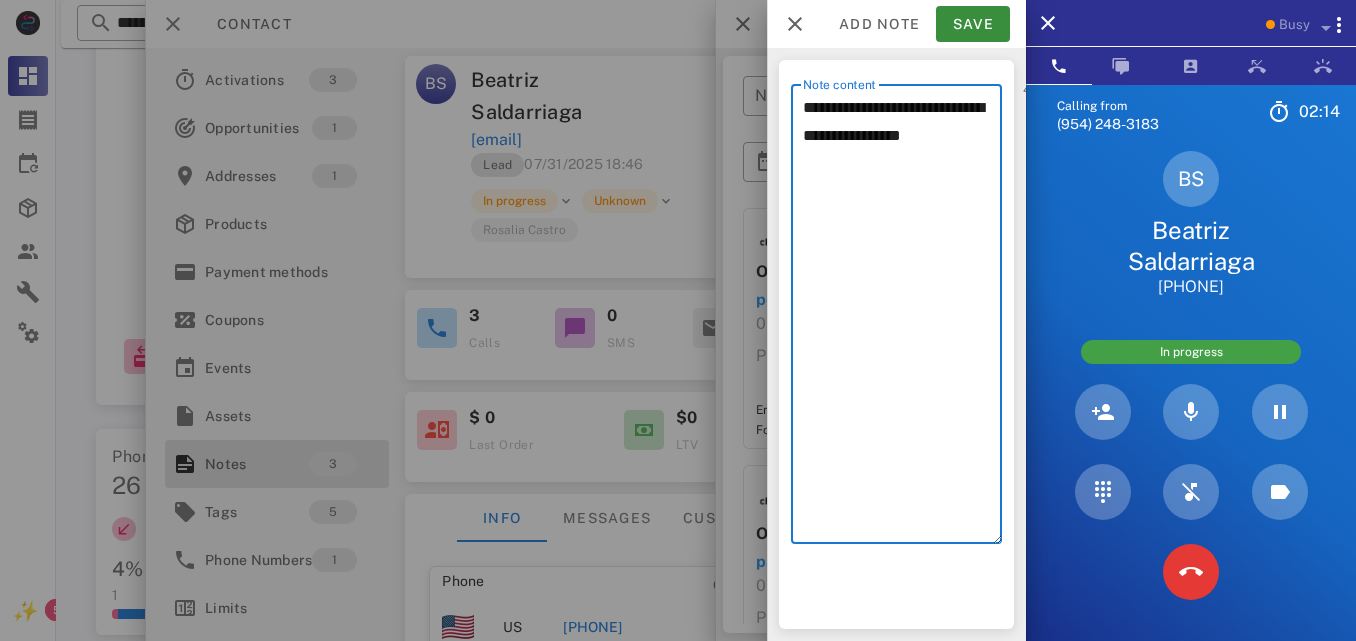 click on "**********" at bounding box center [902, 319] 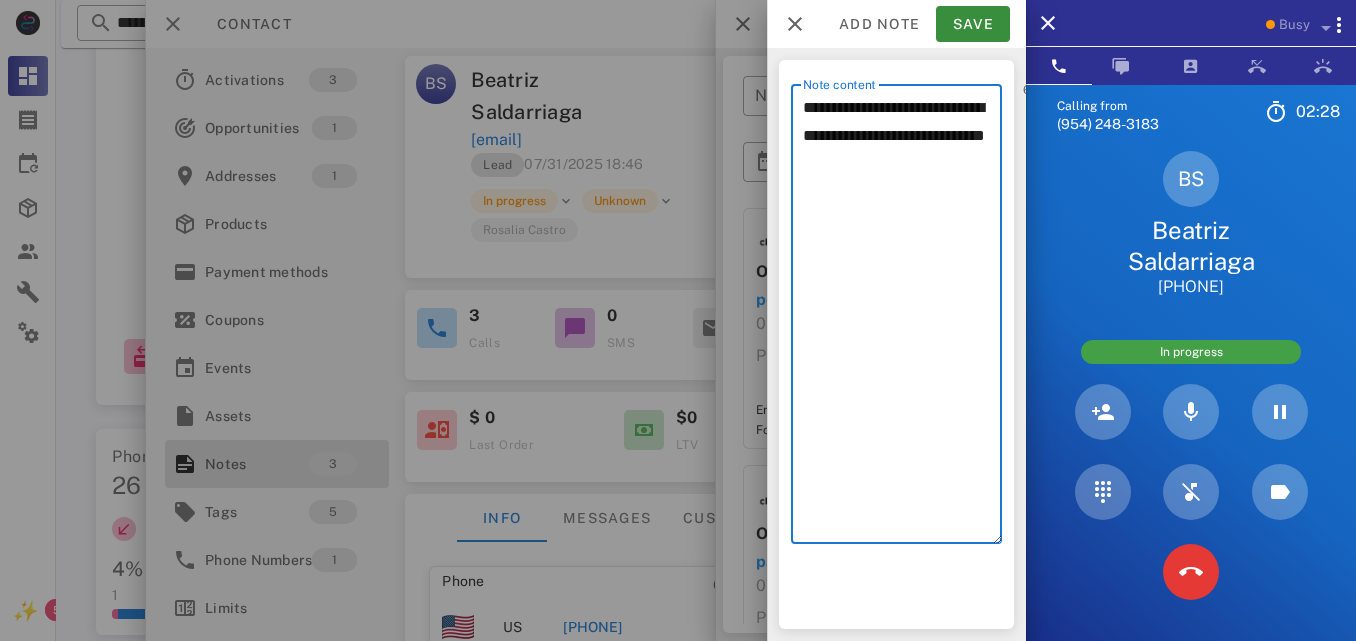click on "**********" at bounding box center [902, 319] 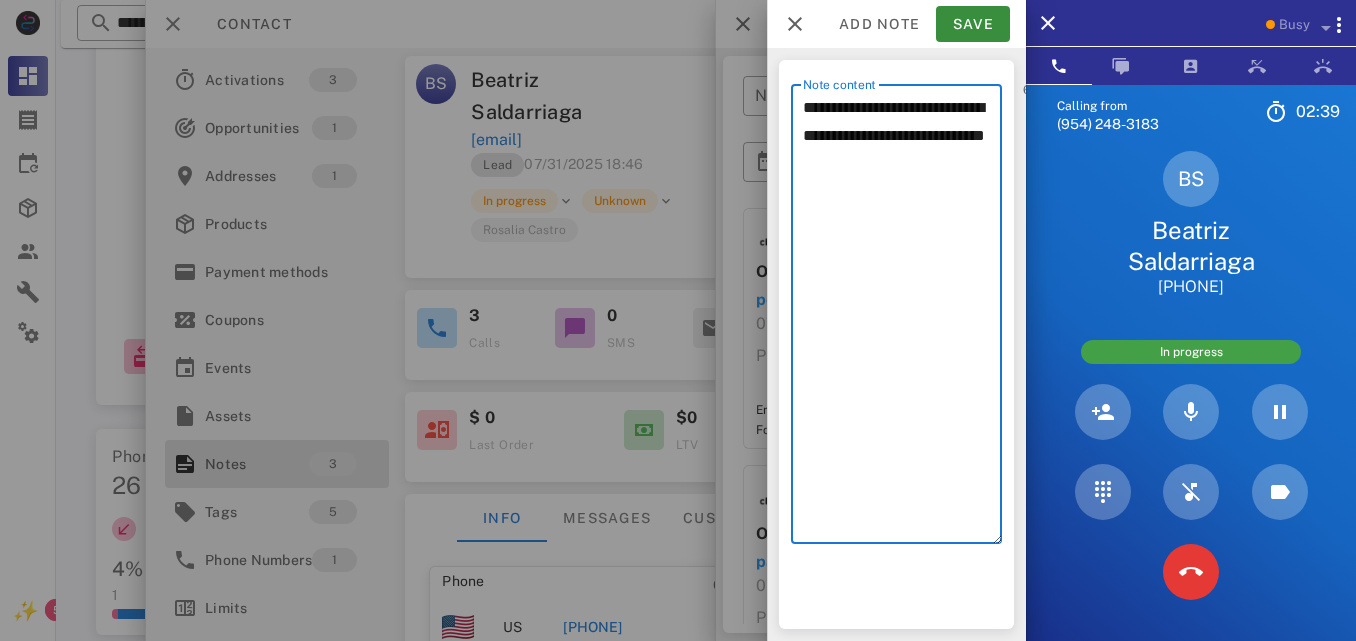 click on "**********" at bounding box center (902, 319) 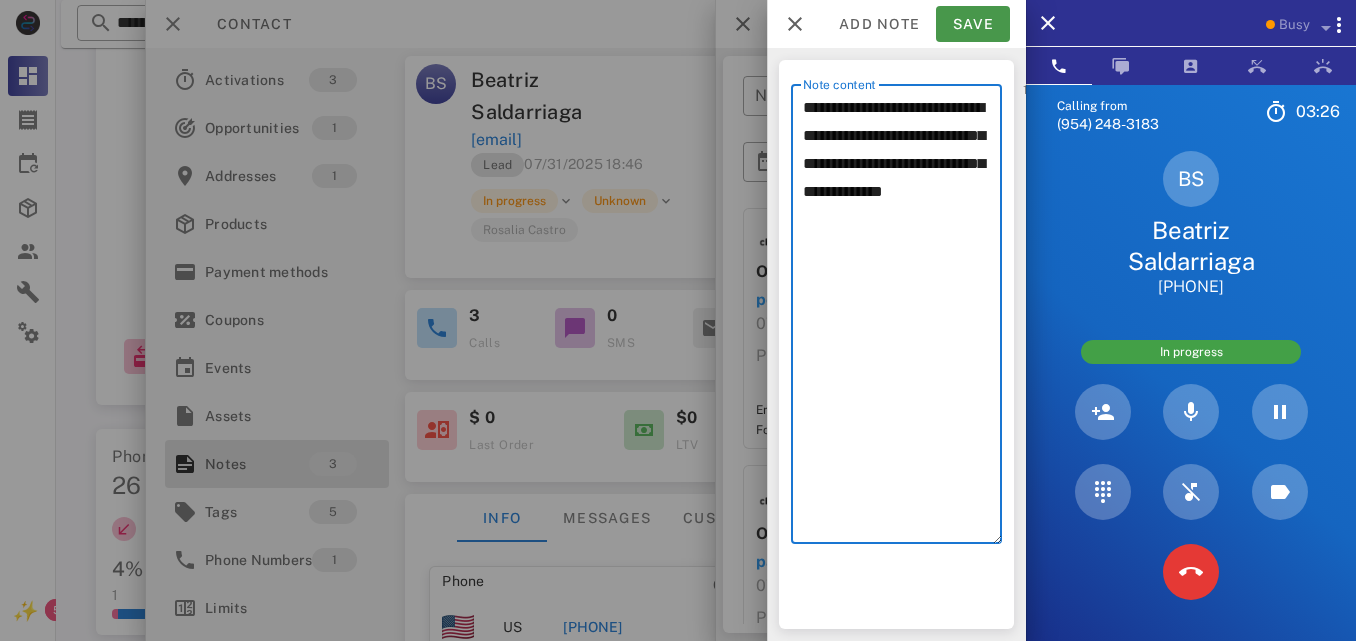 type on "**********" 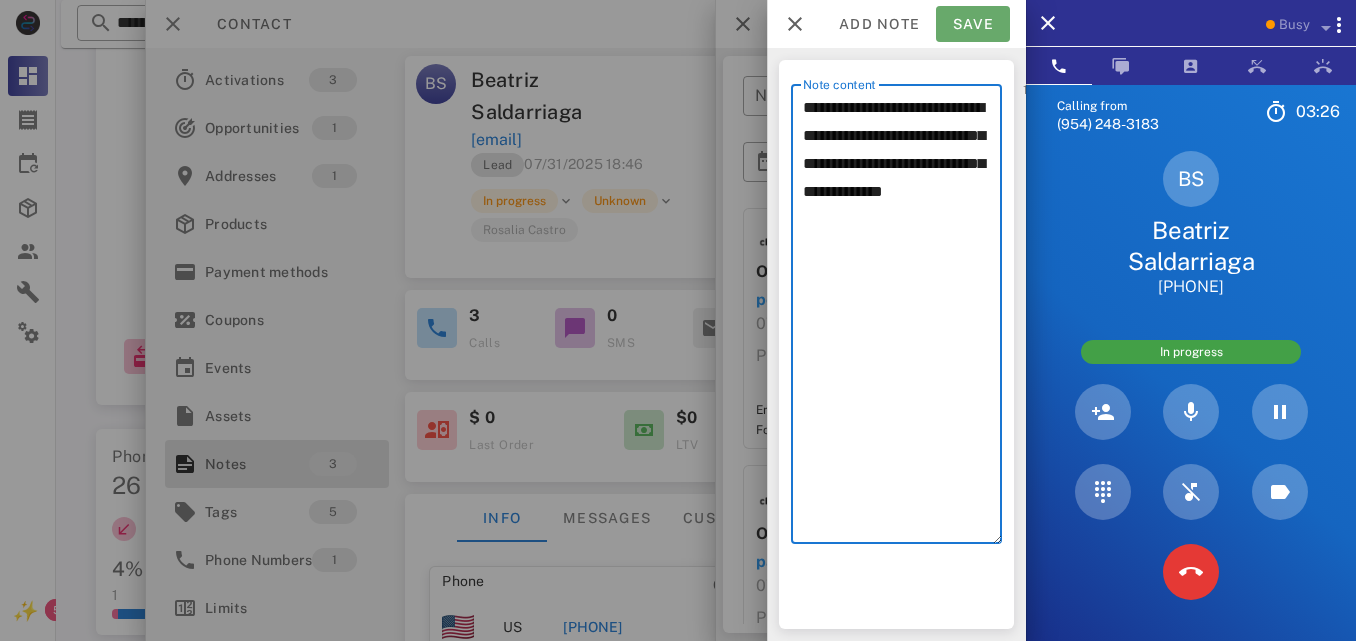 click on "Save" at bounding box center [973, 24] 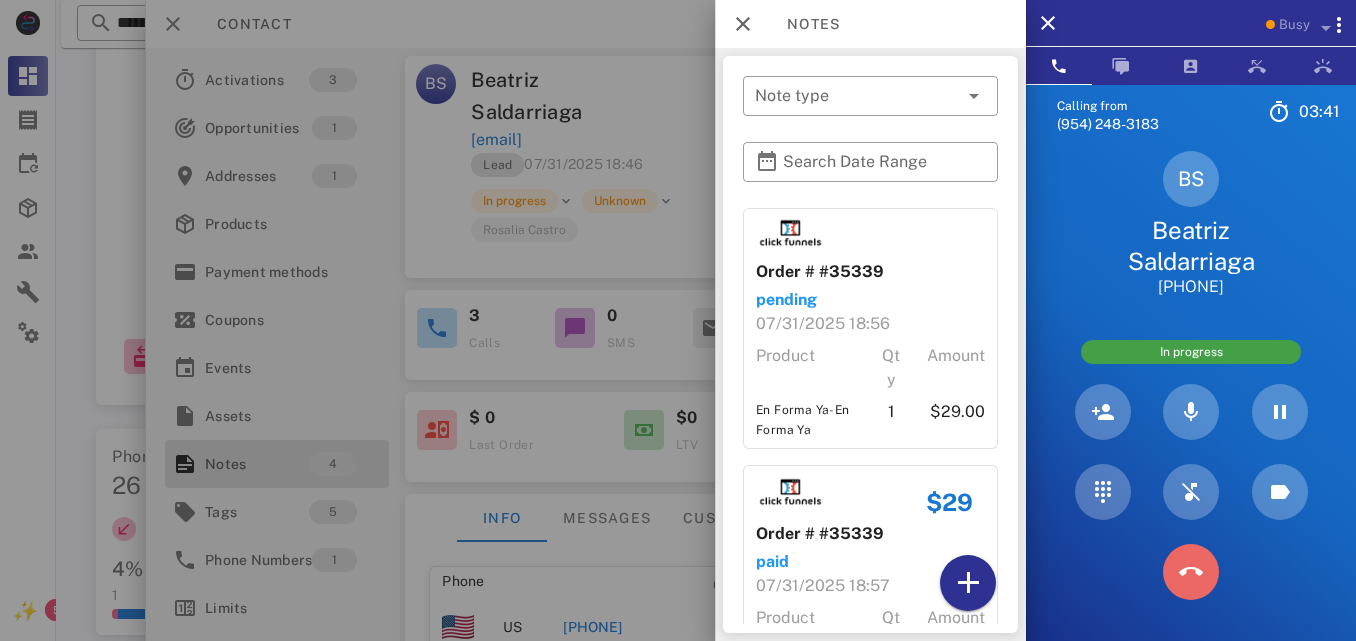 click at bounding box center (1191, 572) 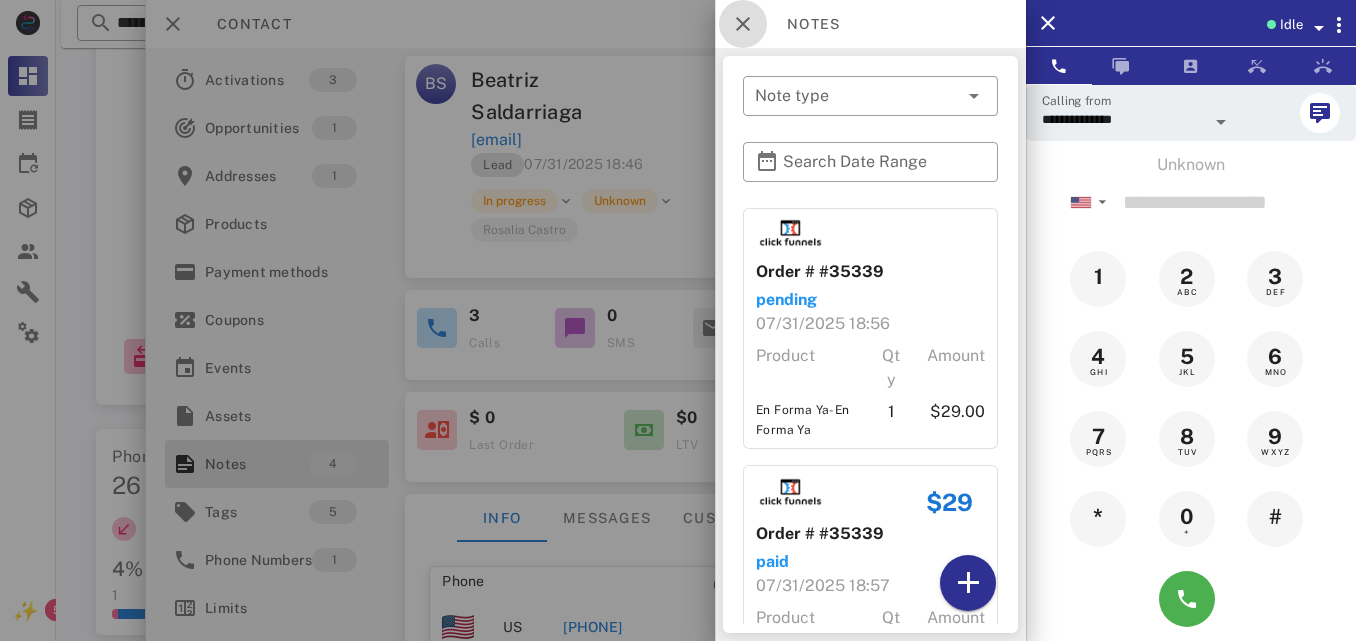 click at bounding box center (743, 24) 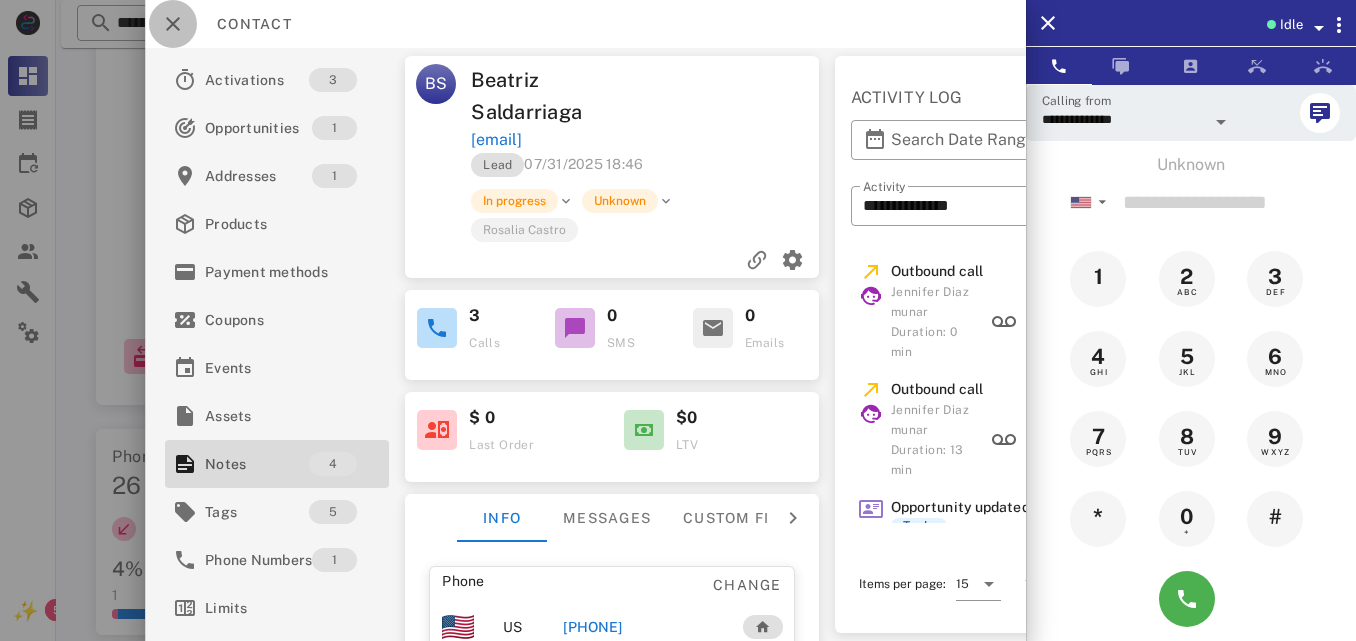 click at bounding box center [173, 24] 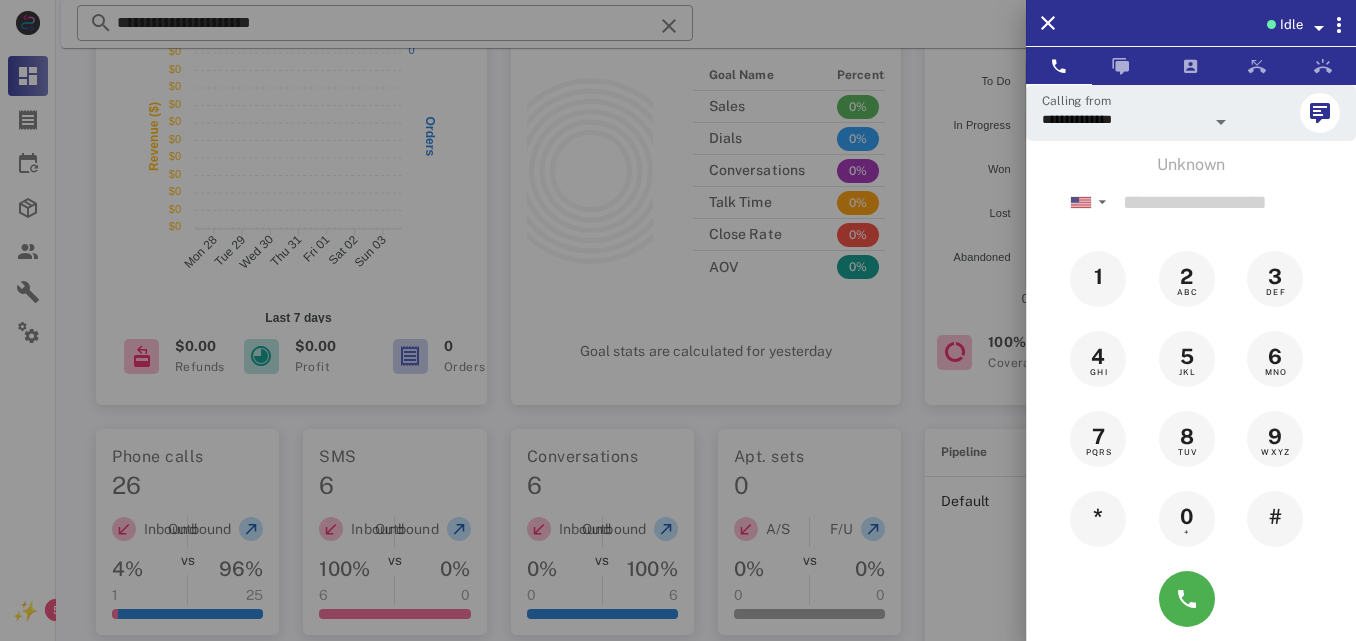 click at bounding box center (678, 320) 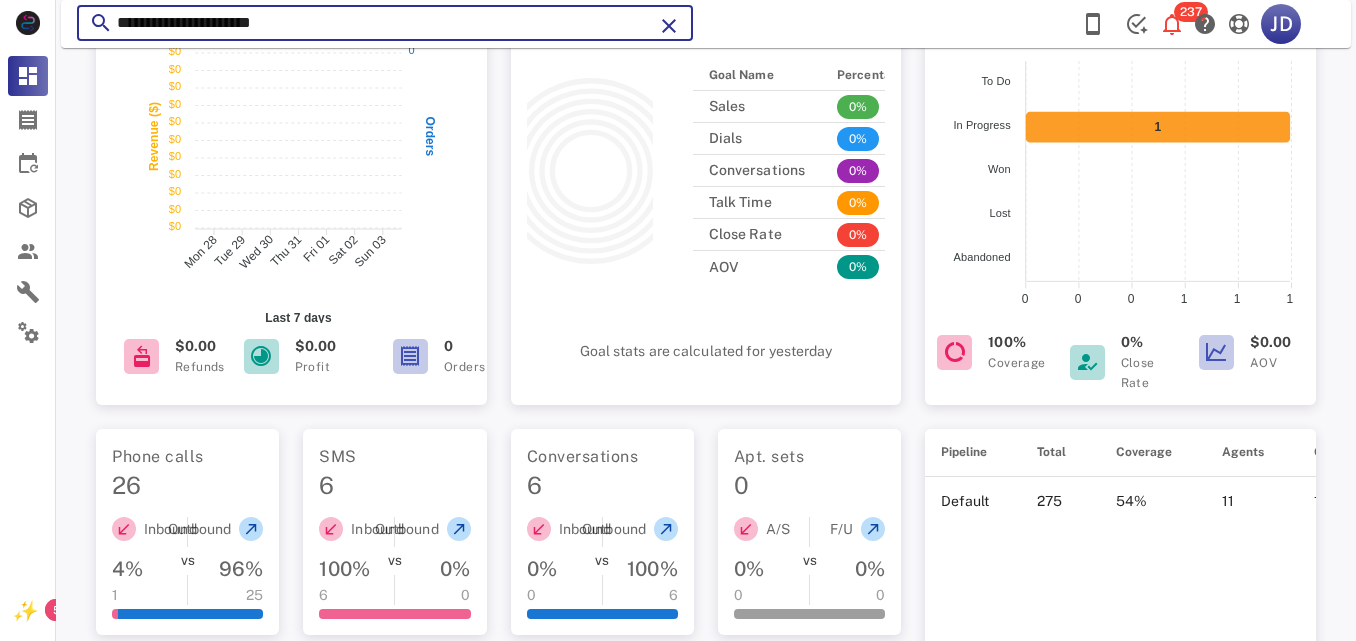 drag, startPoint x: 478, startPoint y: 16, endPoint x: 96, endPoint y: 44, distance: 383.0248 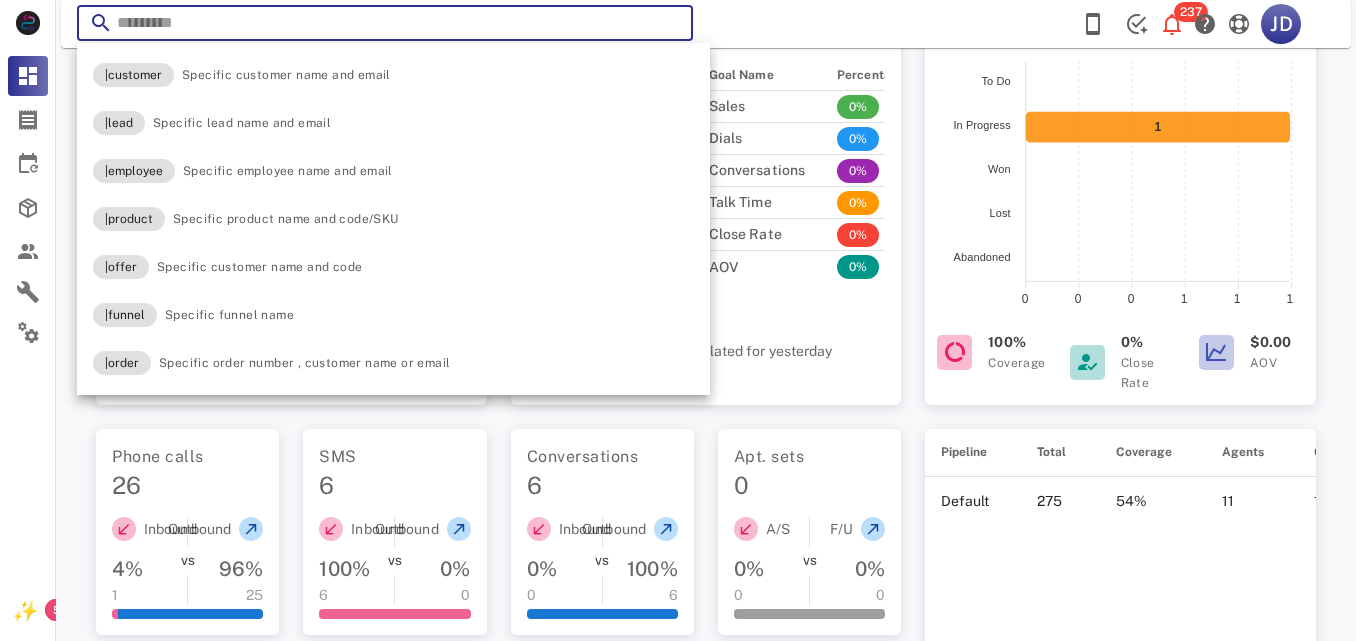 paste on "**********" 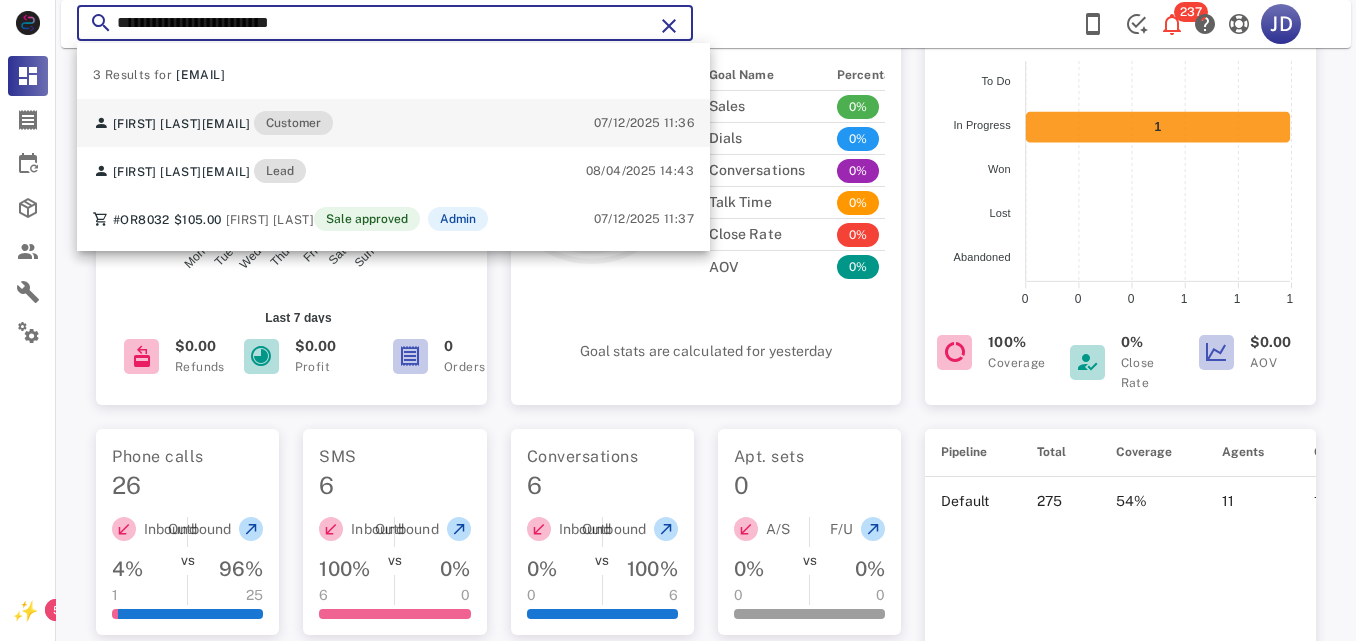 type on "**********" 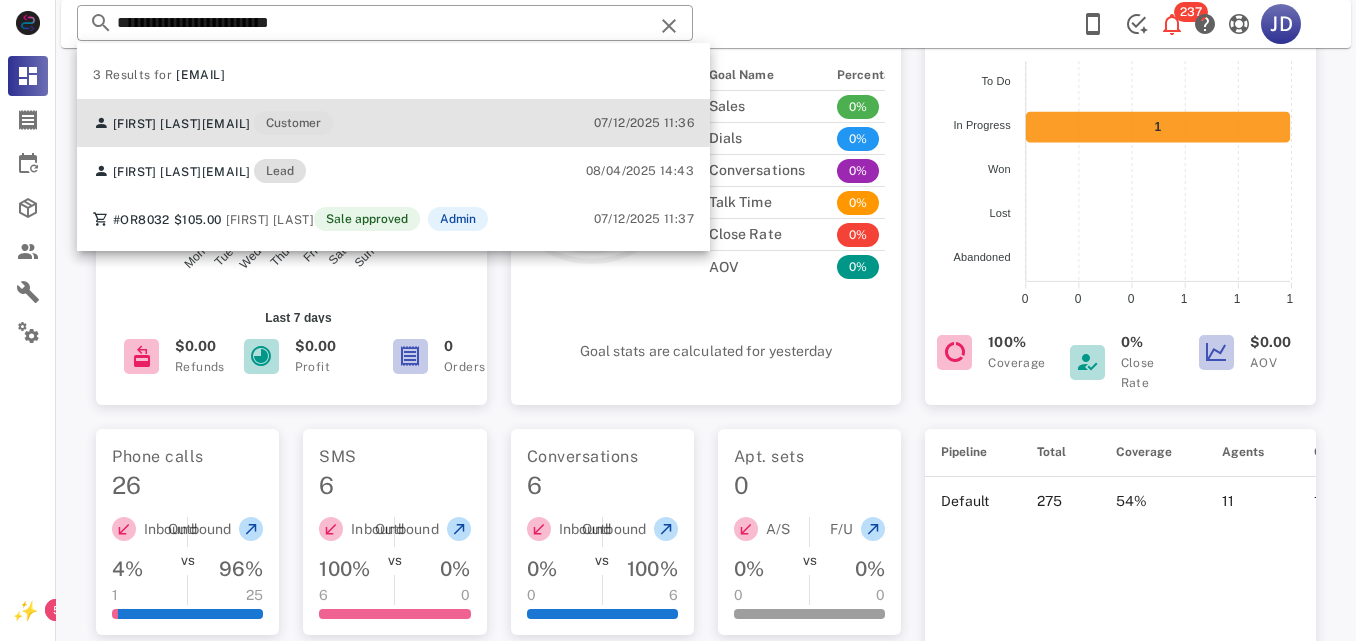 click on "[FIRST] [LAST]" at bounding box center [157, 124] 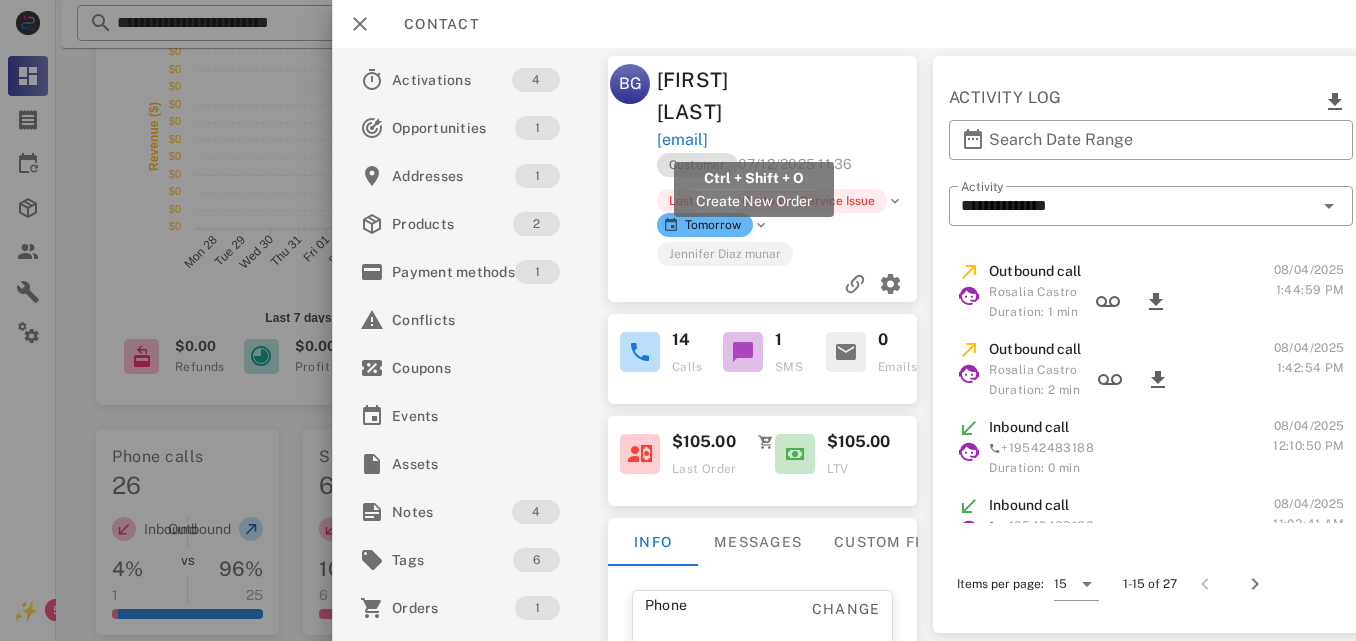 drag, startPoint x: 871, startPoint y: 137, endPoint x: 656, endPoint y: 144, distance: 215.11392 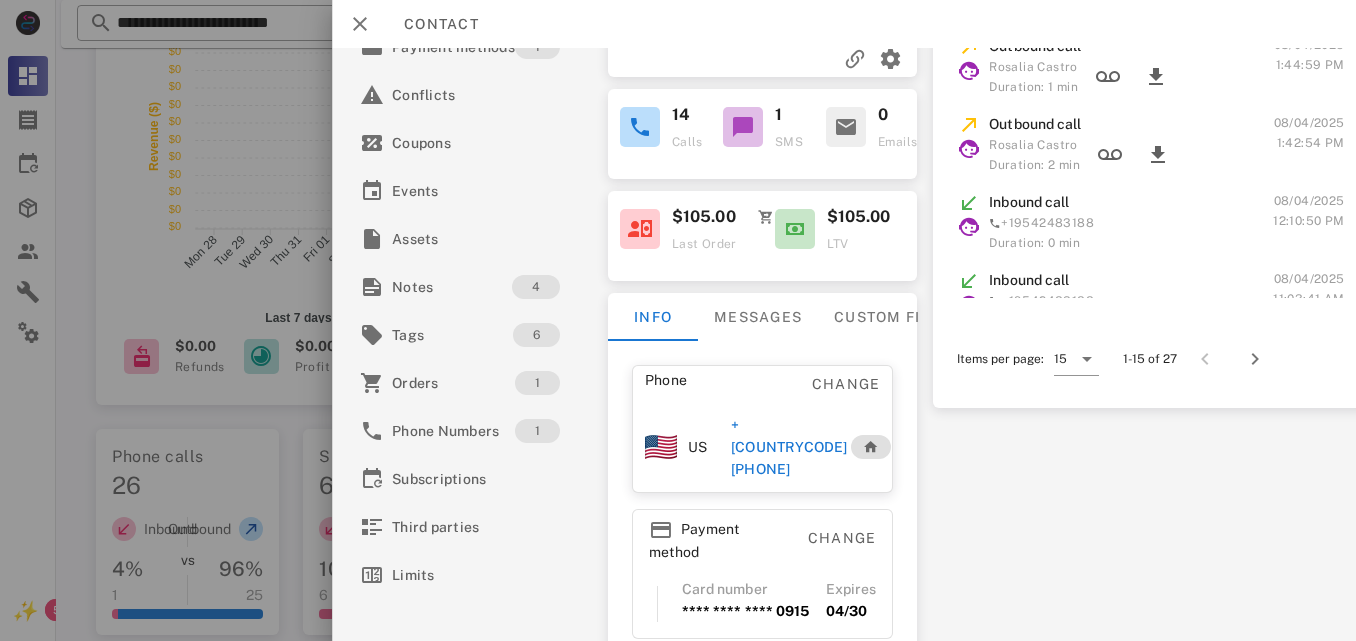 scroll, scrollTop: 240, scrollLeft: 0, axis: vertical 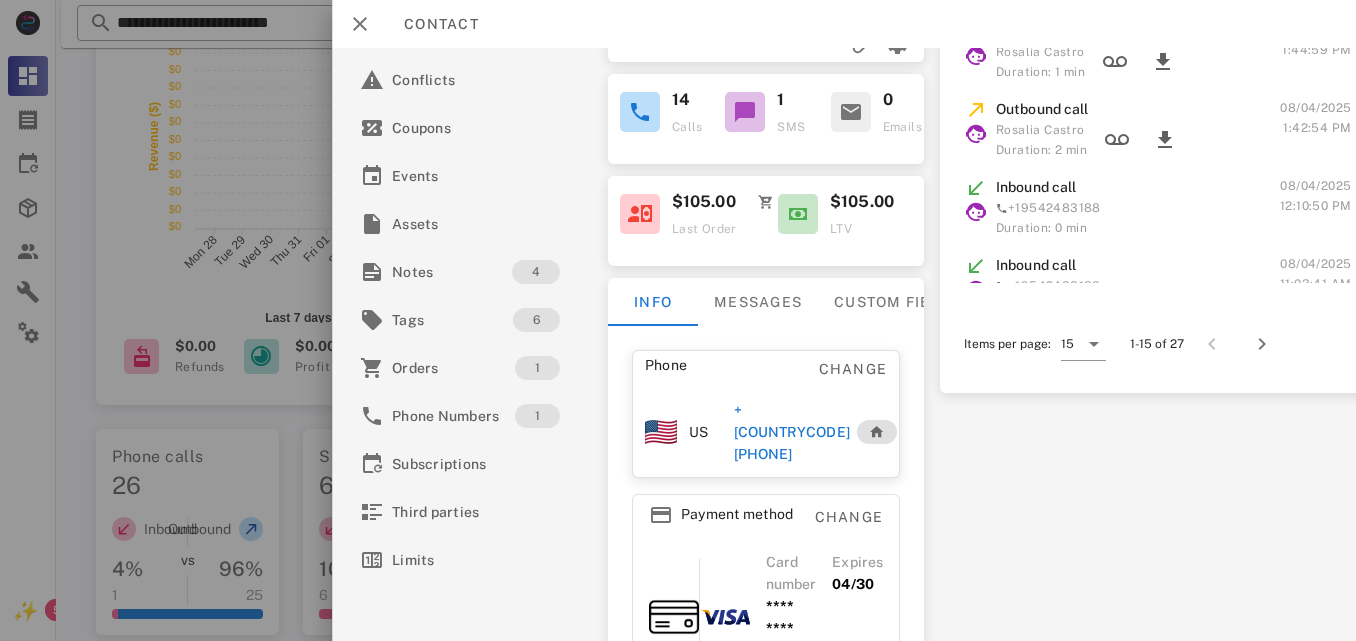 click on "+[COUNTRYCODE][PHONE]" at bounding box center (791, 432) 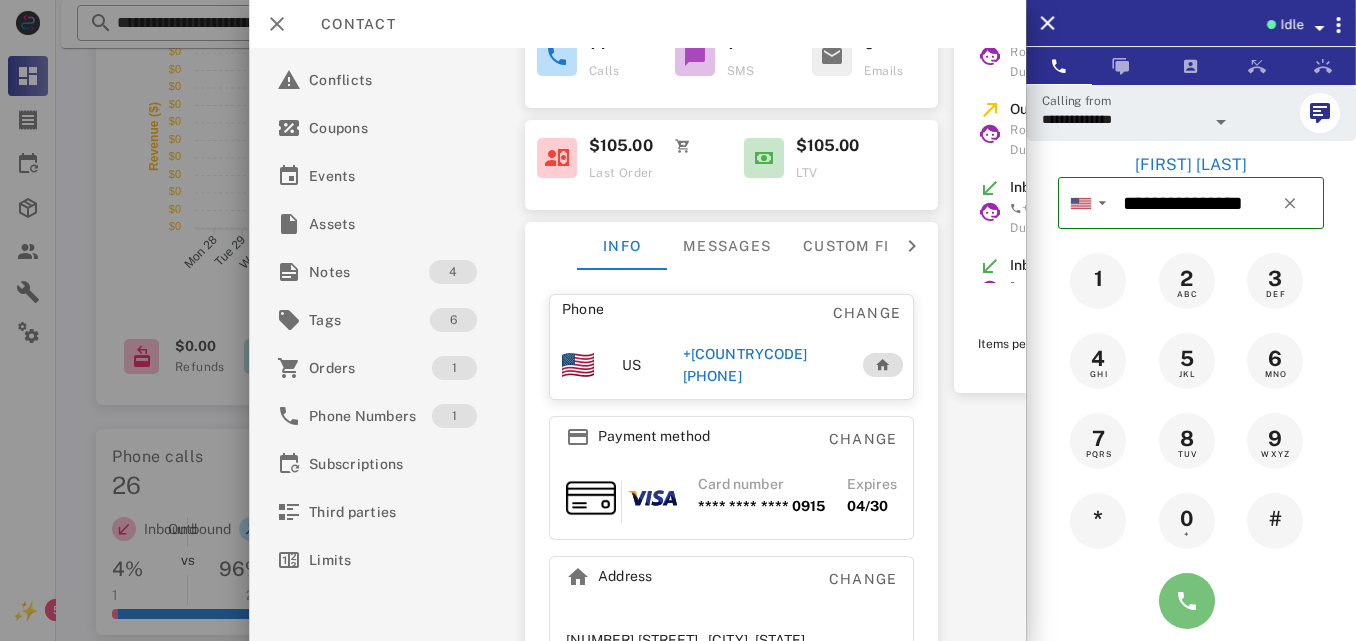 click at bounding box center (1187, 601) 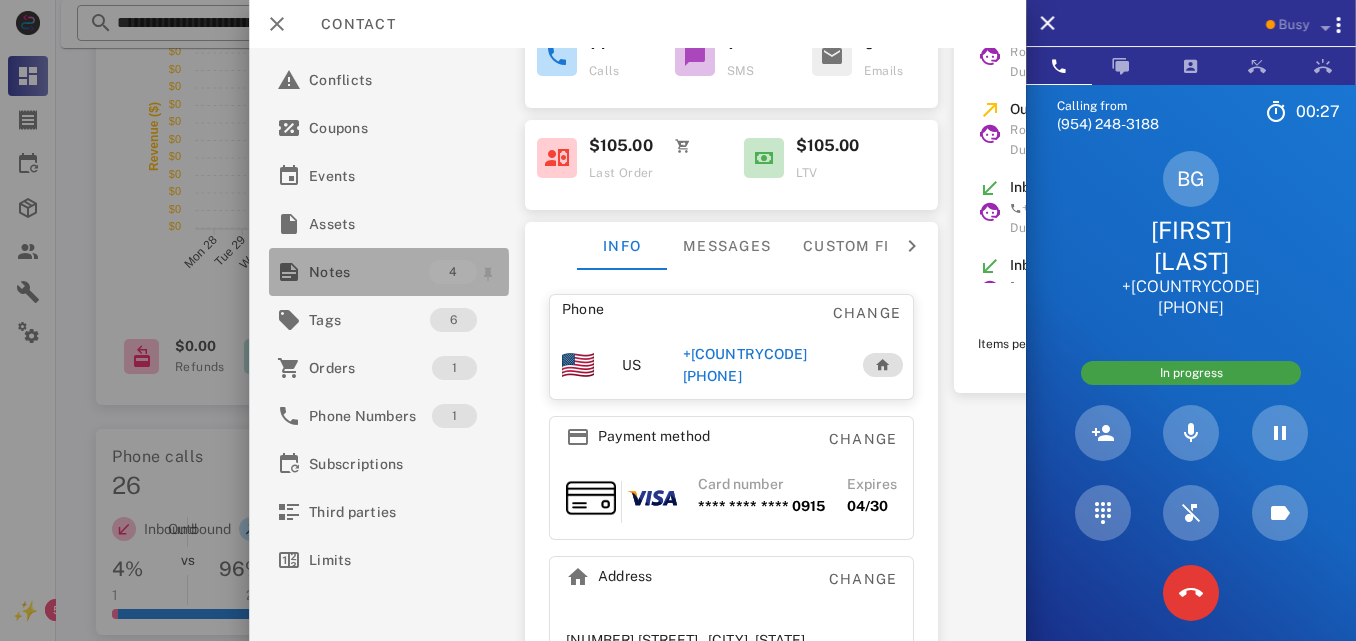 click on "Notes" at bounding box center (369, 272) 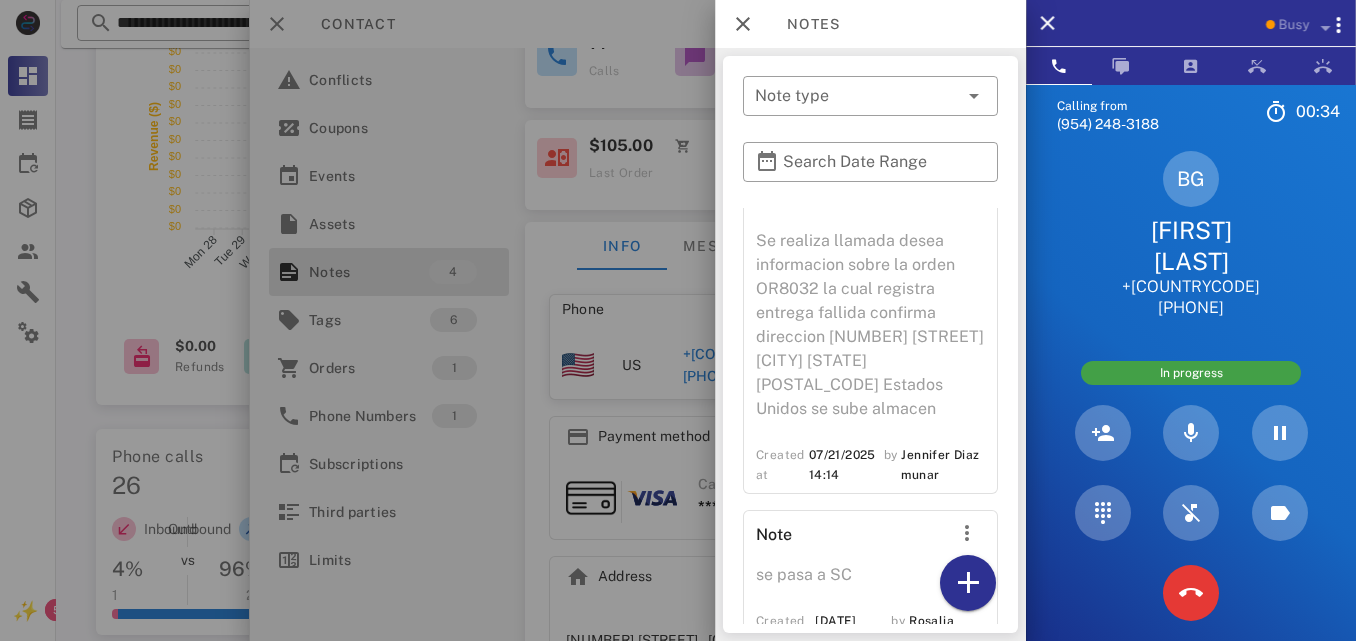 scroll, scrollTop: 496, scrollLeft: 0, axis: vertical 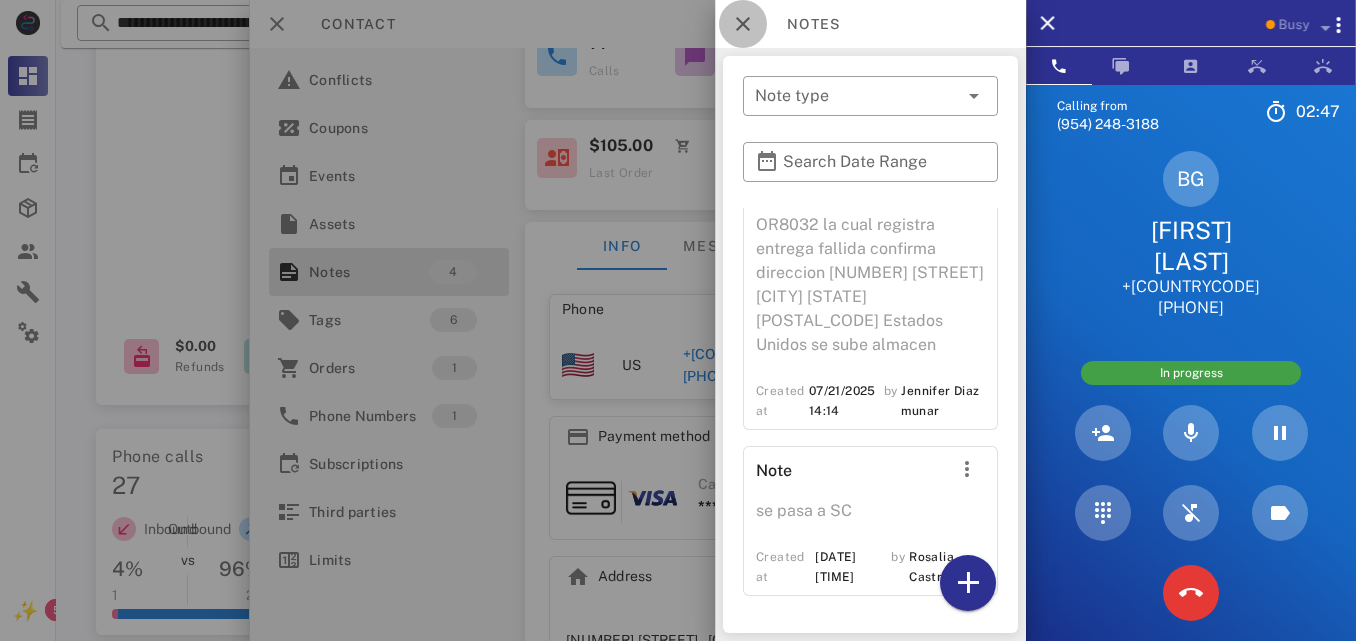 click at bounding box center (743, 24) 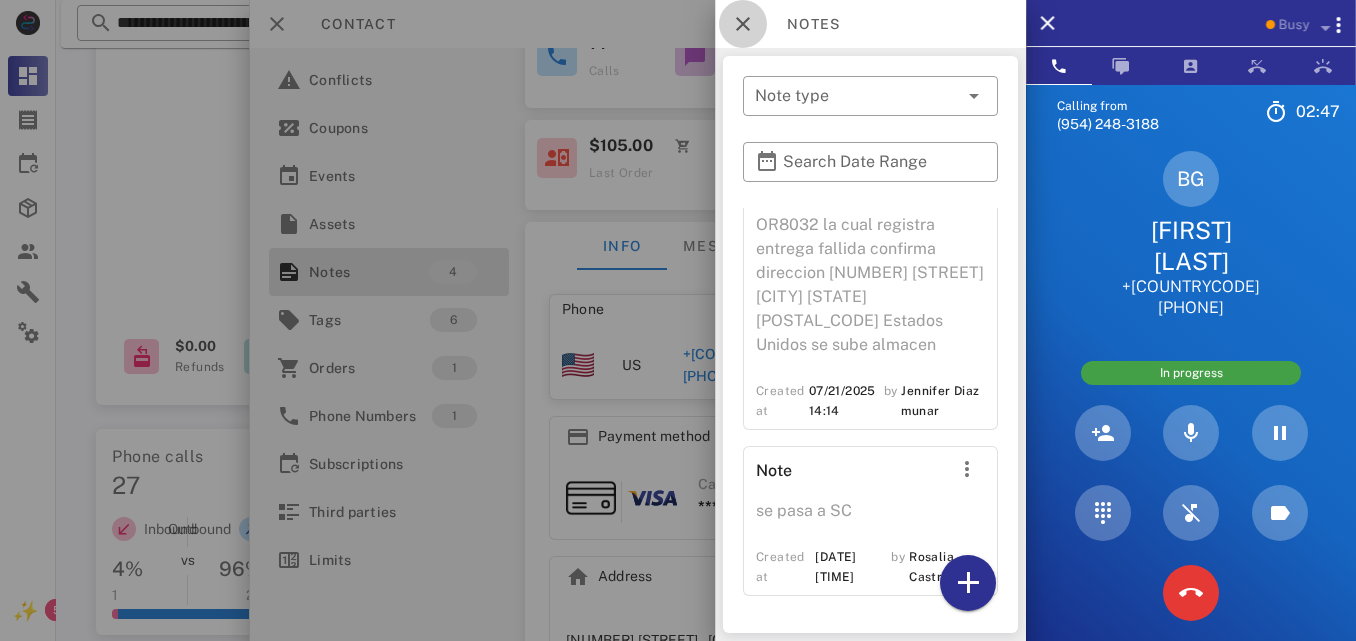 click on "Contact" at bounding box center (637, 24) 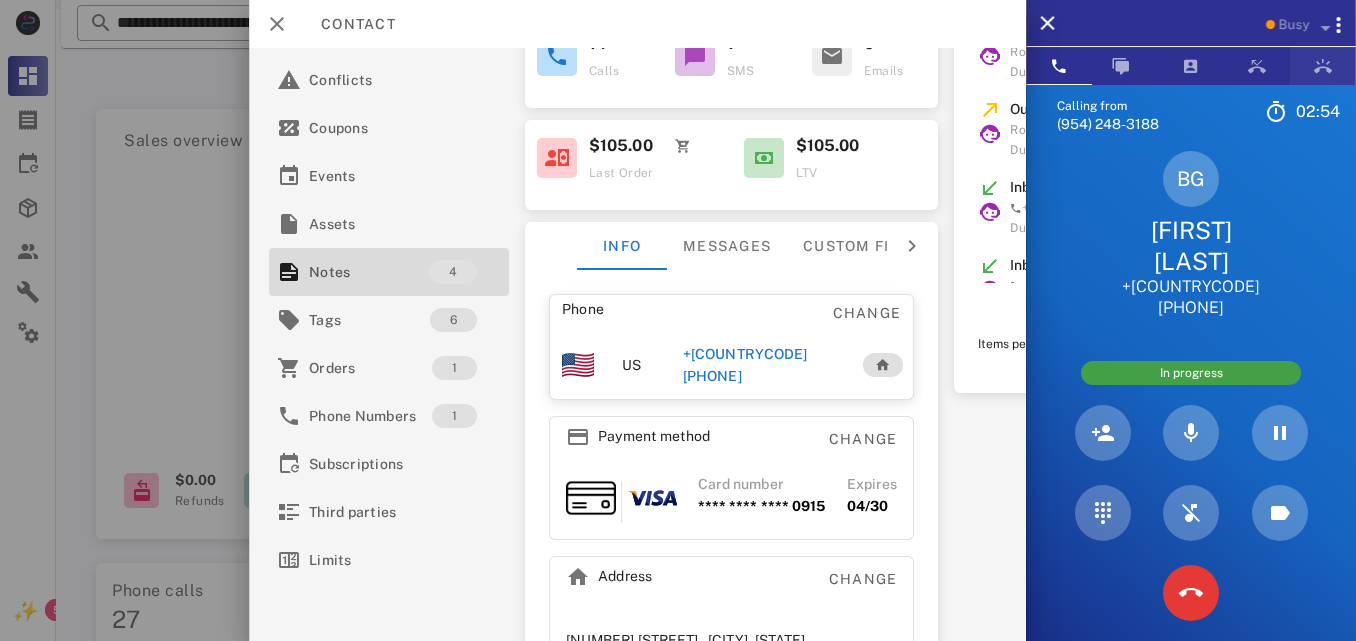 scroll, scrollTop: 28, scrollLeft: 0, axis: vertical 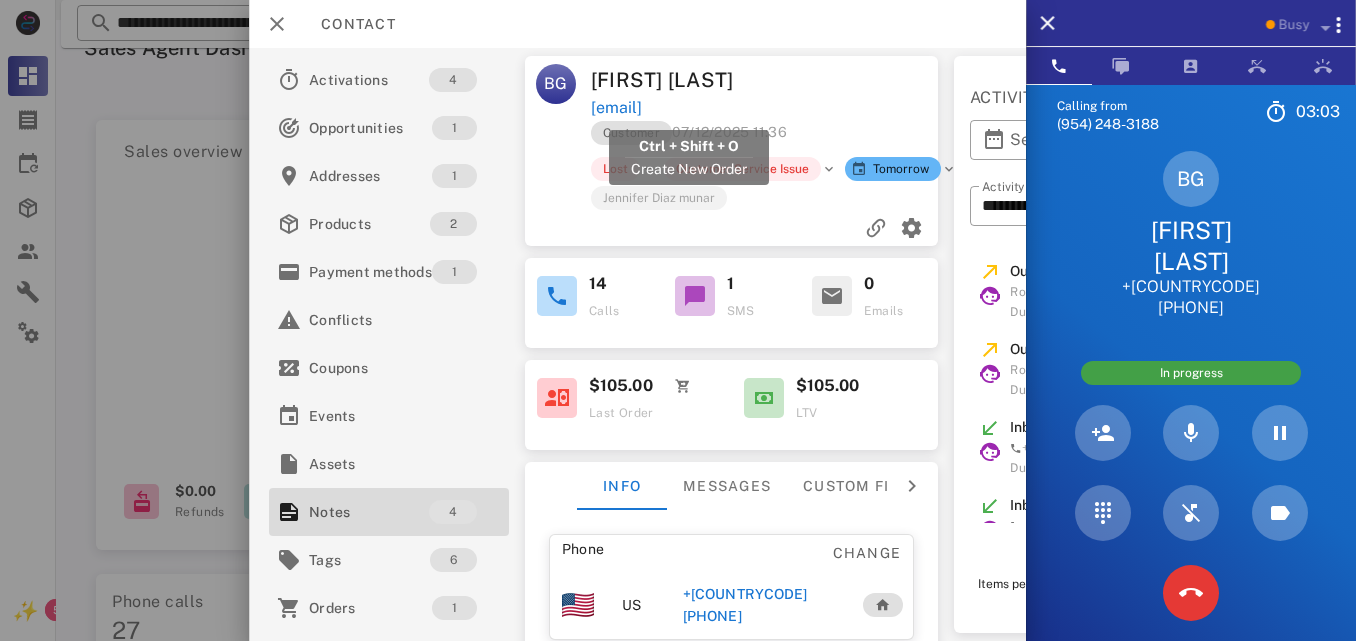drag, startPoint x: 813, startPoint y: 109, endPoint x: 589, endPoint y: 111, distance: 224.00893 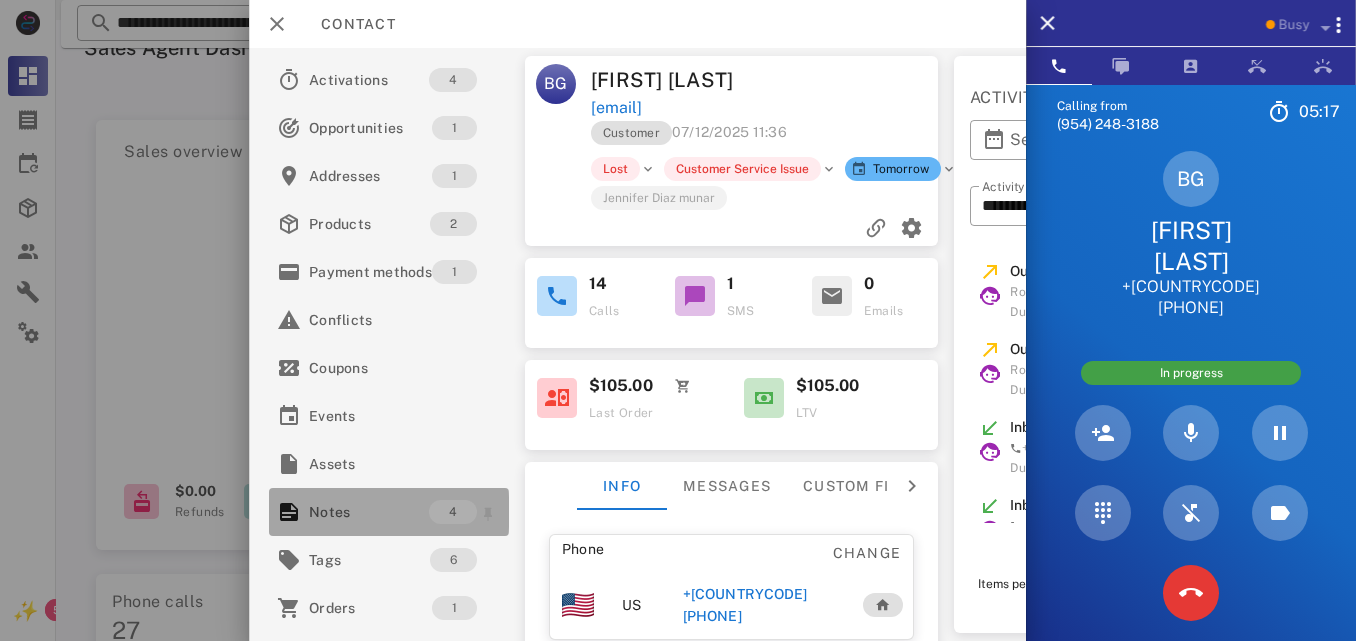 click on "Notes" at bounding box center (369, 512) 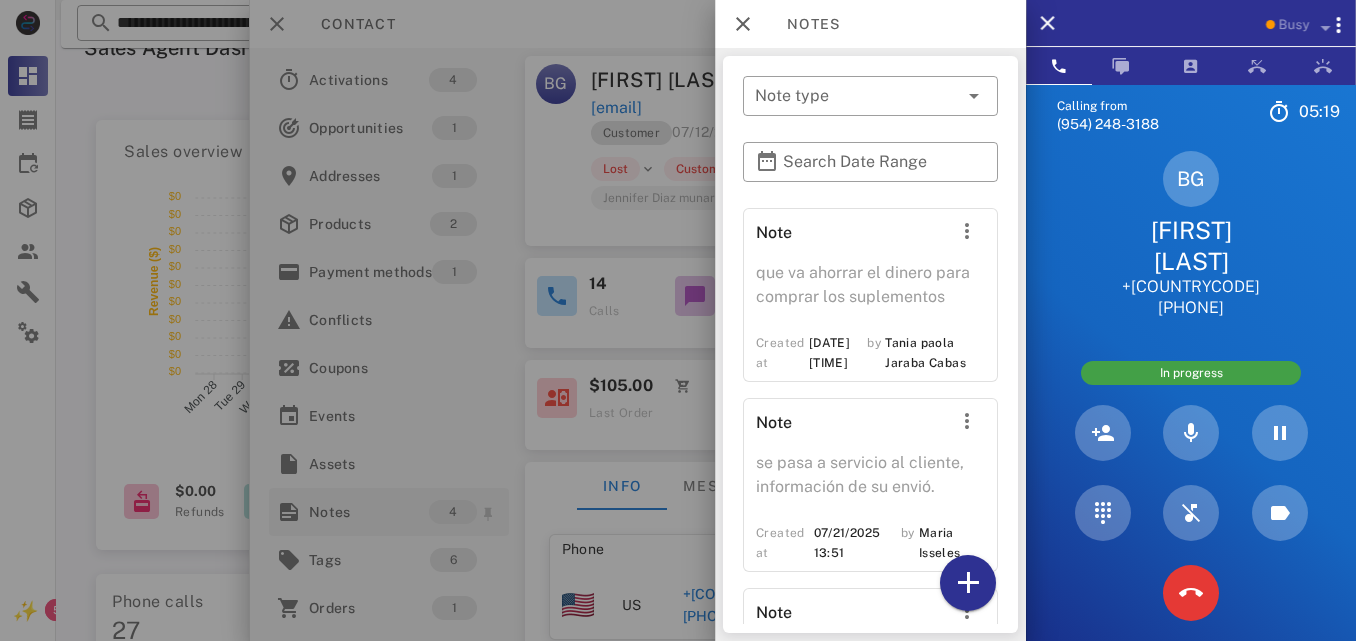 scroll, scrollTop: 40, scrollLeft: 0, axis: vertical 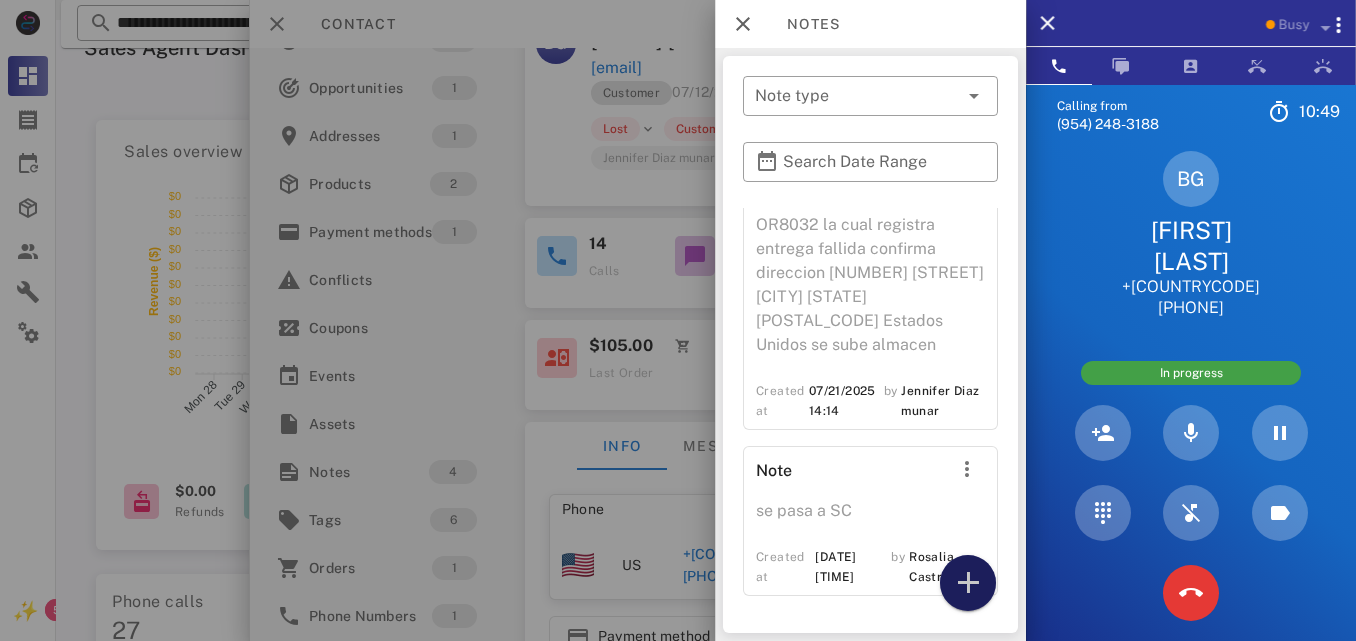 click at bounding box center [968, 583] 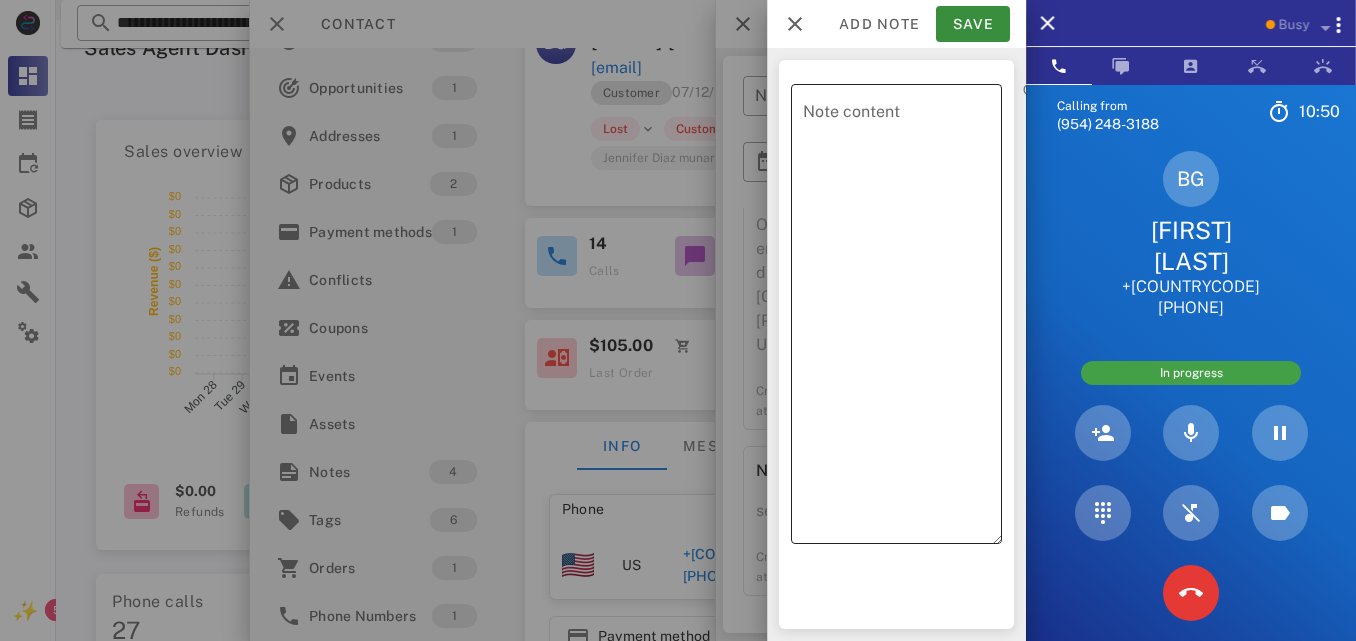 click on "Note content" at bounding box center (902, 319) 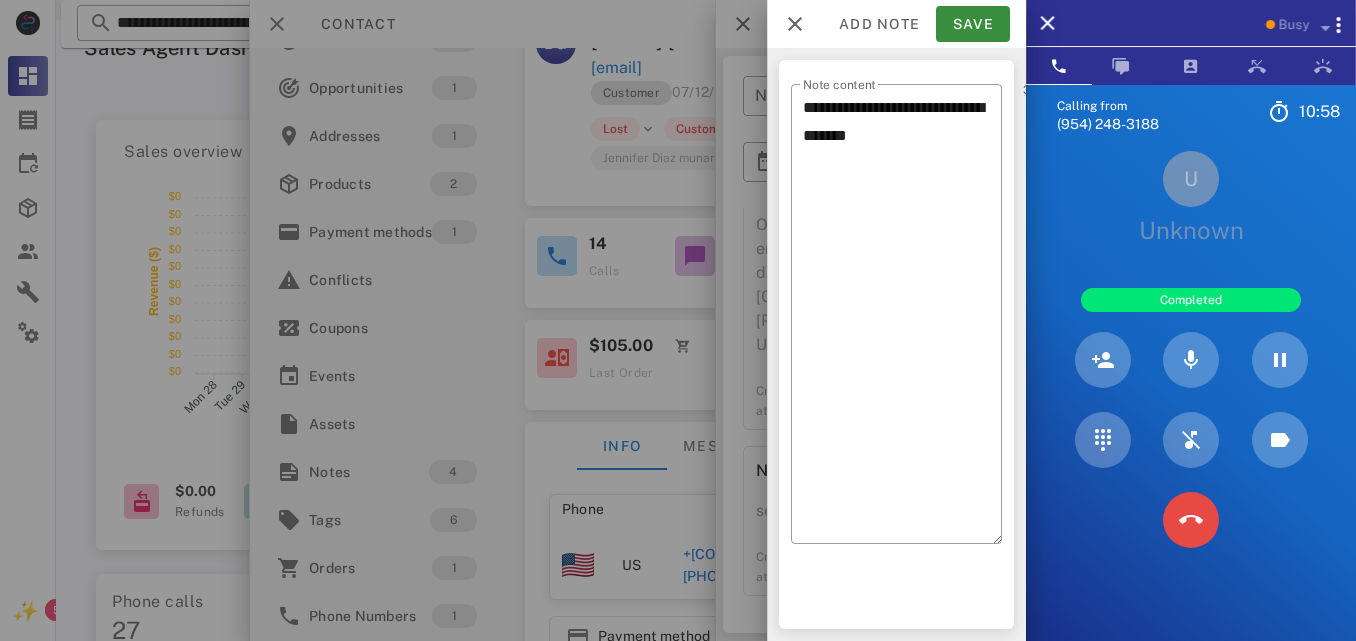 drag, startPoint x: 1161, startPoint y: 501, endPoint x: 1177, endPoint y: 517, distance: 22.627417 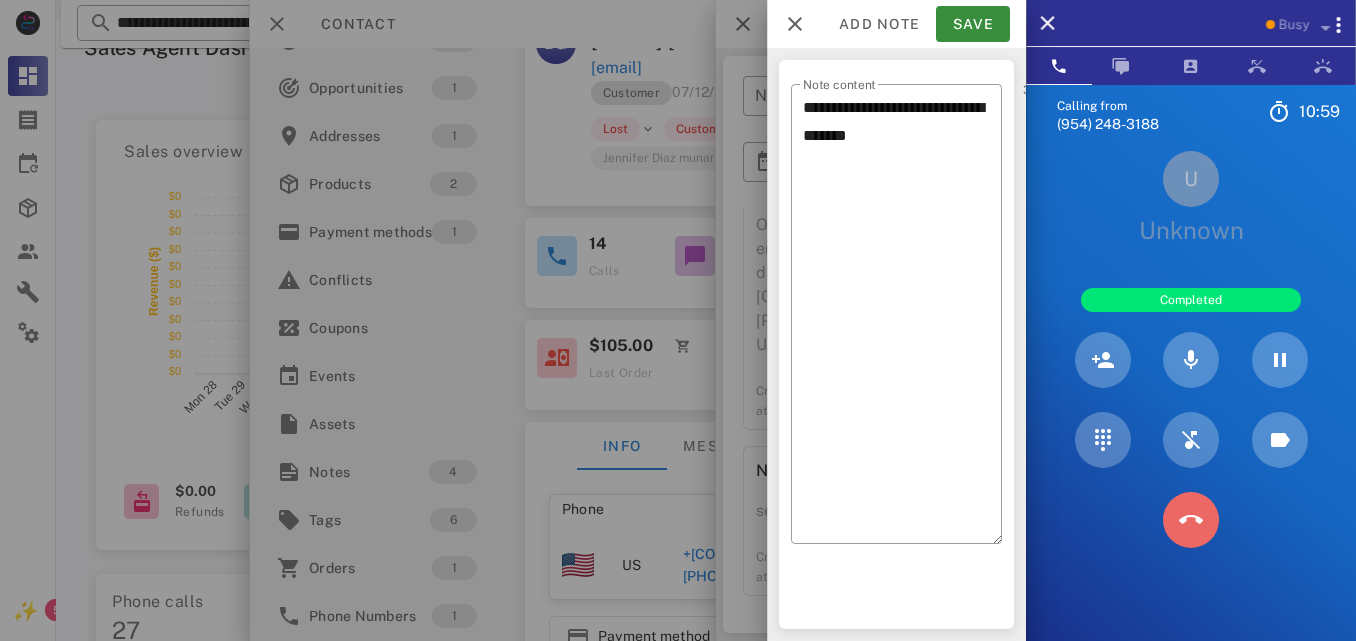 click at bounding box center (1191, 520) 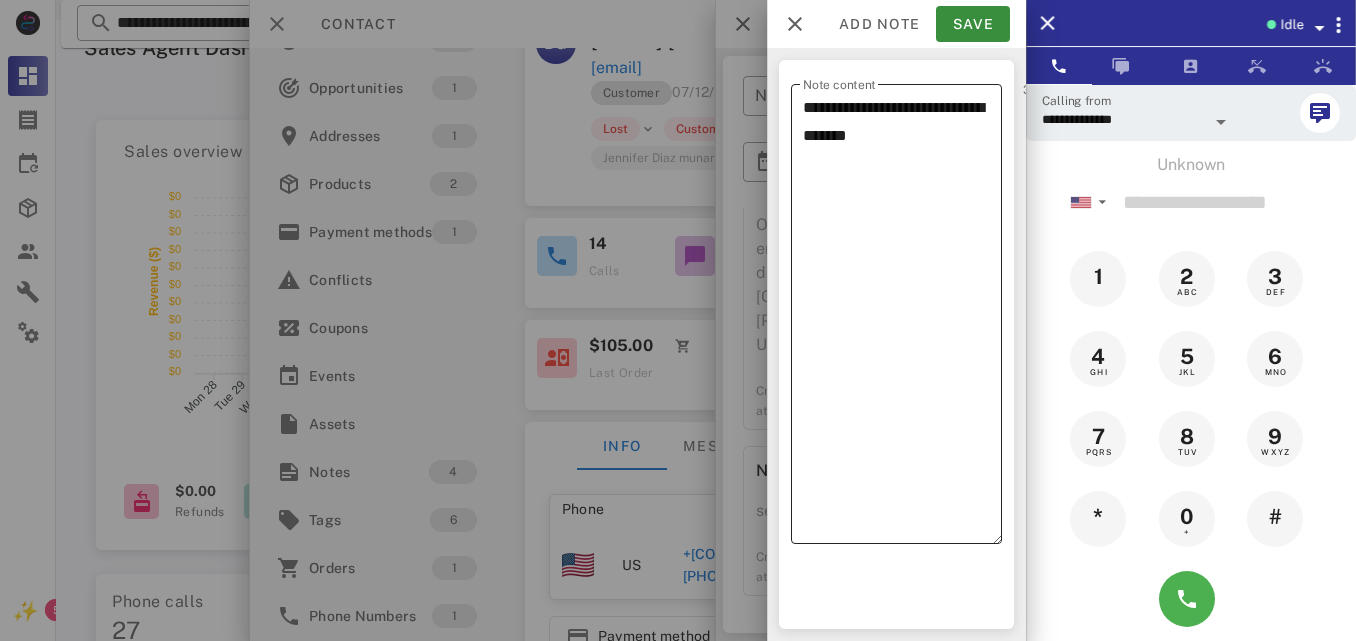 click on "**********" at bounding box center (902, 319) 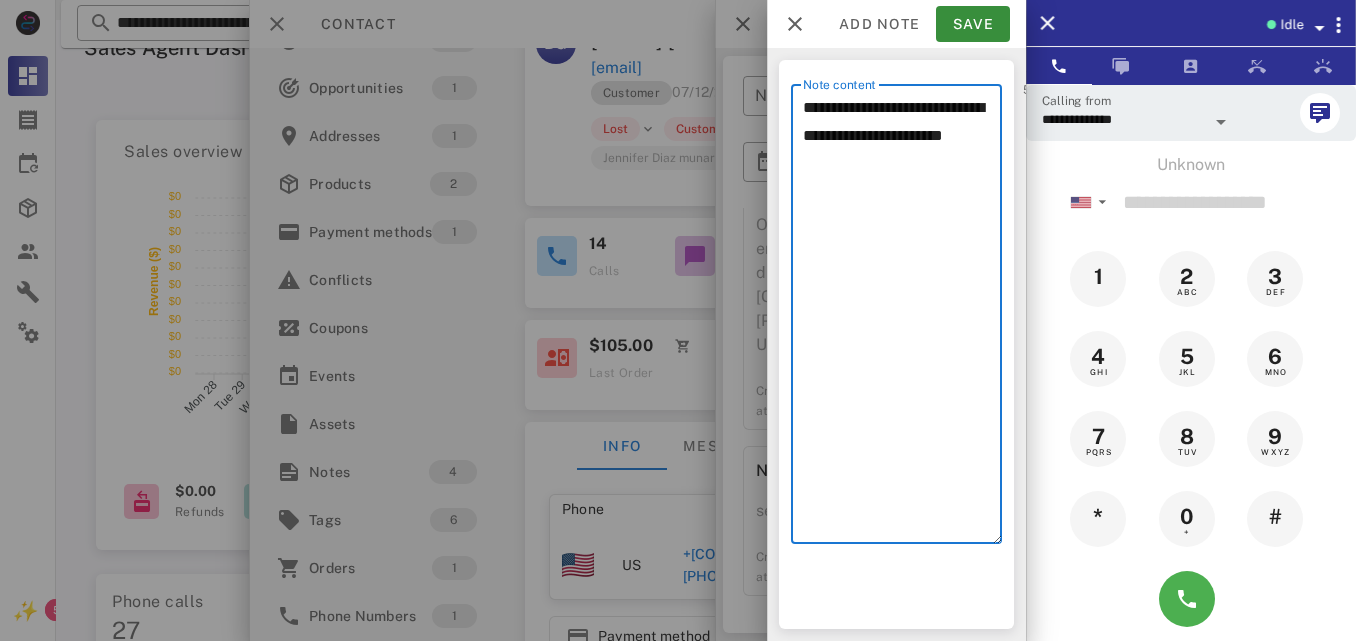 paste on "*******
********
****" 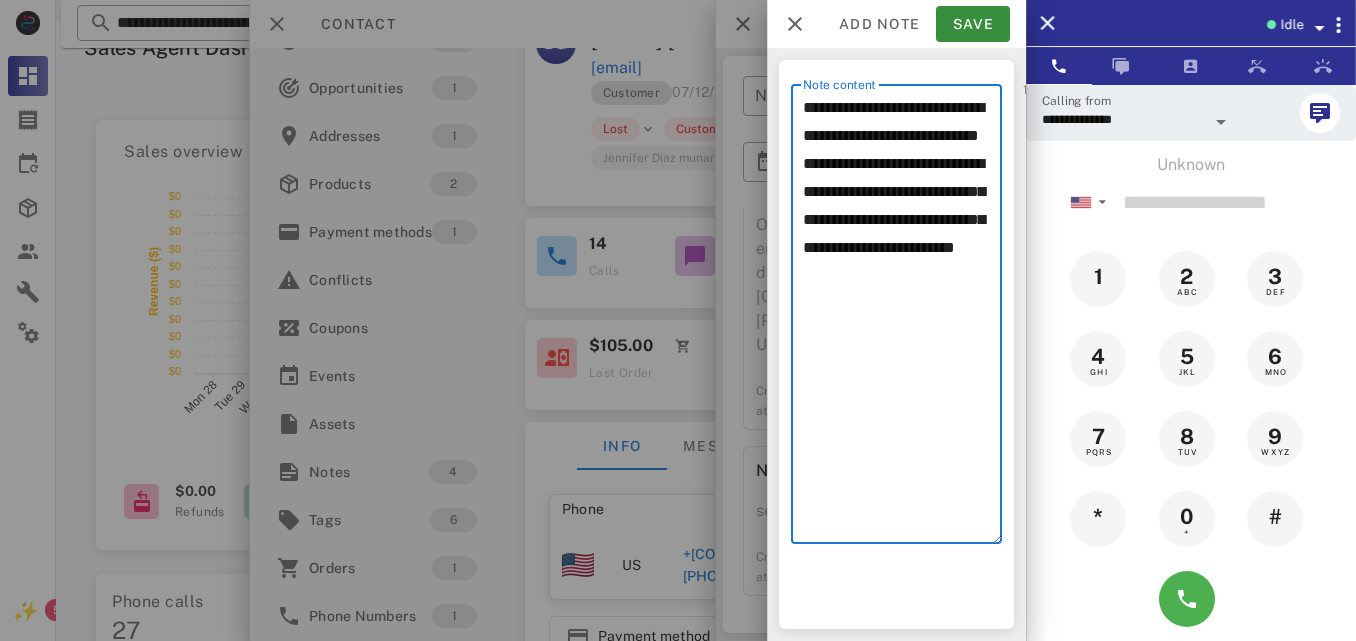 click on "**********" at bounding box center [902, 319] 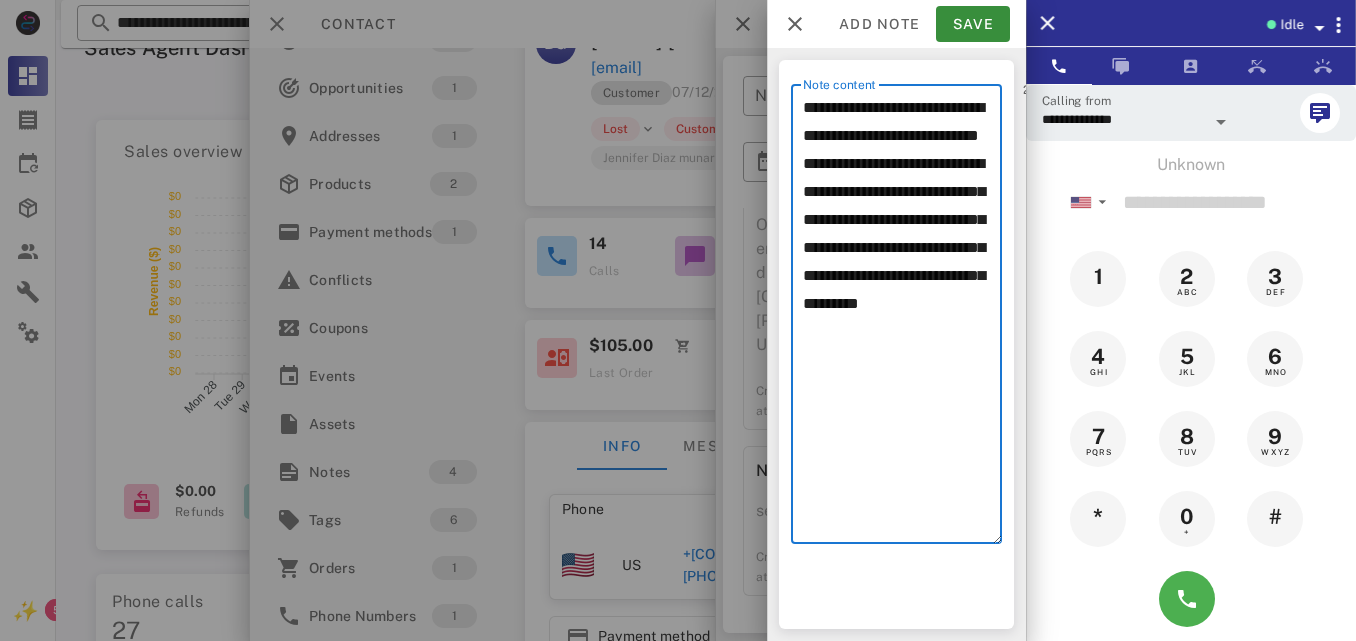 click on "**********" at bounding box center (902, 319) 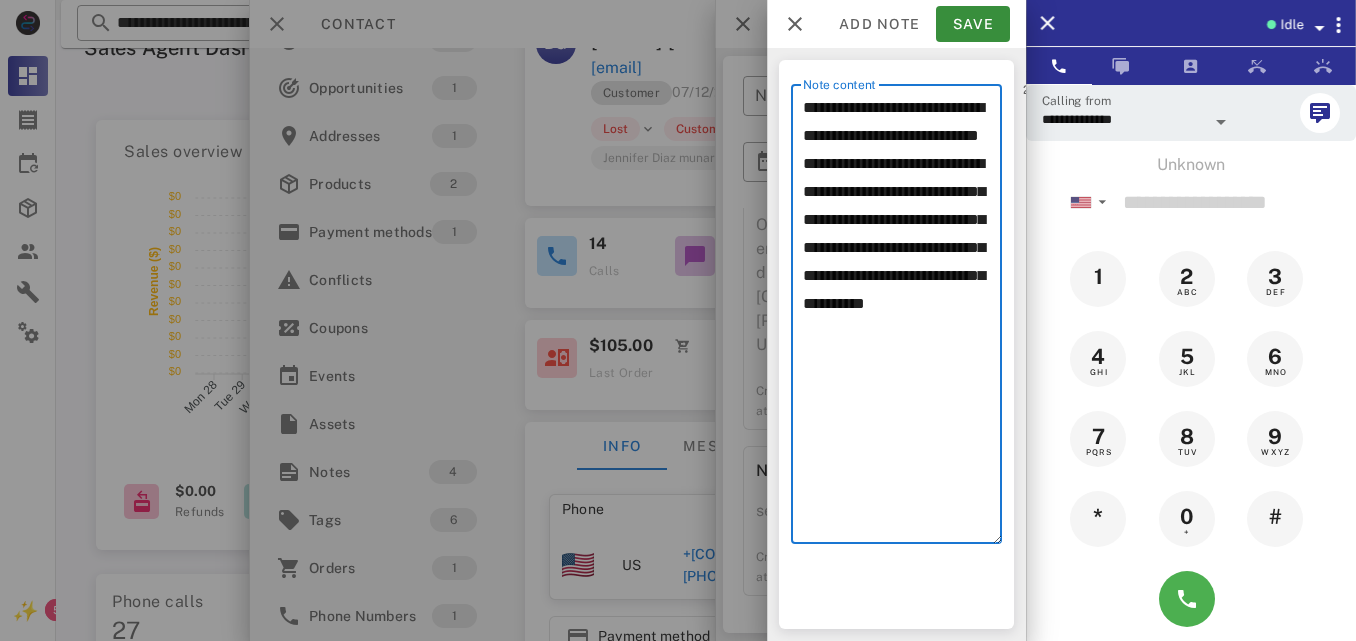 click on "**********" at bounding box center [902, 319] 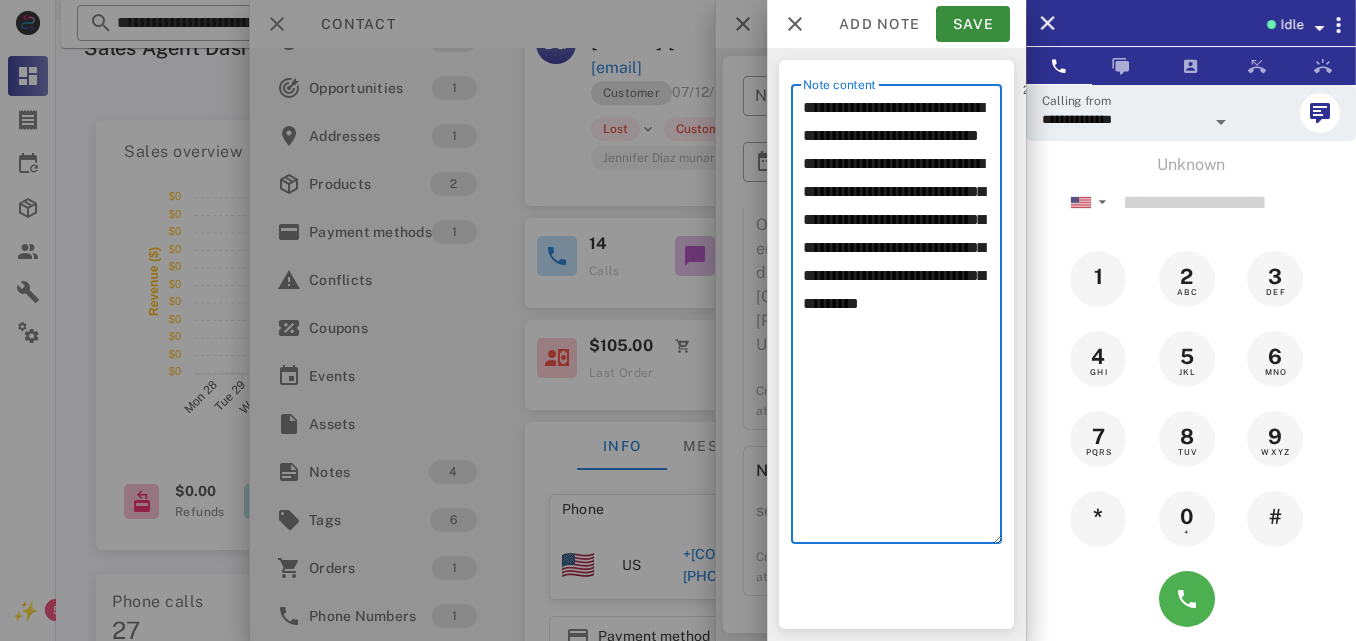 click on "**********" at bounding box center [902, 319] 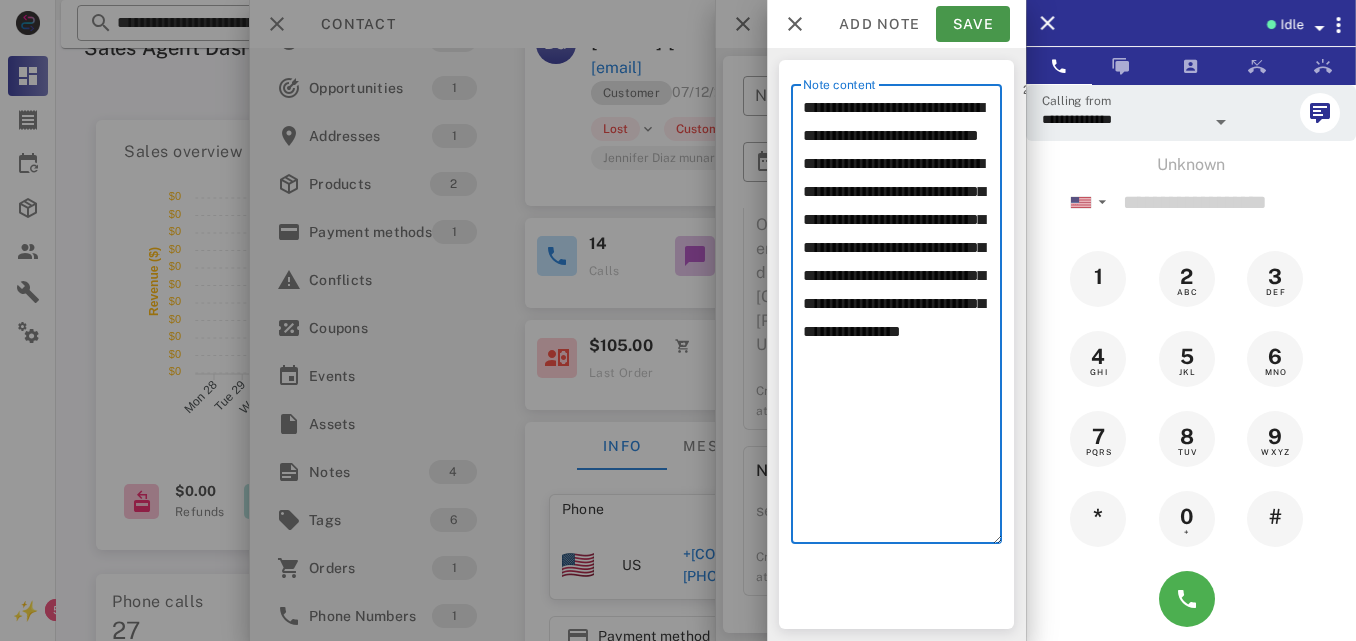 type on "**********" 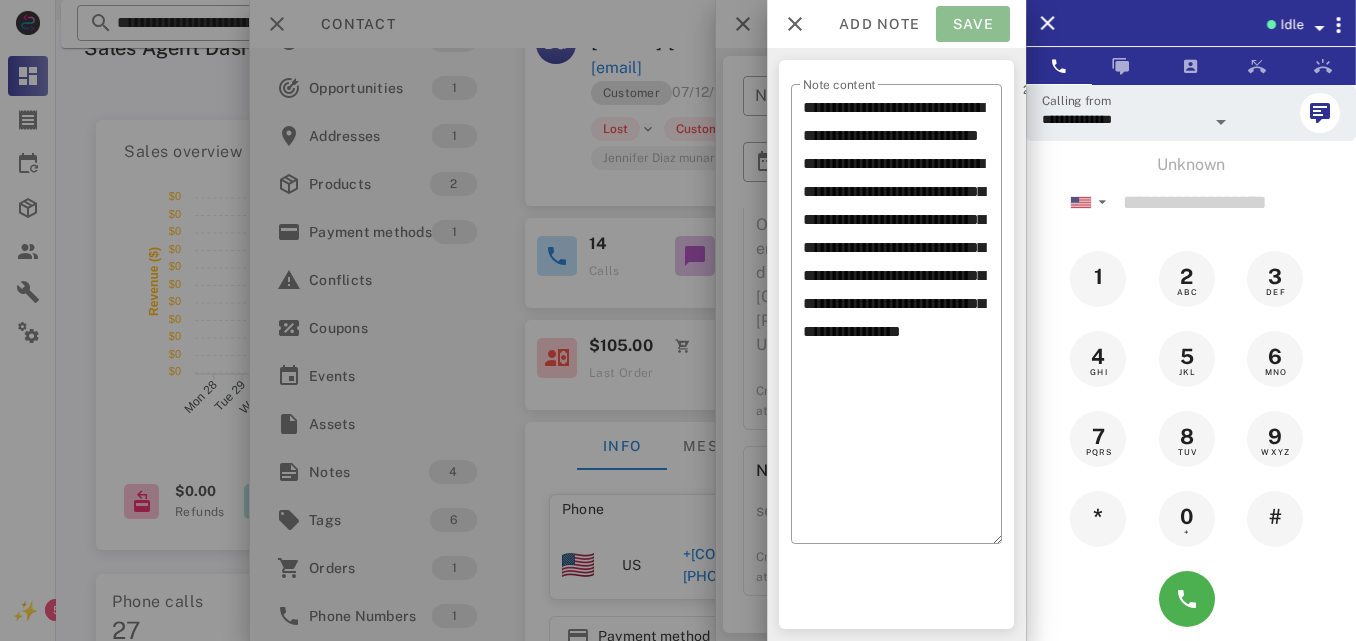 click on "Save" at bounding box center (973, 24) 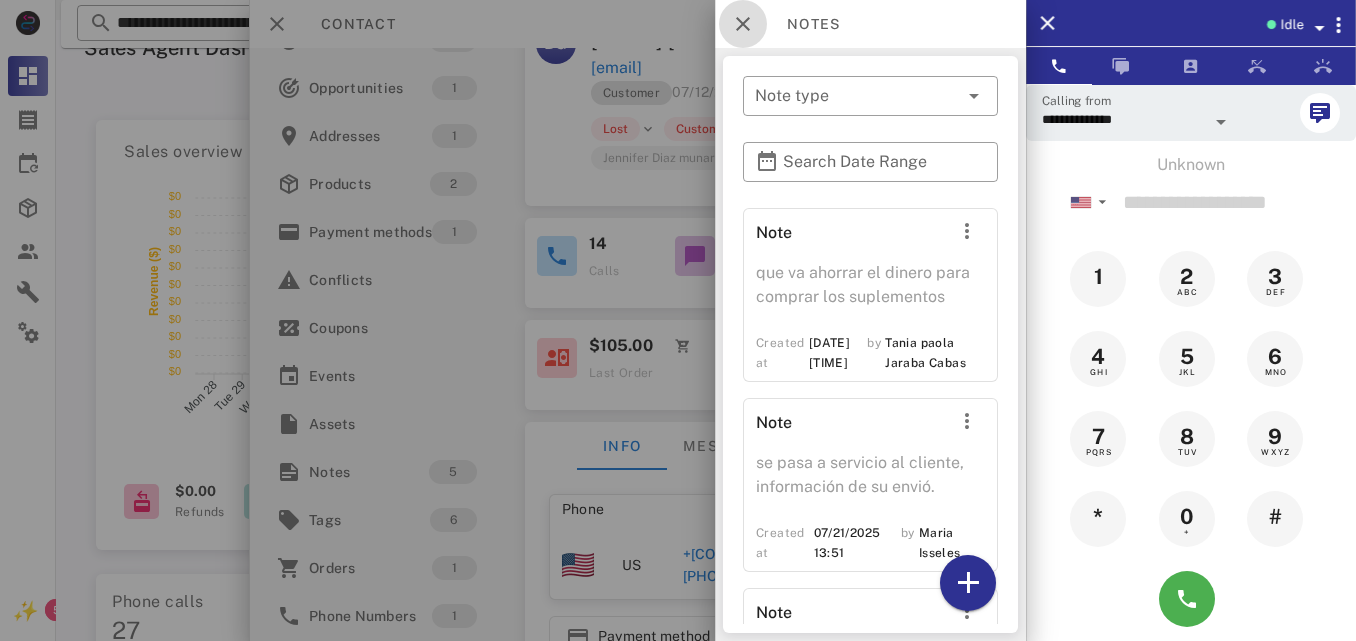 click at bounding box center [743, 24] 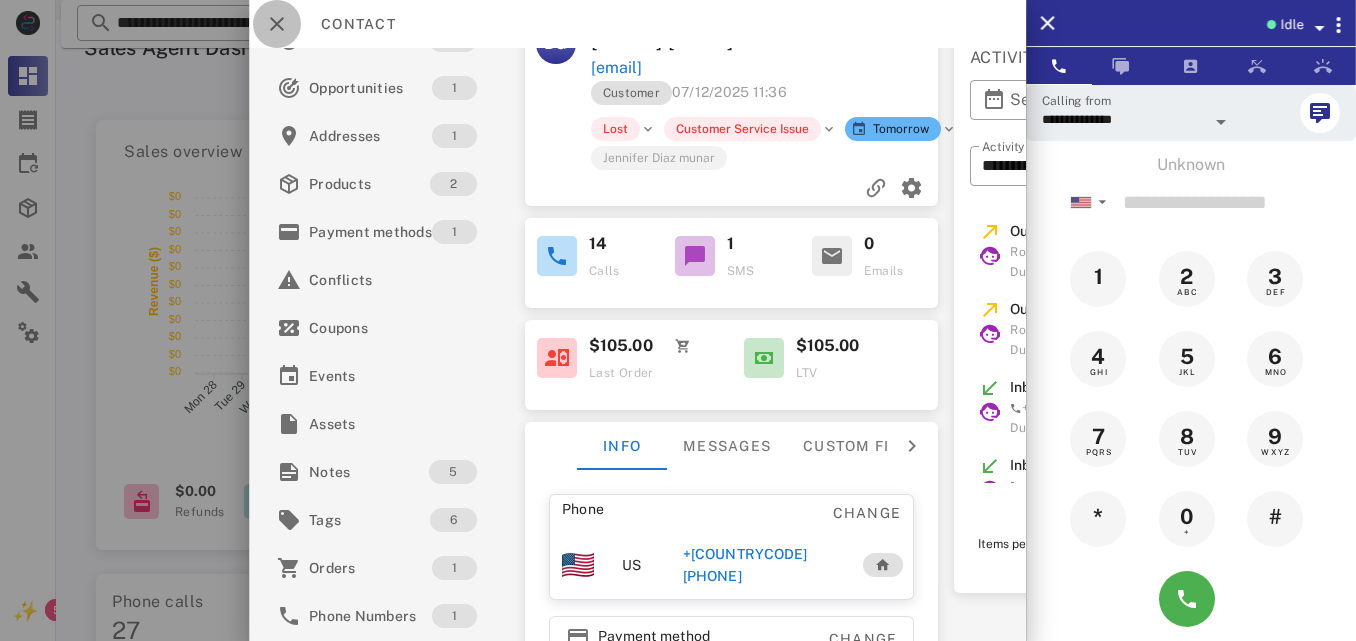 click at bounding box center [277, 24] 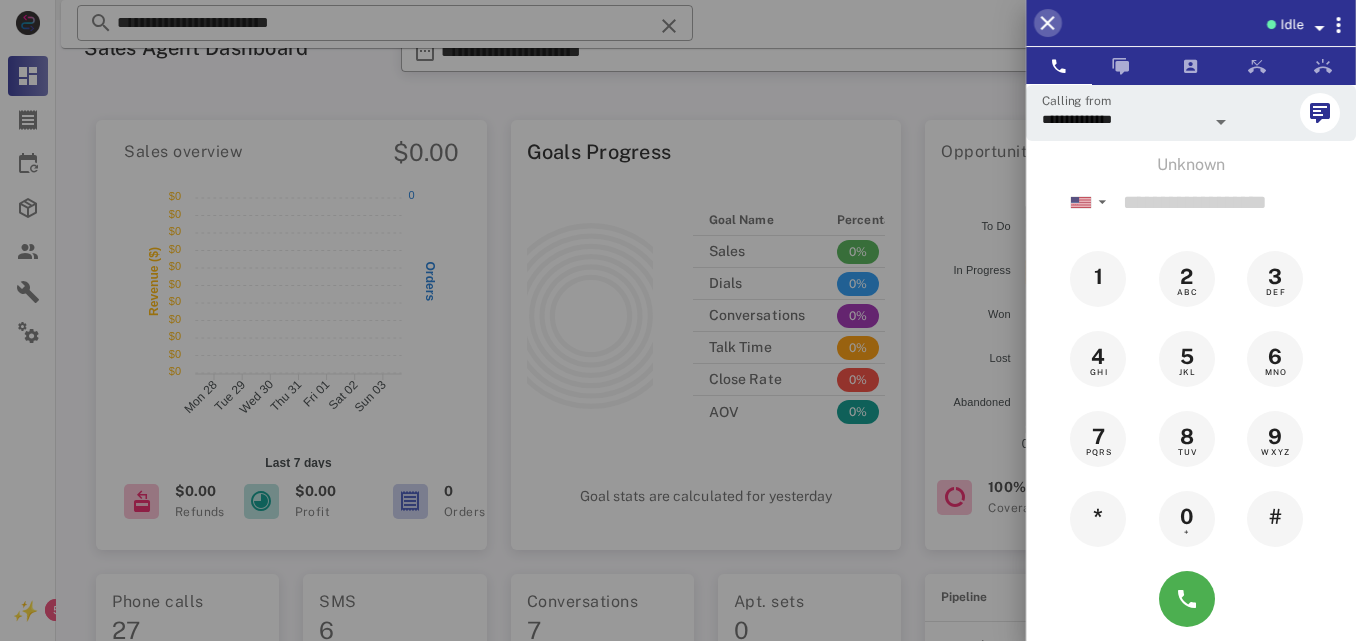 click at bounding box center [1048, 23] 